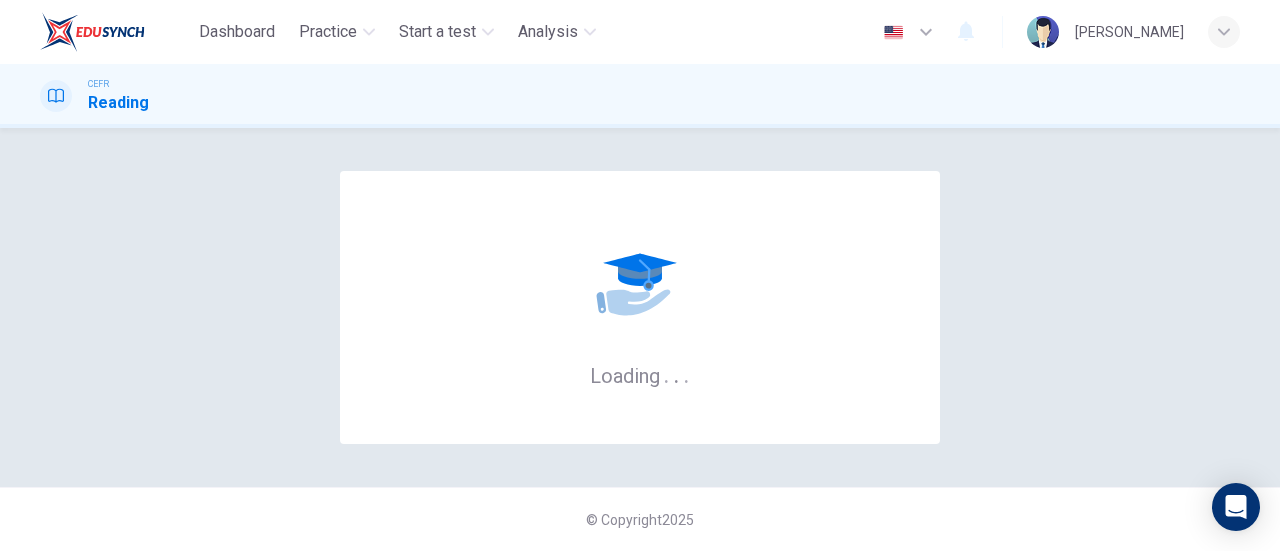 scroll, scrollTop: 0, scrollLeft: 0, axis: both 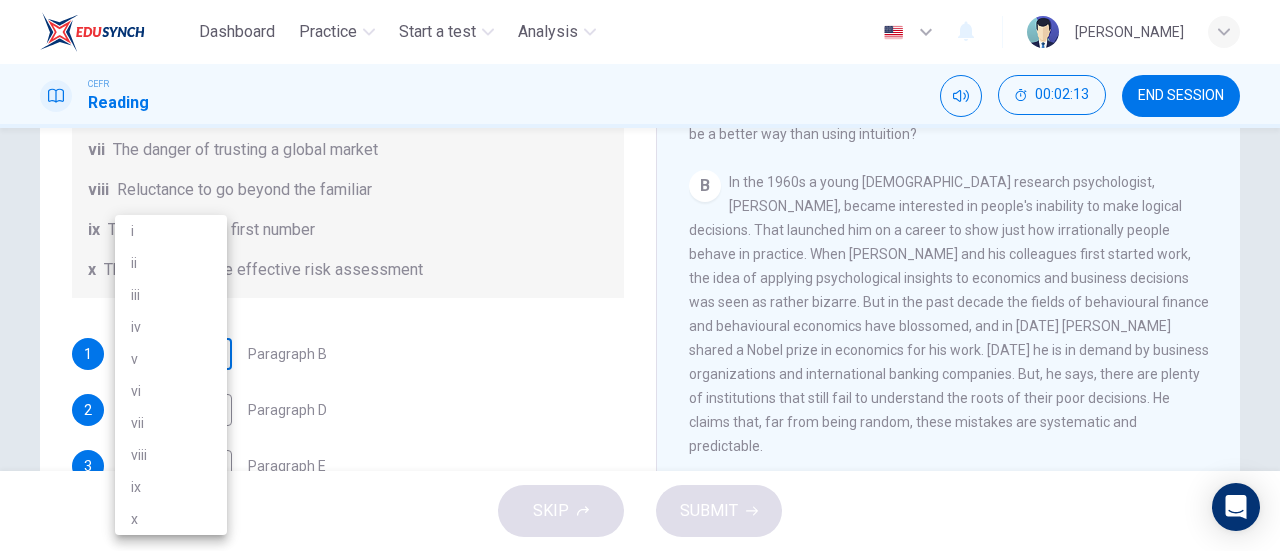 click on "Dashboard Practice Start a test Analysis English en ​ NUR ZAYANI BINTI ZAMRI CEFR Reading 00:02:13 END SESSION Questions 1 - 6 Reading Passage 1 has nine paragraphs  A-I
Choose the correct heading for Paragraphs  B  and  D-H  from the list of headings below.
Write the correct number  (i-xi)  in the boxes below. List of Headings i Not identifying the correct priorities ii A solution for the long term iii The difficulty of changing your mind iv Why looking back is unhelpful v Strengthening inner resources vi A successful approach to the study of decision-making vii The danger of trusting a global market viii Reluctance to go beyond the familiar ix The power of the first number x The need for more effective risk assessment 1 ​ ​ Paragraph B 2 ​ ​ Paragraph D 3 ​ ​ Paragraph E 4 ​ ​ Paragraph F 5 ​ ​ Paragraph G 6 ​ ​ Paragraph H Why Risks Can Go Wrong CLICK TO ZOOM Click to Zoom A B C D E F G H I SKIP SUBMIT EduSynch - Online Language Proficiency Testing
Dashboard Practice i" at bounding box center (640, 275) 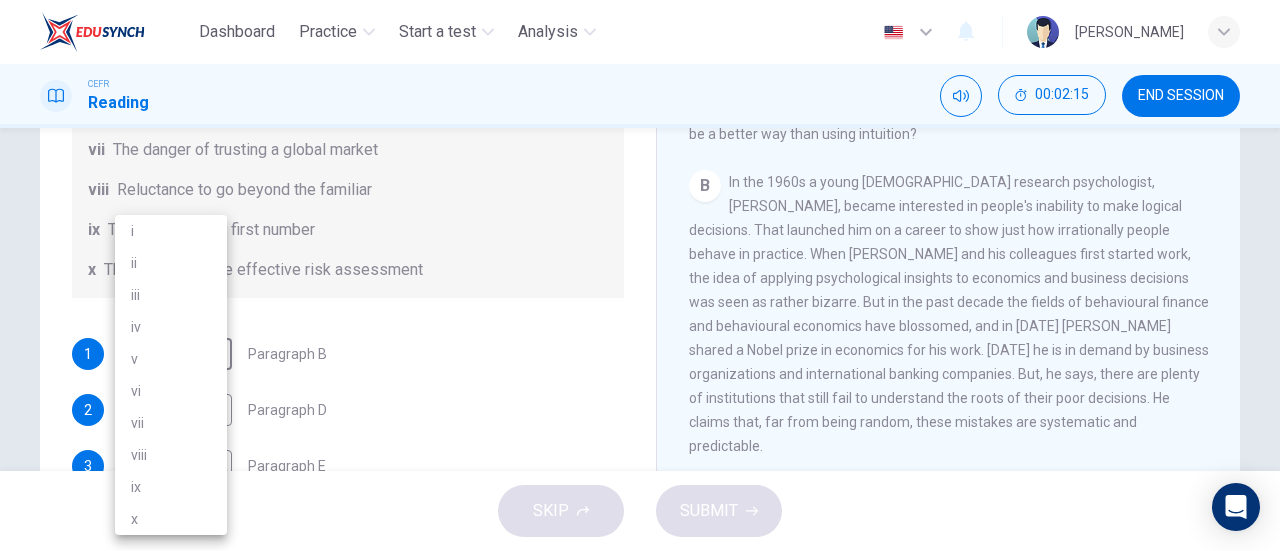 click on "vi" at bounding box center [171, 391] 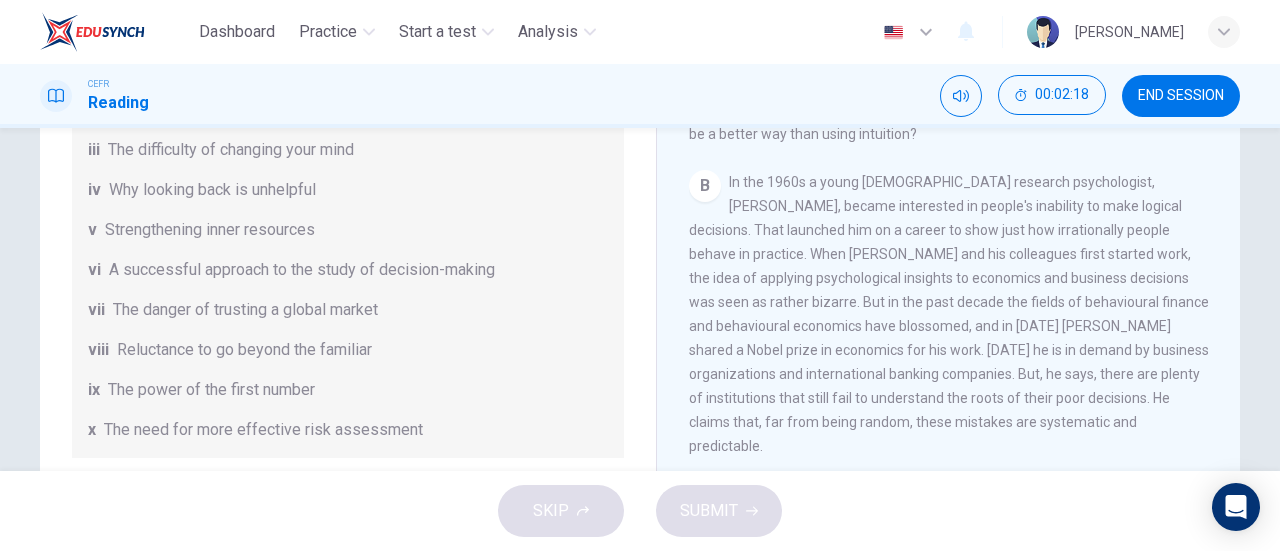 scroll, scrollTop: 222, scrollLeft: 0, axis: vertical 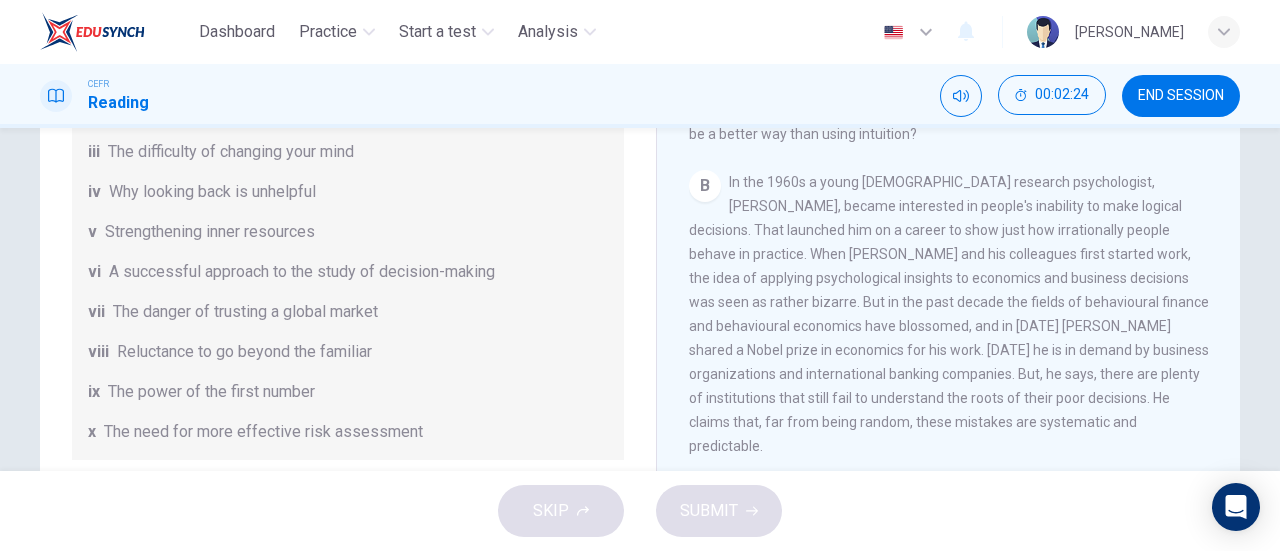 click on "Reluctance to go beyond the familiar" at bounding box center [244, 352] 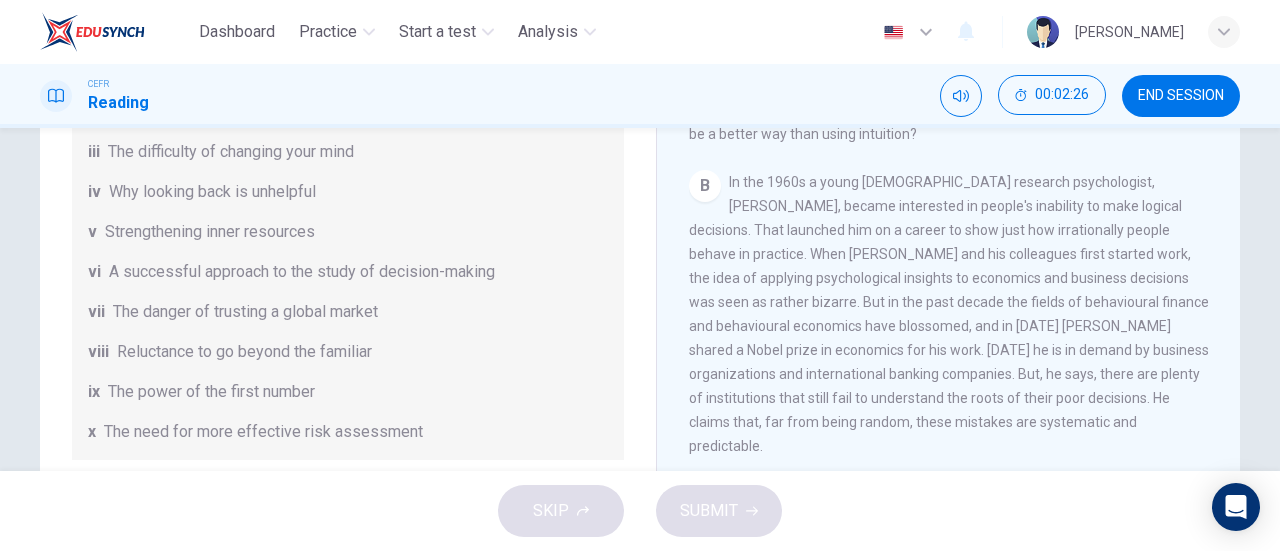 drag, startPoint x: 302, startPoint y: 350, endPoint x: 406, endPoint y: 319, distance: 108.52189 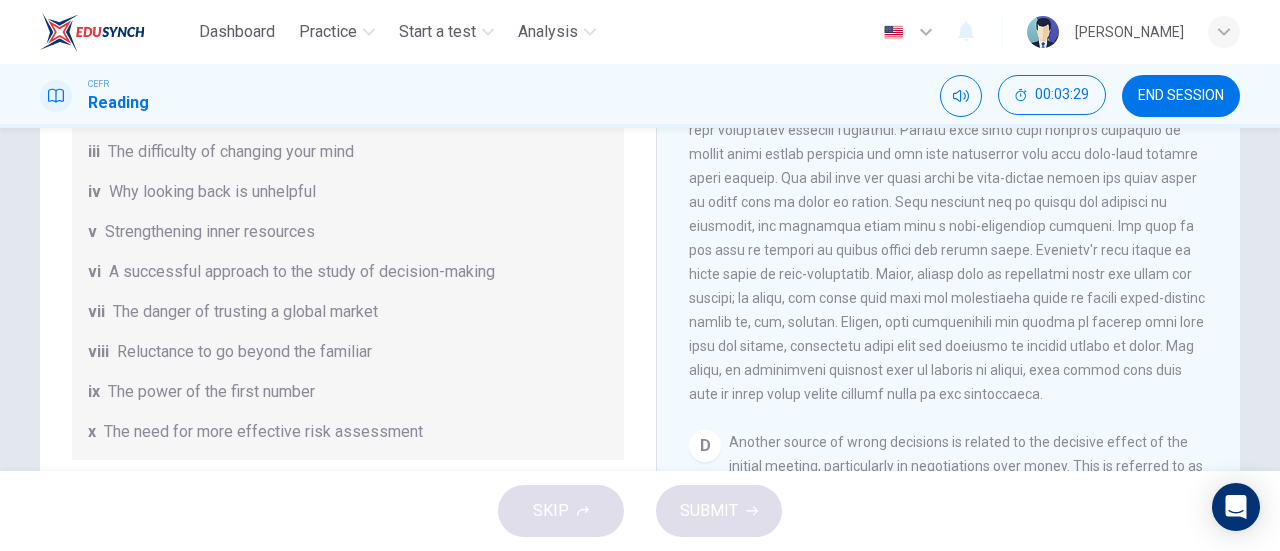 scroll, scrollTop: 887, scrollLeft: 0, axis: vertical 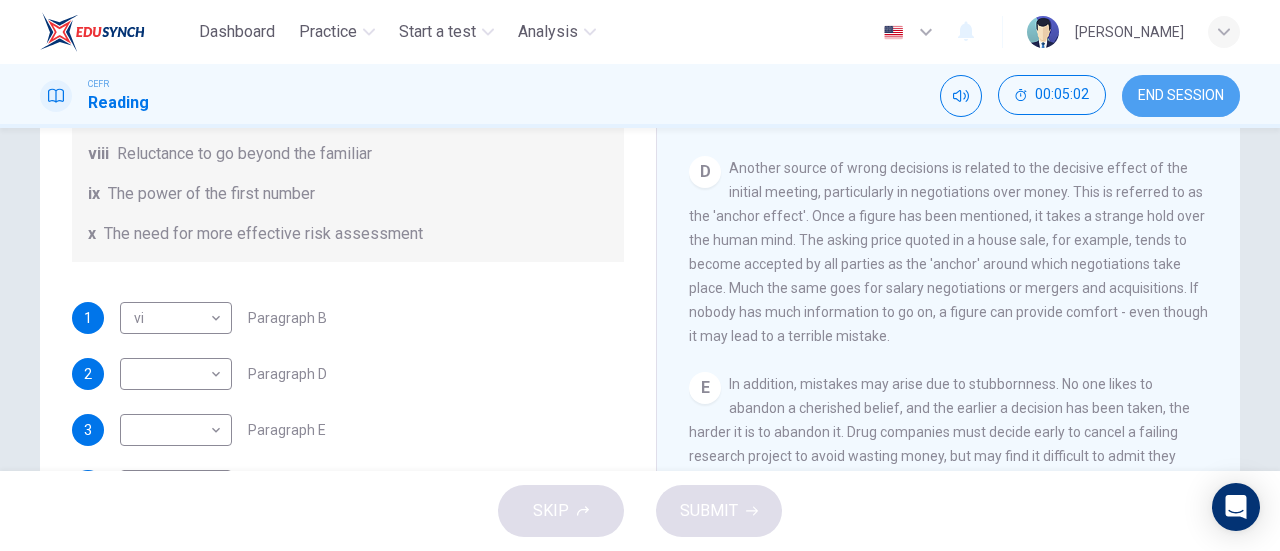 click on "END SESSION" at bounding box center [1181, 96] 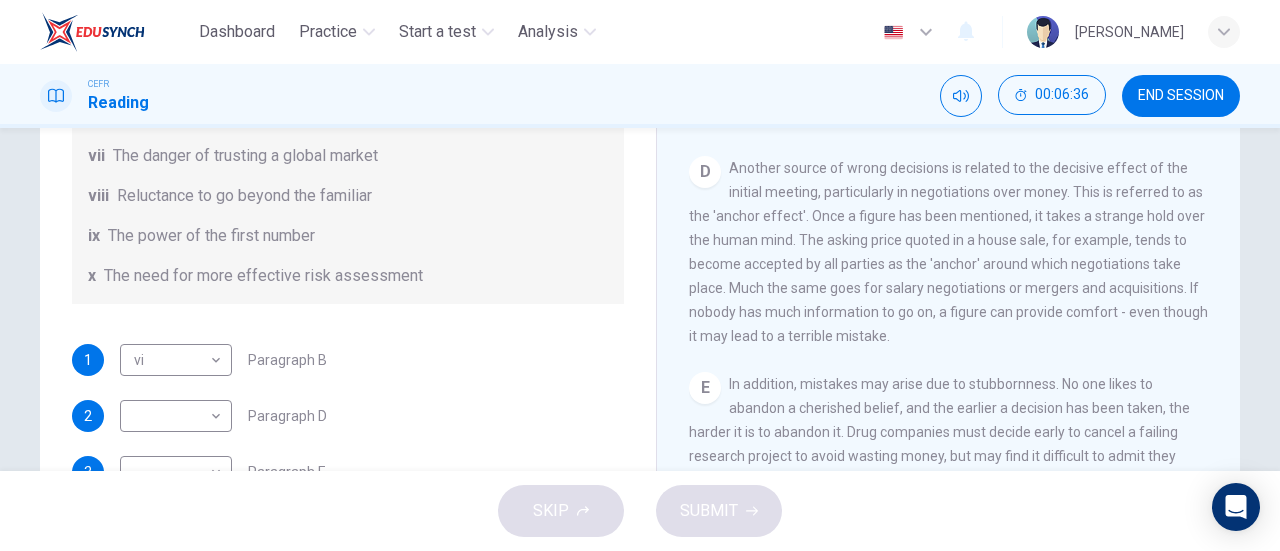 scroll, scrollTop: 344, scrollLeft: 0, axis: vertical 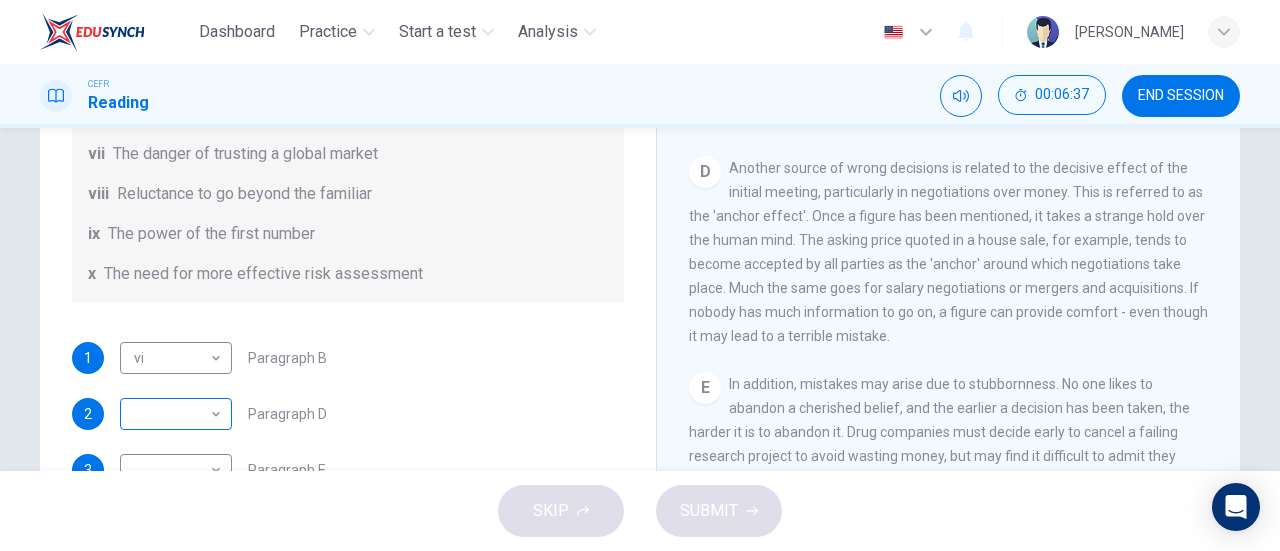 click on "Dashboard Practice Start a test Analysis English en ​ NUR ZAYANI BINTI ZAMRI CEFR Reading 00:06:37 END SESSION Questions 1 - 6 Reading Passage 1 has nine paragraphs  A-I
Choose the correct heading for Paragraphs  B  and  D-H  from the list of headings below.
Write the correct number  (i-xi)  in the boxes below. List of Headings i Not identifying the correct priorities ii A solution for the long term iii The difficulty of changing your mind iv Why looking back is unhelpful v Strengthening inner resources vi A successful approach to the study of decision-making vii The danger of trusting a global market viii Reluctance to go beyond the familiar ix The power of the first number x The need for more effective risk assessment 1 vi vi ​ Paragraph B 2 ​ ​ Paragraph D 3 ​ ​ Paragraph E 4 ​ ​ Paragraph F 5 ​ ​ Paragraph G 6 ​ ​ Paragraph H Why Risks Can Go Wrong CLICK TO ZOOM Click to Zoom A B C D E F G H I SKIP SUBMIT EduSynch - Online Language Proficiency Testing
Dashboard Practice" at bounding box center (640, 275) 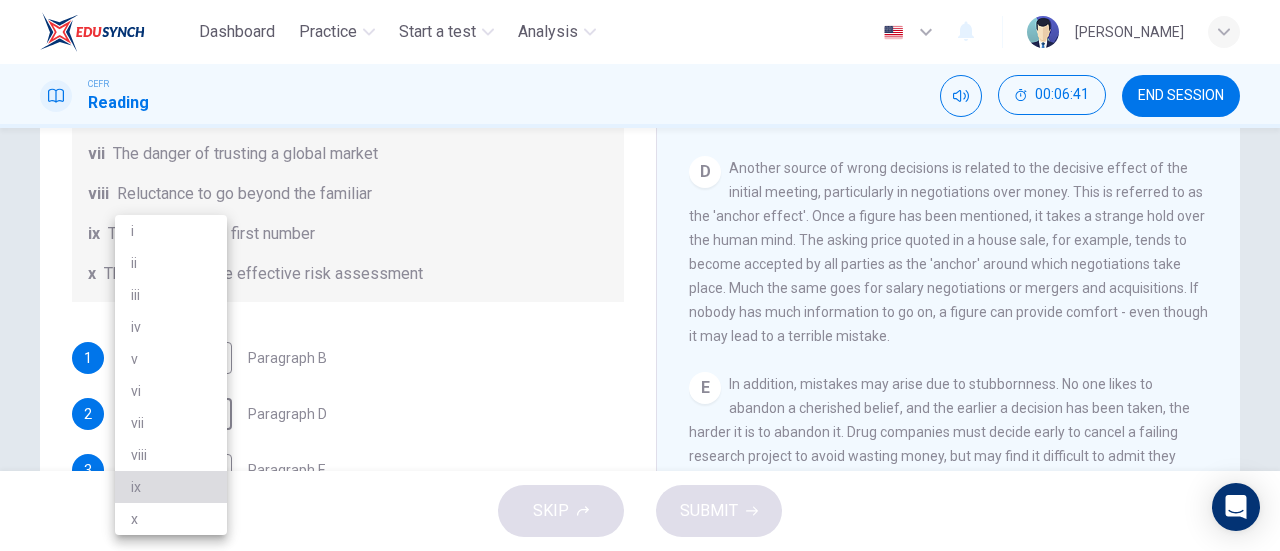 click on "ix" at bounding box center [171, 487] 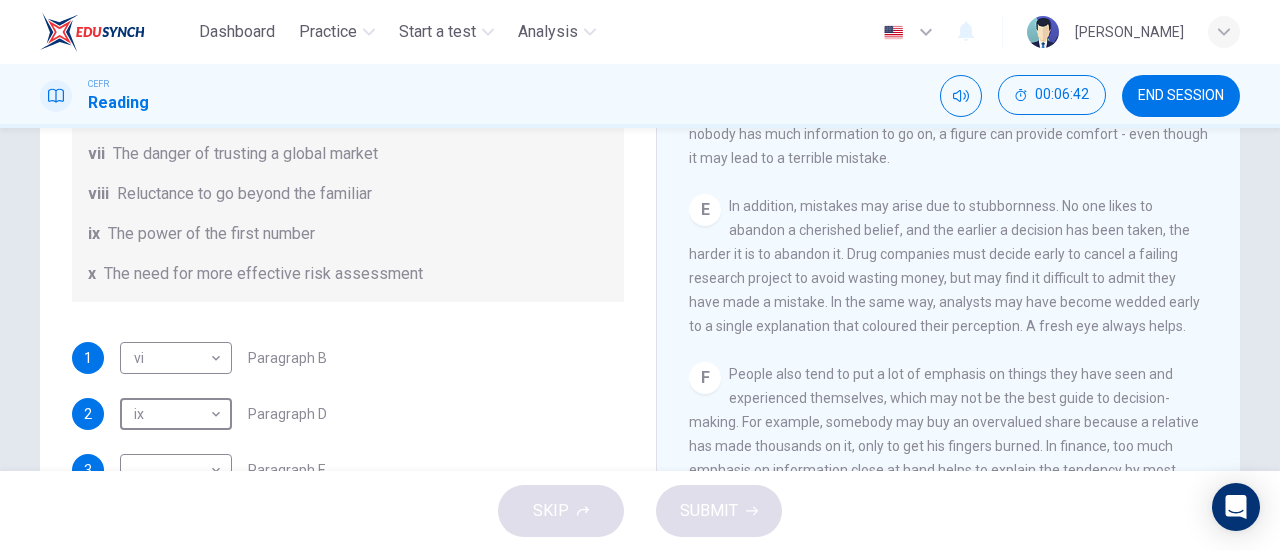 scroll, scrollTop: 1321, scrollLeft: 0, axis: vertical 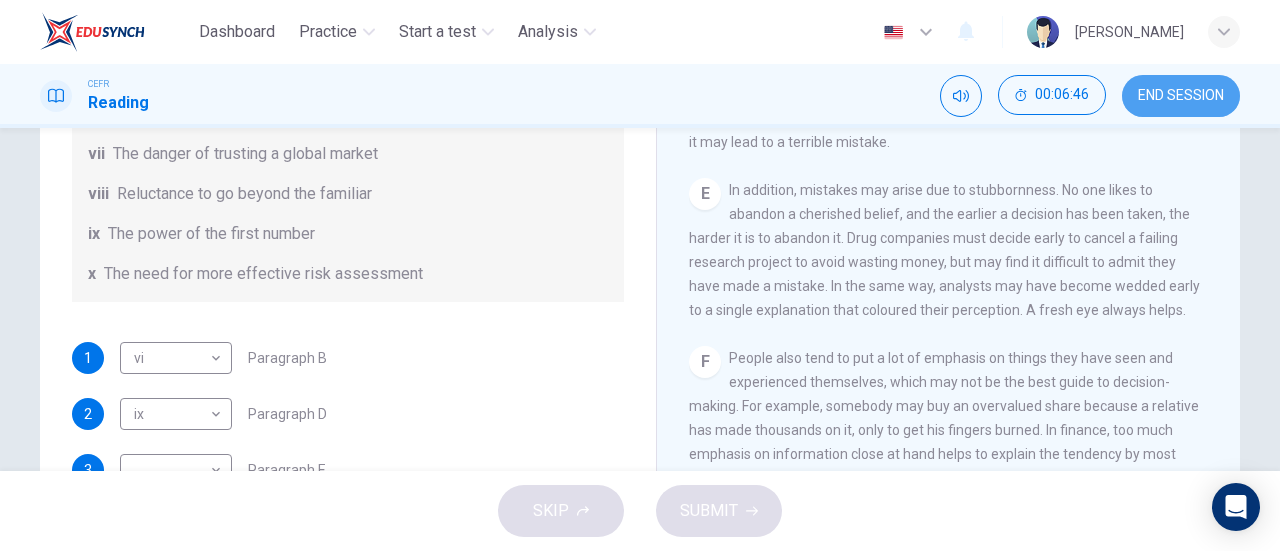 click on "END SESSION" at bounding box center (1181, 96) 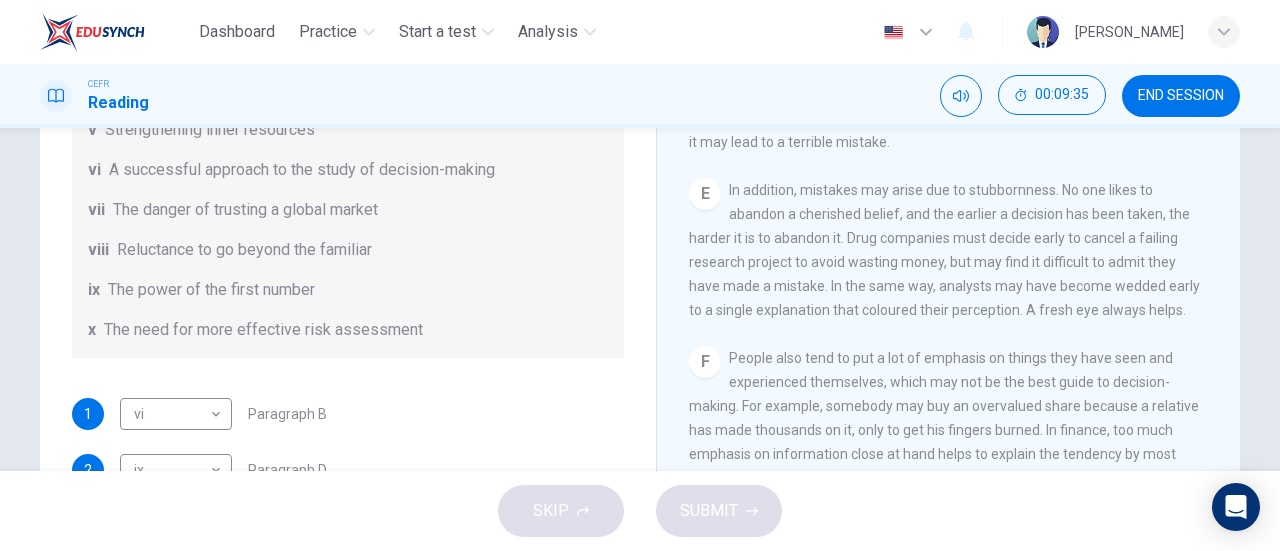 scroll, scrollTop: 384, scrollLeft: 0, axis: vertical 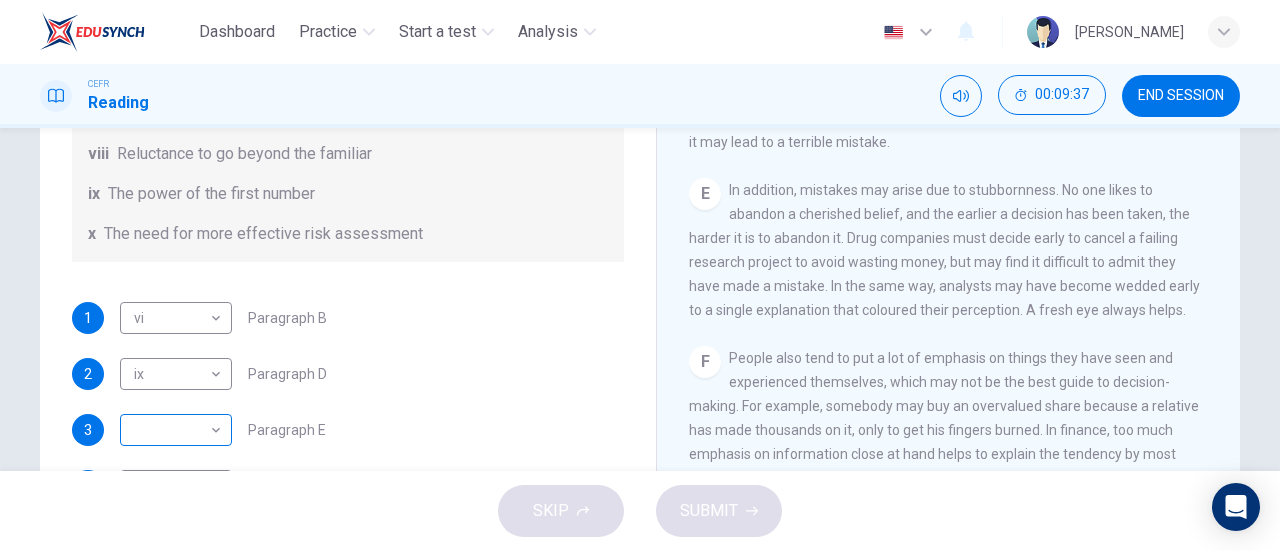 click on "Dashboard Practice Start a test Analysis English en ​ NUR ZAYANI BINTI ZAMRI CEFR Reading 00:09:37 END SESSION Questions 1 - 6 Reading Passage 1 has nine paragraphs  A-I
Choose the correct heading for Paragraphs  B  and  D-H  from the list of headings below.
Write the correct number  (i-xi)  in the boxes below. List of Headings i Not identifying the correct priorities ii A solution for the long term iii The difficulty of changing your mind iv Why looking back is unhelpful v Strengthening inner resources vi A successful approach to the study of decision-making vii The danger of trusting a global market viii Reluctance to go beyond the familiar ix The power of the first number x The need for more effective risk assessment 1 vi vi ​ Paragraph B 2 ix ix ​ Paragraph D 3 ​ ​ Paragraph E 4 ​ ​ Paragraph F 5 ​ ​ Paragraph G 6 ​ ​ Paragraph H Why Risks Can Go Wrong CLICK TO ZOOM Click to Zoom A B C D E F G H I SKIP SUBMIT EduSynch - Online Language Proficiency Testing
Dashboard 2025" at bounding box center [640, 275] 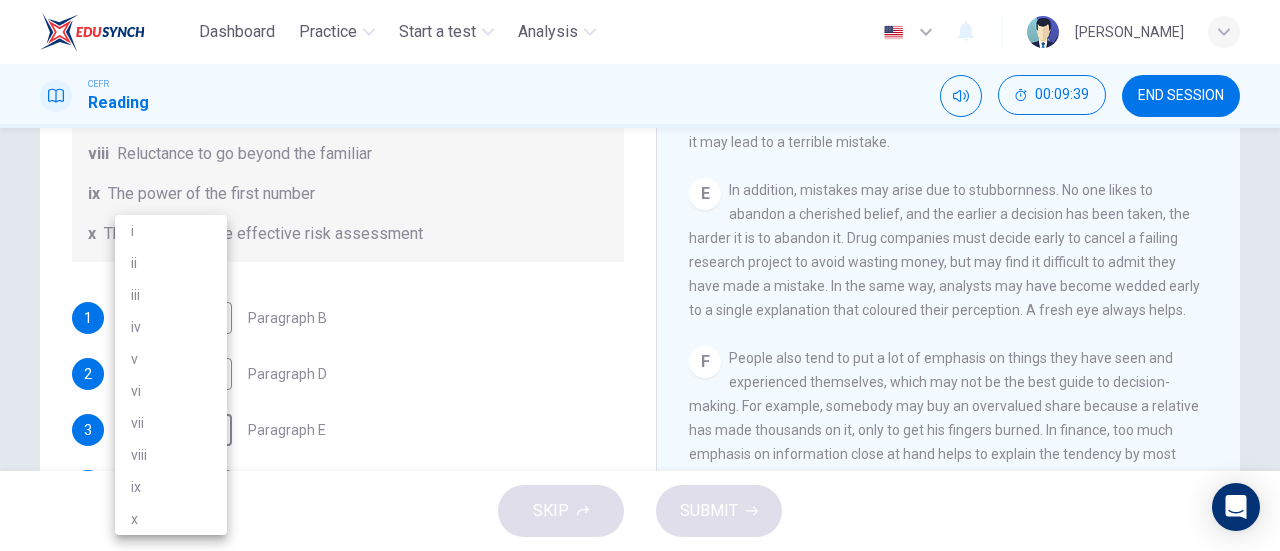 click on "iii" at bounding box center (171, 295) 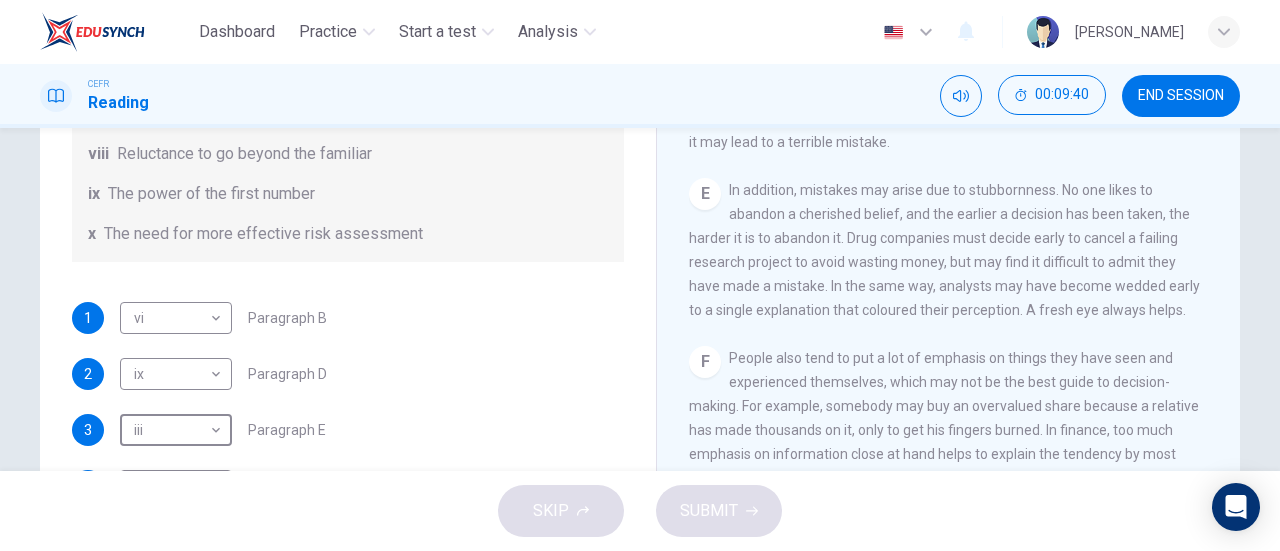 type on "iii" 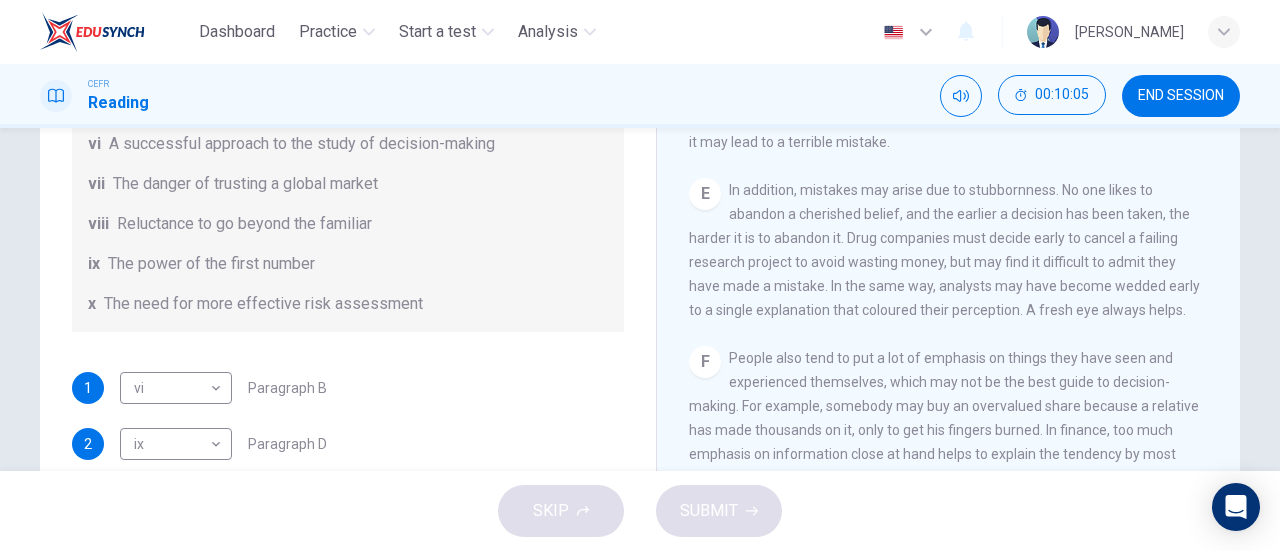 scroll, scrollTop: 384, scrollLeft: 0, axis: vertical 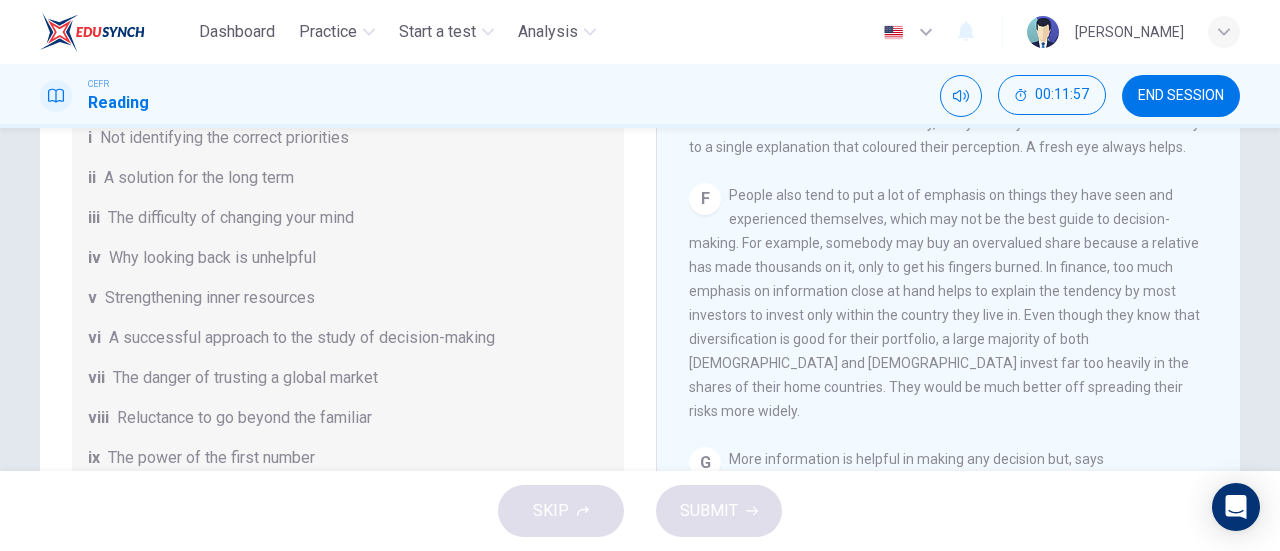 drag, startPoint x: 881, startPoint y: 250, endPoint x: 902, endPoint y: 270, distance: 29 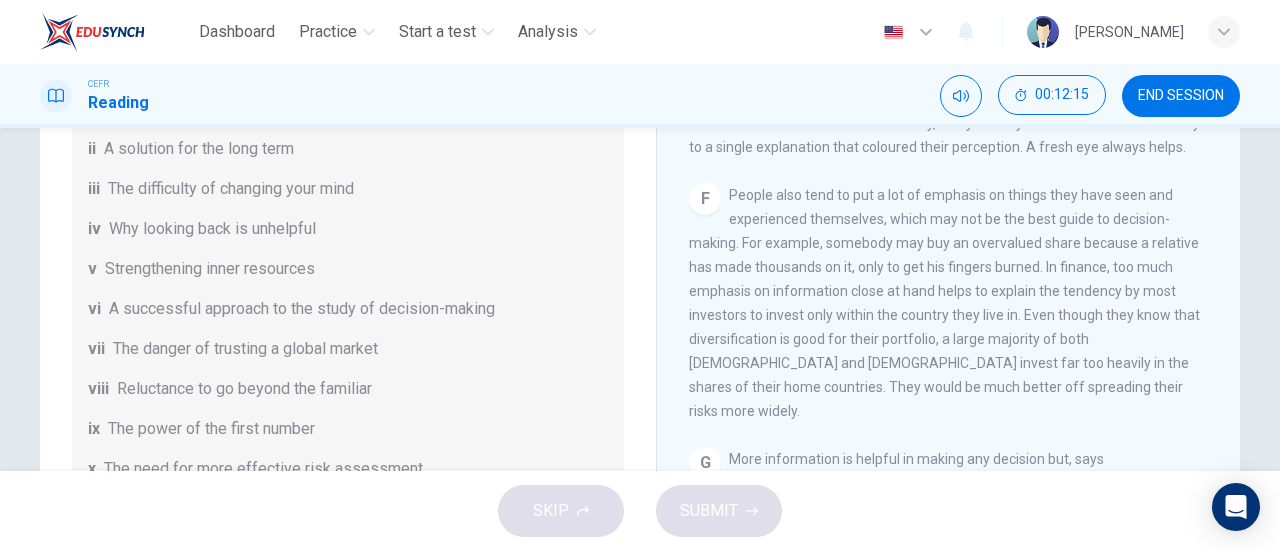 scroll, scrollTop: 30, scrollLeft: 0, axis: vertical 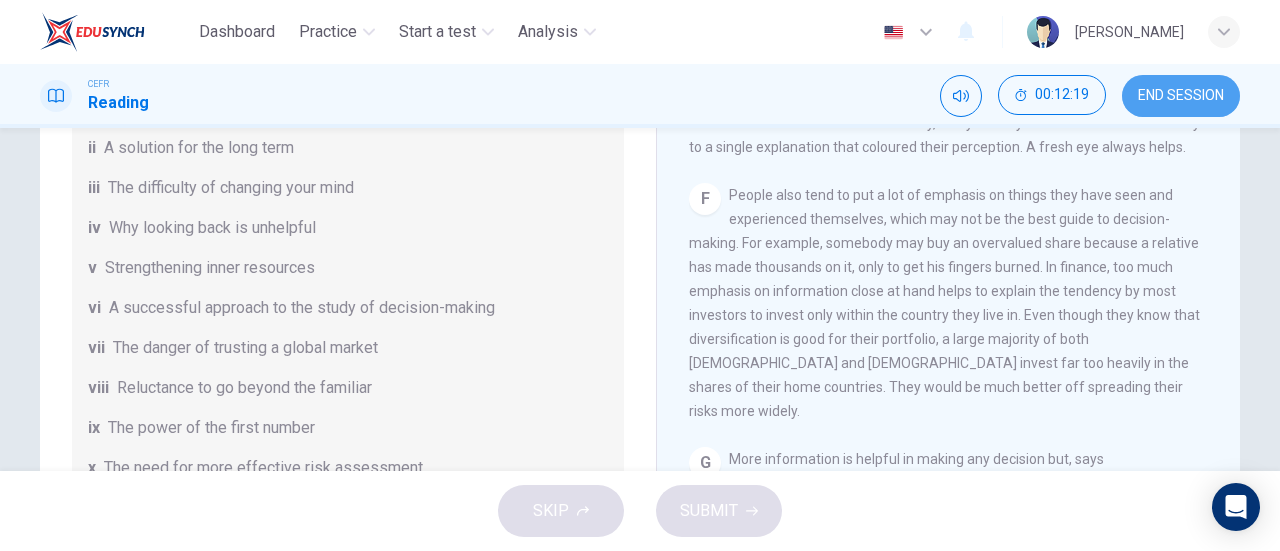 click on "END SESSION" at bounding box center [1181, 96] 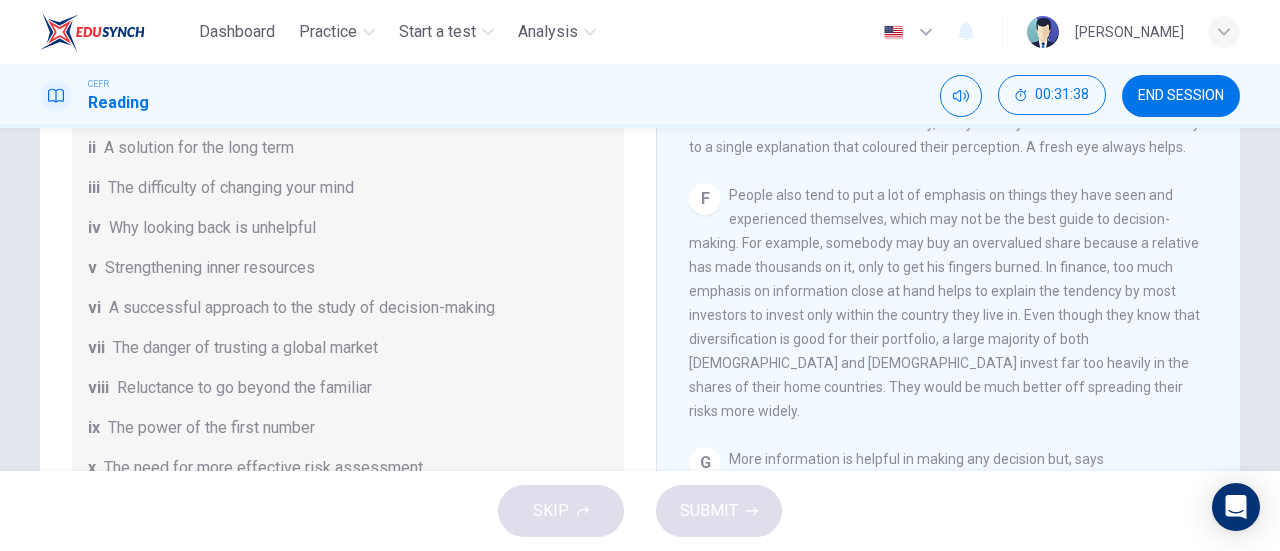 scroll, scrollTop: 0, scrollLeft: 0, axis: both 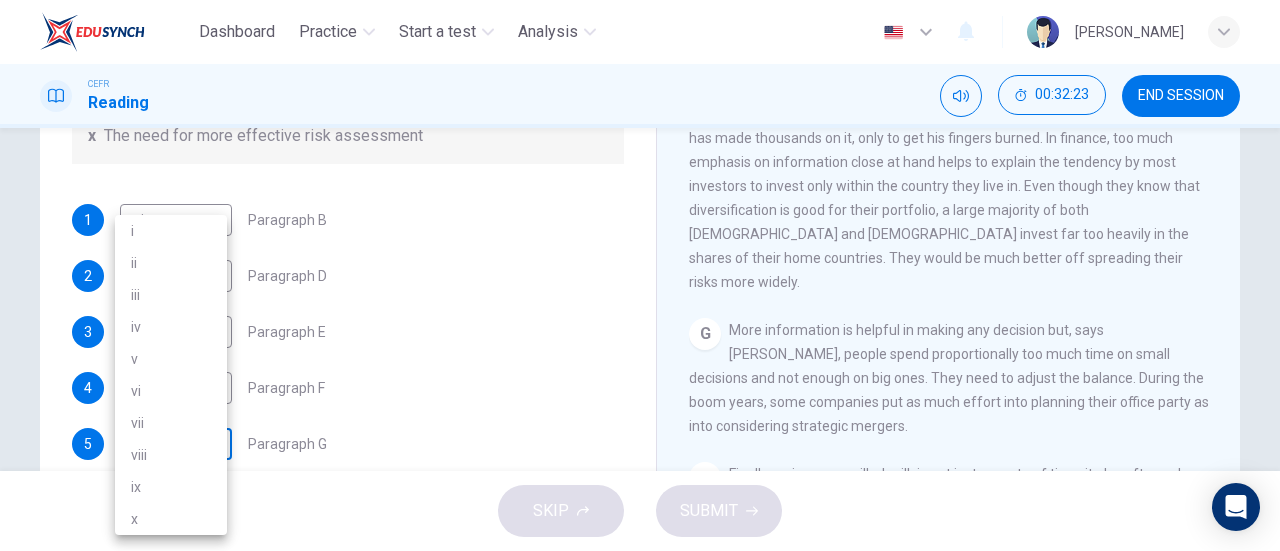 click on "Dashboard Practice Start a test Analysis English en ​ NUR ZAYANI BINTI ZAMRI CEFR Reading 00:32:23 END SESSION Questions 1 - 6 Reading Passage 1 has nine paragraphs  A-I
Choose the correct heading for Paragraphs  B  and  D-H  from the list of headings below.
Write the correct number  (i-xi)  in the boxes below. List of Headings i Not identifying the correct priorities ii A solution for the long term iii The difficulty of changing your mind iv Why looking back is unhelpful v Strengthening inner resources vi A successful approach to the study of decision-making vii The danger of trusting a global market viii Reluctance to go beyond the familiar ix The power of the first number x The need for more effective risk assessment 1 vi vi ​ Paragraph B 2 ix ix ​ Paragraph D 3 iii iii ​ Paragraph E 4 ​ ​ Paragraph F 5 ​ ​ Paragraph G 6 ​ ​ Paragraph H Why Risks Can Go Wrong CLICK TO ZOOM Click to Zoom A B C D E F G H I SKIP SUBMIT EduSynch - Online Language Proficiency Testing
Dashboard i v" at bounding box center [640, 275] 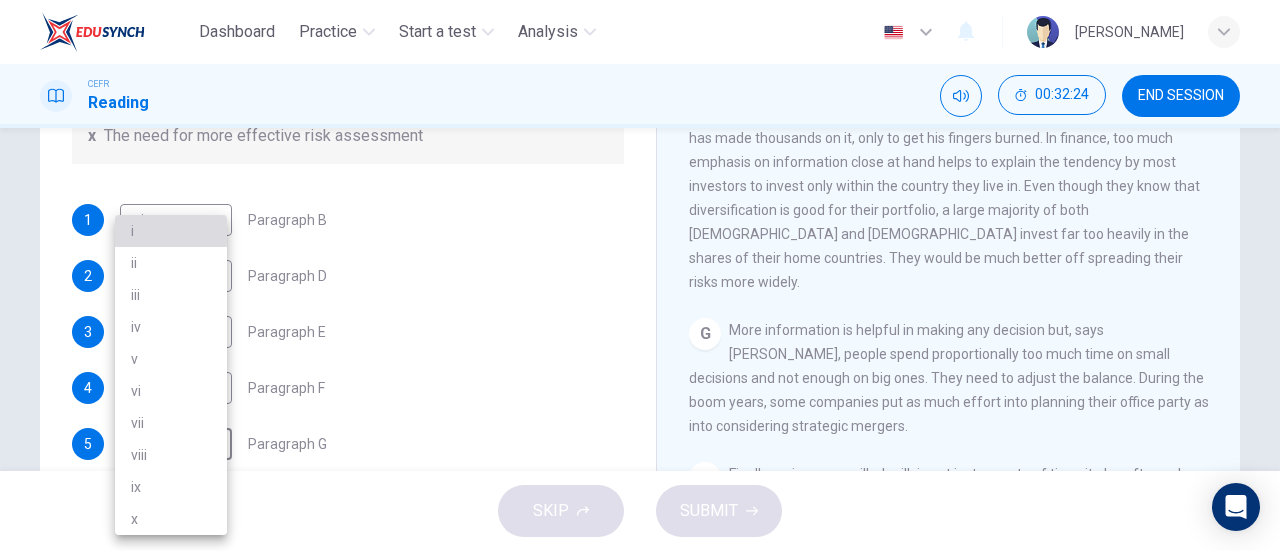 click on "i" at bounding box center [171, 231] 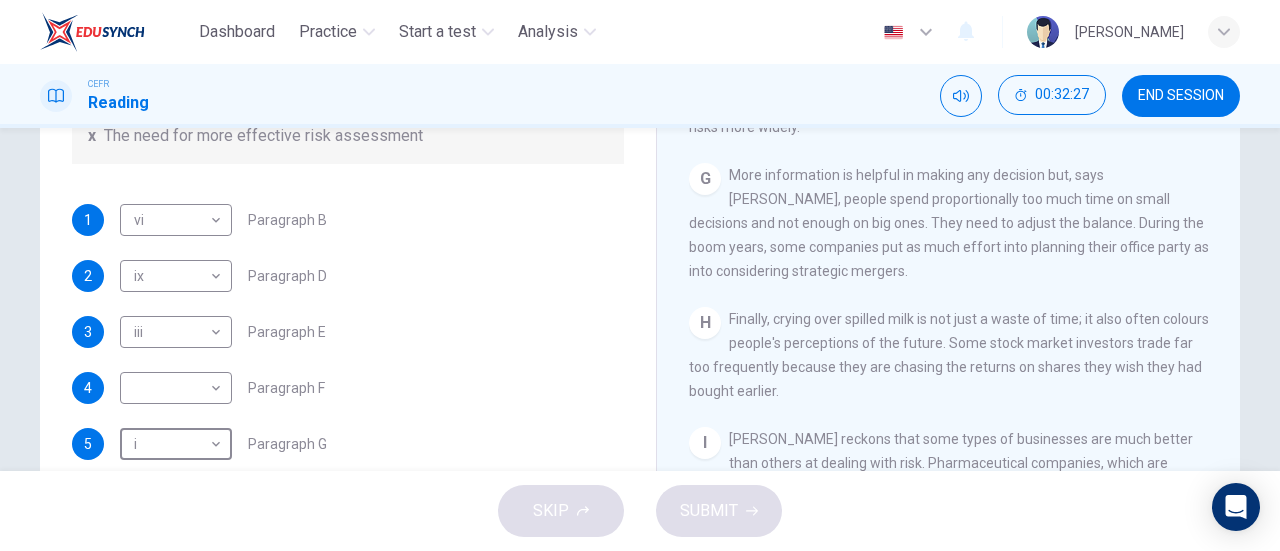 scroll, scrollTop: 1671, scrollLeft: 0, axis: vertical 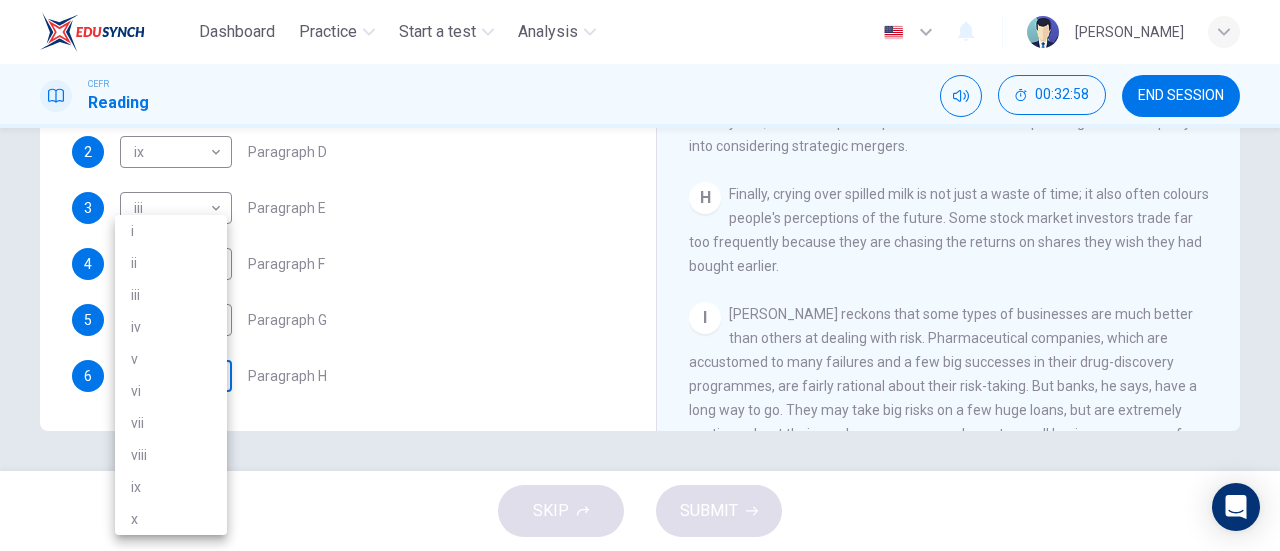click on "Dashboard Practice Start a test Analysis English en ​ NUR ZAYANI BINTI ZAMRI CEFR Reading 00:32:58 END SESSION Questions 1 - 6 Reading Passage 1 has nine paragraphs  A-I
Choose the correct heading for Paragraphs  B  and  D-H  from the list of headings below.
Write the correct number  (i-xi)  in the boxes below. List of Headings i Not identifying the correct priorities ii A solution for the long term iii The difficulty of changing your mind iv Why looking back is unhelpful v Strengthening inner resources vi A successful approach to the study of decision-making vii The danger of trusting a global market viii Reluctance to go beyond the familiar ix The power of the first number x The need for more effective risk assessment 1 vi vi ​ Paragraph B 2 ix ix ​ Paragraph D 3 iii iii ​ Paragraph E 4 ​ ​ Paragraph F 5 i i ​ Paragraph G 6 ​ ​ Paragraph H Why Risks Can Go Wrong CLICK TO ZOOM Click to Zoom A B C D E F G H I SKIP SUBMIT EduSynch - Online Language Proficiency Testing
Dashboard i v" at bounding box center (640, 275) 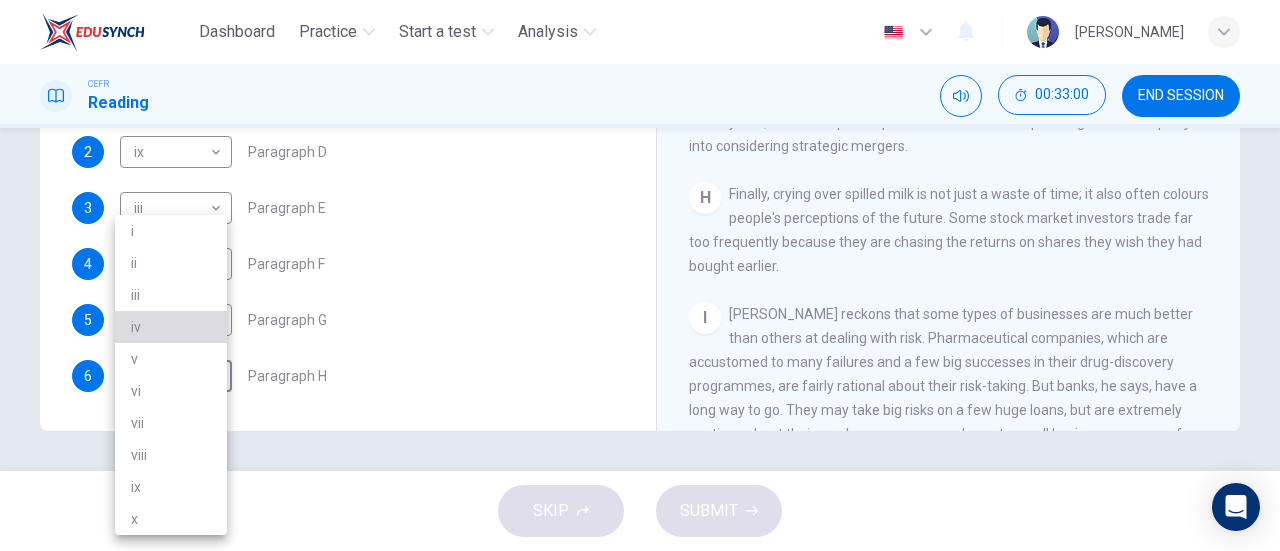 click on "iv" at bounding box center [171, 327] 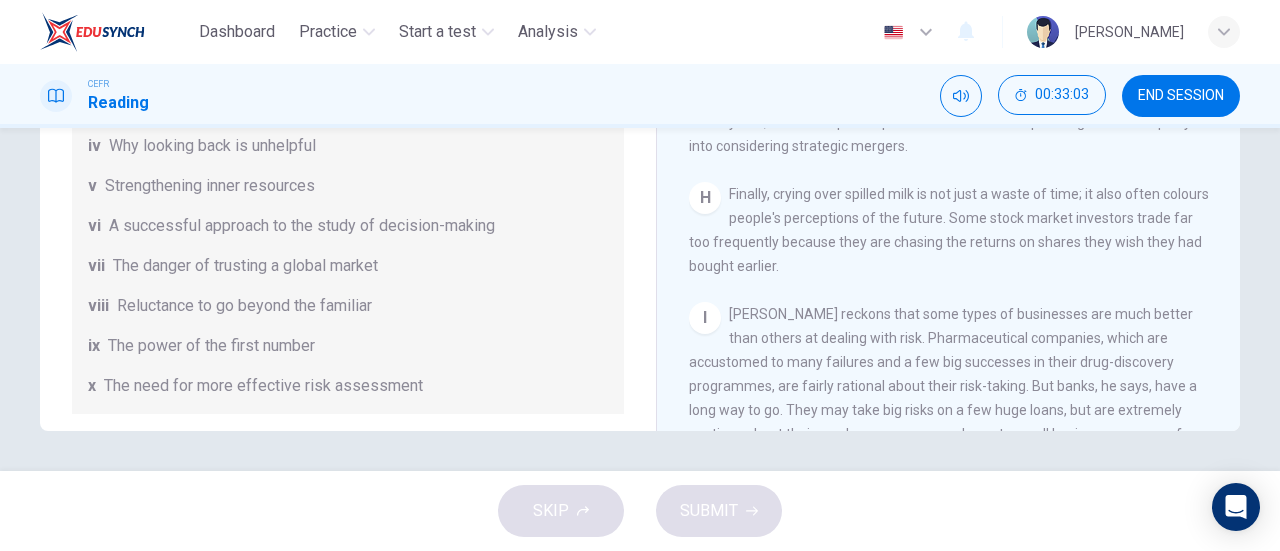 scroll, scrollTop: 0, scrollLeft: 0, axis: both 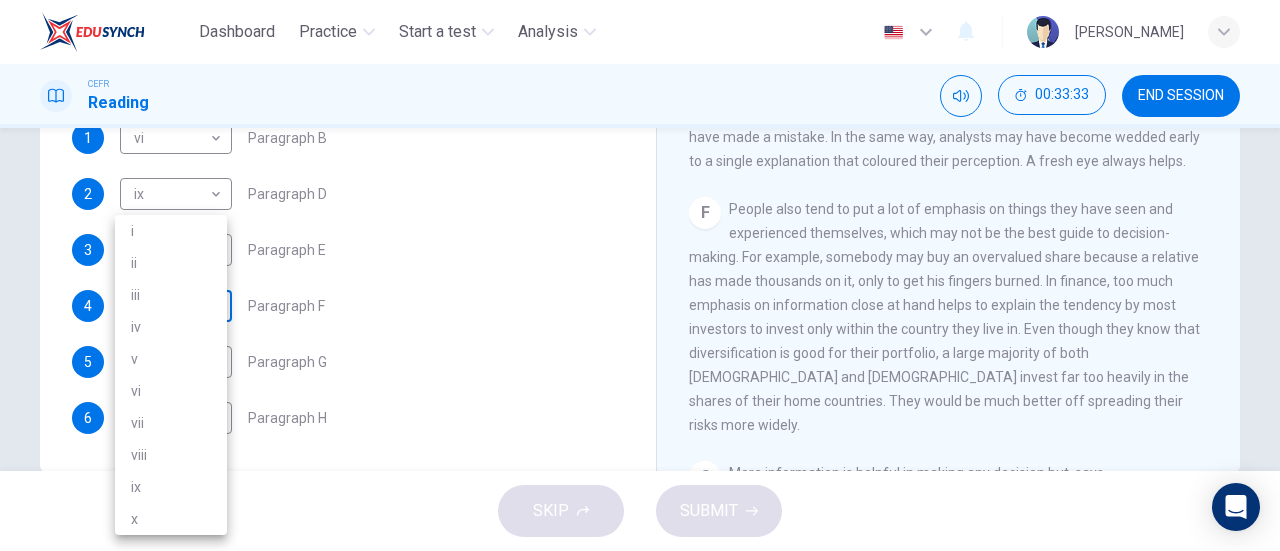 click on "Dashboard Practice Start a test Analysis English en ​ NUR ZAYANI BINTI ZAMRI CEFR Reading 00:33:33 END SESSION Questions 1 - 6 Reading Passage 1 has nine paragraphs  A-I
Choose the correct heading for Paragraphs  B  and  D-H  from the list of headings below.
Write the correct number  (i-xi)  in the boxes below. List of Headings i Not identifying the correct priorities ii A solution for the long term iii The difficulty of changing your mind iv Why looking back is unhelpful v Strengthening inner resources vi A successful approach to the study of decision-making vii The danger of trusting a global market viii Reluctance to go beyond the familiar ix The power of the first number x The need for more effective risk assessment 1 vi vi ​ Paragraph B 2 ix ix ​ Paragraph D 3 iii iii ​ Paragraph E 4 ​ ​ Paragraph F 5 i i ​ Paragraph G 6 iv iv ​ Paragraph H Why Risks Can Go Wrong CLICK TO ZOOM Click to Zoom A B C D E F G H I SKIP SUBMIT EduSynch - Online Language Proficiency Testing
Dashboard i" at bounding box center [640, 275] 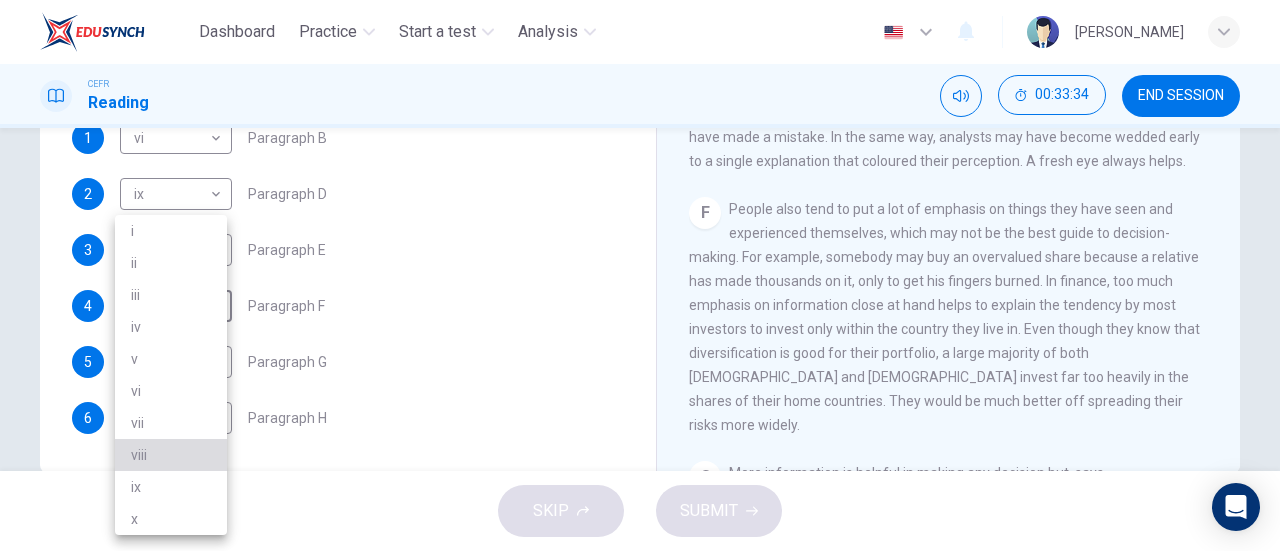 click on "viii" at bounding box center [171, 455] 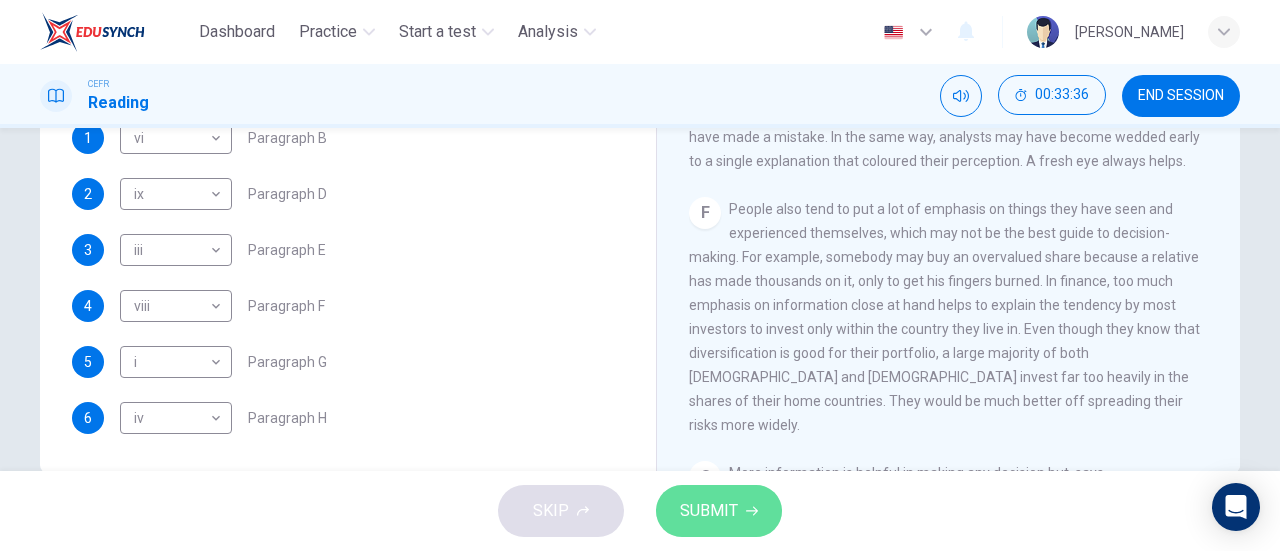 click on "SUBMIT" at bounding box center (709, 511) 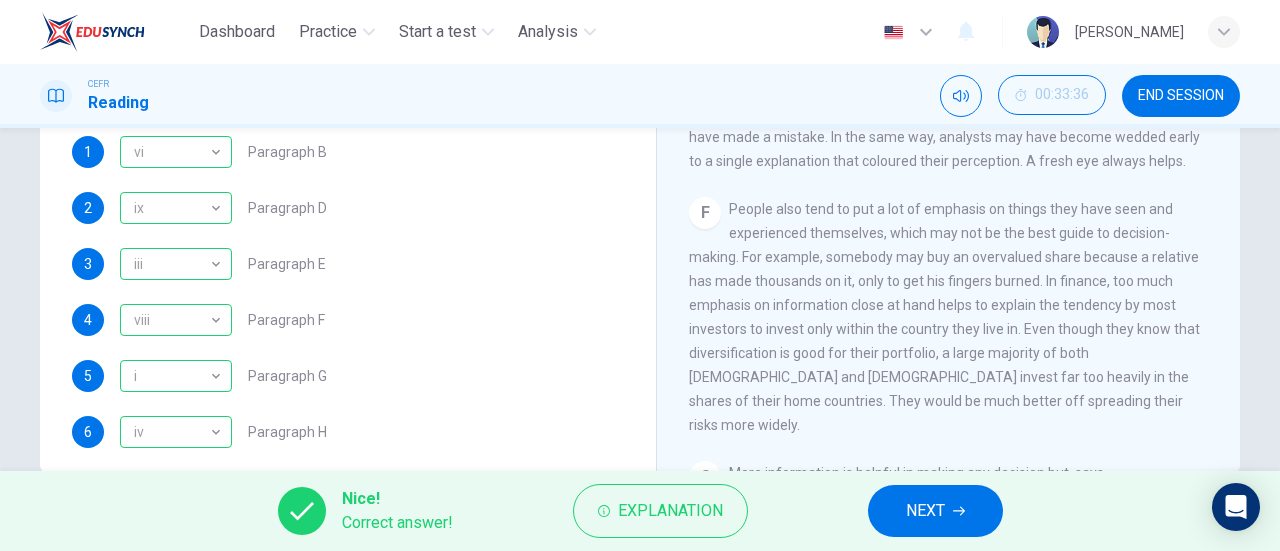 scroll, scrollTop: 370, scrollLeft: 0, axis: vertical 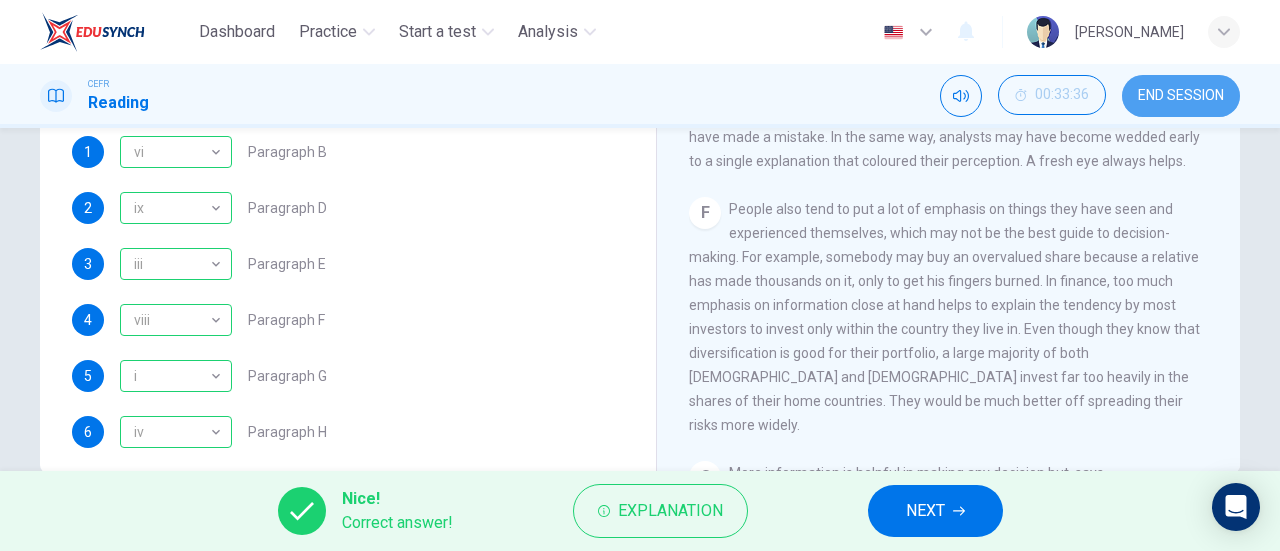 click on "END SESSION" at bounding box center (1181, 96) 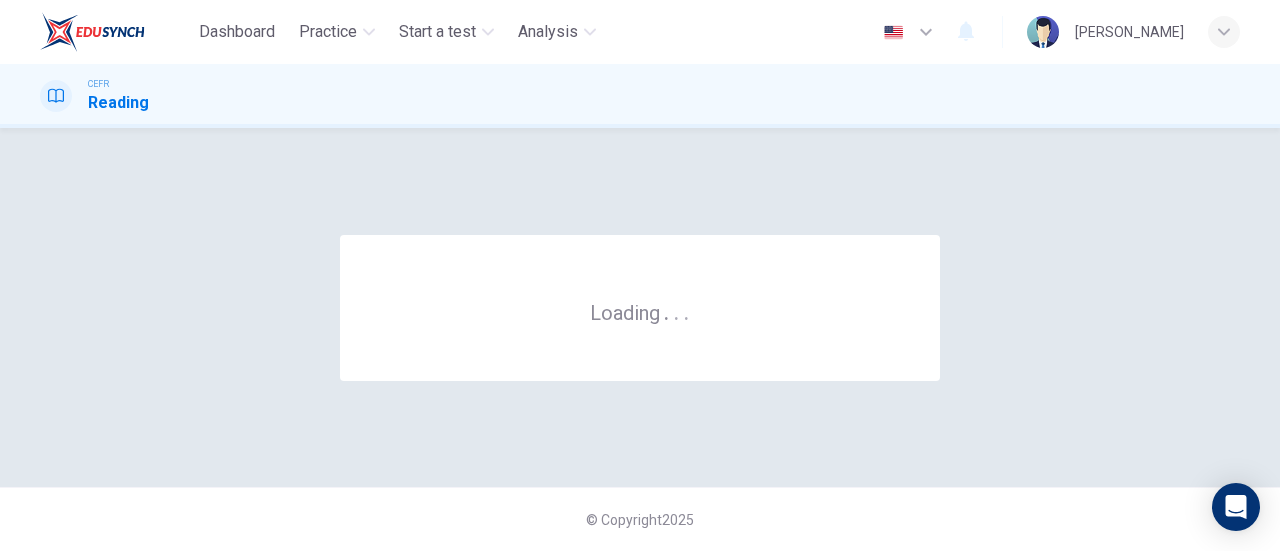 scroll, scrollTop: 0, scrollLeft: 0, axis: both 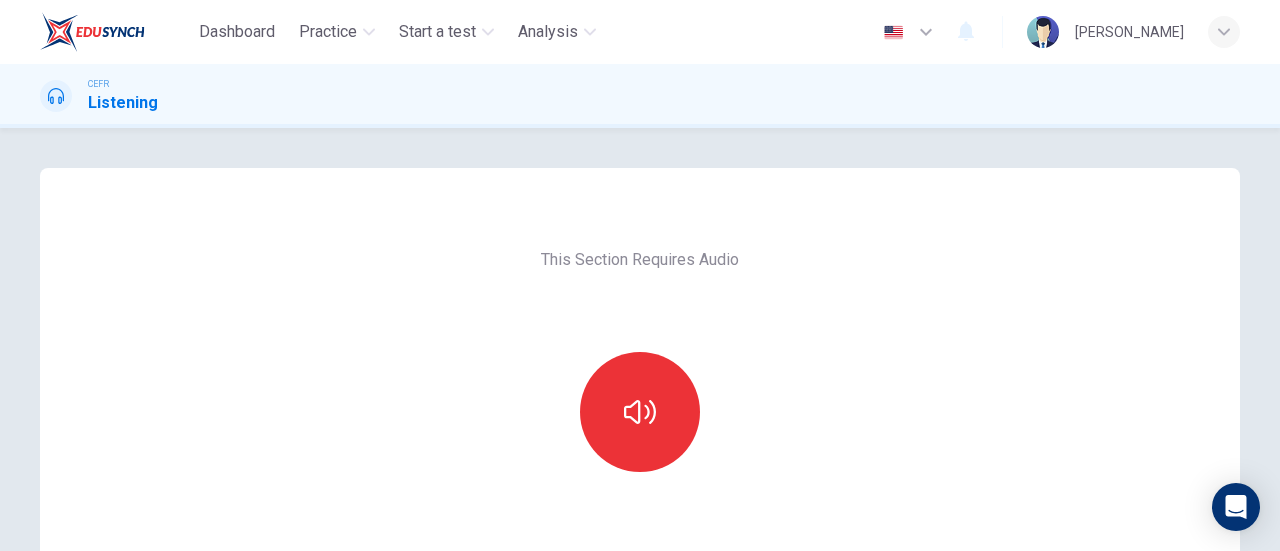 click on "This Section Requires Audio Click the icon to make sure you can hear the tune clearly. For the best performance, use  Google Chrome Sounds good!" at bounding box center (640, 515) 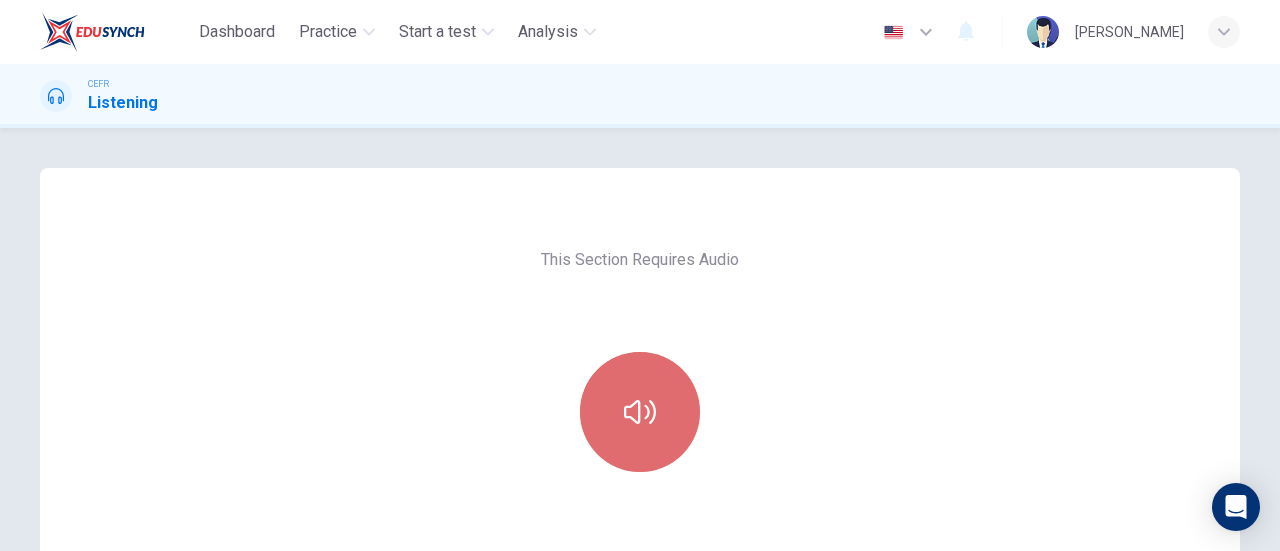 click at bounding box center [640, 412] 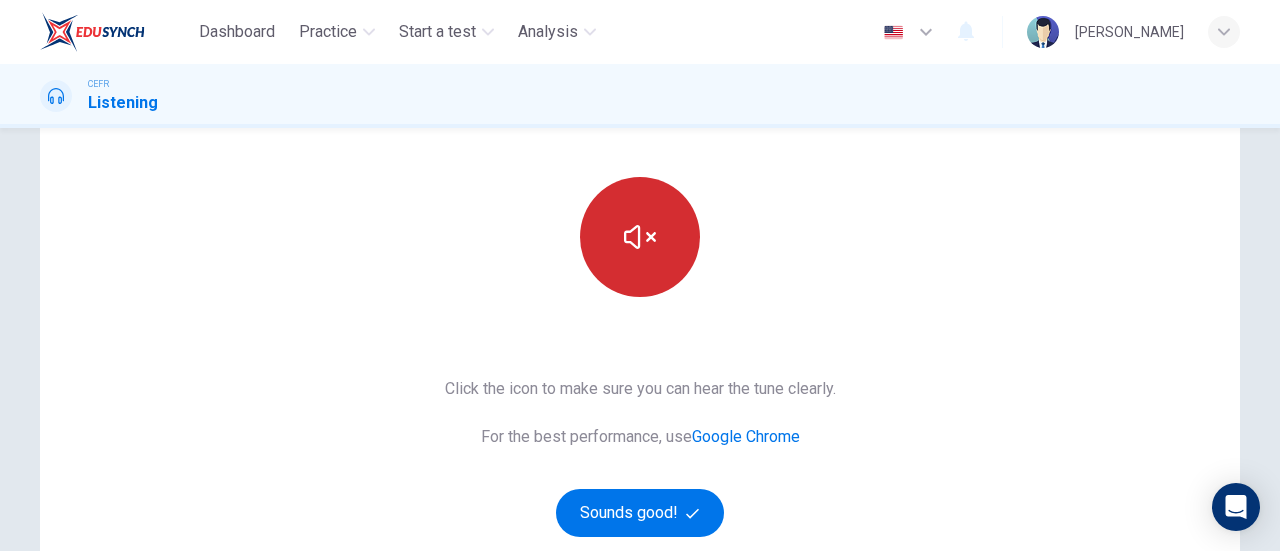 scroll, scrollTop: 176, scrollLeft: 0, axis: vertical 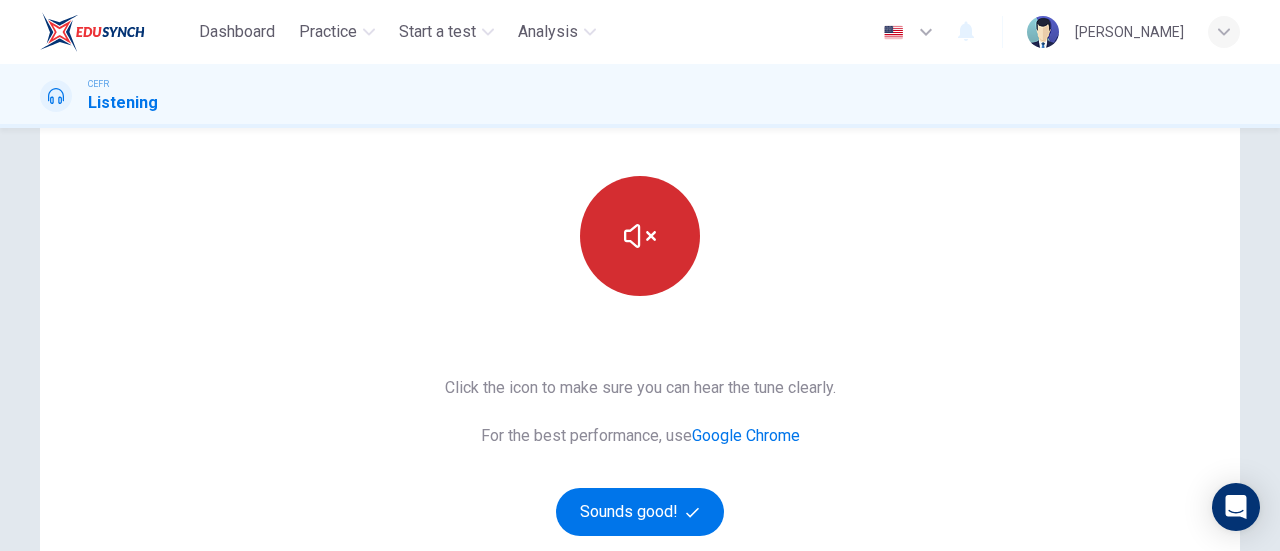 type 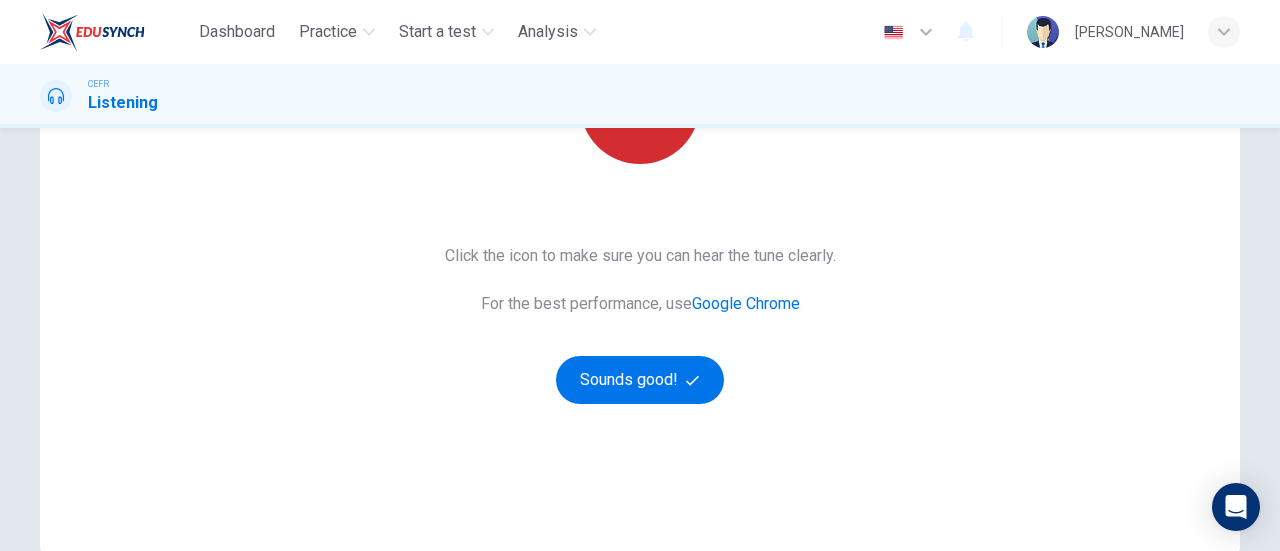 scroll, scrollTop: 310, scrollLeft: 0, axis: vertical 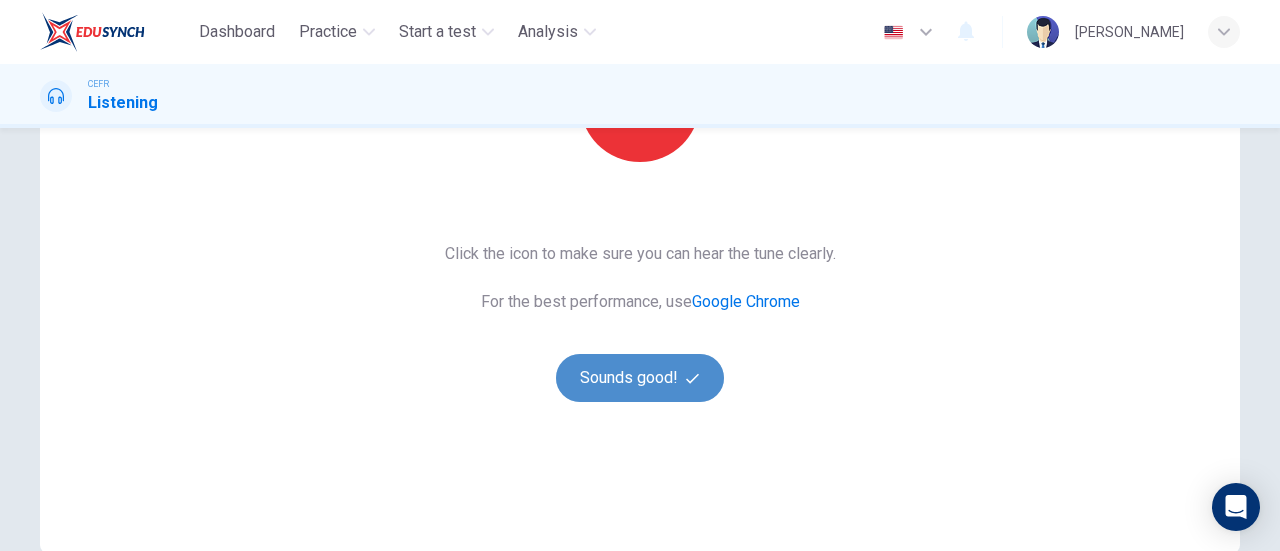 click on "Sounds good!" at bounding box center [640, 378] 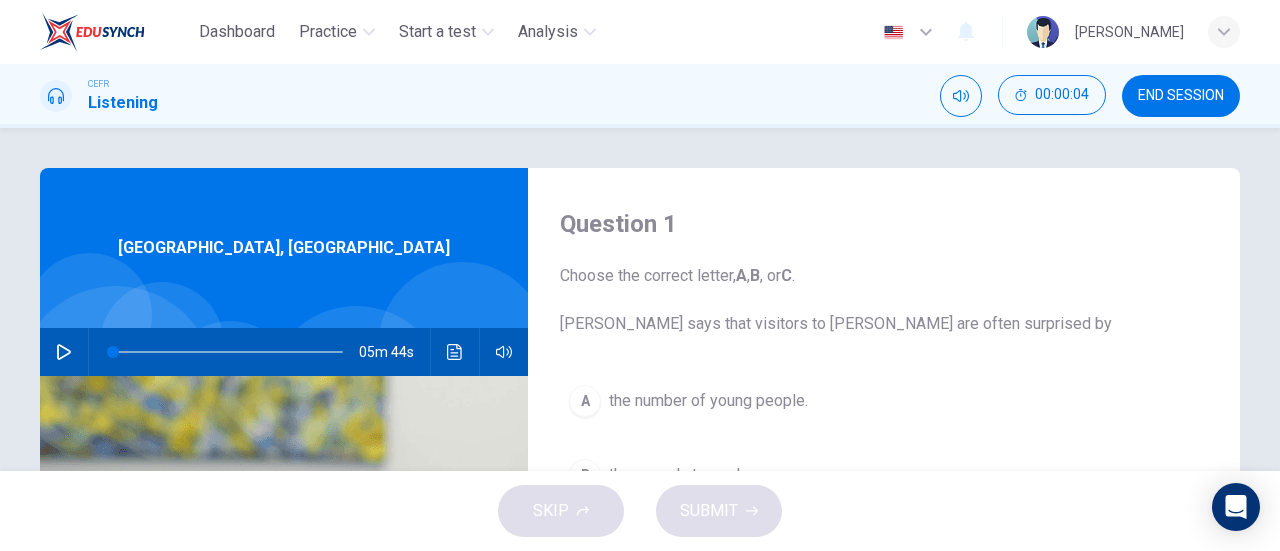 scroll, scrollTop: 1, scrollLeft: 0, axis: vertical 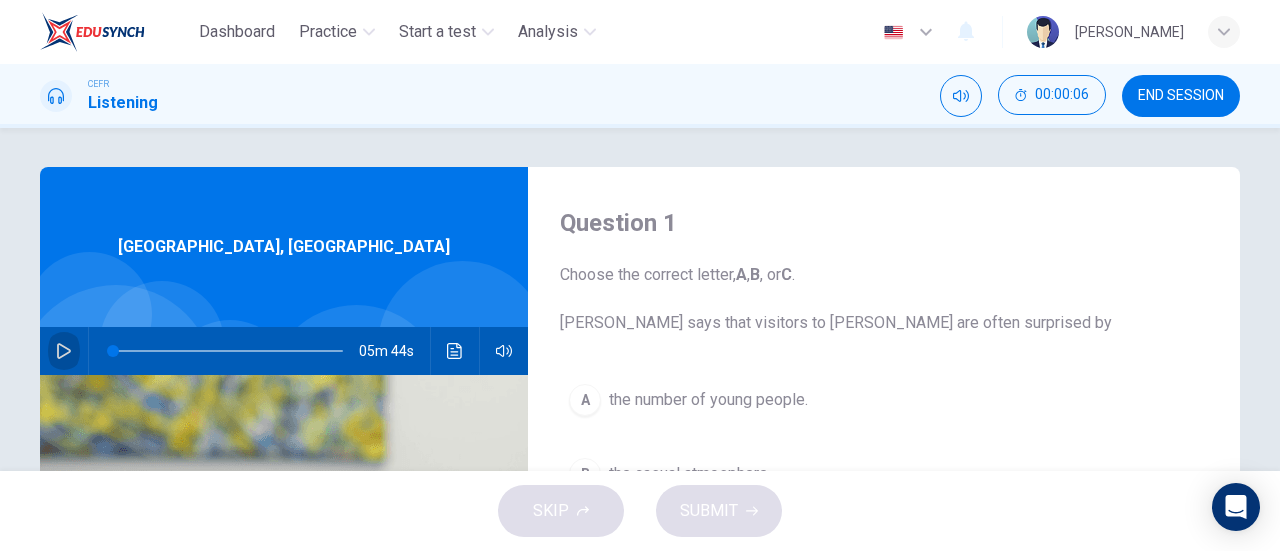 click 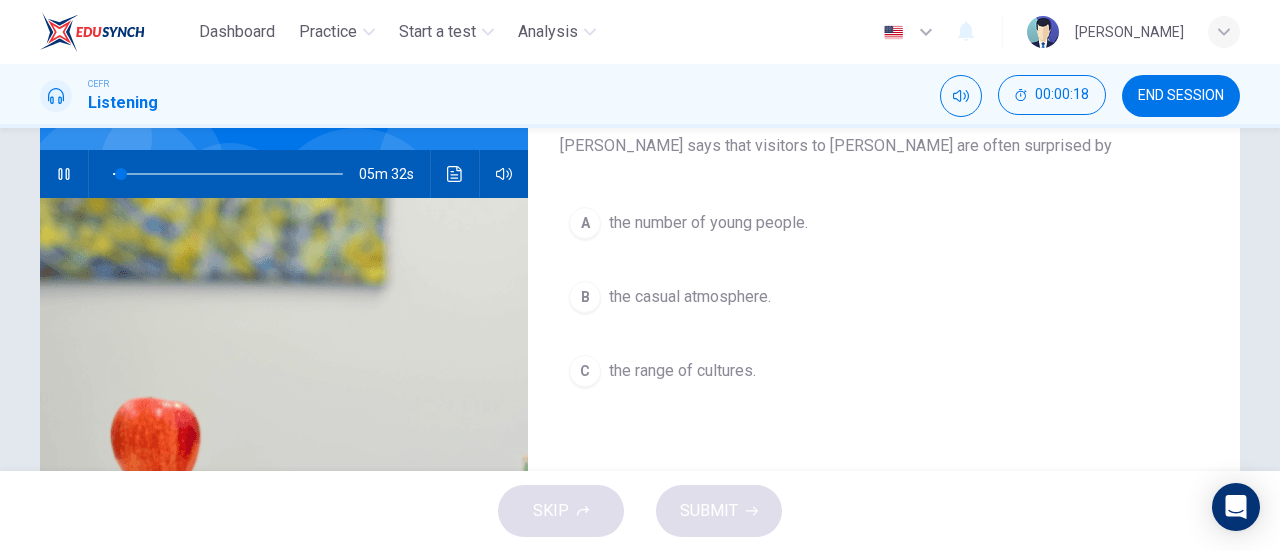 scroll, scrollTop: 184, scrollLeft: 0, axis: vertical 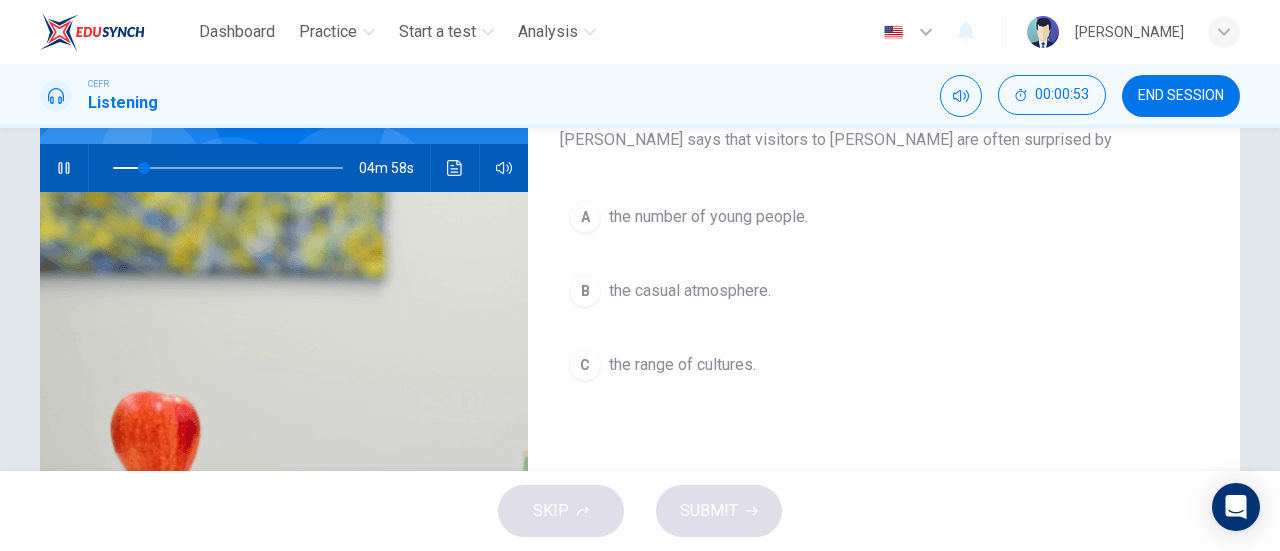 click on "the range of cultures." at bounding box center (682, 365) 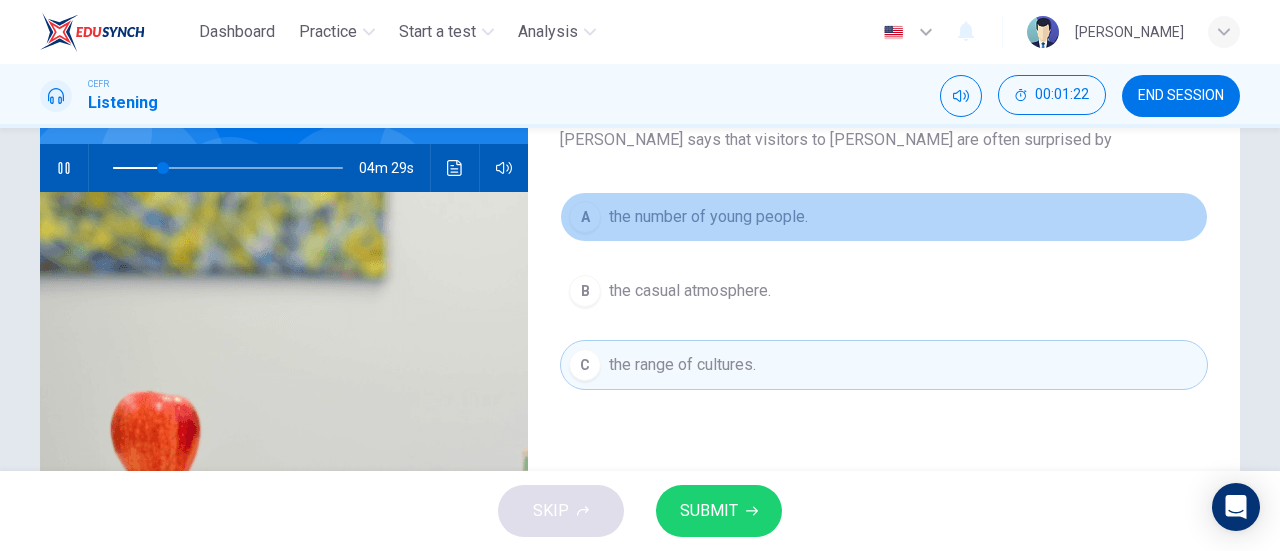click on "A the number of young people." at bounding box center [884, 217] 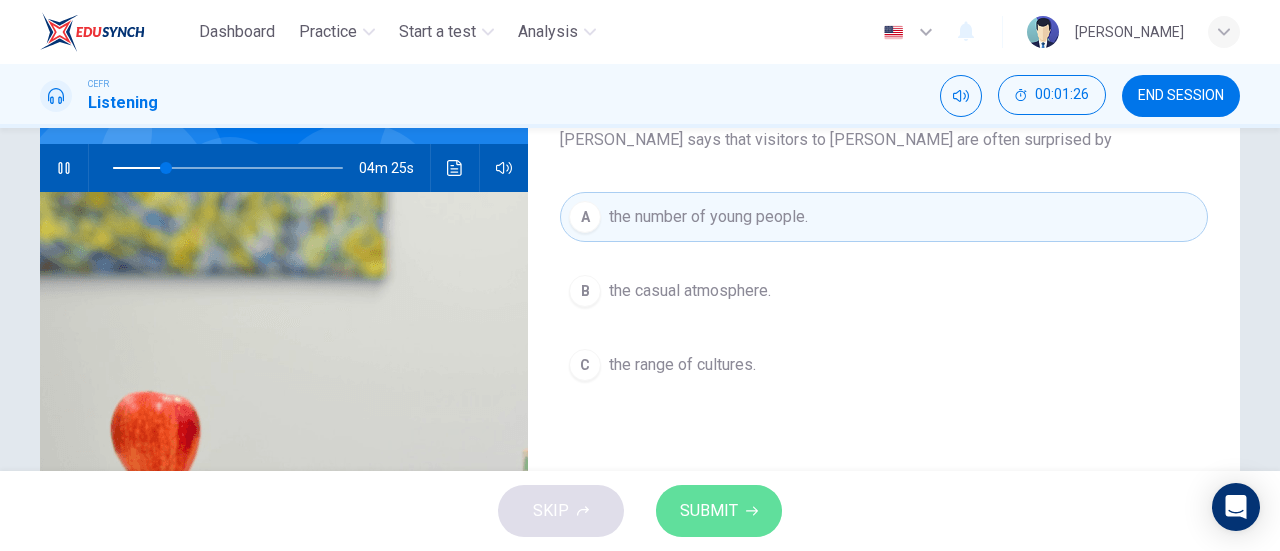 click on "SUBMIT" at bounding box center [719, 511] 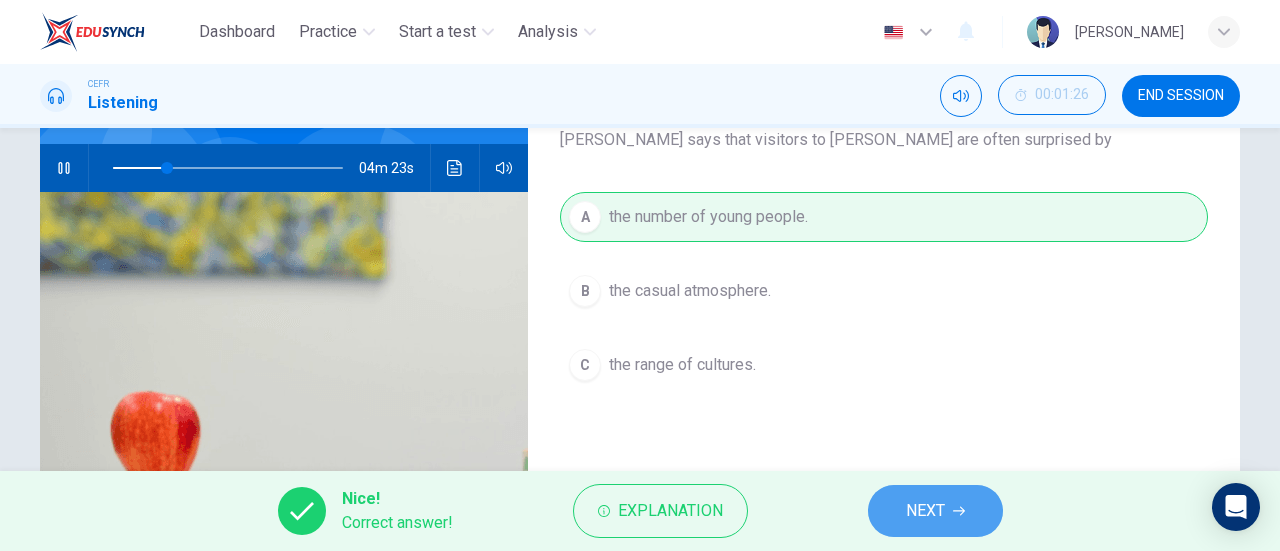 click on "NEXT" at bounding box center [935, 511] 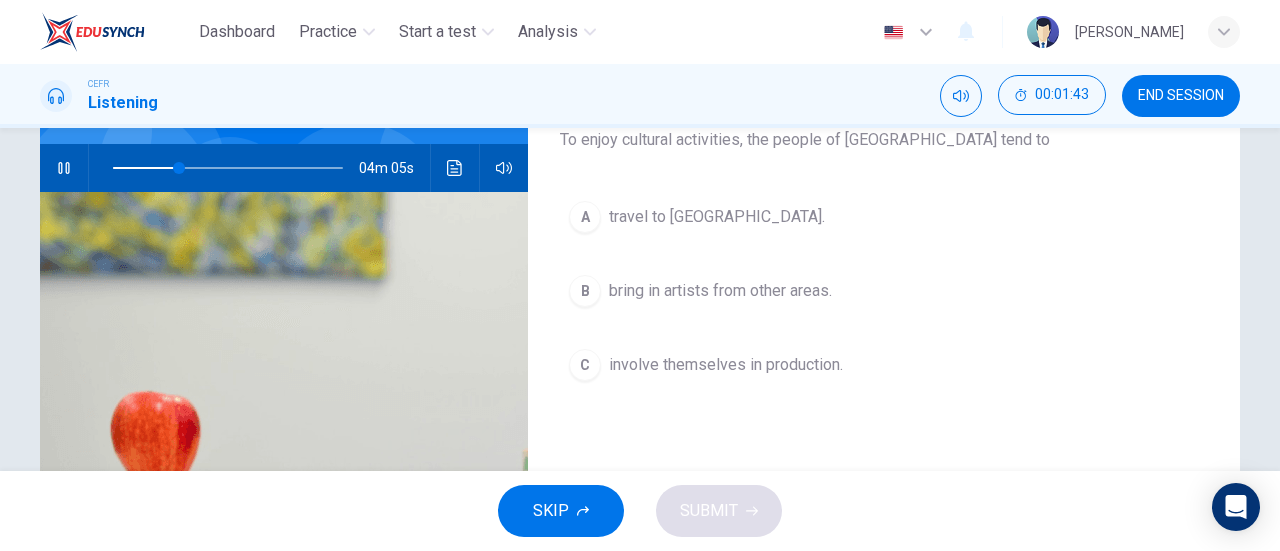 click on "B bring in artists from other areas." at bounding box center (884, 291) 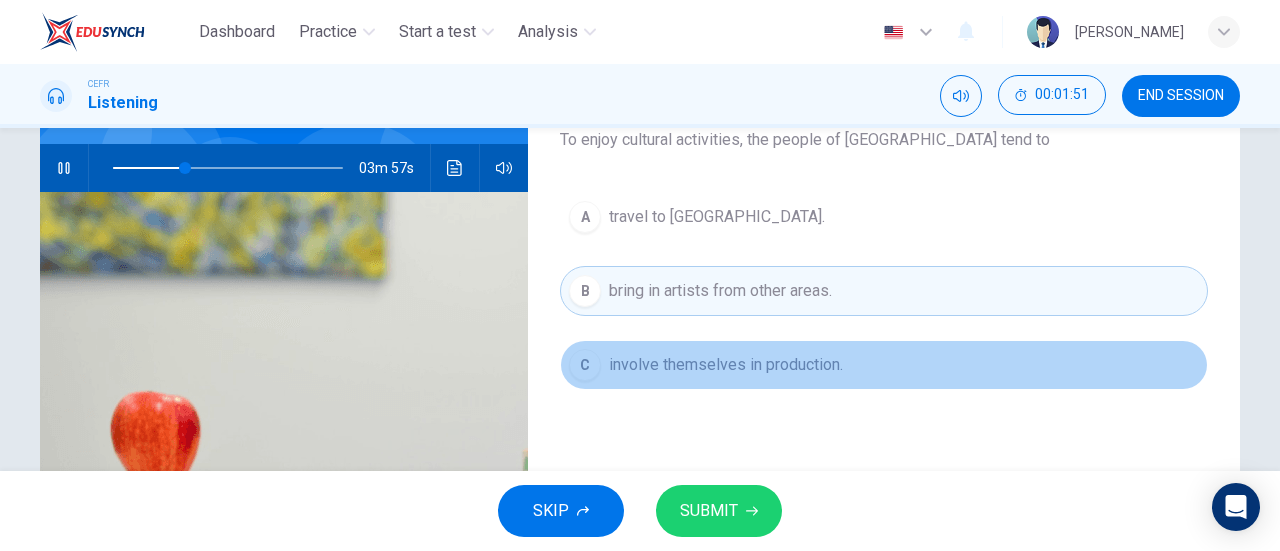 click on "C involve themselves in production." at bounding box center (884, 365) 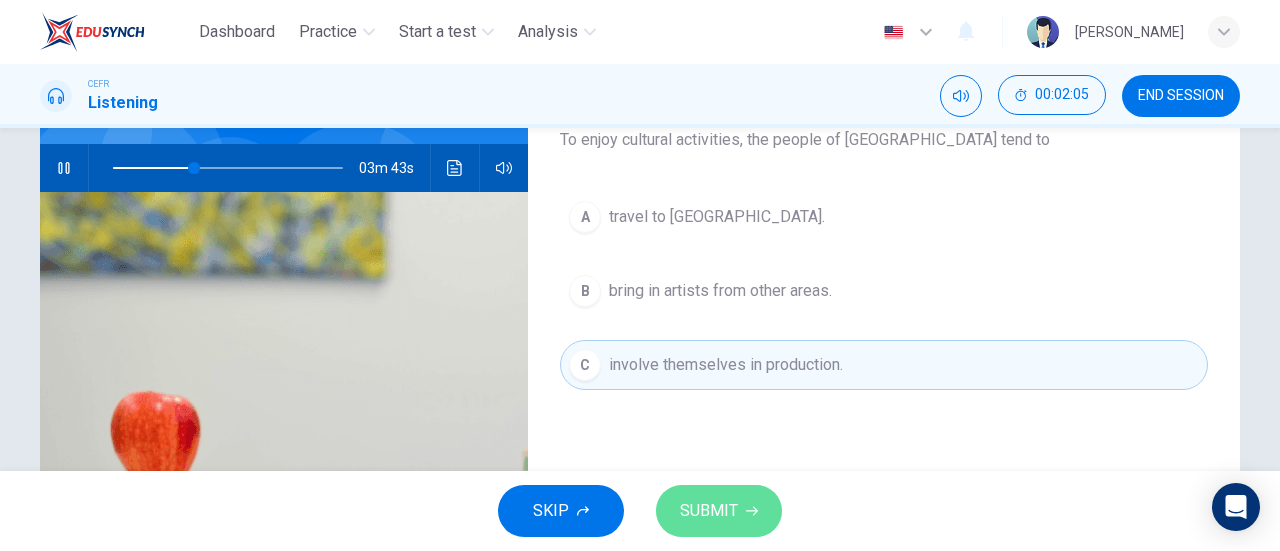 click on "SUBMIT" at bounding box center [709, 511] 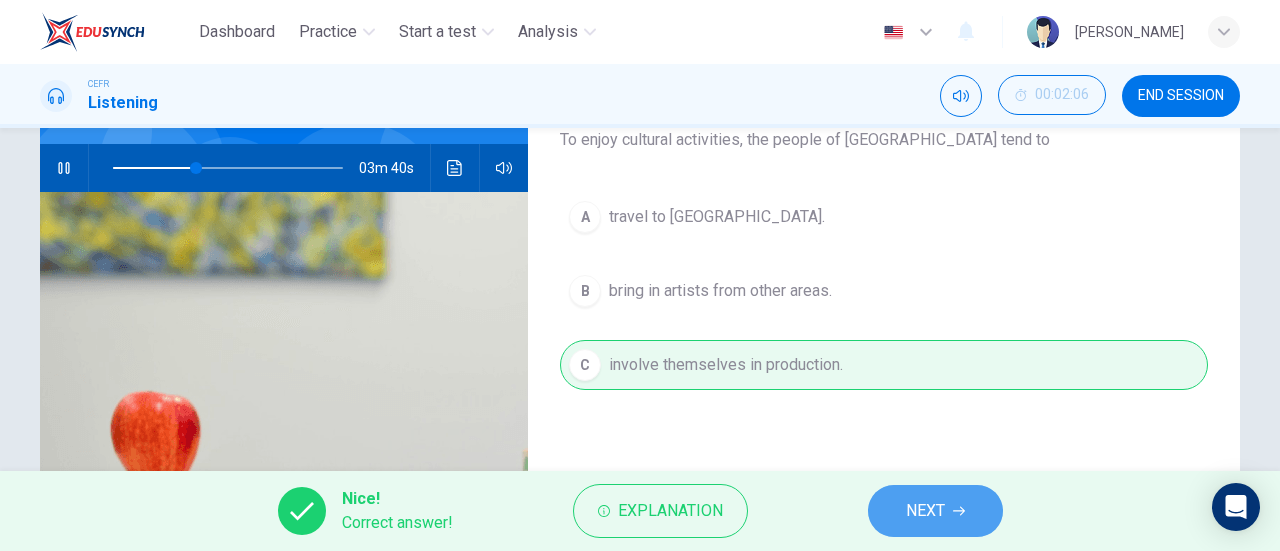 click on "NEXT" at bounding box center (925, 511) 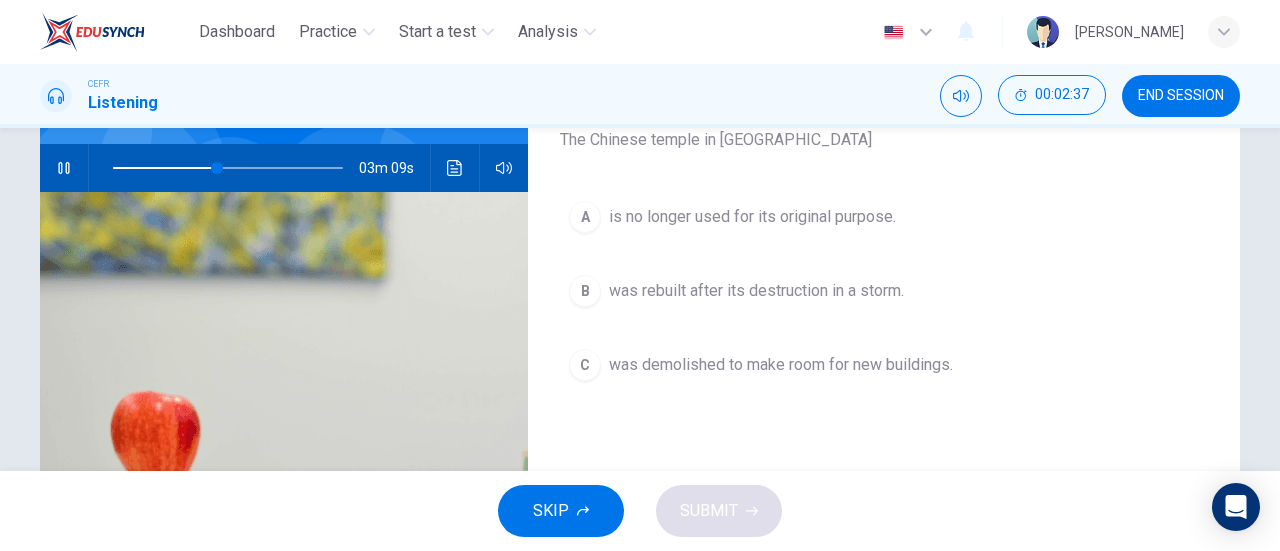 click on "B was rebuilt after its destruction in a storm." at bounding box center (884, 291) 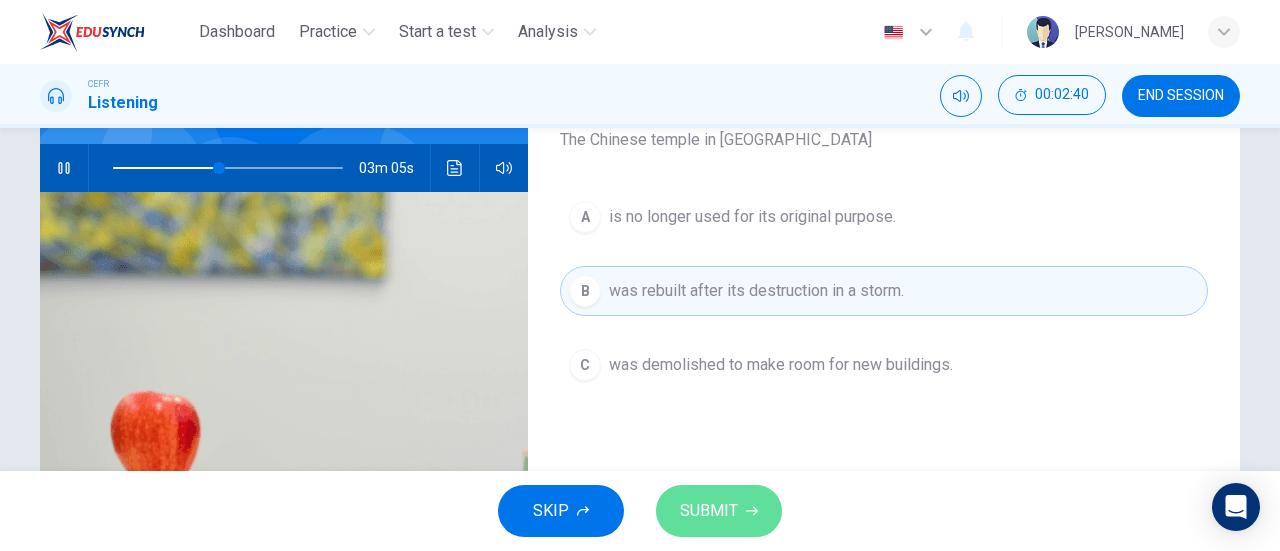 click on "SUBMIT" at bounding box center (709, 511) 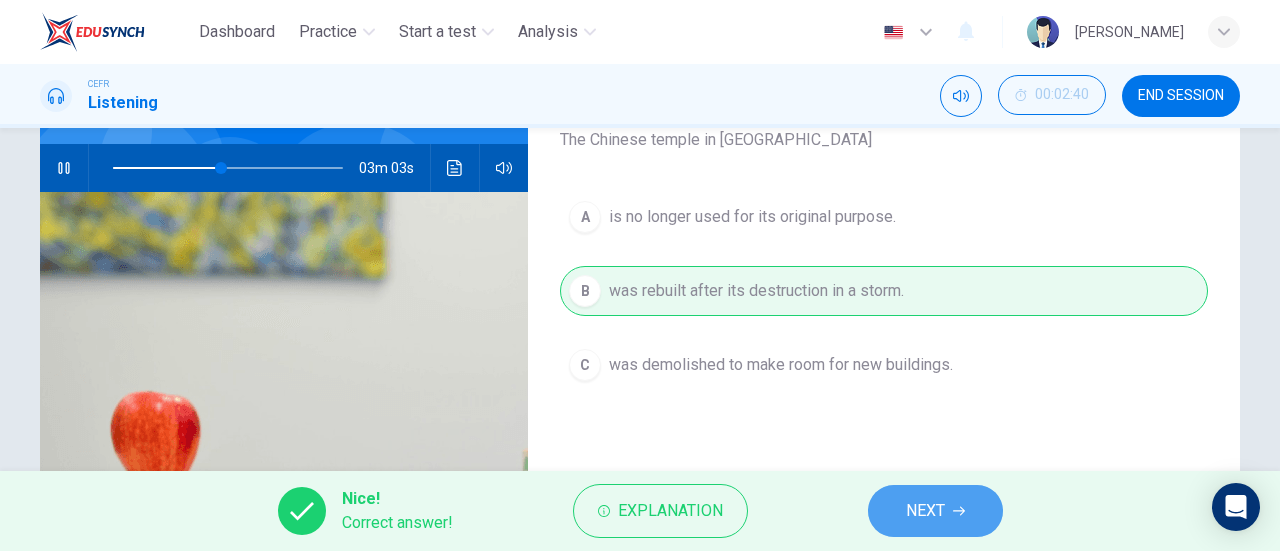 click on "NEXT" at bounding box center (925, 511) 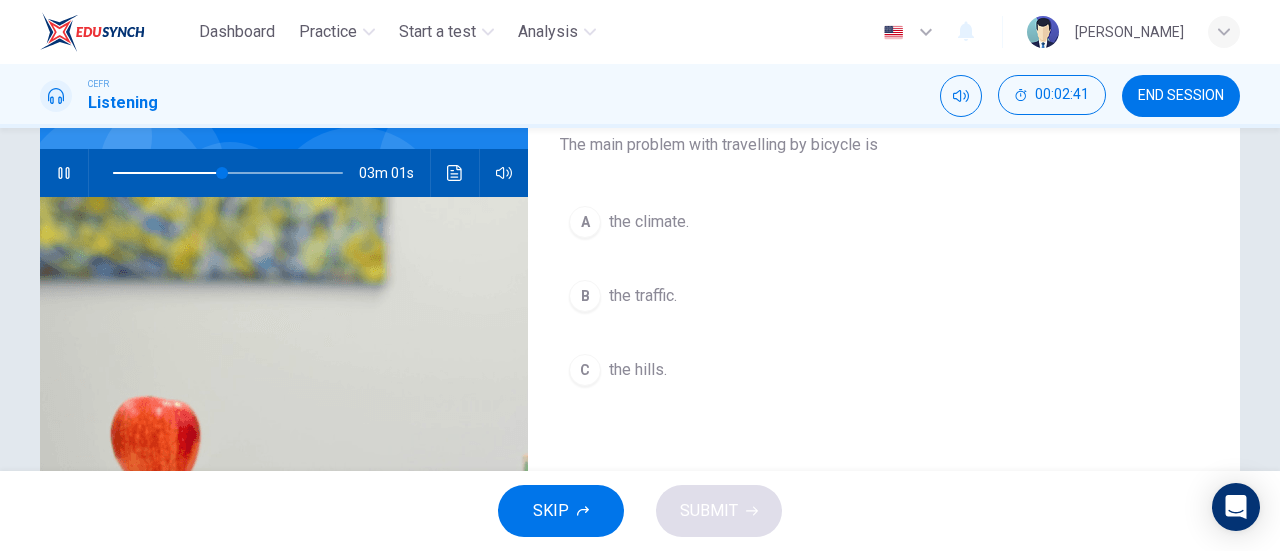 scroll, scrollTop: 174, scrollLeft: 0, axis: vertical 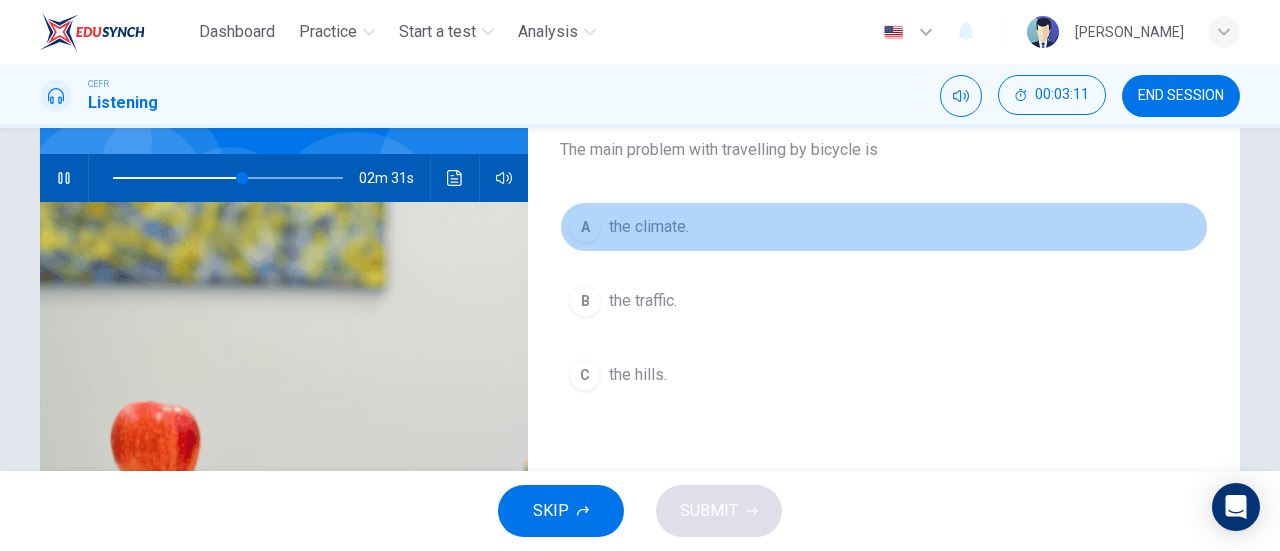 click on "the climate." at bounding box center [649, 227] 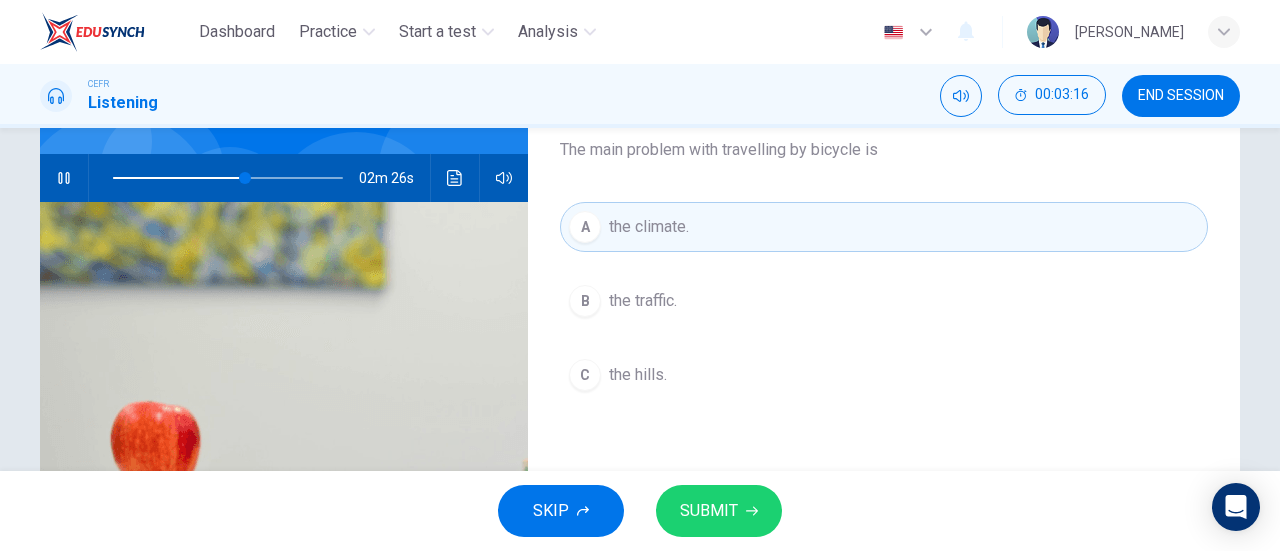 click on "SUBMIT" at bounding box center (709, 511) 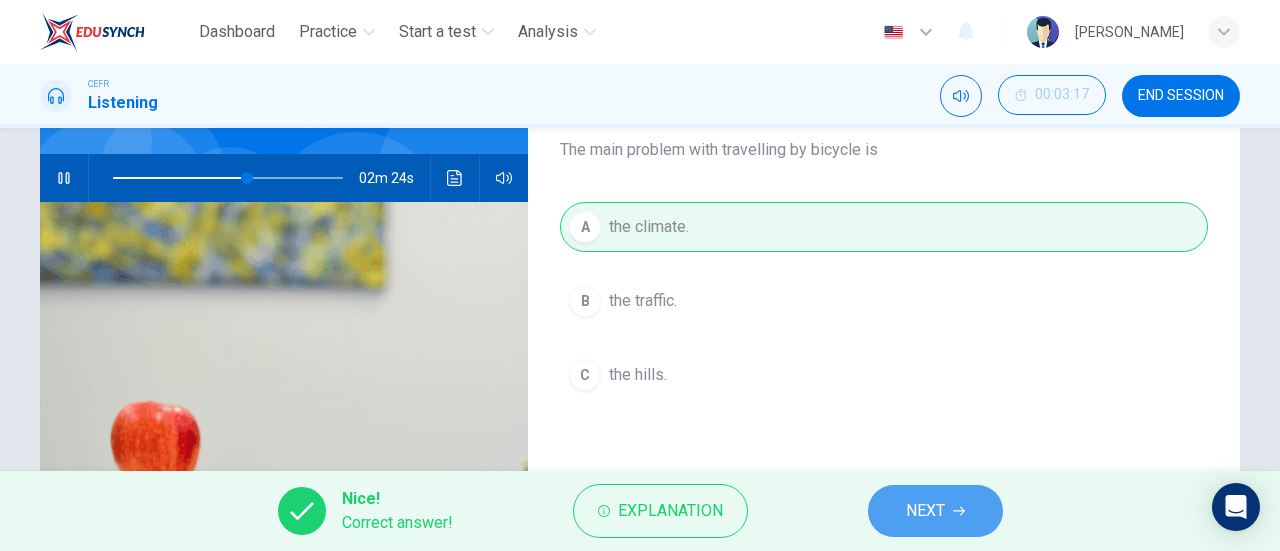 click on "NEXT" at bounding box center (935, 511) 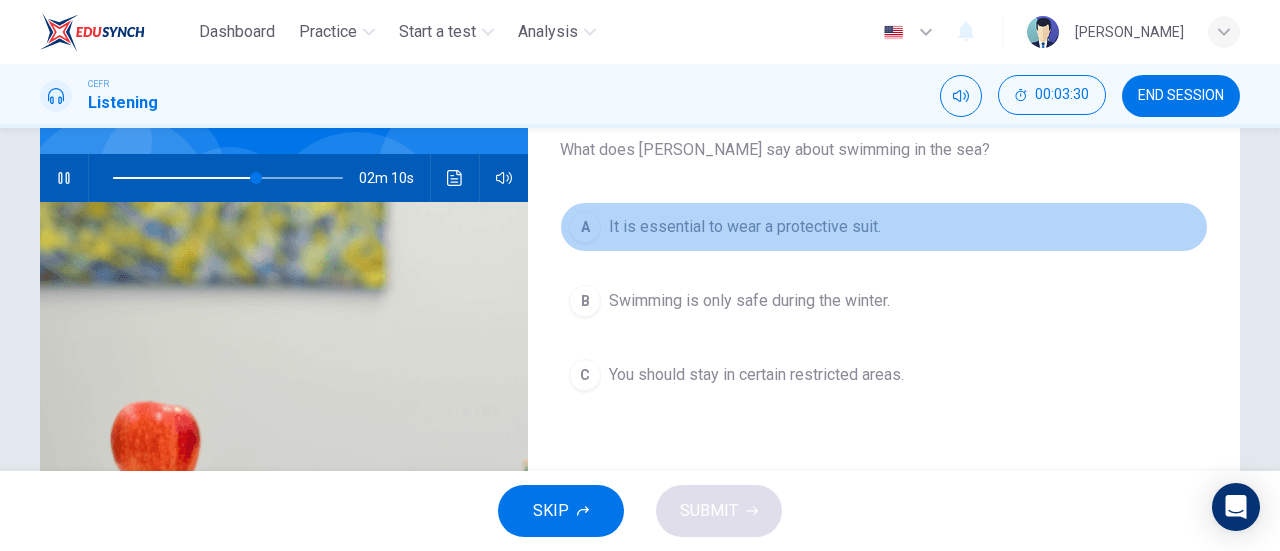 click on "It is essential to wear a protective suit." at bounding box center [745, 227] 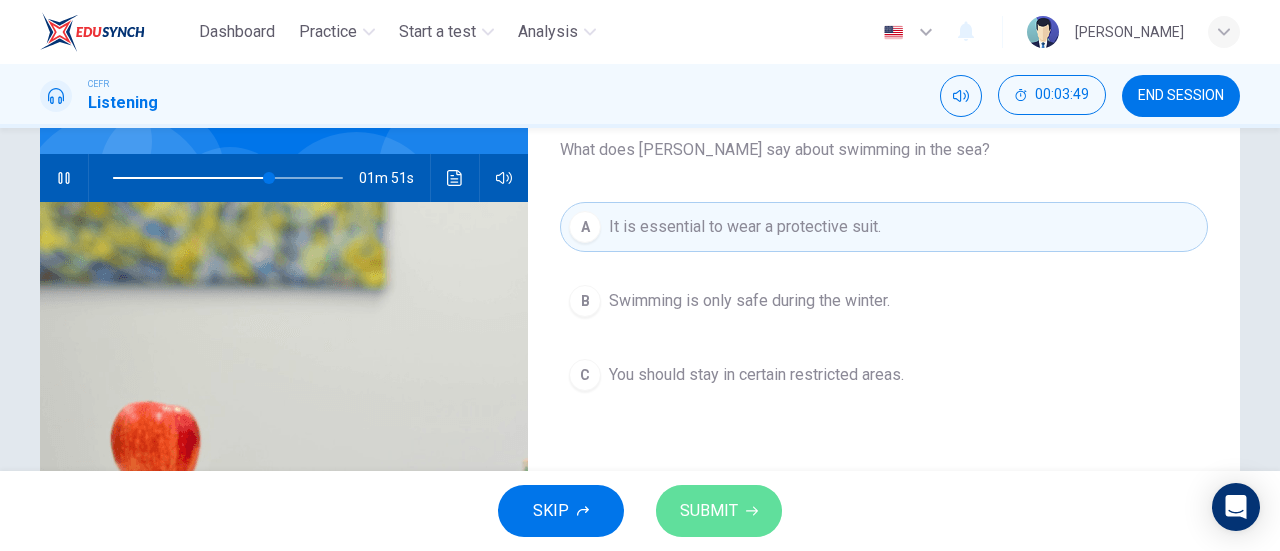 click on "SUBMIT" at bounding box center (719, 511) 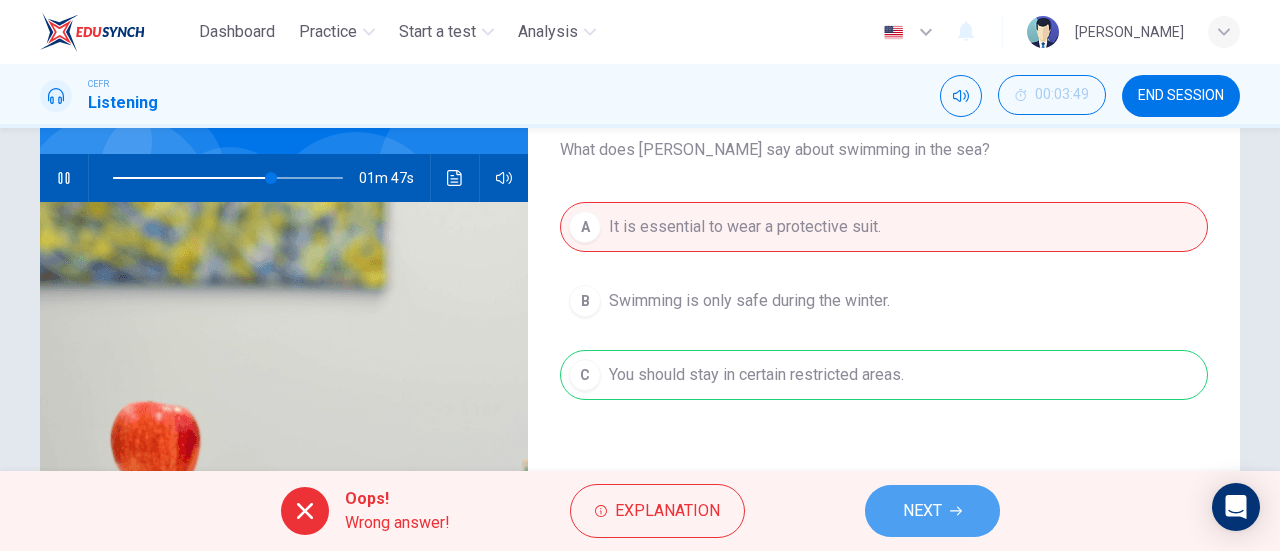 click on "NEXT" at bounding box center [932, 511] 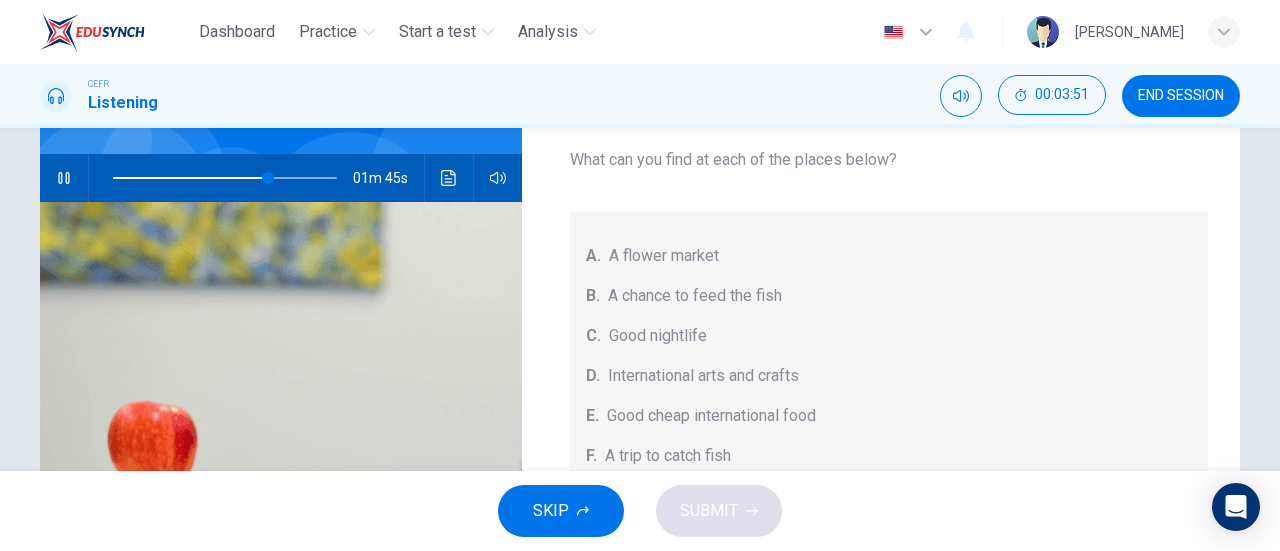 scroll, scrollTop: 0, scrollLeft: 0, axis: both 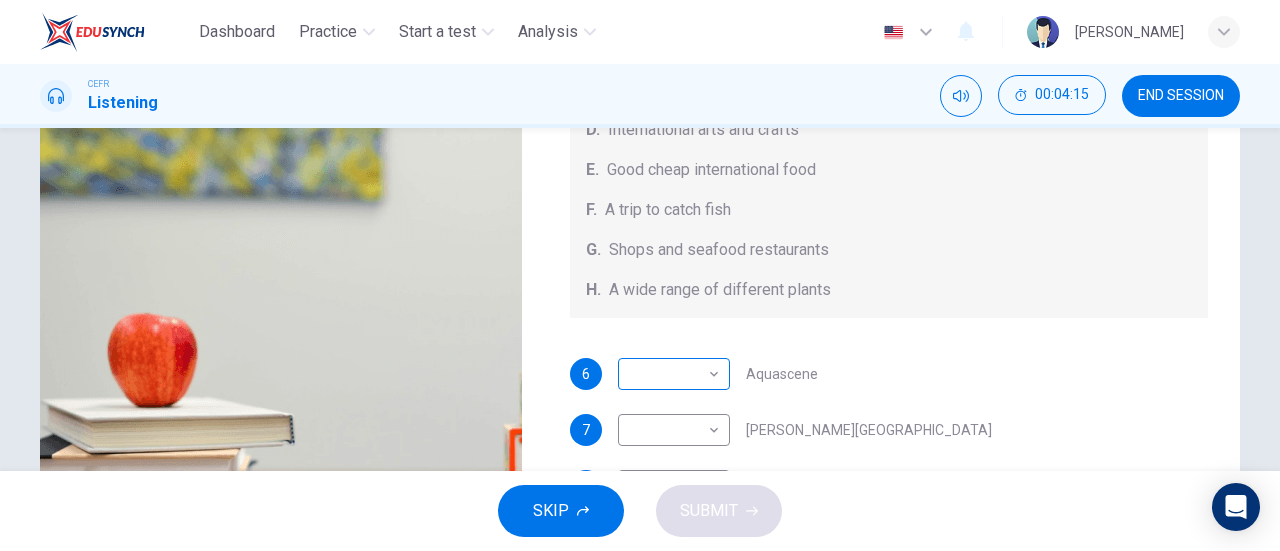 click on "Dashboard Practice Start a test Analysis English en ​ NUR [PERSON_NAME] CEFR Listening 00:04:15 END SESSION Questions 6 - 10 Choose your answers from the box and write the correct letter  A-H  next to the questions below.
What can you find at each of the places below? A. A flower market B. A chance to feed the fish C. Good nightlife D. International arts and crafts E. Good cheap international food F. A trip to catch fish G. Shops and seafood restaurants H. A wide range of different plants 6 ​ ​ Aquascene 7 ​ ​ [PERSON_NAME][GEOGRAPHIC_DATA] 8 ​ ​ [GEOGRAPHIC_DATA] 9 ​ ​ [PERSON_NAME][GEOGRAPHIC_DATA] 10 ​ ​ [PERSON_NAME][GEOGRAPHIC_DATA], [GEOGRAPHIC_DATA] 01m 20s SKIP SUBMIT EduSynch - Online Language Proficiency Testing
Dashboard Practice Start a test Analysis Notifications © Copyright  2025" at bounding box center (640, 275) 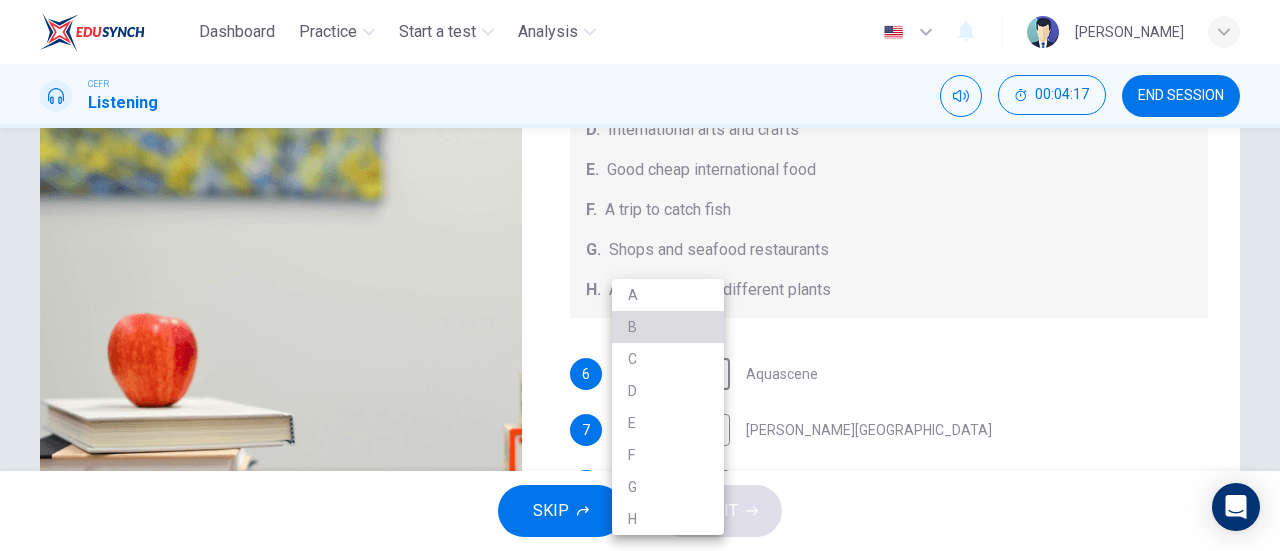 click on "B" at bounding box center [668, 327] 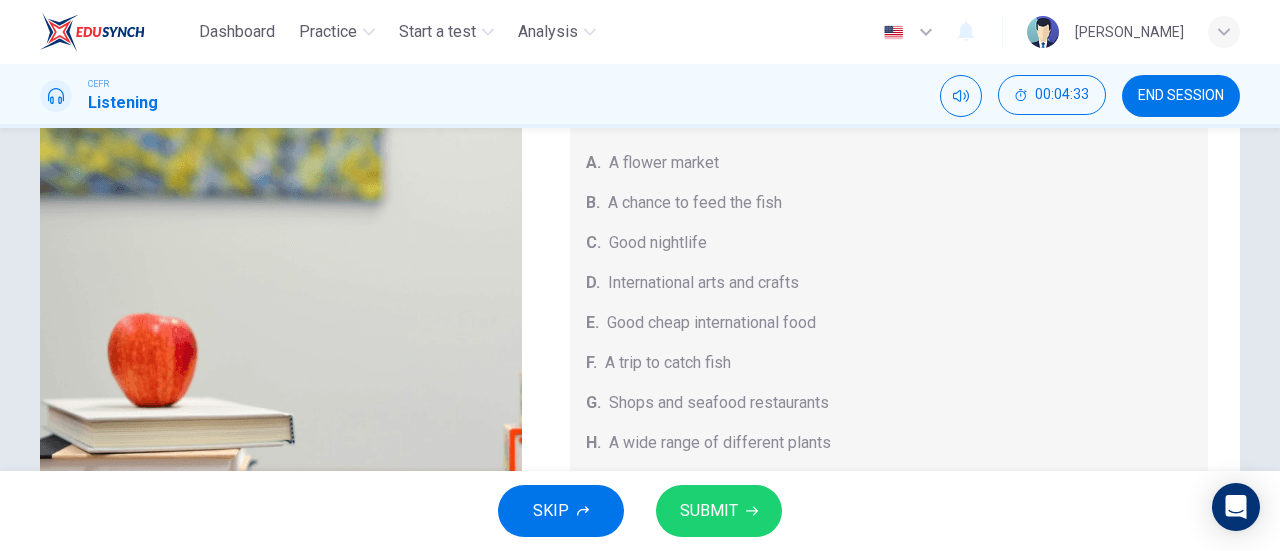 scroll, scrollTop: 0, scrollLeft: 0, axis: both 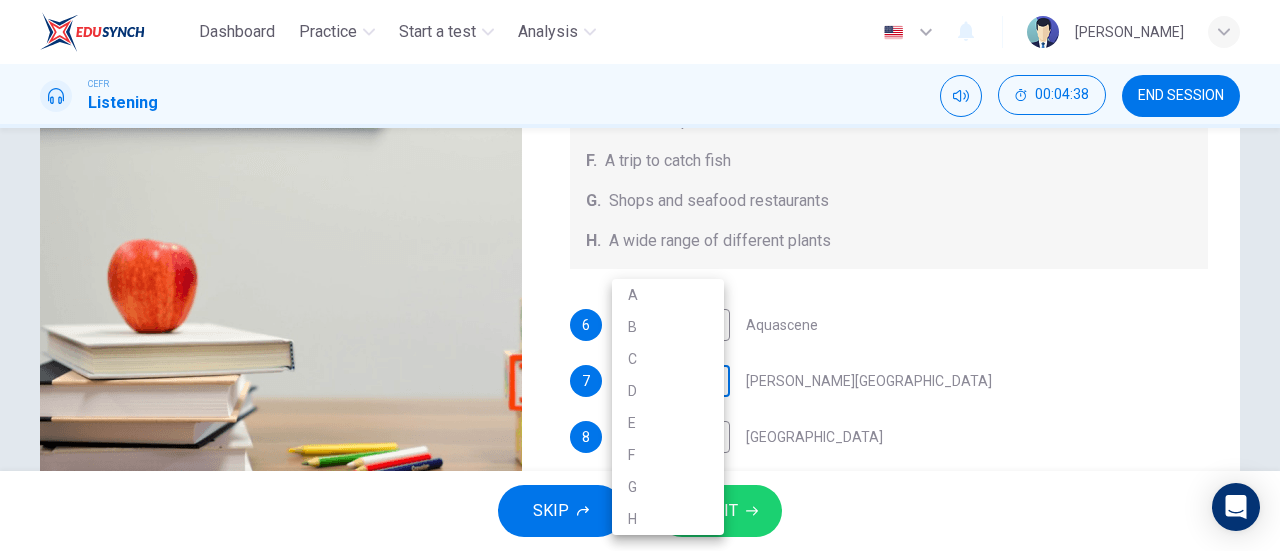 click on "Dashboard Practice Start a test Analysis English en ​ NUR [PERSON_NAME] CEFR Listening 00:04:38 END SESSION Questions 6 - 10 Choose your answers from the box and write the correct letter  A-H  next to the questions below.
What can you find at each of the places below? A. A flower market B. A chance to feed the fish C. Good nightlife D. International arts and crafts E. Good cheap international food F. A trip to catch fish G. Shops and seafood restaurants H. A wide range of different plants 6 B B ​ Aquascene 7 ​ ​ [PERSON_NAME][GEOGRAPHIC_DATA] 8 ​ ​ [GEOGRAPHIC_DATA] 9 ​ ​ [PERSON_NAME][GEOGRAPHIC_DATA] 10 ​ ​ [PERSON_NAME][GEOGRAPHIC_DATA] [GEOGRAPHIC_DATA], [GEOGRAPHIC_DATA] 00m 58s SKIP SUBMIT EduSynch - Online Language Proficiency Testing
Dashboard Practice Start a test Analysis Notifications © Copyright  2025 A B C D E F G H" at bounding box center [640, 275] 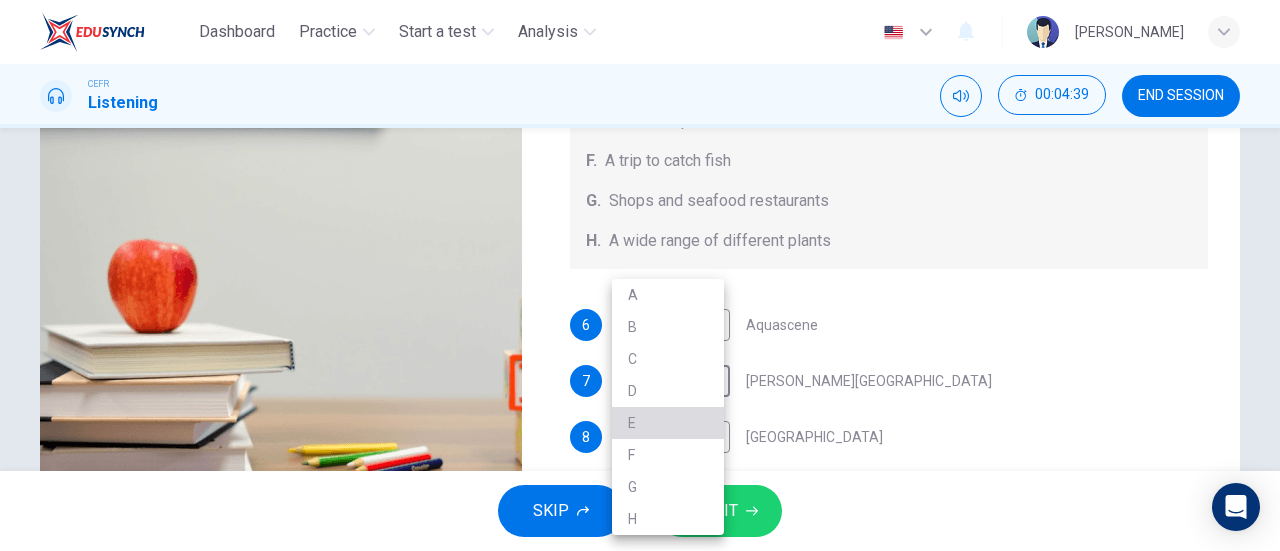 click on "E" at bounding box center [668, 423] 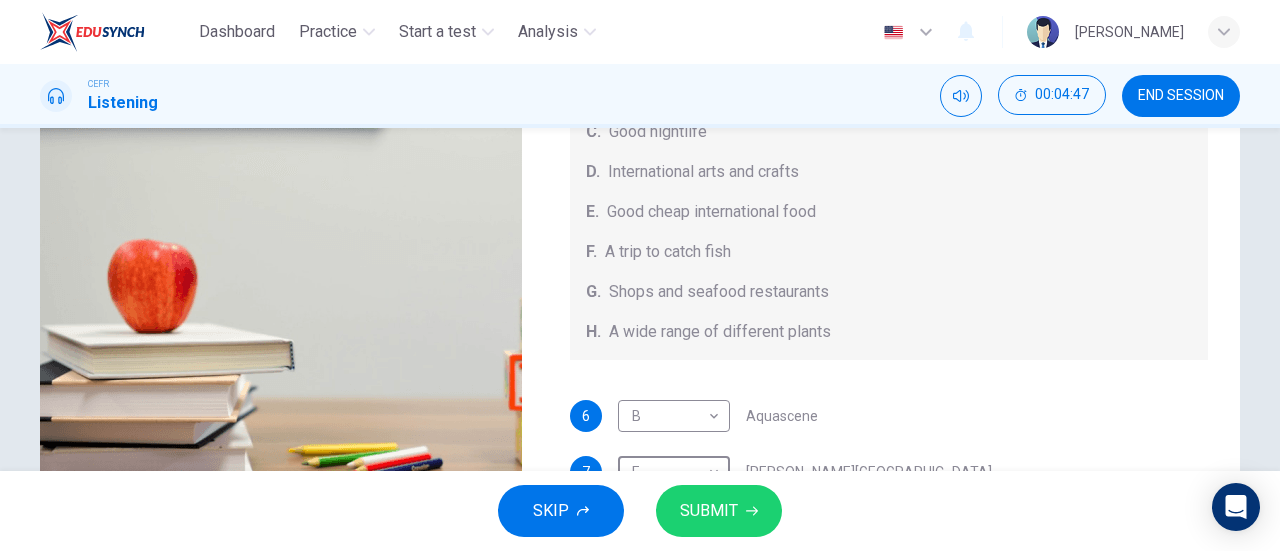 scroll, scrollTop: 0, scrollLeft: 0, axis: both 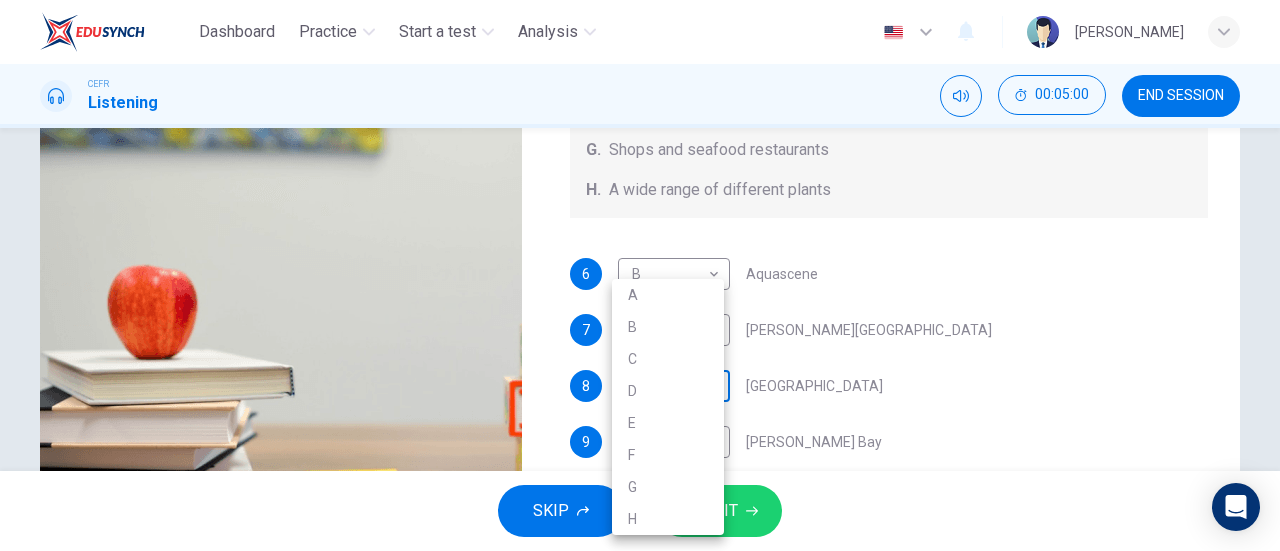 click on "Dashboard Practice Start a test Analysis English en ​ NUR [PERSON_NAME] CEFR Listening 00:05:00 END SESSION Questions 6 - 10 Choose your answers from the box and write the correct letter  A-H  next to the questions below.
What can you find at each of the places below? A. A flower market B. A chance to feed the fish C. Good nightlife D. International arts and crafts E. Good cheap international food F. A trip to catch fish G. Shops and seafood restaurants H. A wide range of different plants 6 B B ​ Aquascene 7 E E ​ [PERSON_NAME][GEOGRAPHIC_DATA] 8 ​ ​ [GEOGRAPHIC_DATA] 9 ​ ​ [PERSON_NAME][GEOGRAPHIC_DATA] 10 ​ ​ [PERSON_NAME][GEOGRAPHIC_DATA], [GEOGRAPHIC_DATA] 00m 36s SKIP SUBMIT EduSynch - Online Language Proficiency Testing
Dashboard Practice Start a test Analysis Notifications © Copyright  2025 A B C D E F G H" at bounding box center (640, 275) 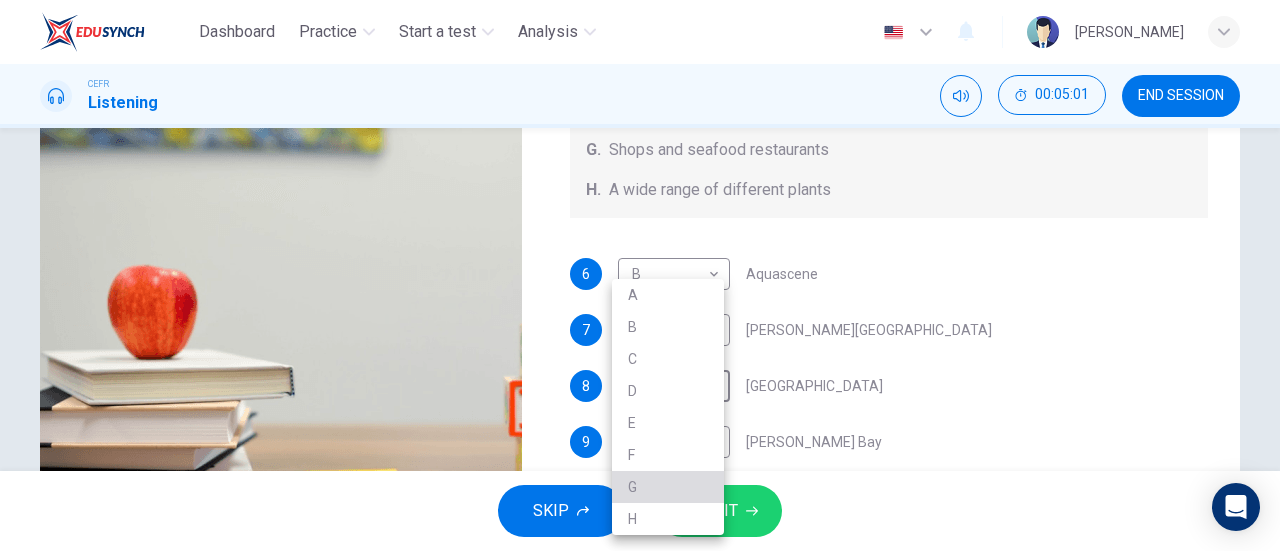 click on "G" at bounding box center (668, 487) 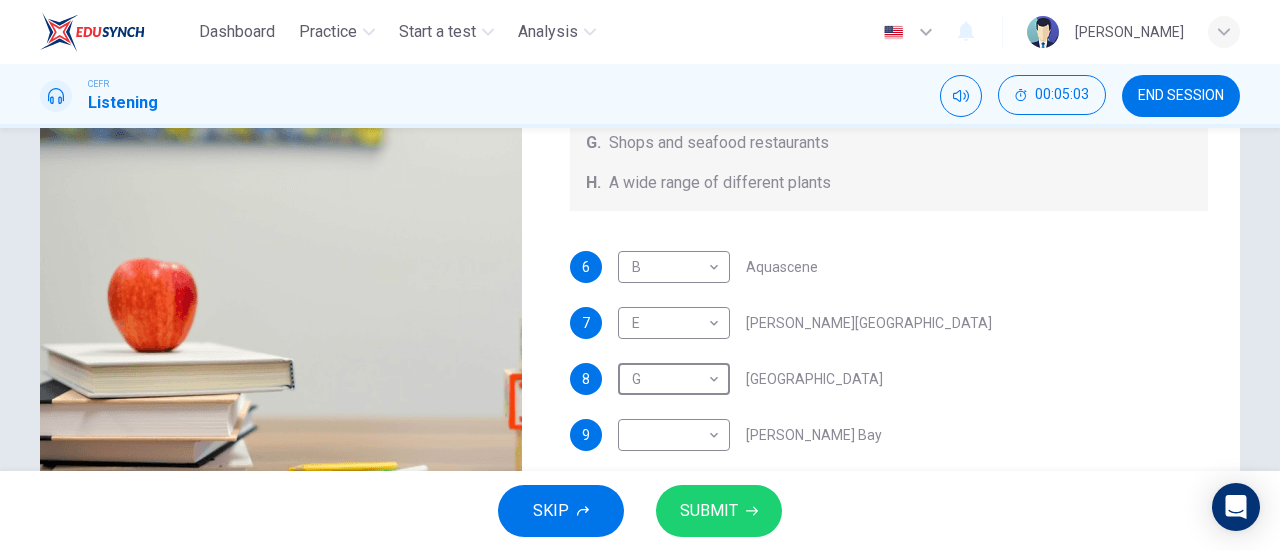 scroll, scrollTop: 302, scrollLeft: 0, axis: vertical 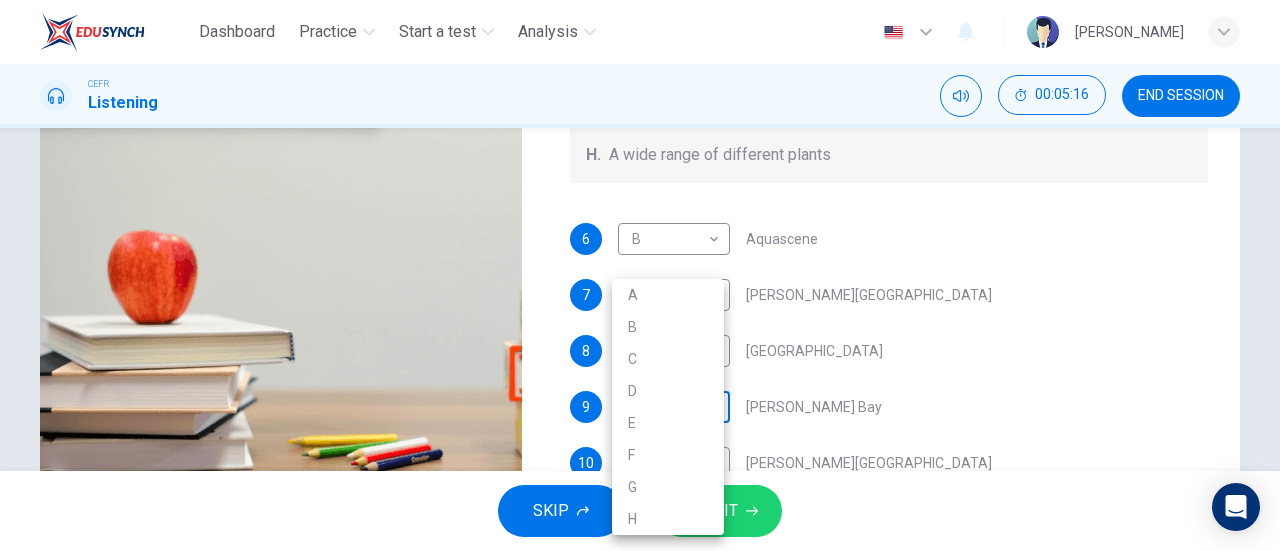 click on "Dashboard Practice Start a test Analysis English en ​ NUR [PERSON_NAME] CEFR Listening 00:05:16 END SESSION Questions 6 - 10 Choose your answers from the box and write the correct letter  A-H  next to the questions below.
What can you find at each of the places below? A. A flower market B. A chance to feed the fish C. Good nightlife D. International arts and crafts E. Good cheap international food F. A trip to catch fish G. Shops and seafood restaurants H. A wide range of different plants 6 B B ​ Aquascene 7 E E ​ [PERSON_NAME][GEOGRAPHIC_DATA] 8 G G ​ [GEOGRAPHIC_DATA] 9 ​ ​ [PERSON_NAME][GEOGRAPHIC_DATA] 10 ​ ​ [PERSON_NAME][GEOGRAPHIC_DATA], [GEOGRAPHIC_DATA] 00m 20s SKIP SUBMIT EduSynch - Online Language Proficiency Testing
Dashboard Practice Start a test Analysis Notifications © Copyright  2025 A B C D E F G H" at bounding box center [640, 275] 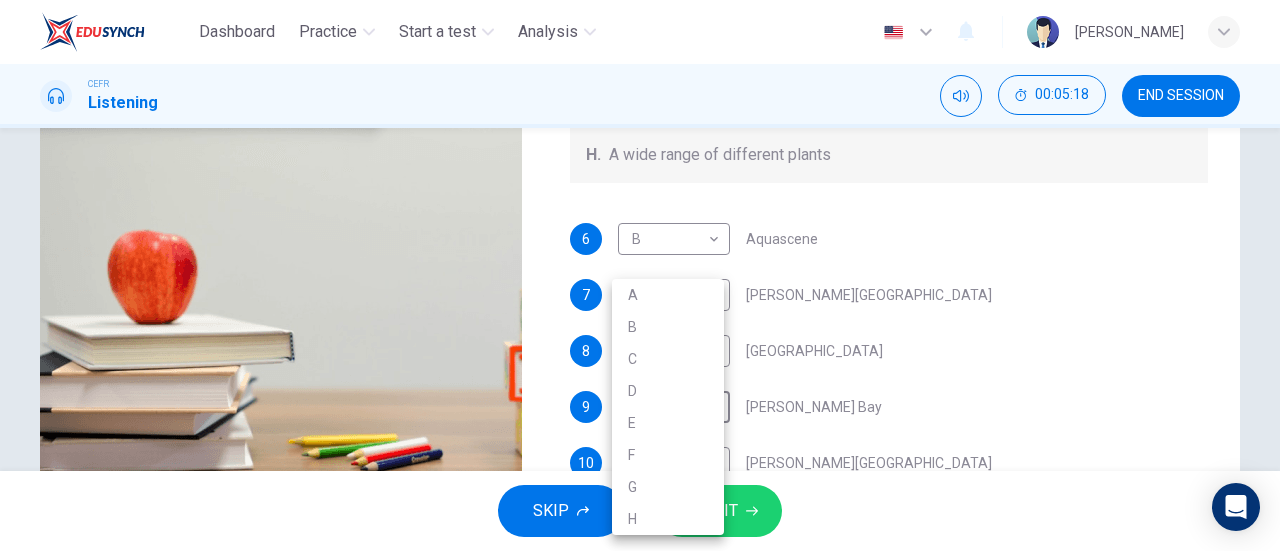 click on "H" at bounding box center [668, 519] 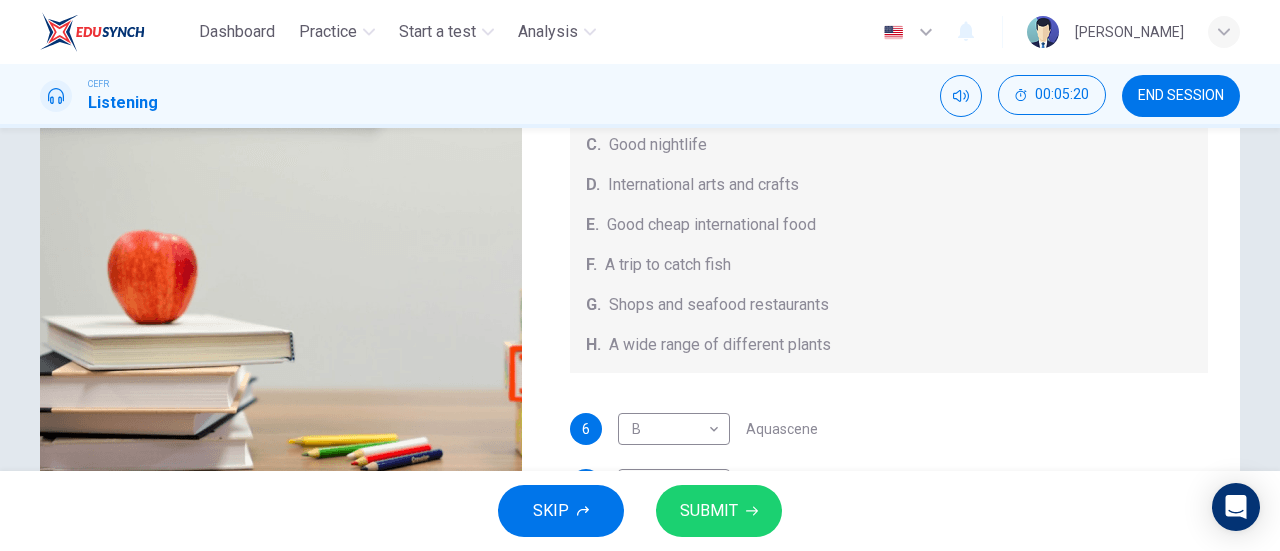 scroll, scrollTop: 0, scrollLeft: 0, axis: both 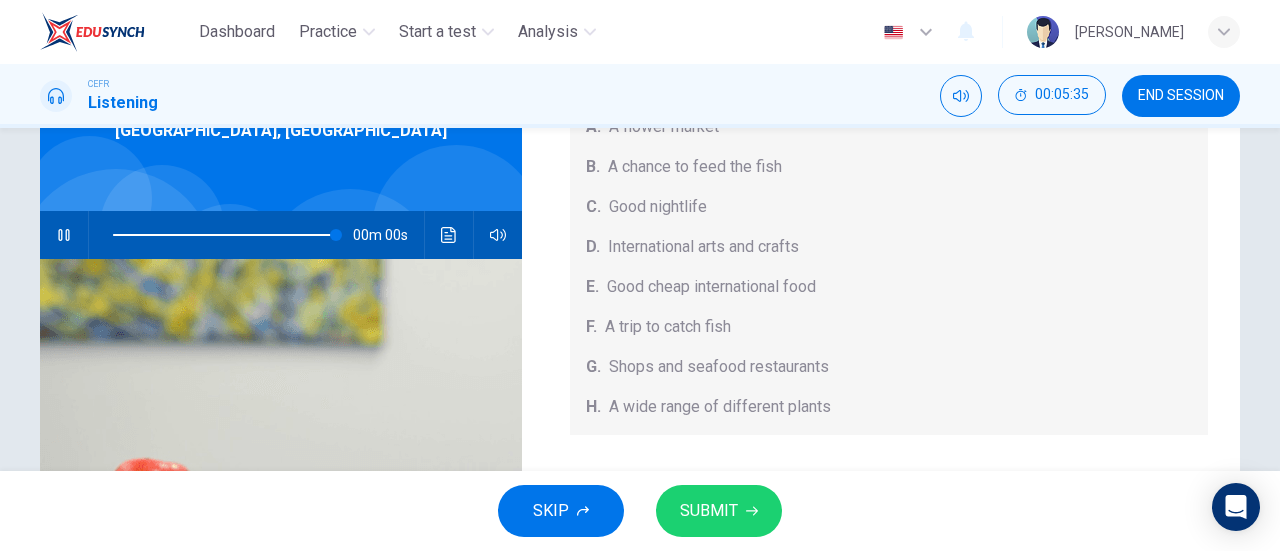type on "0" 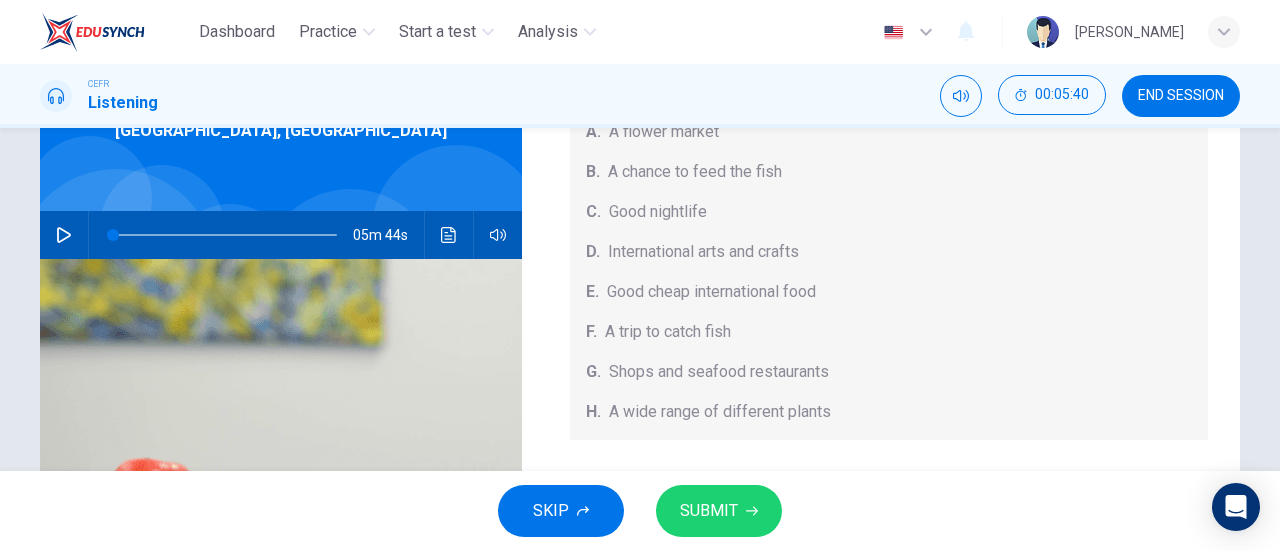scroll, scrollTop: 224, scrollLeft: 0, axis: vertical 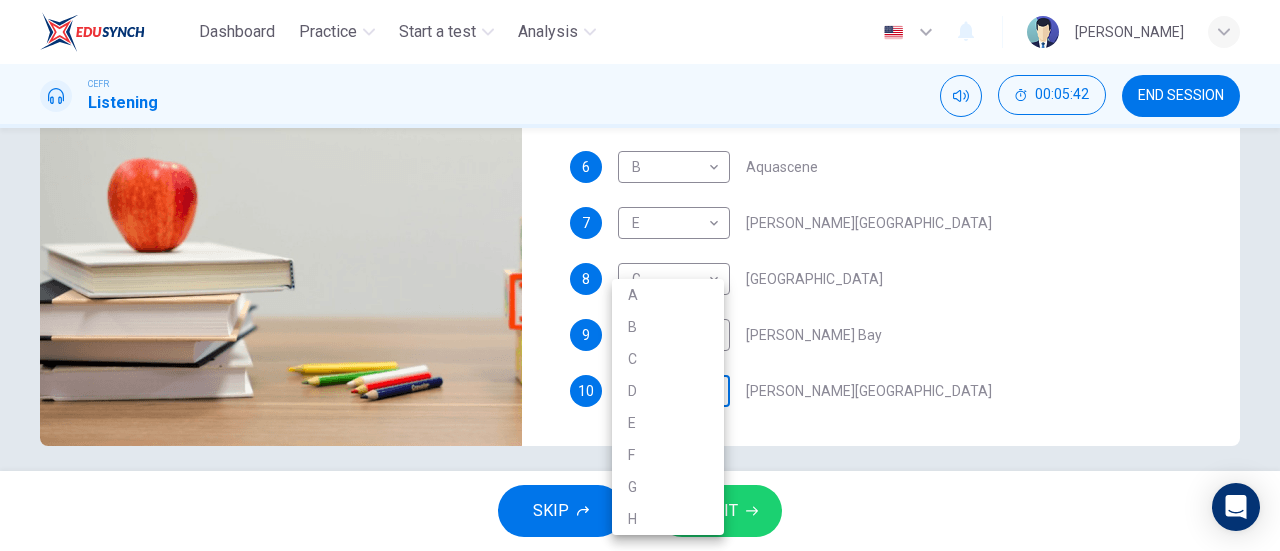 click on "Dashboard Practice Start a test Analysis English en ​ NUR [PERSON_NAME] CEFR Listening 00:05:42 END SESSION Questions 6 - 10 Choose your answers from the box and write the correct letter  A-H  next to the questions below.
What can you find at each of the places below? A. A flower market B. A chance to feed the fish C. Good nightlife D. International arts and crafts E. Good cheap international food F. A trip to catch fish G. Shops and seafood restaurants H. A wide range of different plants 6 B B ​ Aquascene 7 E E ​ [PERSON_NAME][GEOGRAPHIC_DATA] 8 G G ​ [GEOGRAPHIC_DATA] 9 H H ​ [PERSON_NAME][GEOGRAPHIC_DATA] 10 ​ ​ [PERSON_NAME][GEOGRAPHIC_DATA], [GEOGRAPHIC_DATA] 05m 44s SKIP SUBMIT EduSynch - Online Language Proficiency Testing
Dashboard Practice Start a test Analysis Notifications © Copyright  2025 A B C D E F G H" at bounding box center (640, 275) 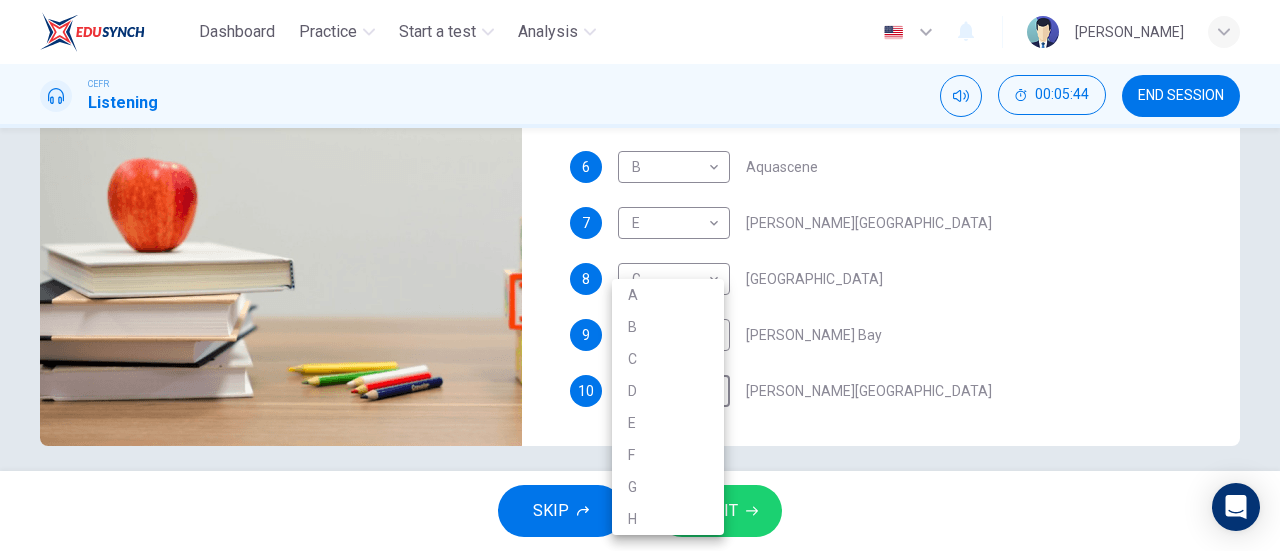 click on "C" at bounding box center (668, 359) 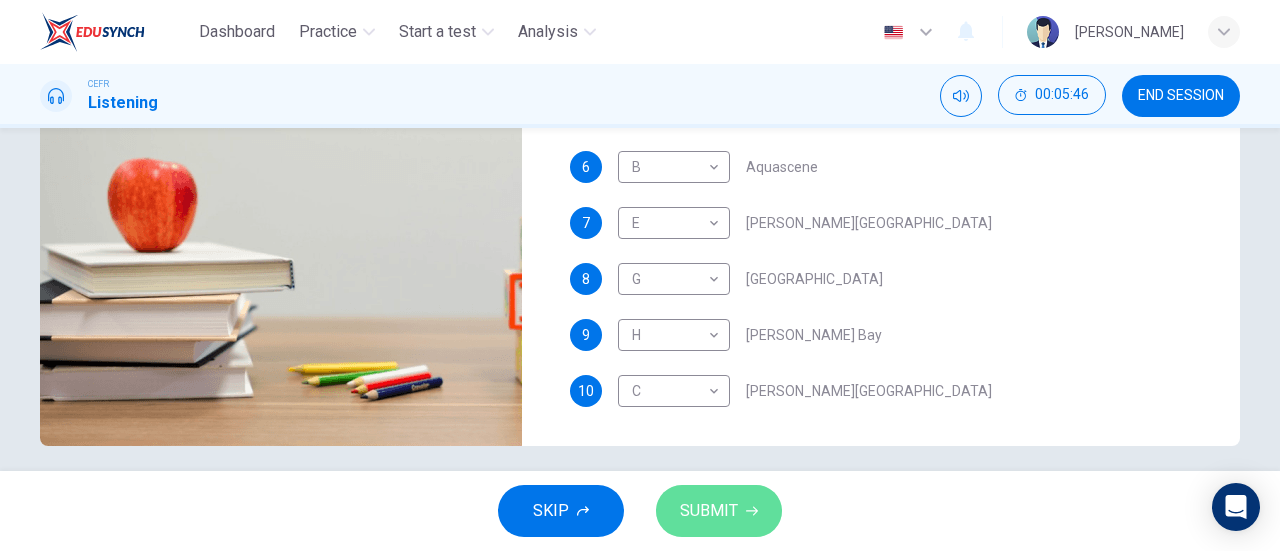 click on "SUBMIT" at bounding box center [709, 511] 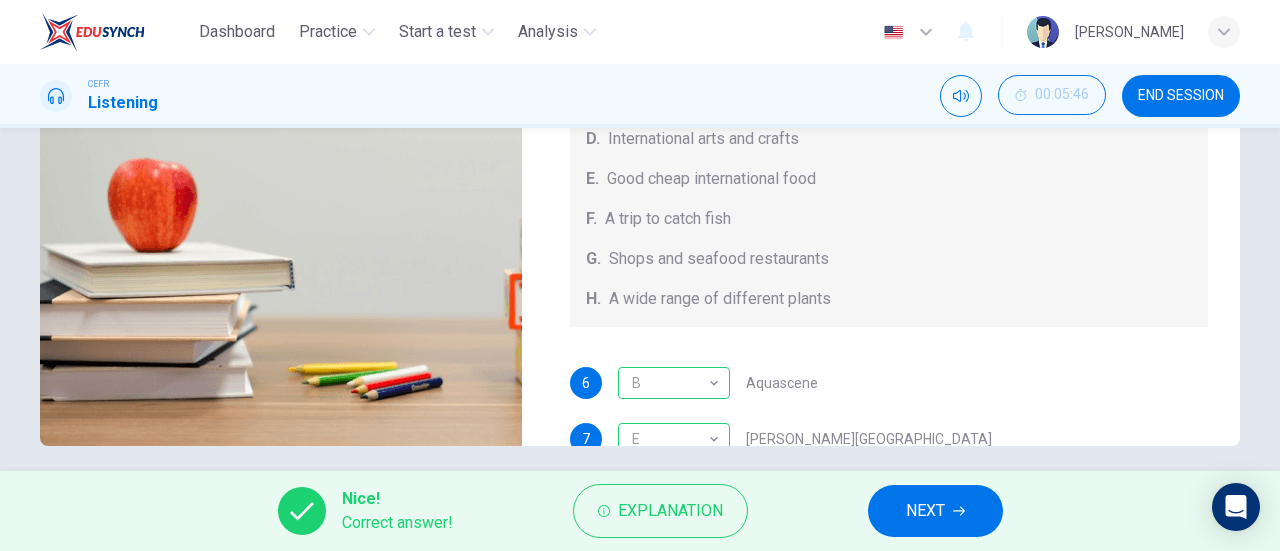 scroll, scrollTop: 224, scrollLeft: 0, axis: vertical 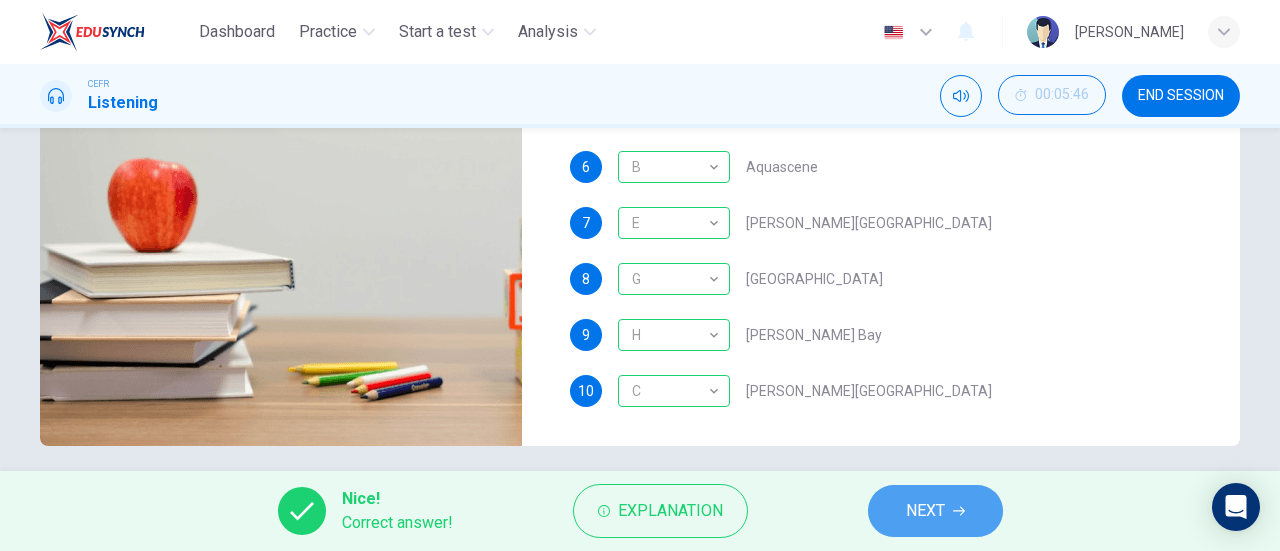 click on "NEXT" at bounding box center [935, 511] 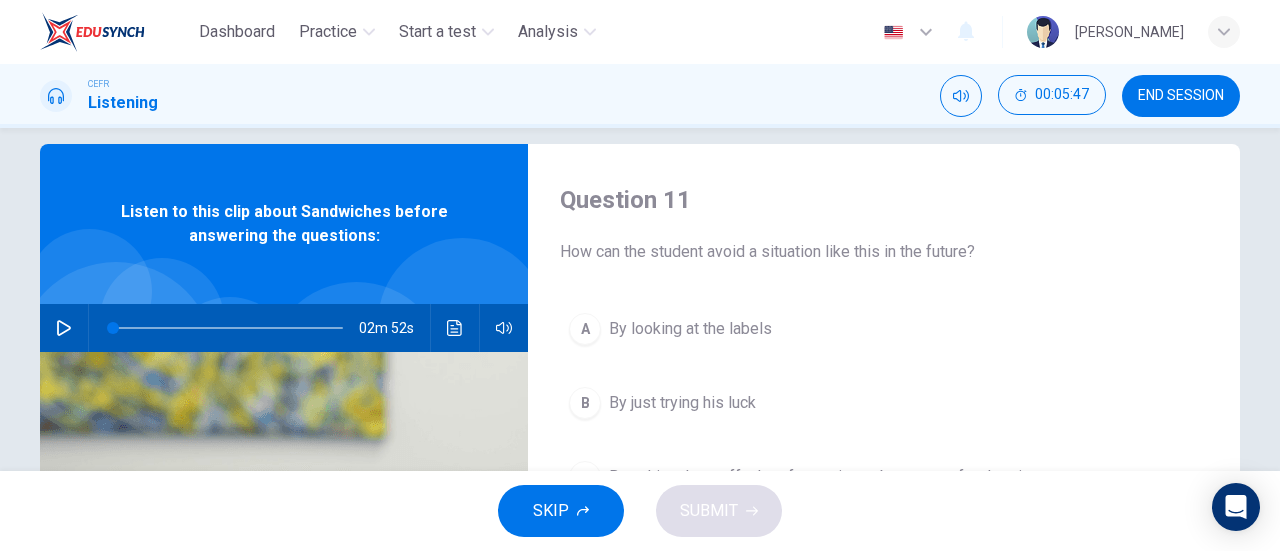 scroll, scrollTop: 25, scrollLeft: 0, axis: vertical 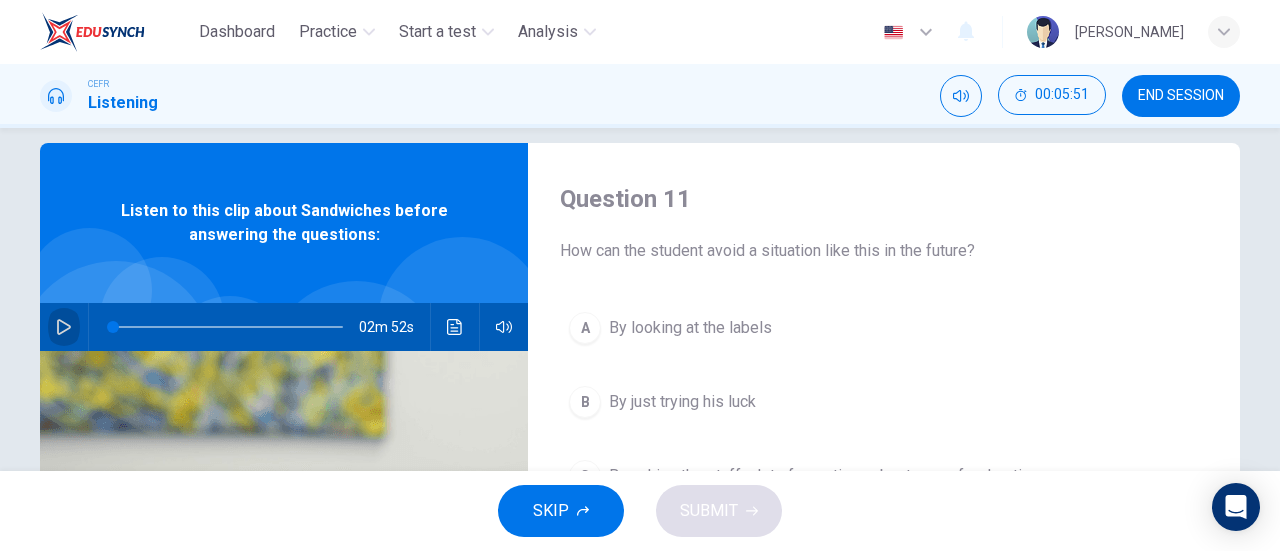 click 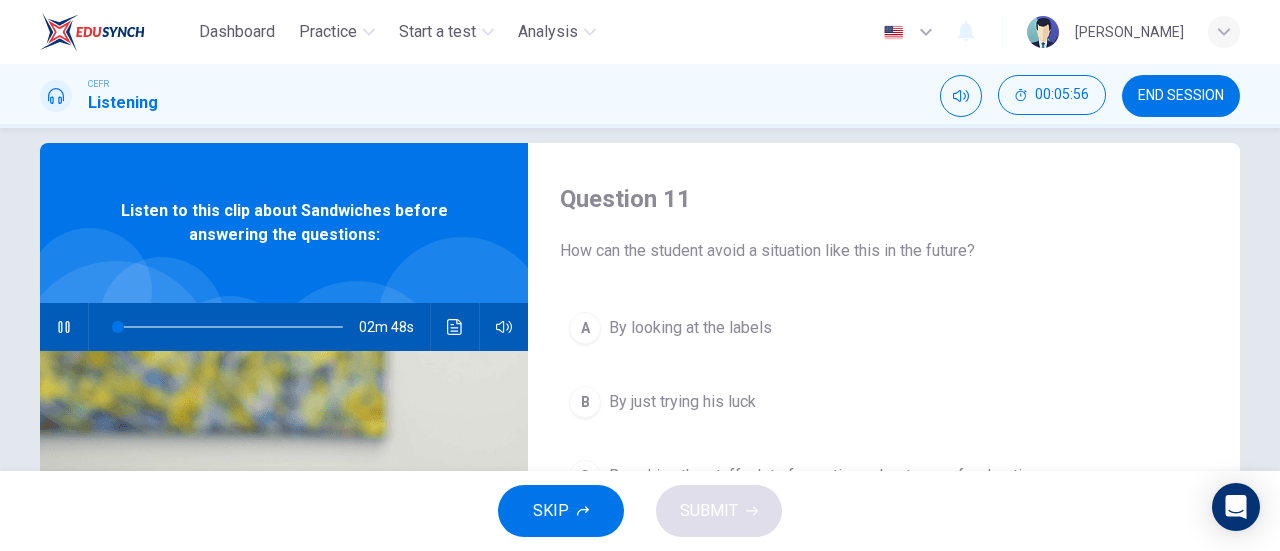 type on "3" 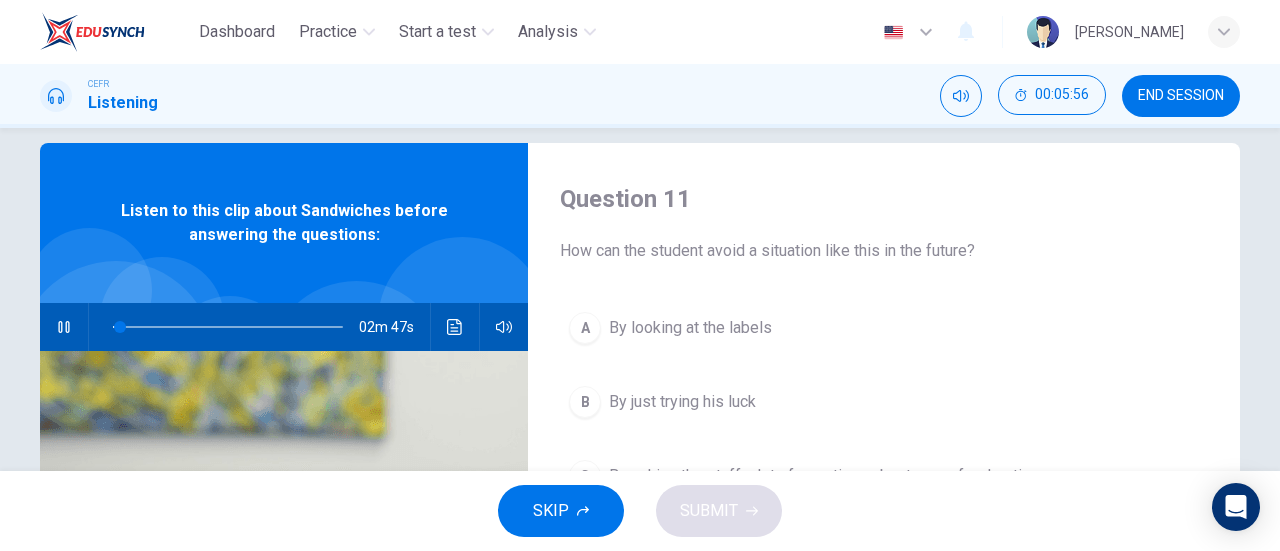 type 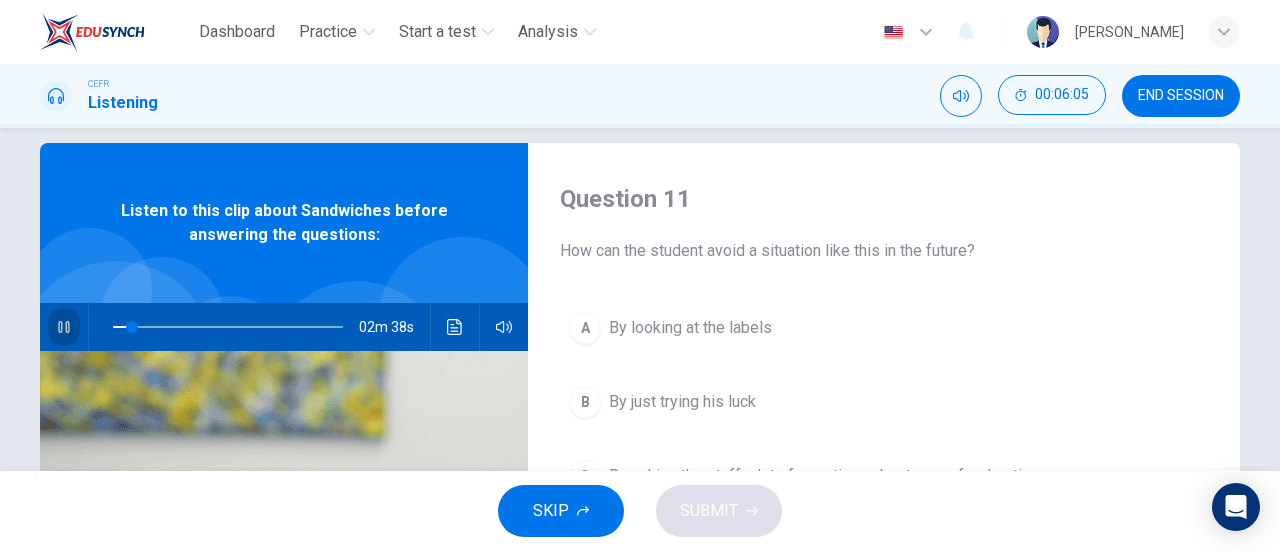 click 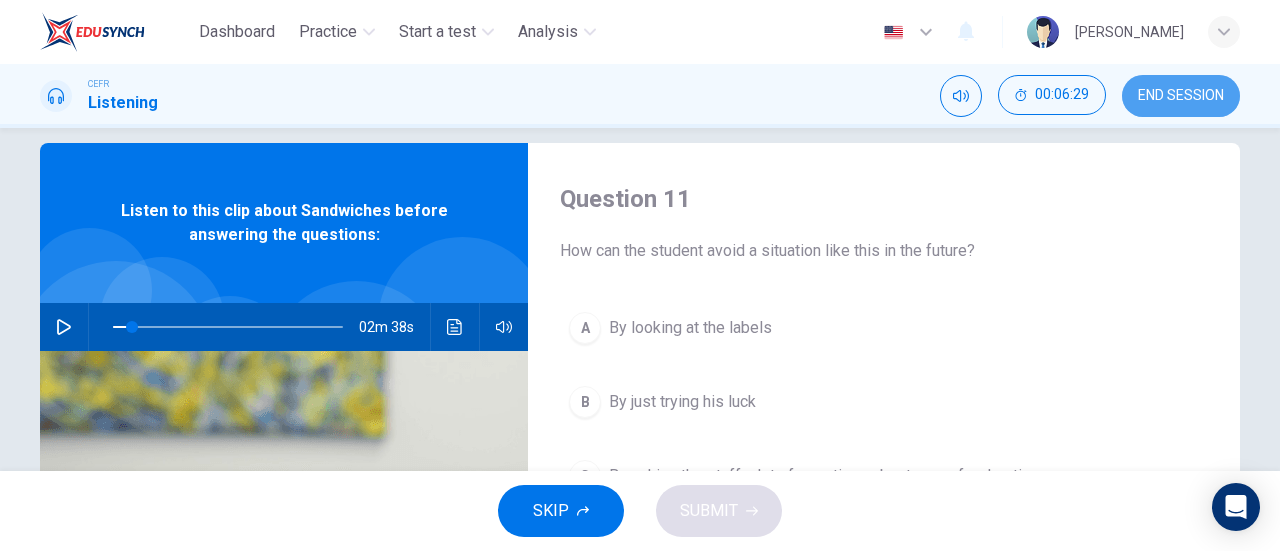 click on "END SESSION" at bounding box center [1181, 96] 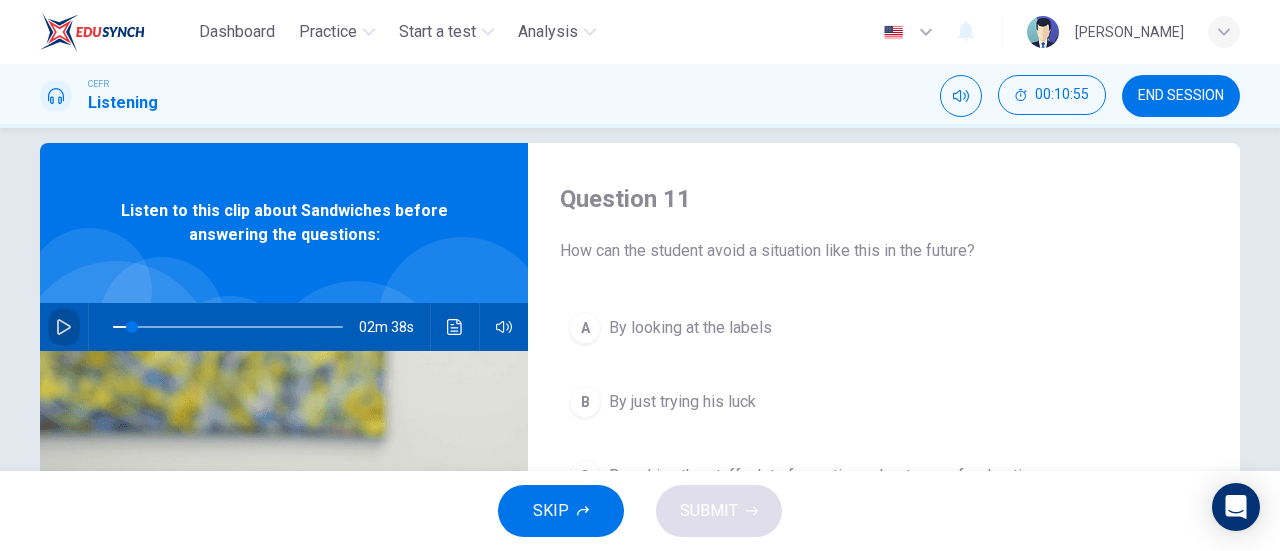 click 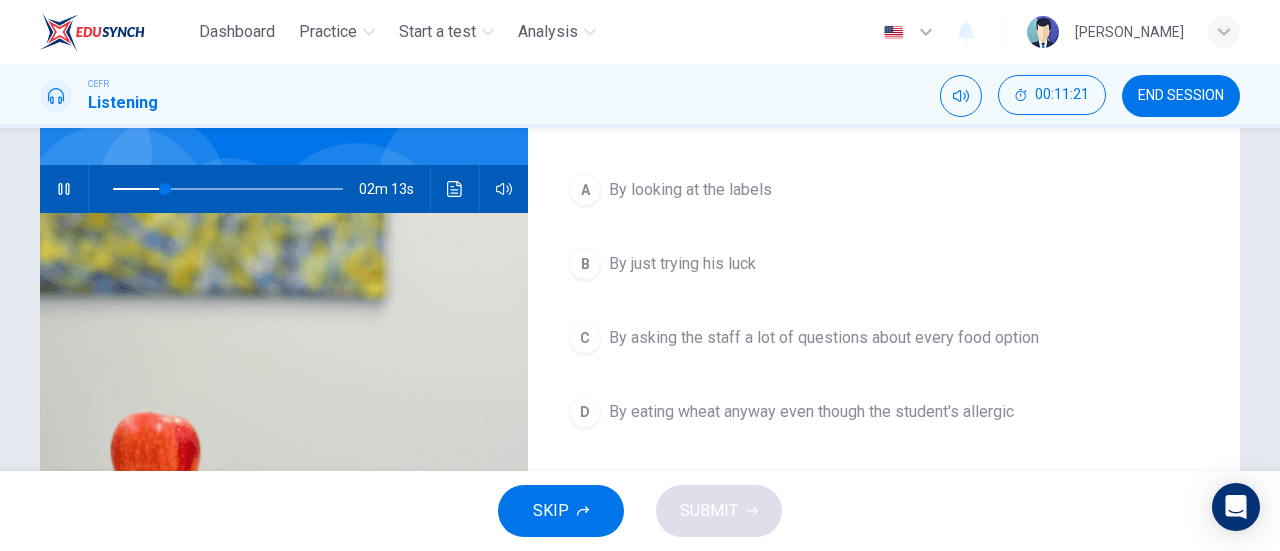scroll, scrollTop: 165, scrollLeft: 0, axis: vertical 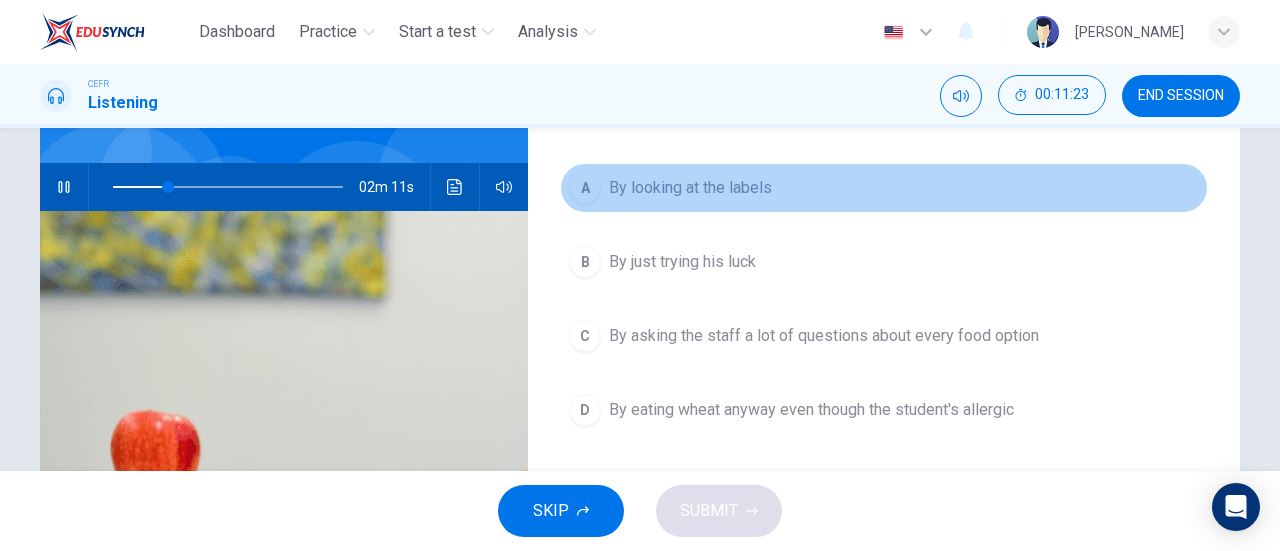 click on "By looking at the labels" at bounding box center (690, 188) 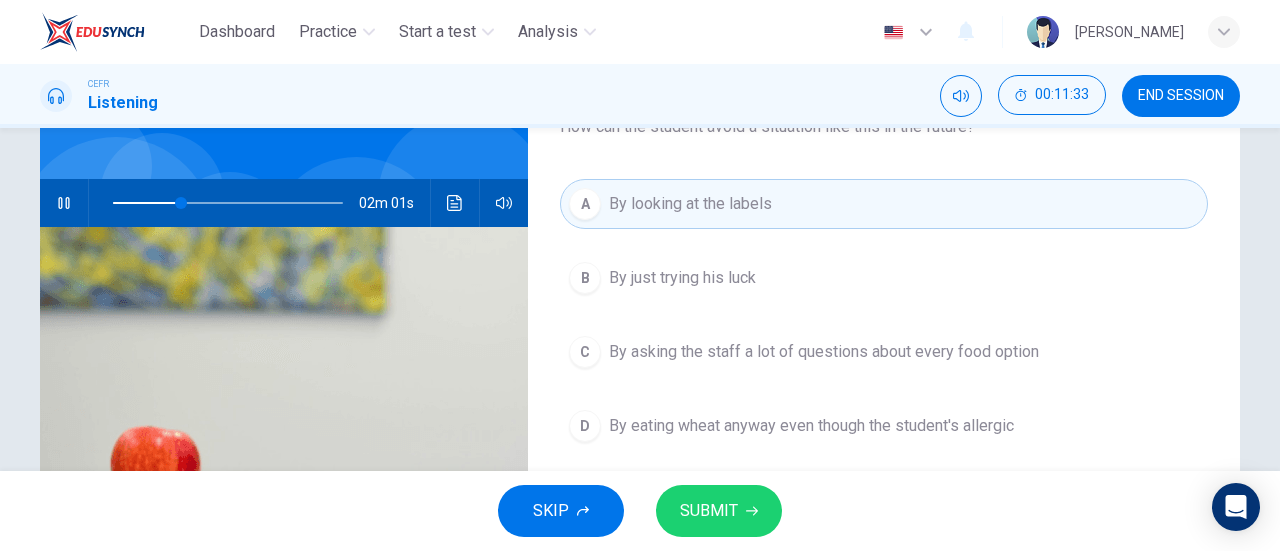 scroll, scrollTop: 167, scrollLeft: 0, axis: vertical 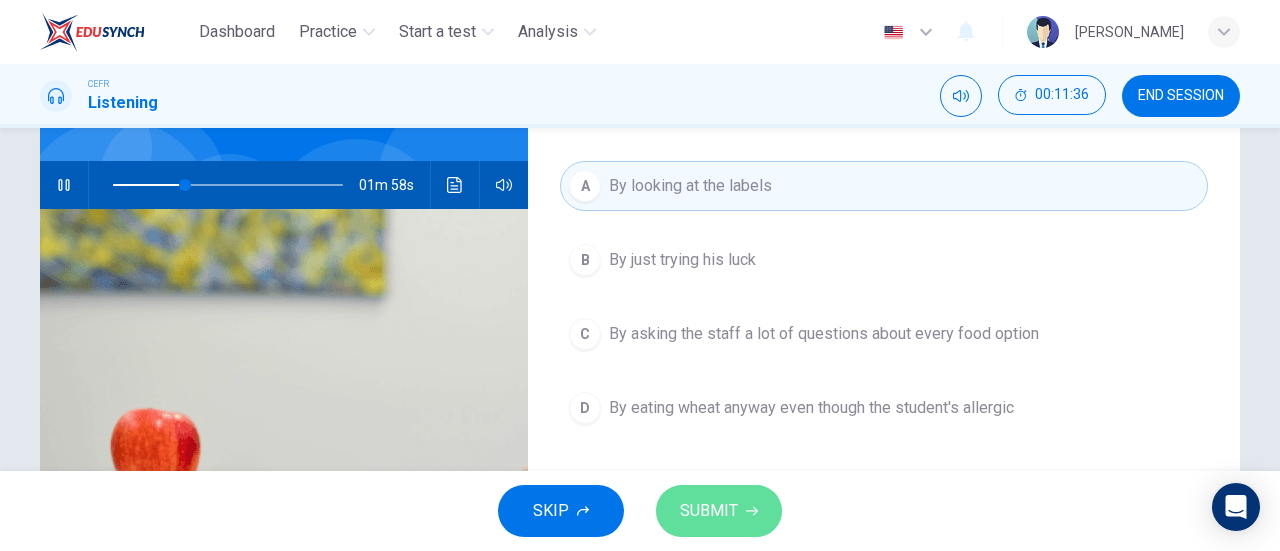click on "SUBMIT" at bounding box center [719, 511] 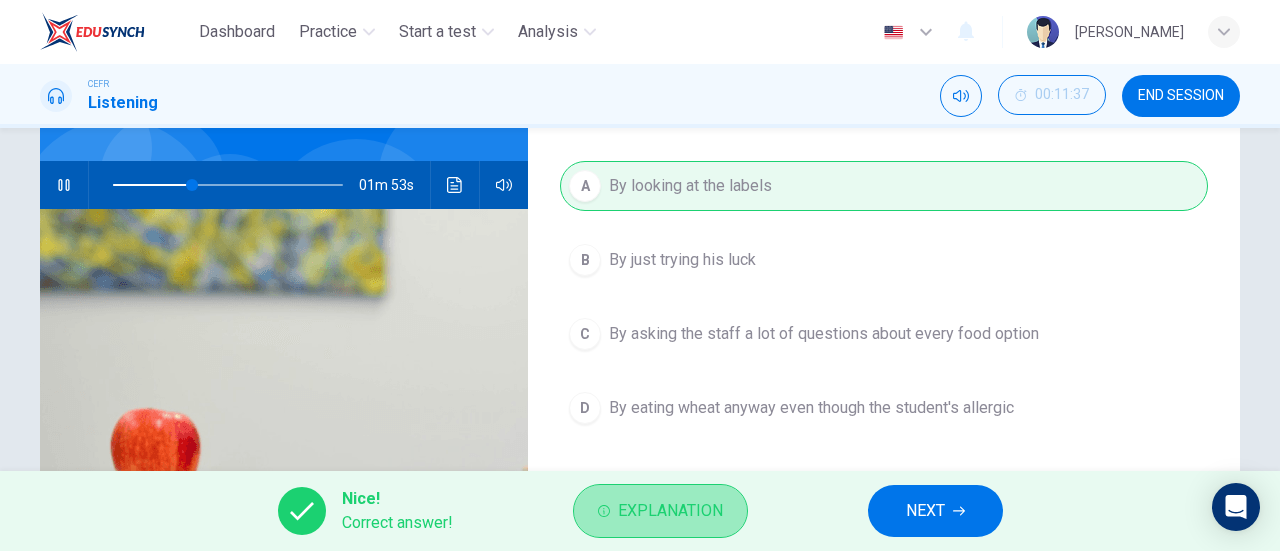click on "Explanation" at bounding box center [670, 511] 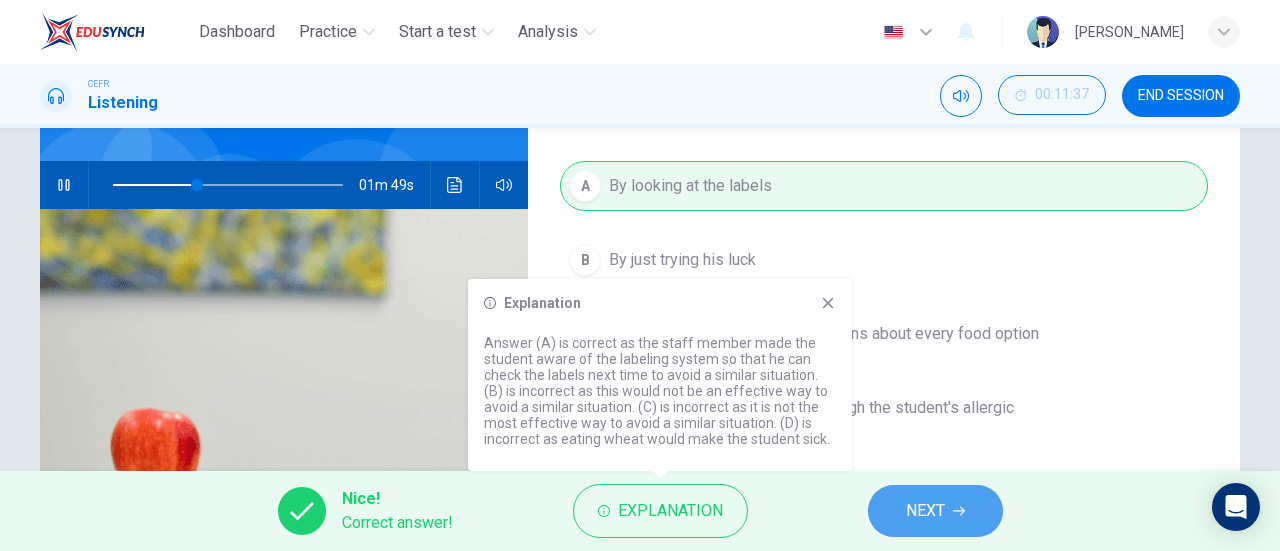 click on "NEXT" at bounding box center (935, 511) 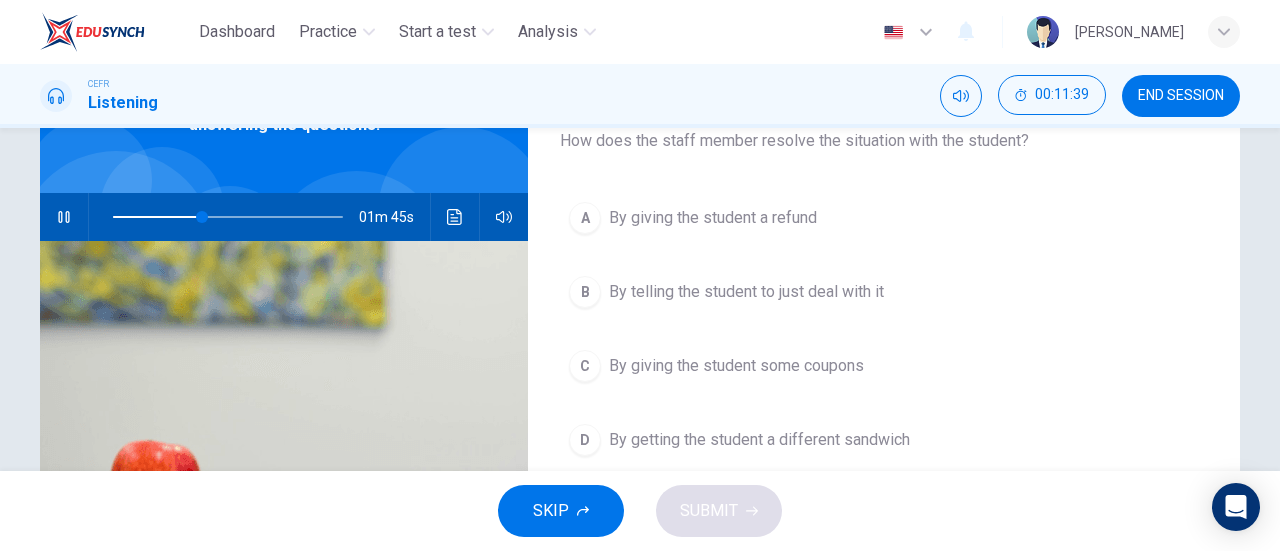 scroll, scrollTop: 134, scrollLeft: 0, axis: vertical 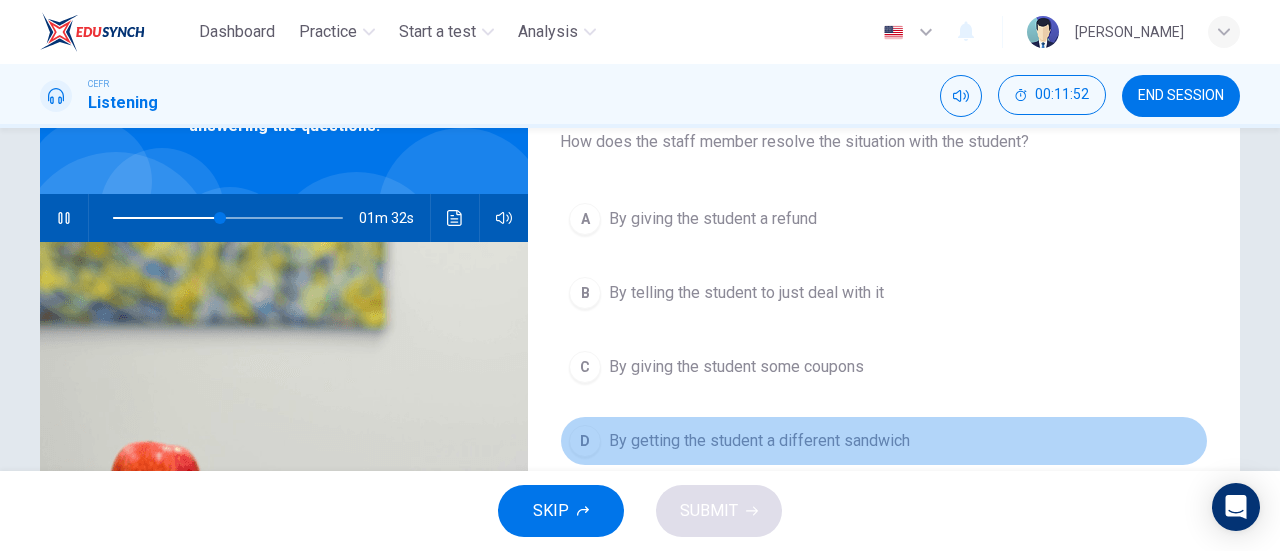 click on "By getting the student a different sandwich" at bounding box center [759, 441] 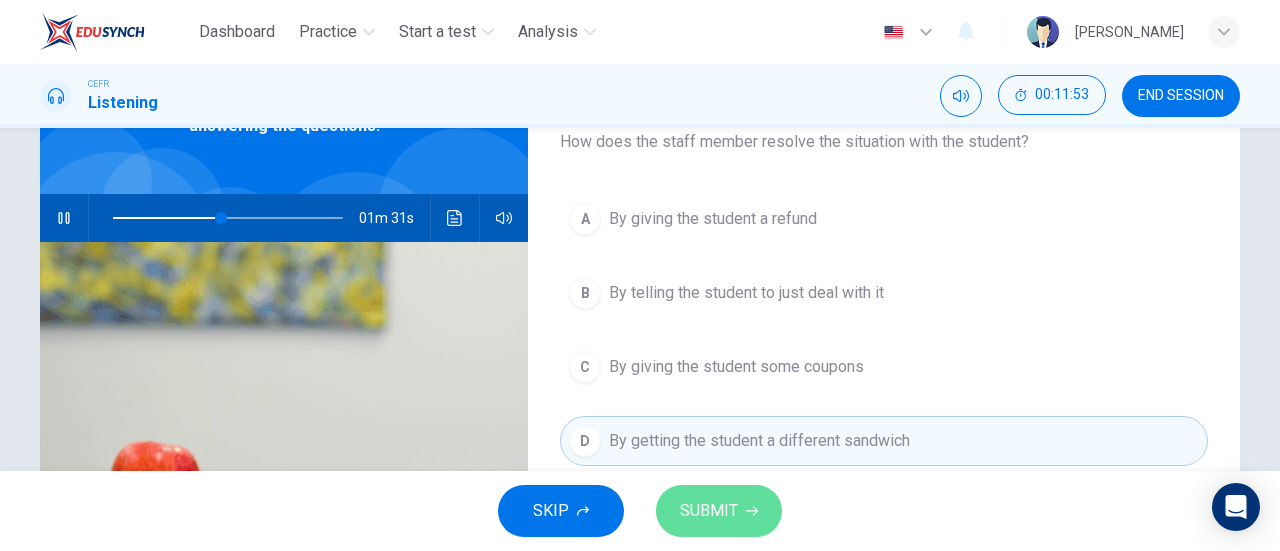 click on "SUBMIT" at bounding box center [709, 511] 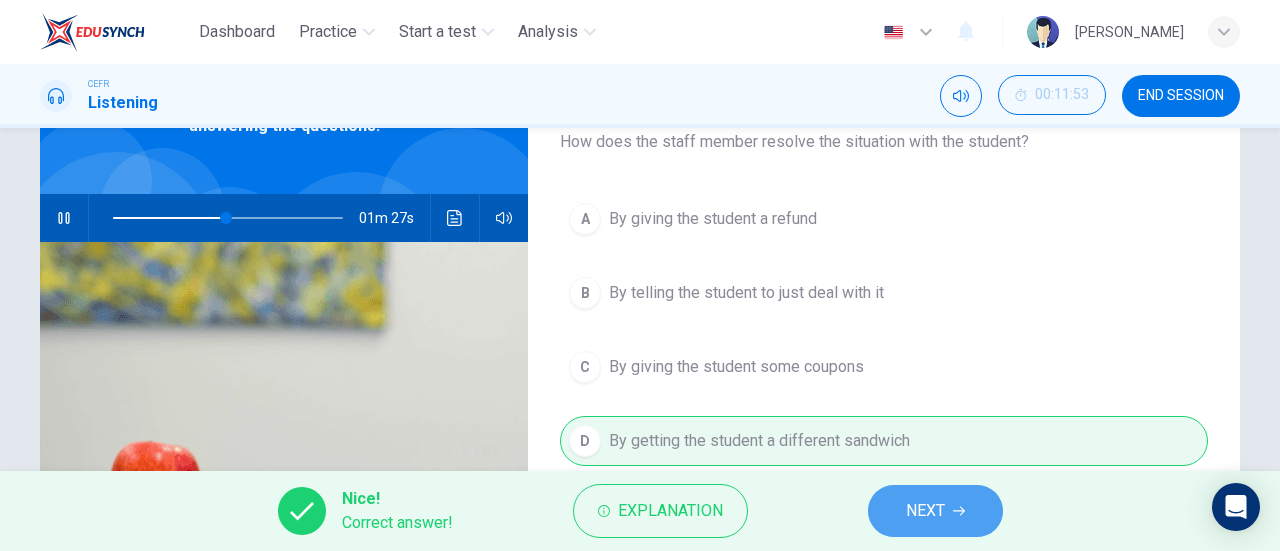click on "NEXT" at bounding box center [925, 511] 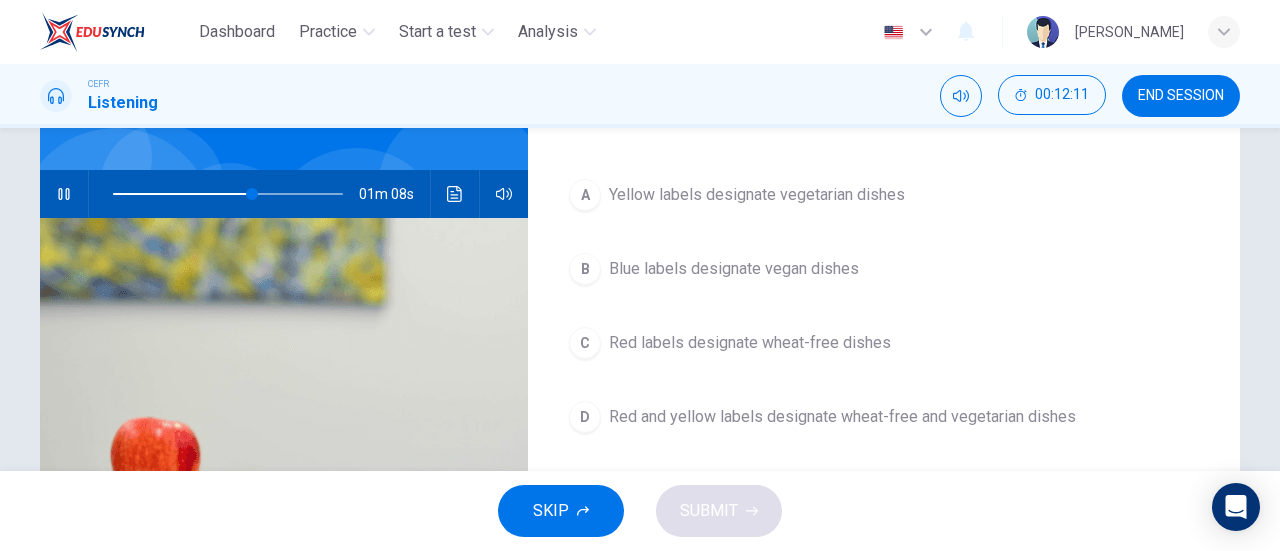 scroll, scrollTop: 179, scrollLeft: 0, axis: vertical 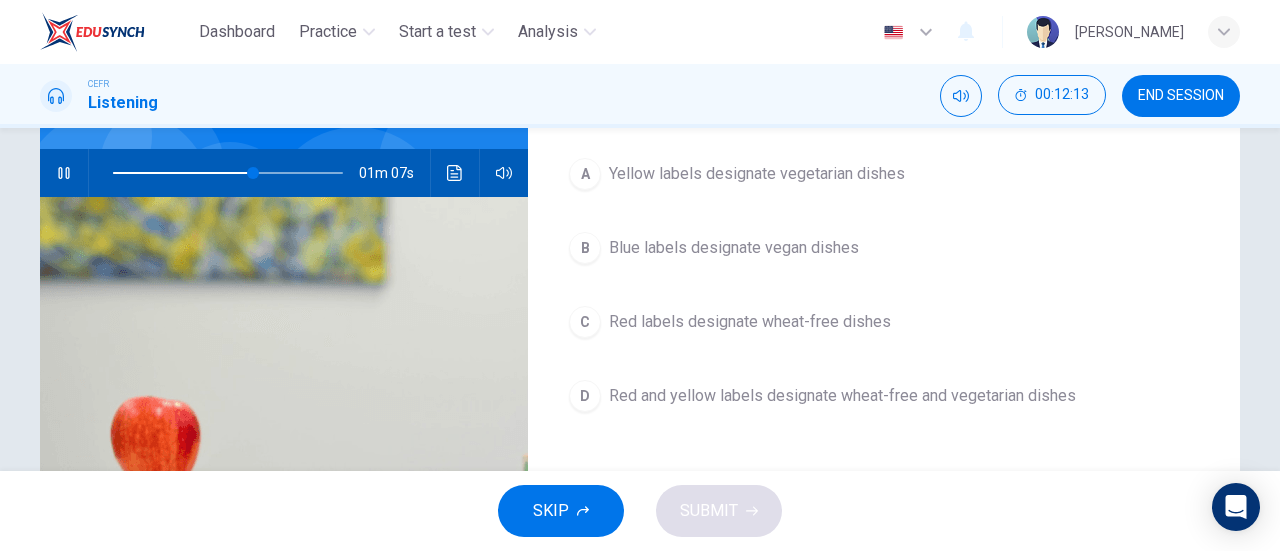 click on "Blue labels designate vegan dishes" at bounding box center [734, 248] 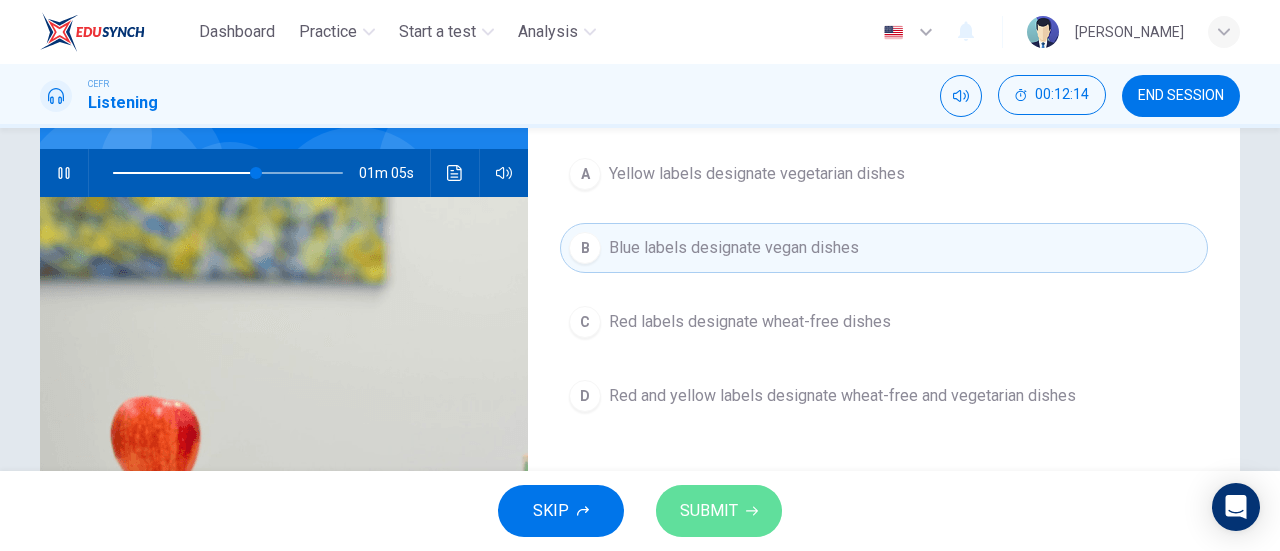 click on "SUBMIT" at bounding box center (709, 511) 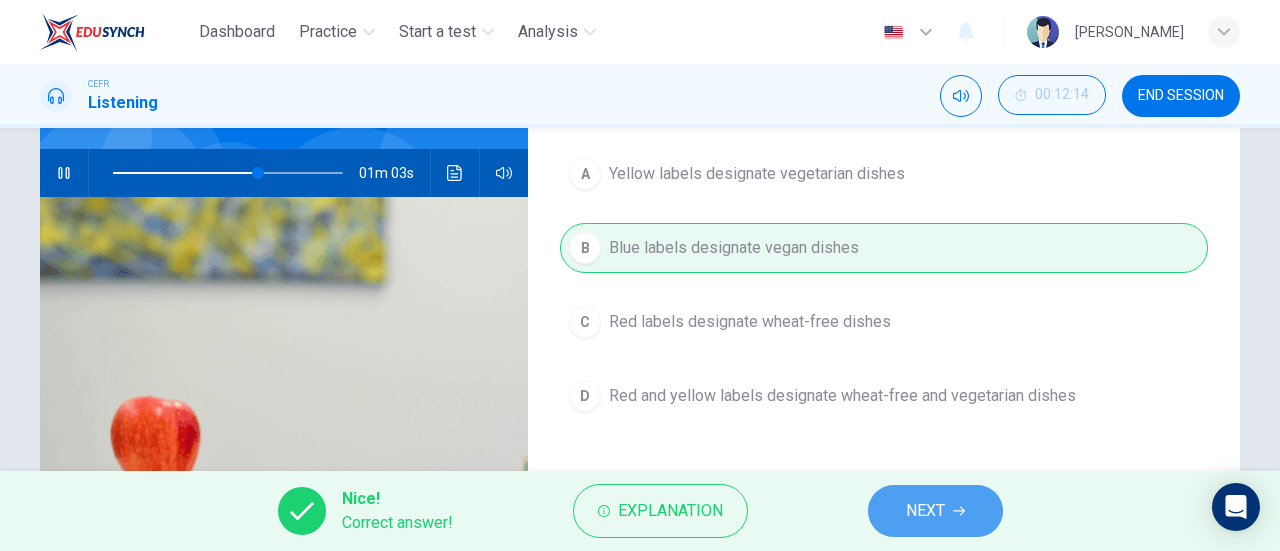 click on "NEXT" at bounding box center [925, 511] 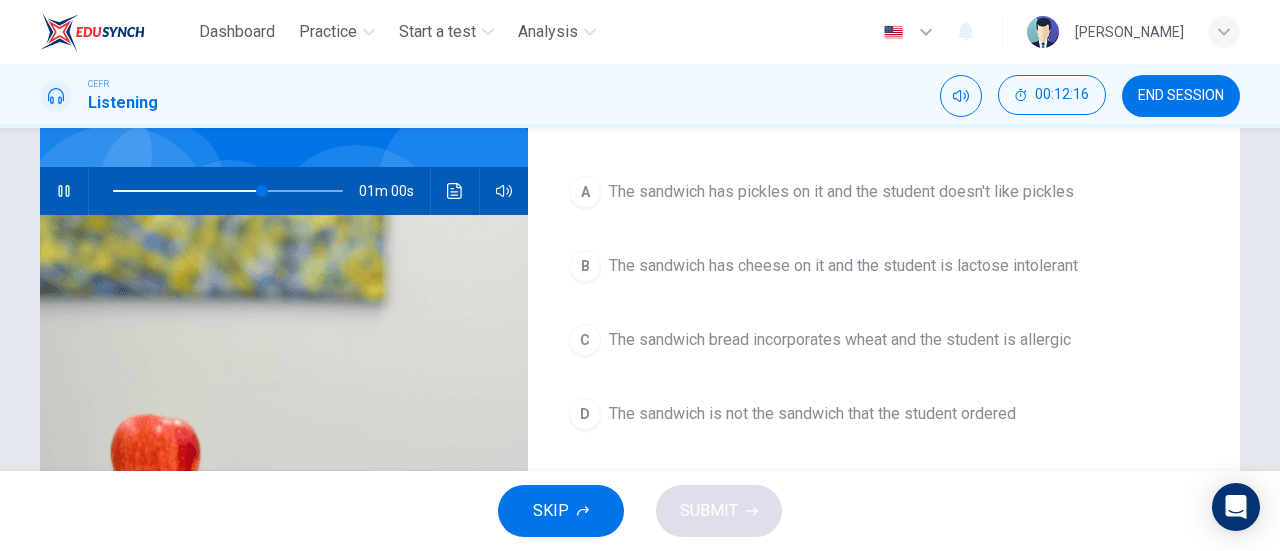 scroll, scrollTop: 161, scrollLeft: 0, axis: vertical 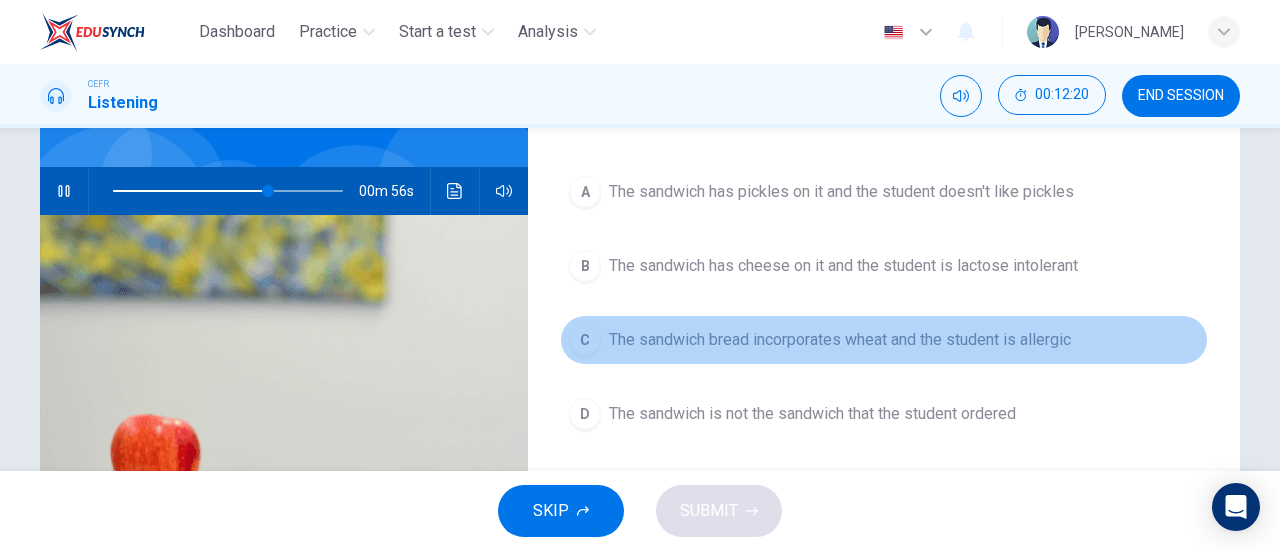 click on "The sandwich bread incorporates wheat and the student is allergic" at bounding box center (840, 340) 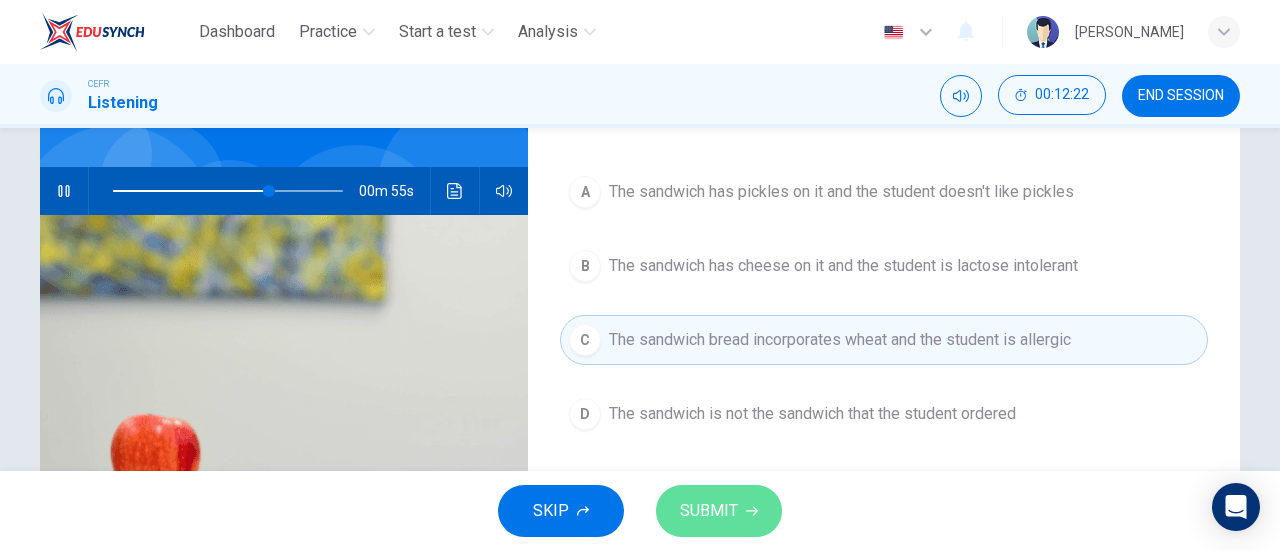 click on "SUBMIT" at bounding box center [709, 511] 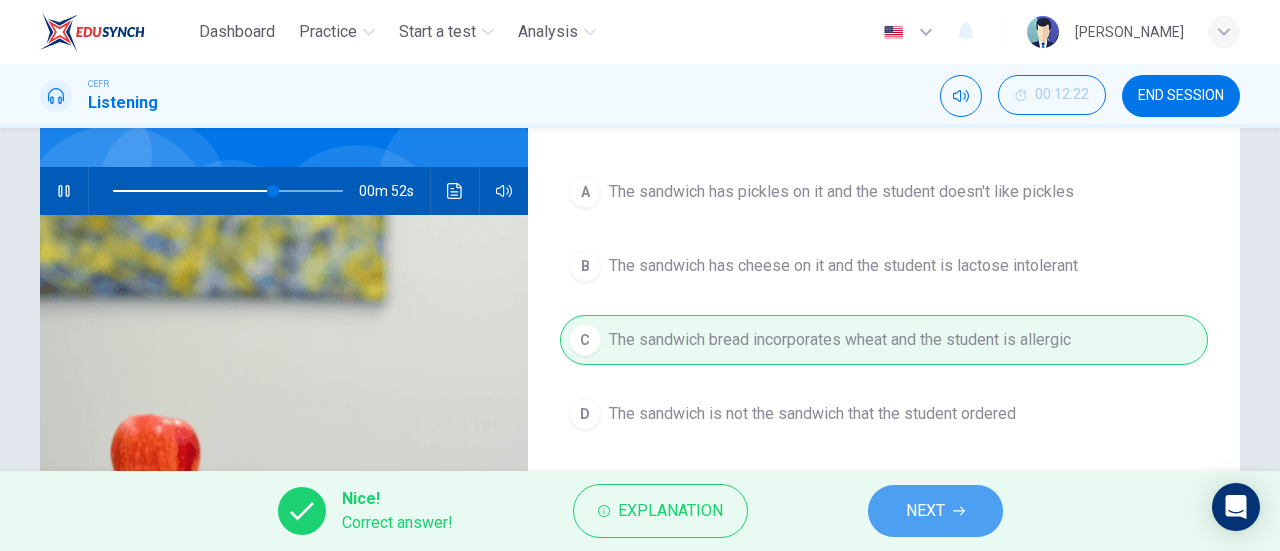 click on "NEXT" at bounding box center [925, 511] 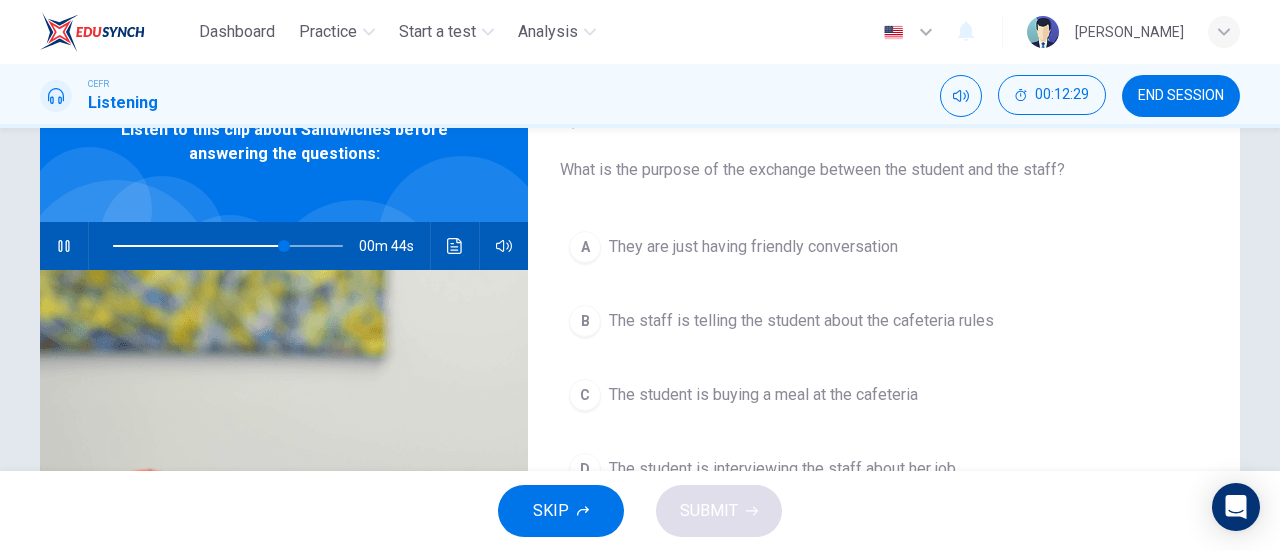 scroll, scrollTop: 104, scrollLeft: 0, axis: vertical 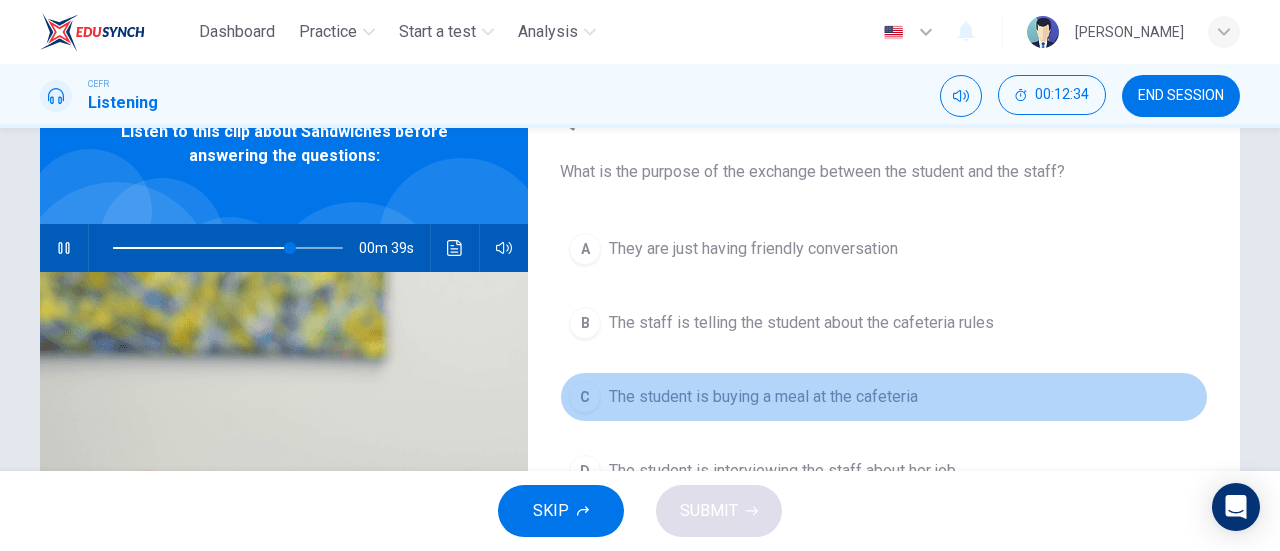 click on "The student is buying a meal at the cafeteria" at bounding box center [763, 397] 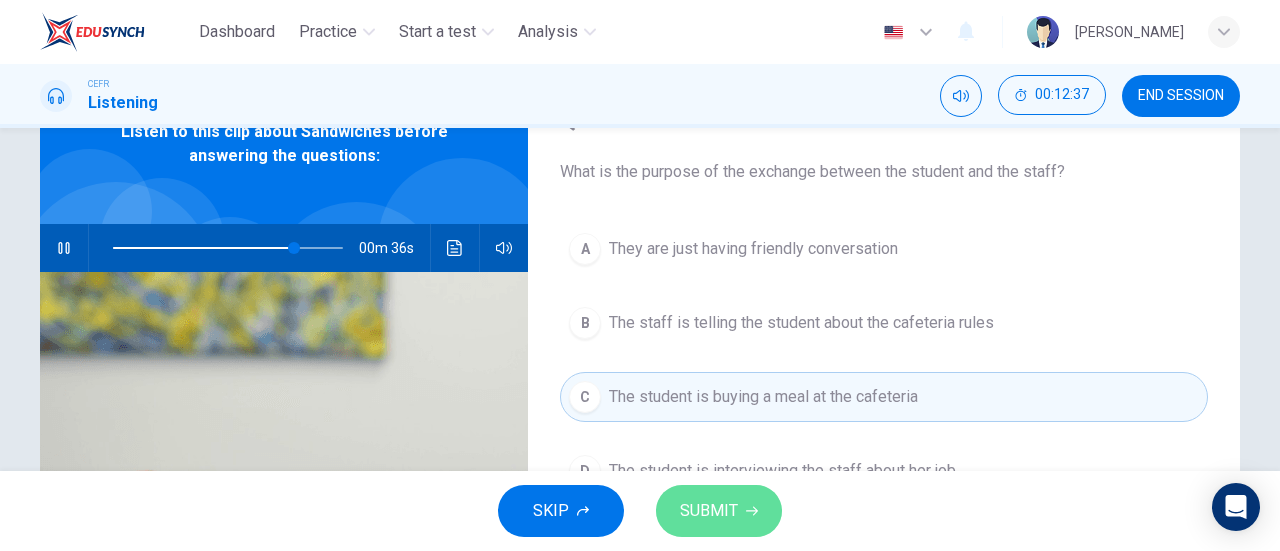 click on "SUBMIT" at bounding box center [719, 511] 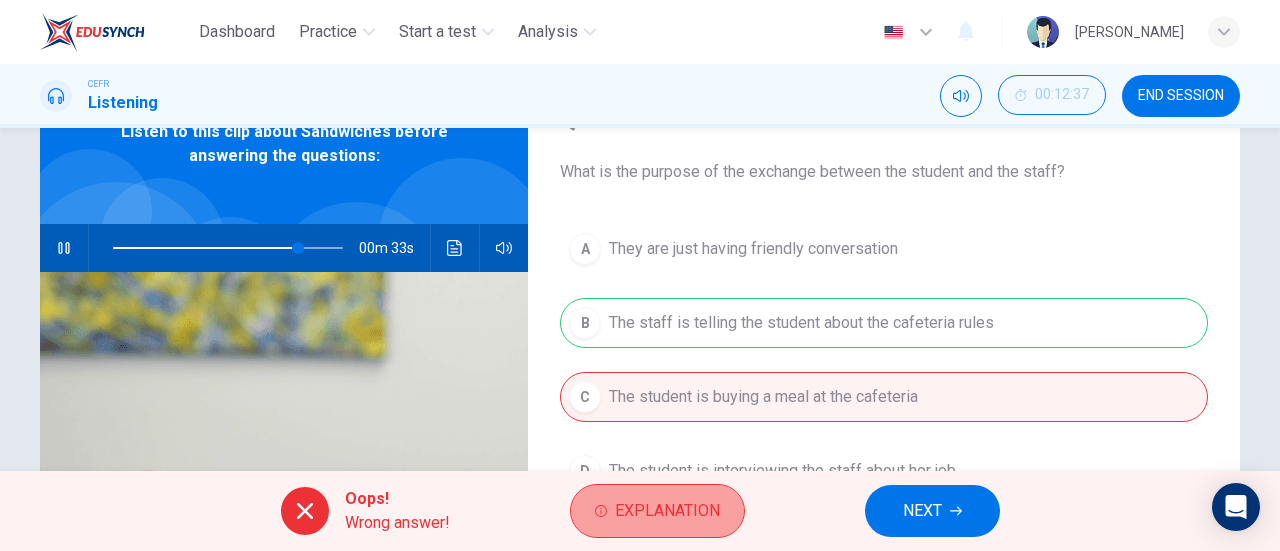 click on "Explanation" at bounding box center (667, 511) 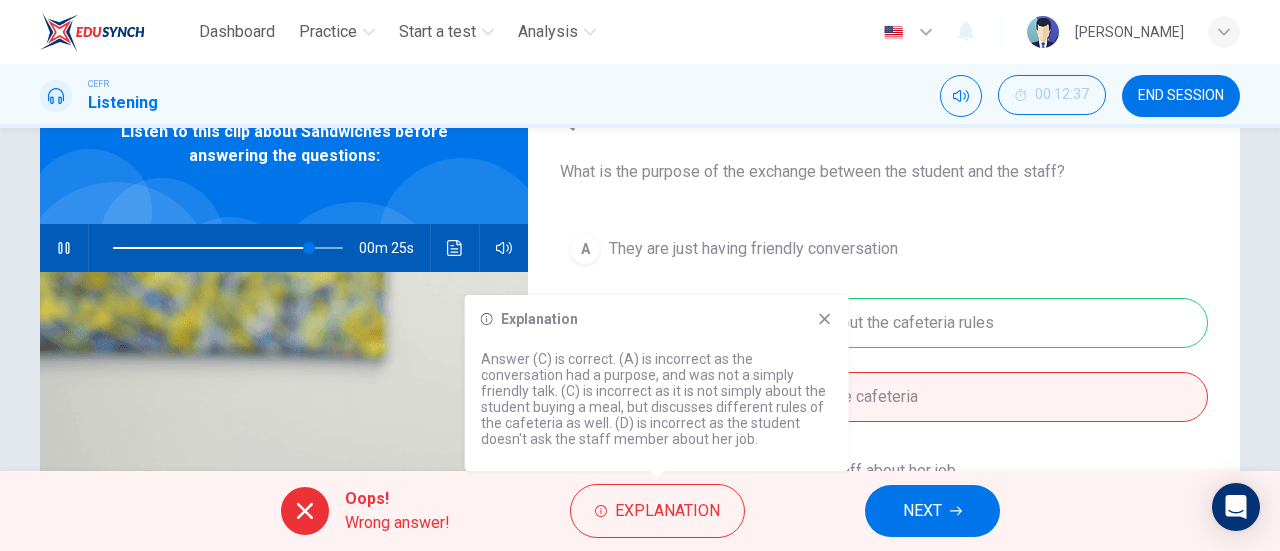 type on "86" 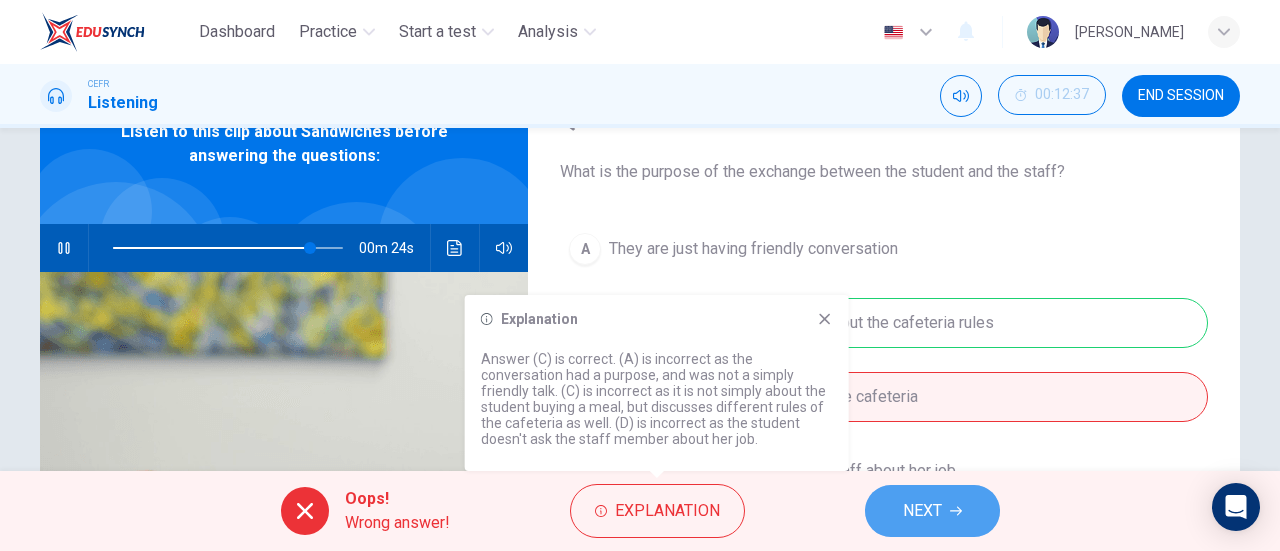 click on "NEXT" at bounding box center (932, 511) 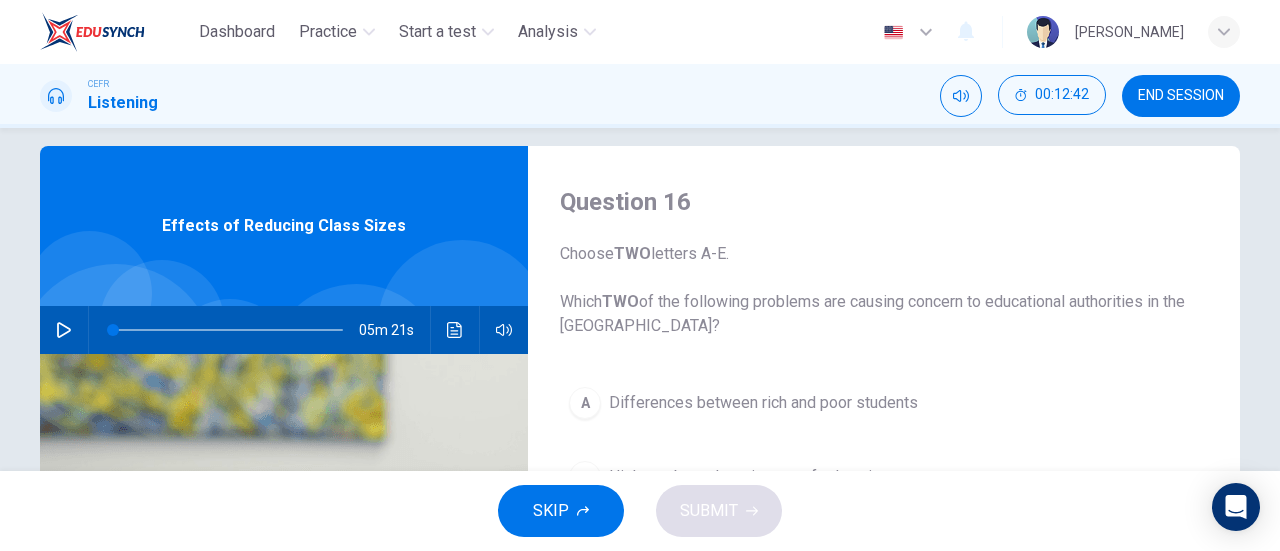scroll, scrollTop: 26, scrollLeft: 0, axis: vertical 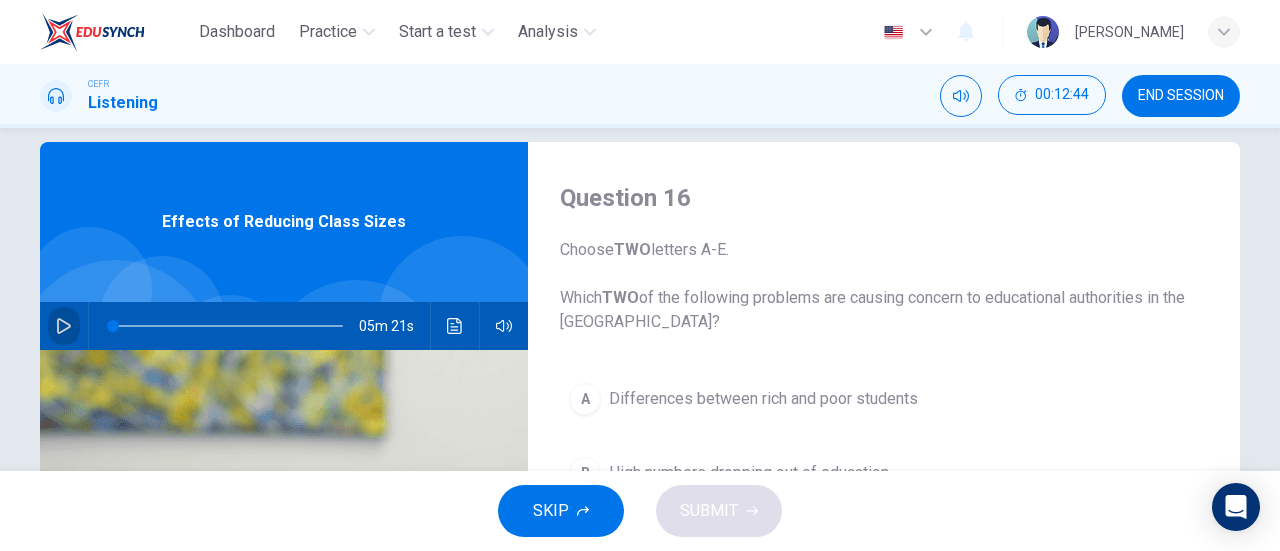 click 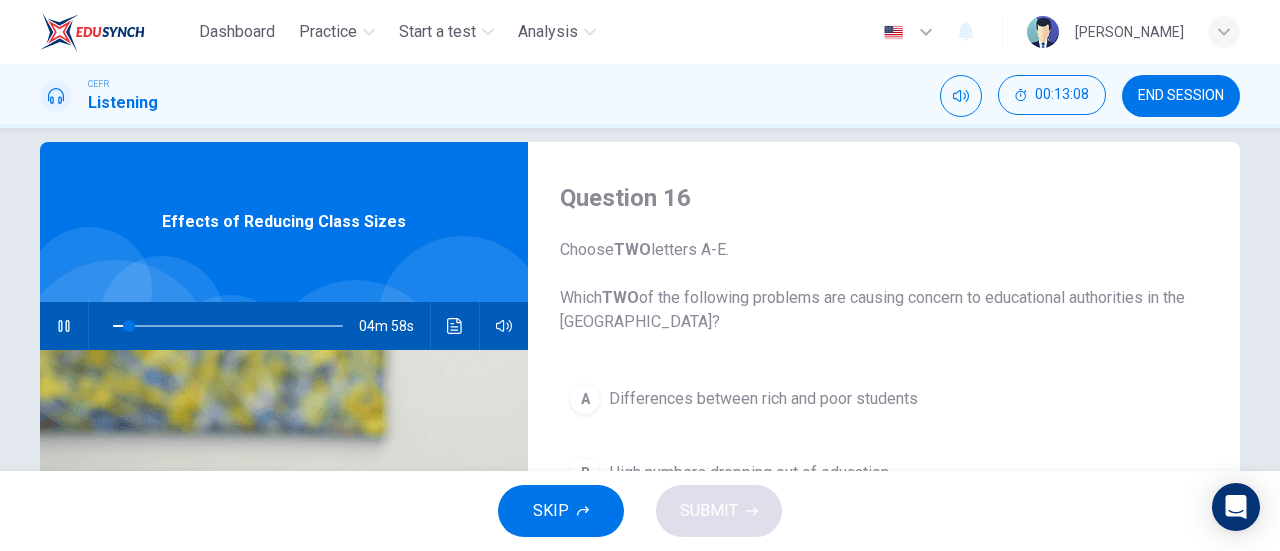 type on "7" 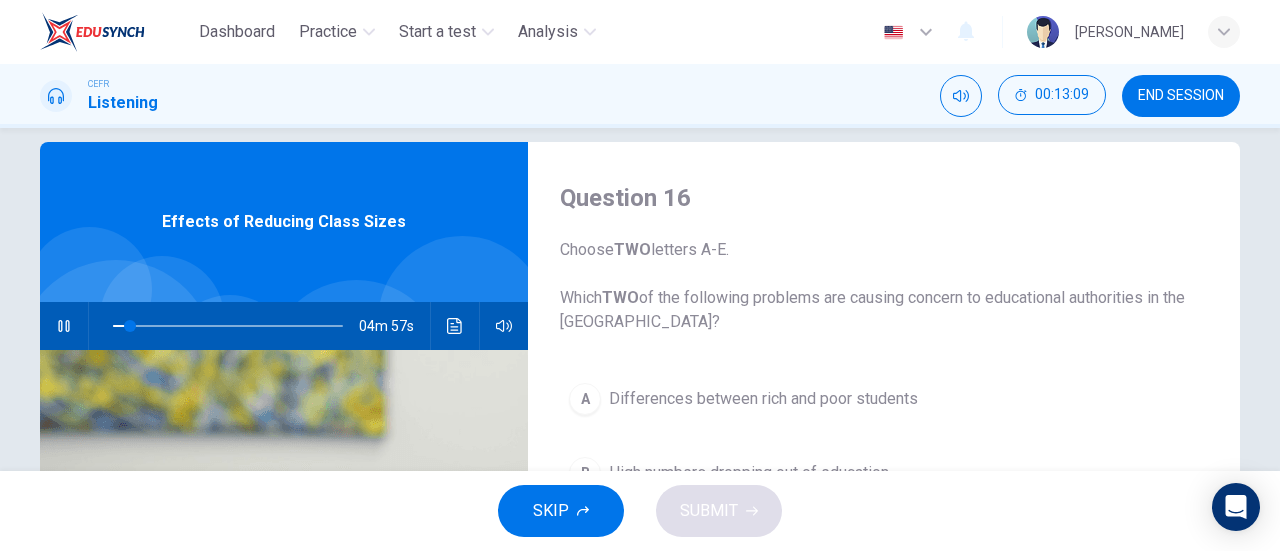 type 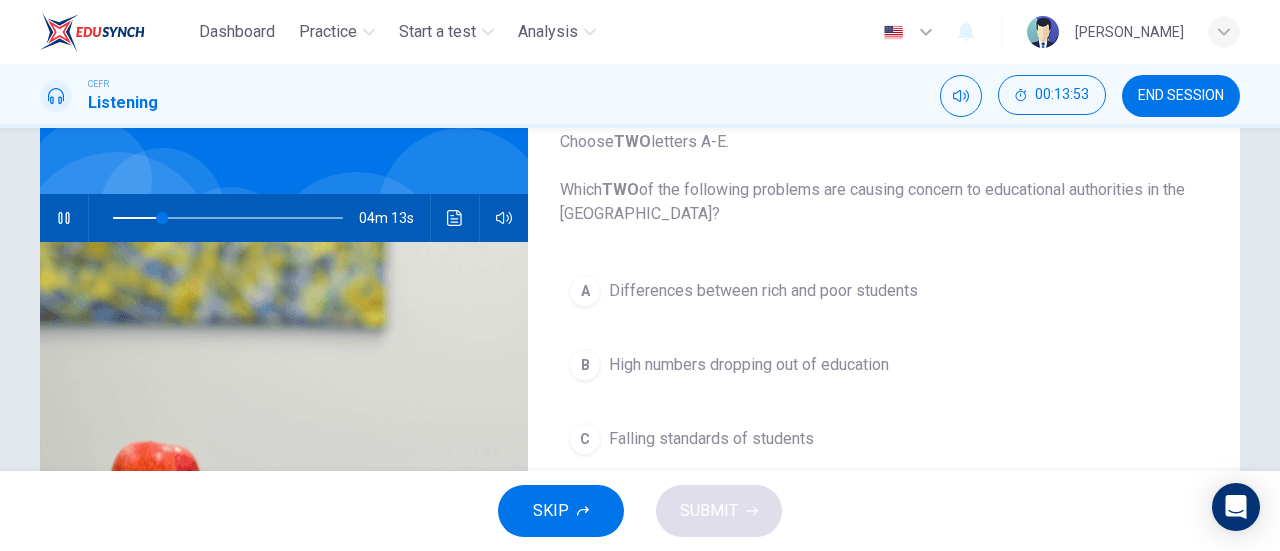 scroll, scrollTop: 133, scrollLeft: 0, axis: vertical 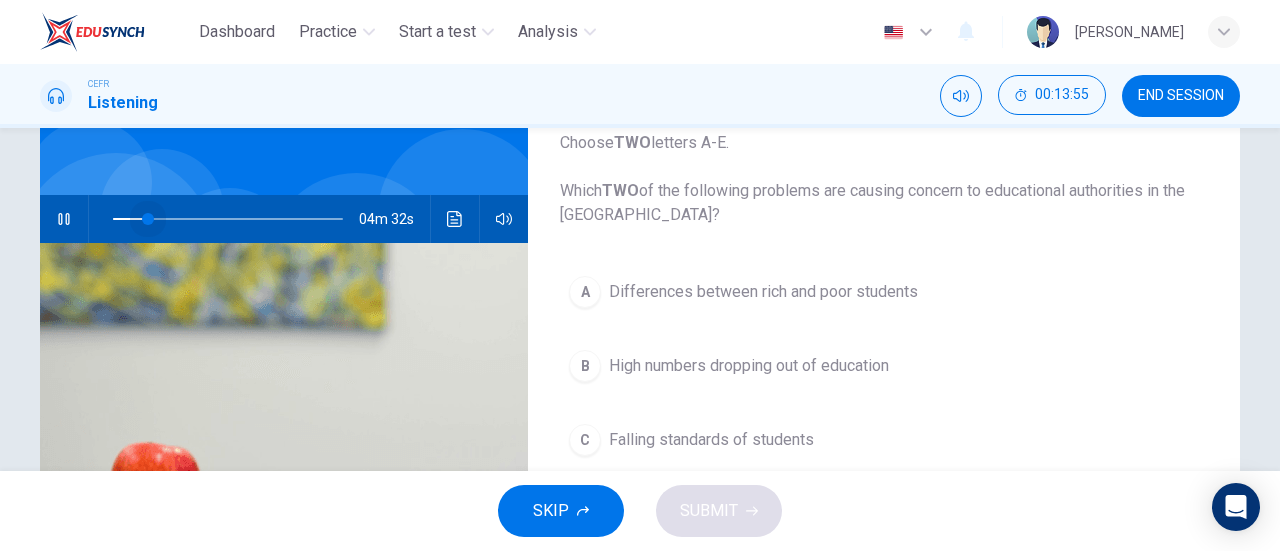 click at bounding box center [148, 219] 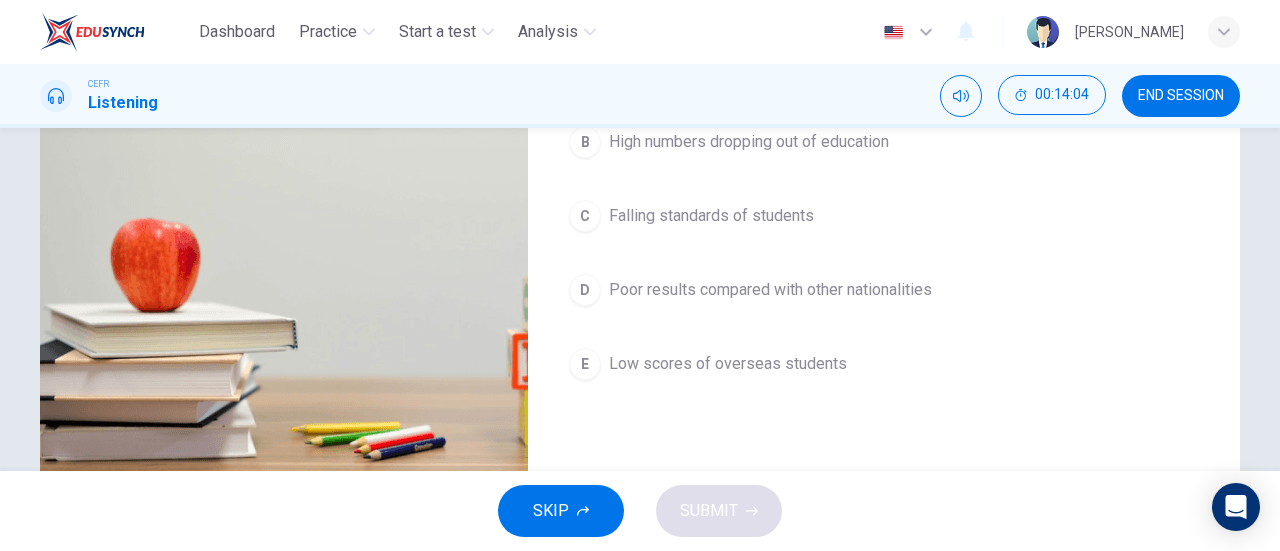 scroll, scrollTop: 359, scrollLeft: 0, axis: vertical 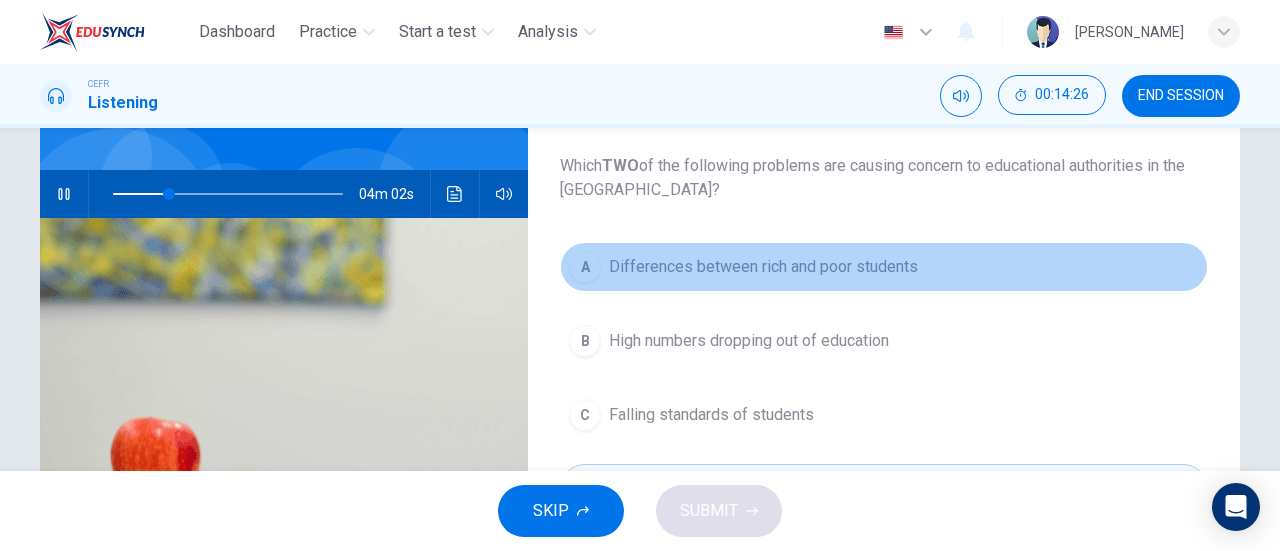 click on "Differences between rich and poor students" at bounding box center [763, 267] 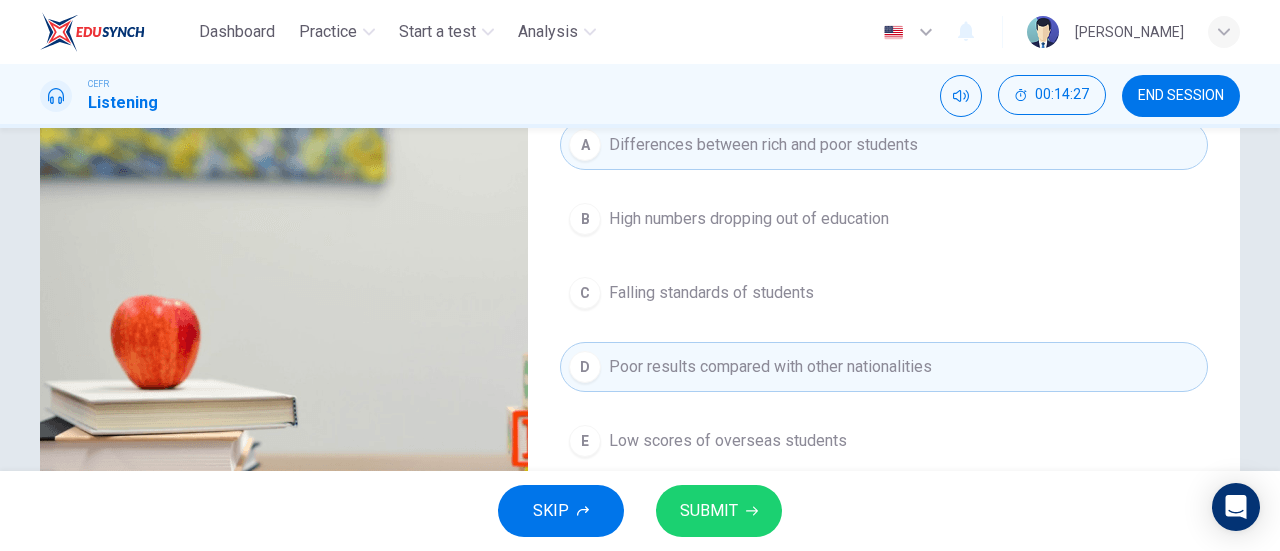 scroll, scrollTop: 283, scrollLeft: 0, axis: vertical 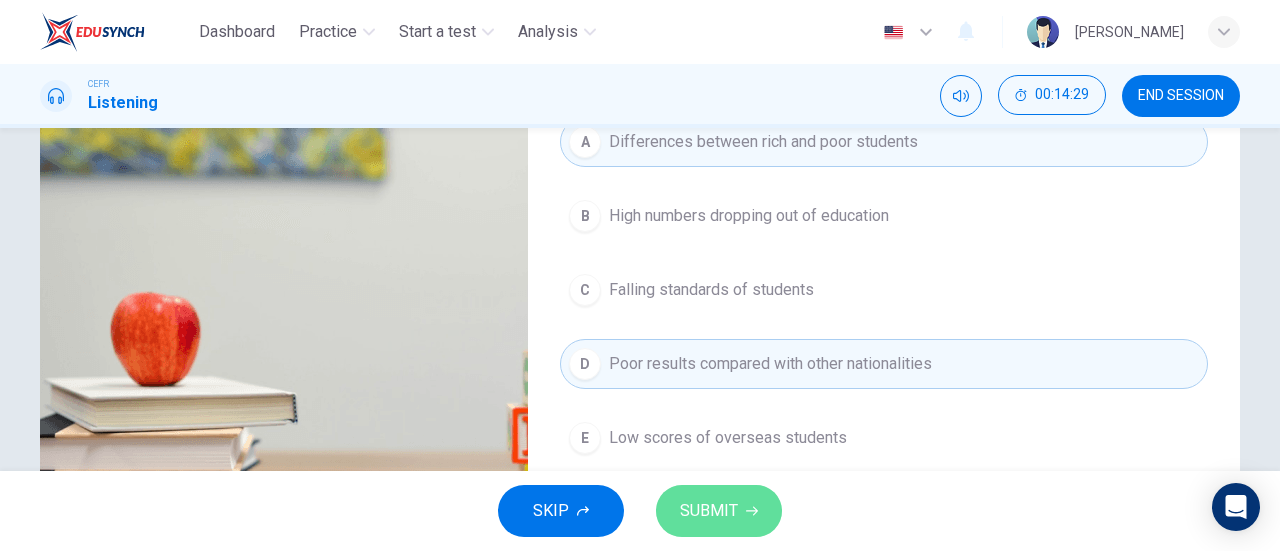click on "SUBMIT" at bounding box center (709, 511) 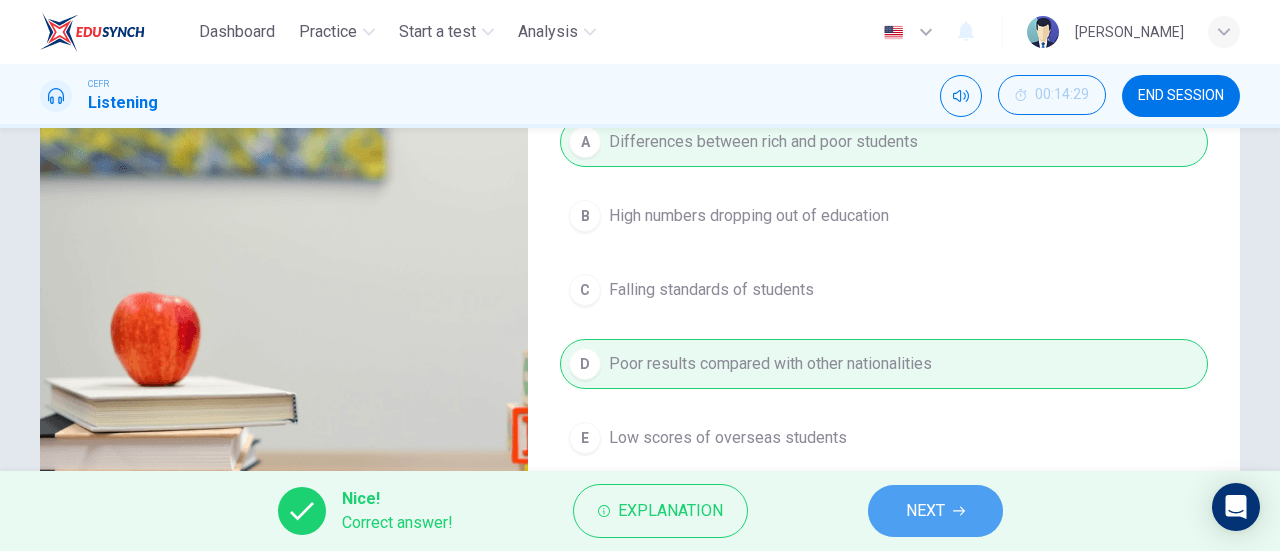 click on "NEXT" at bounding box center [935, 511] 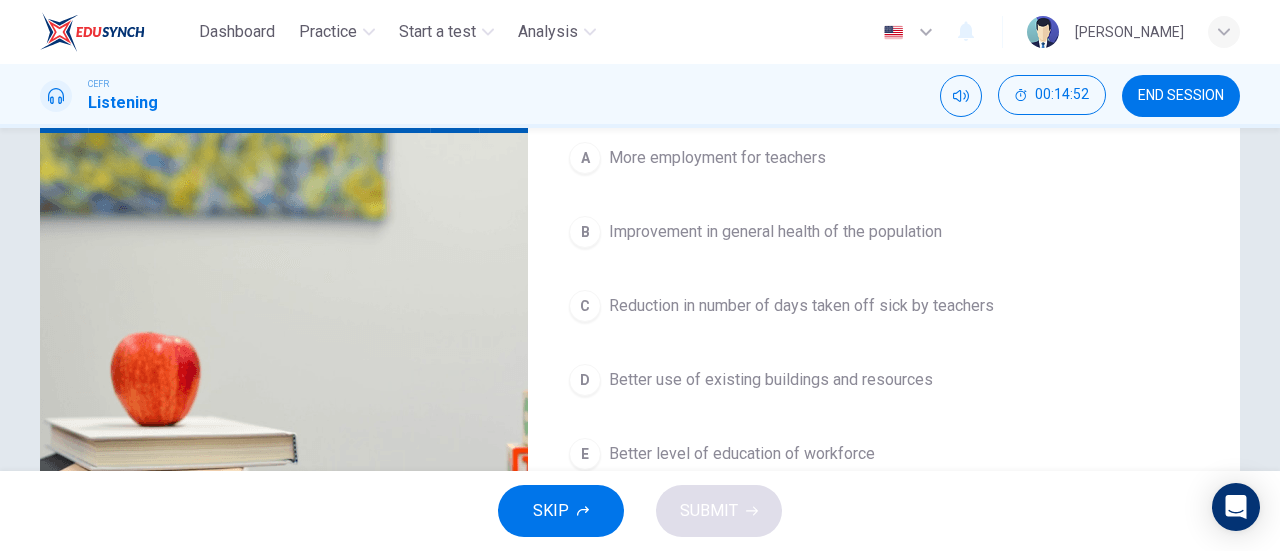scroll, scrollTop: 242, scrollLeft: 0, axis: vertical 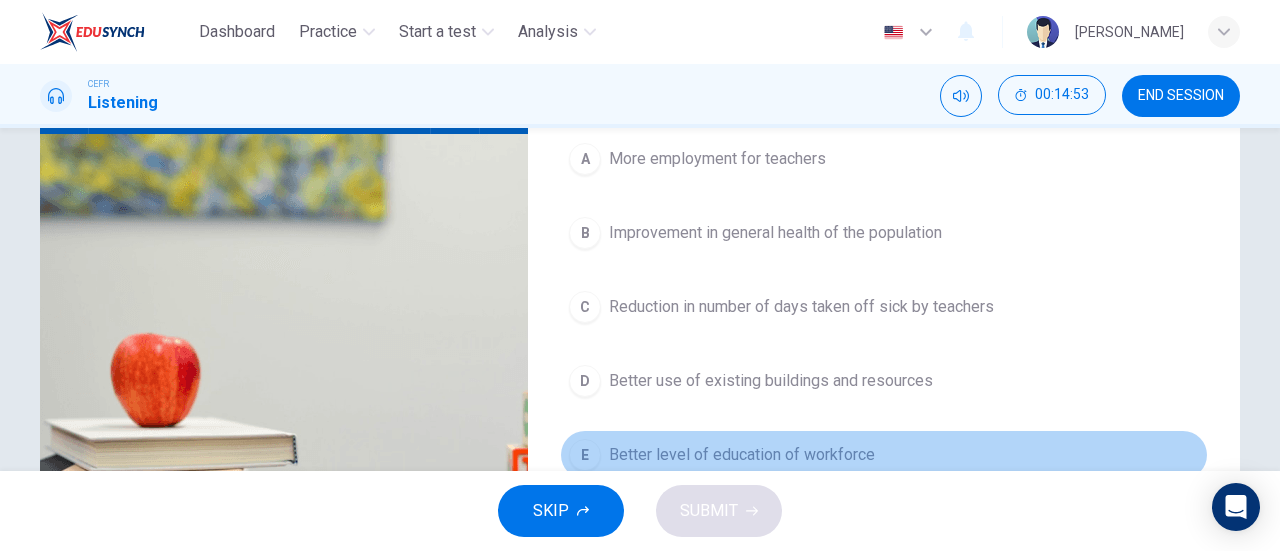 click on "Better level of education of workforce" at bounding box center (742, 455) 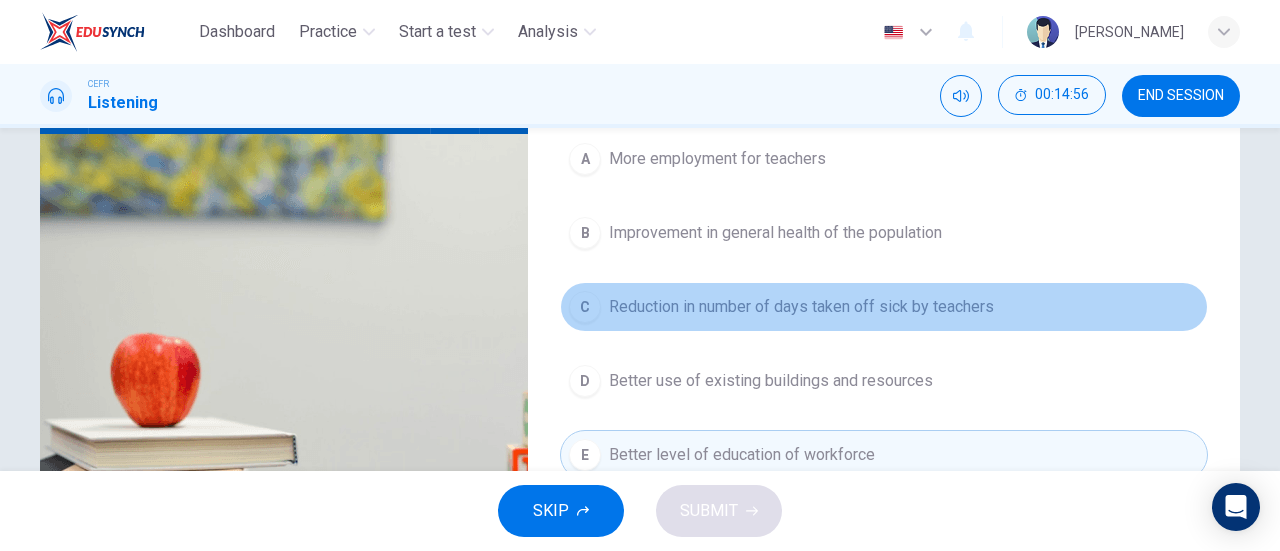 click on "Reduction in number of days taken off sick by teachers" at bounding box center (801, 307) 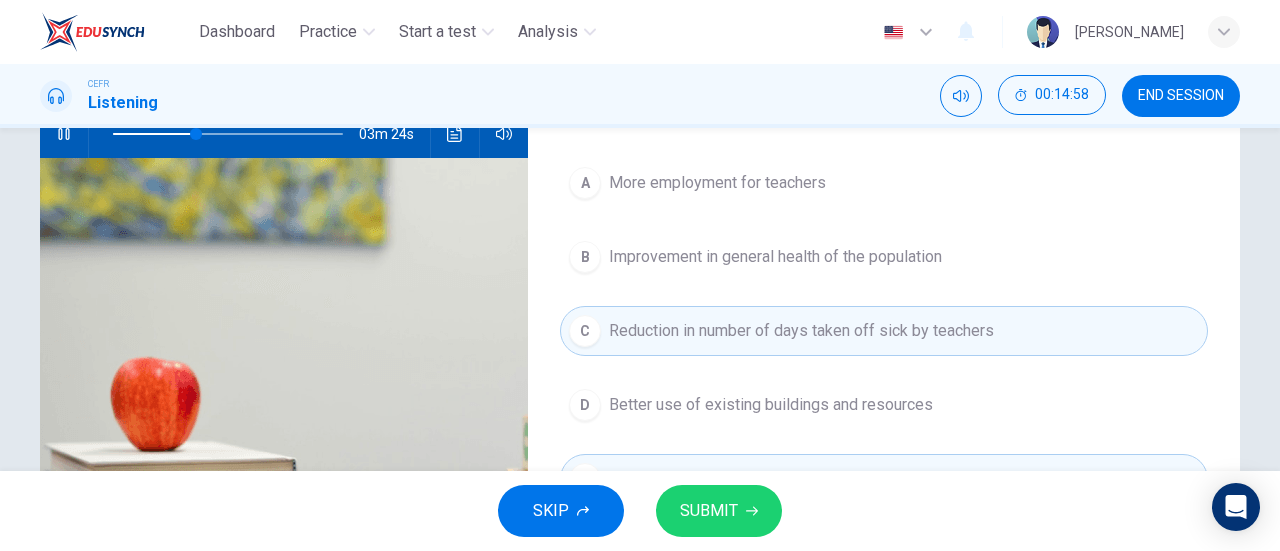 scroll, scrollTop: 256, scrollLeft: 0, axis: vertical 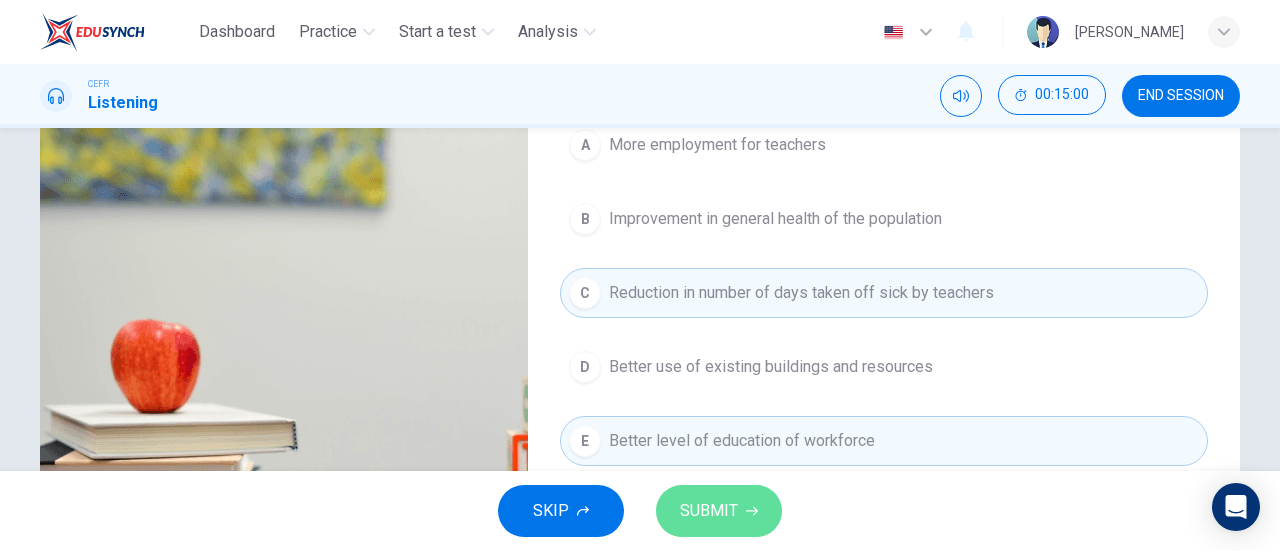 click on "SUBMIT" at bounding box center [719, 511] 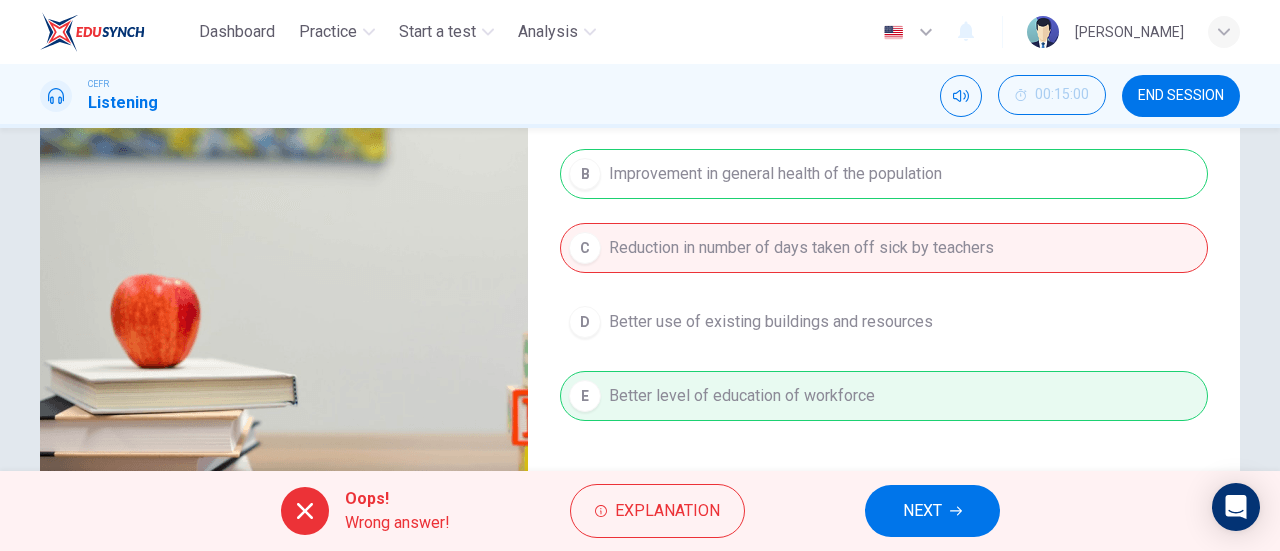 scroll, scrollTop: 302, scrollLeft: 0, axis: vertical 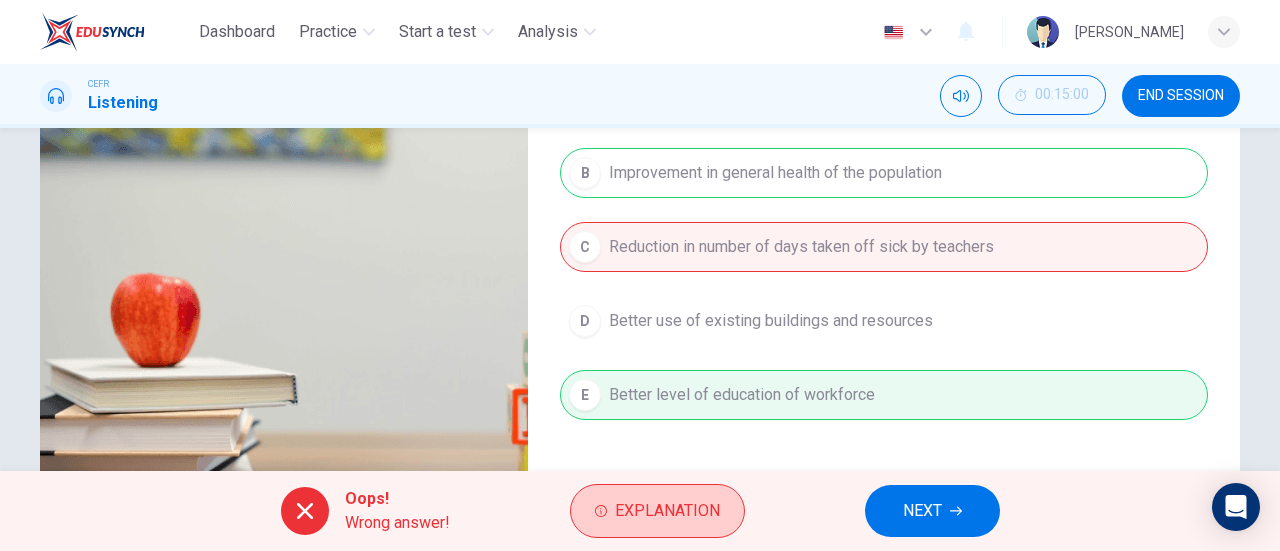 click on "Explanation" at bounding box center (667, 511) 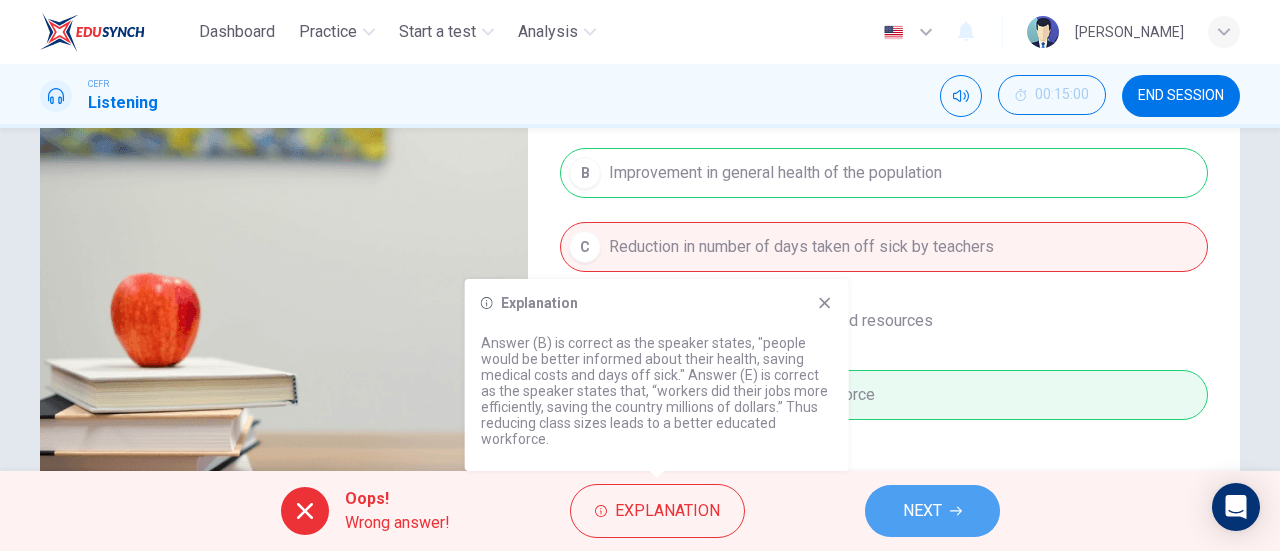 click on "NEXT" at bounding box center (922, 511) 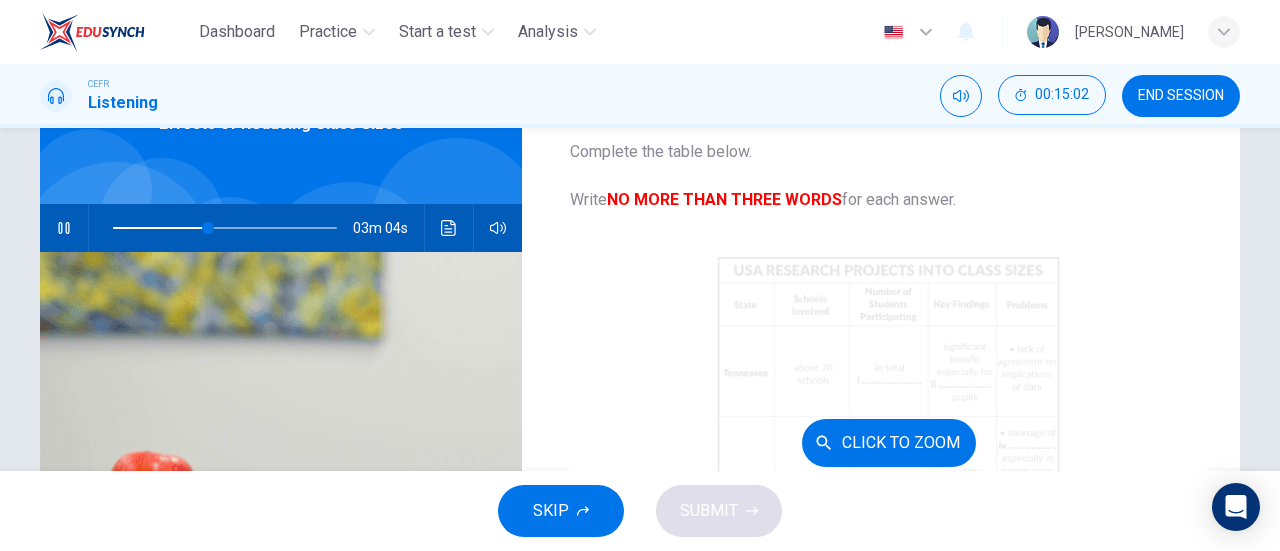 scroll, scrollTop: 130, scrollLeft: 0, axis: vertical 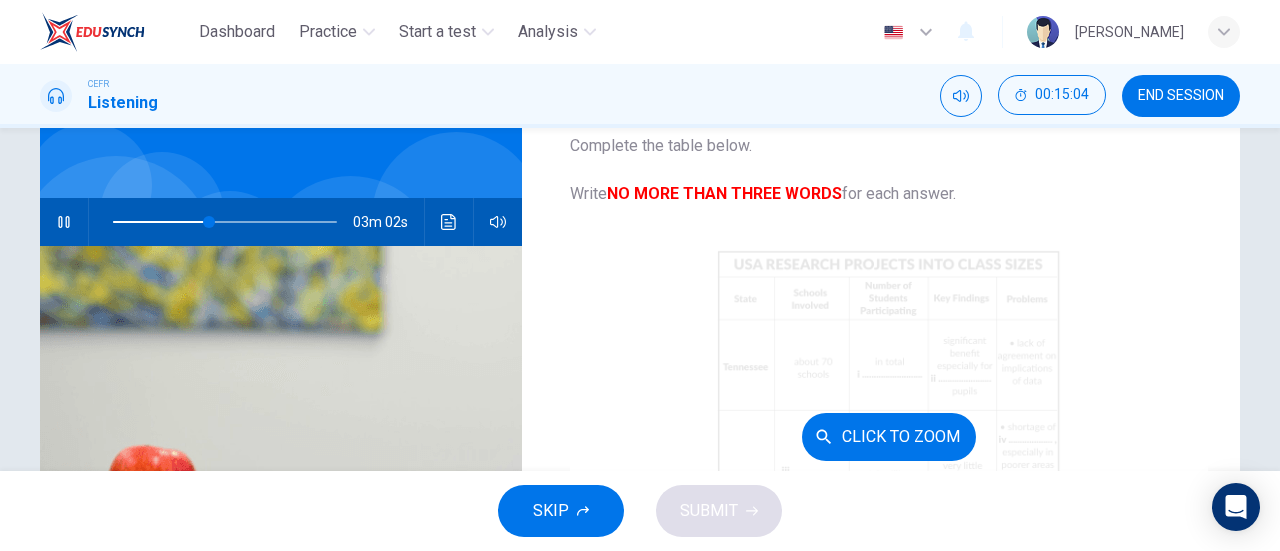 click on "Click to Zoom" at bounding box center (889, 436) 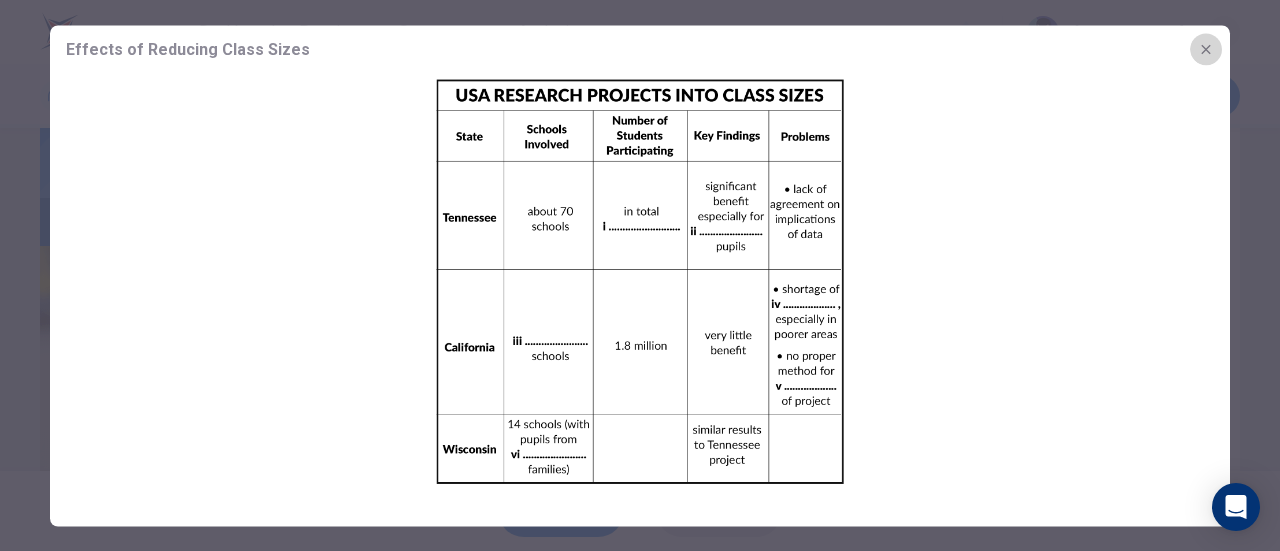 click 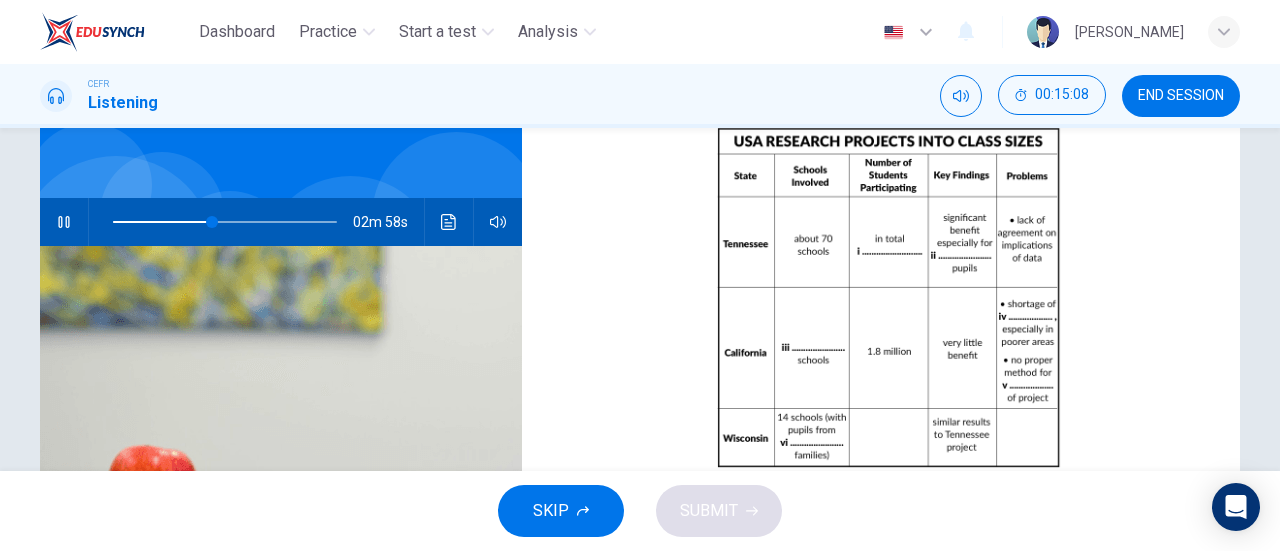 scroll, scrollTop: 286, scrollLeft: 0, axis: vertical 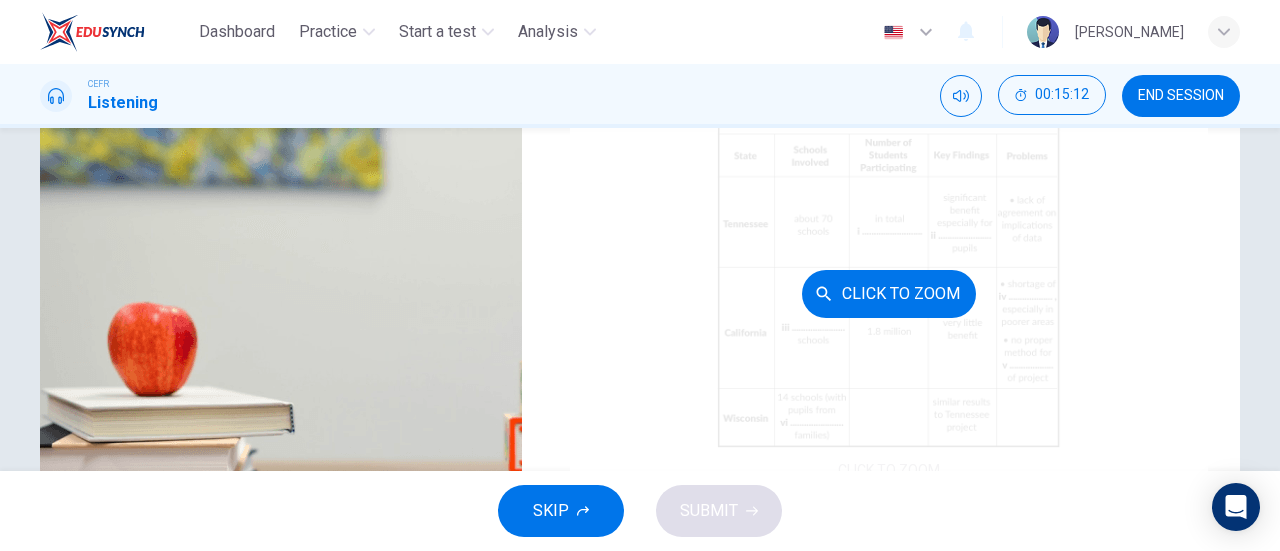 click on "Click to Zoom" at bounding box center [889, 293] 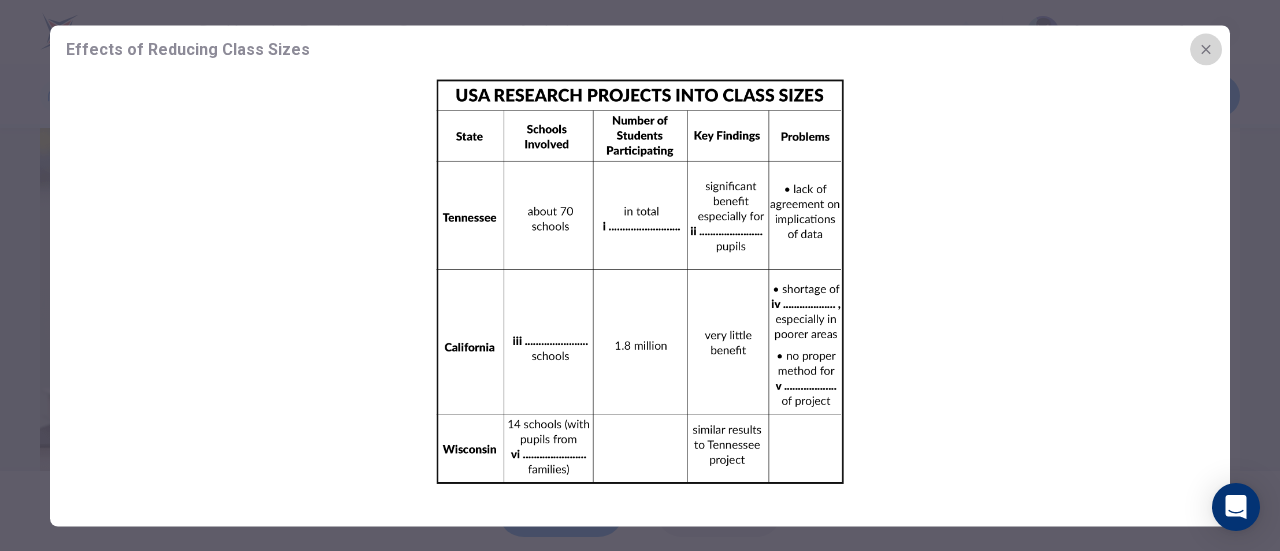 click 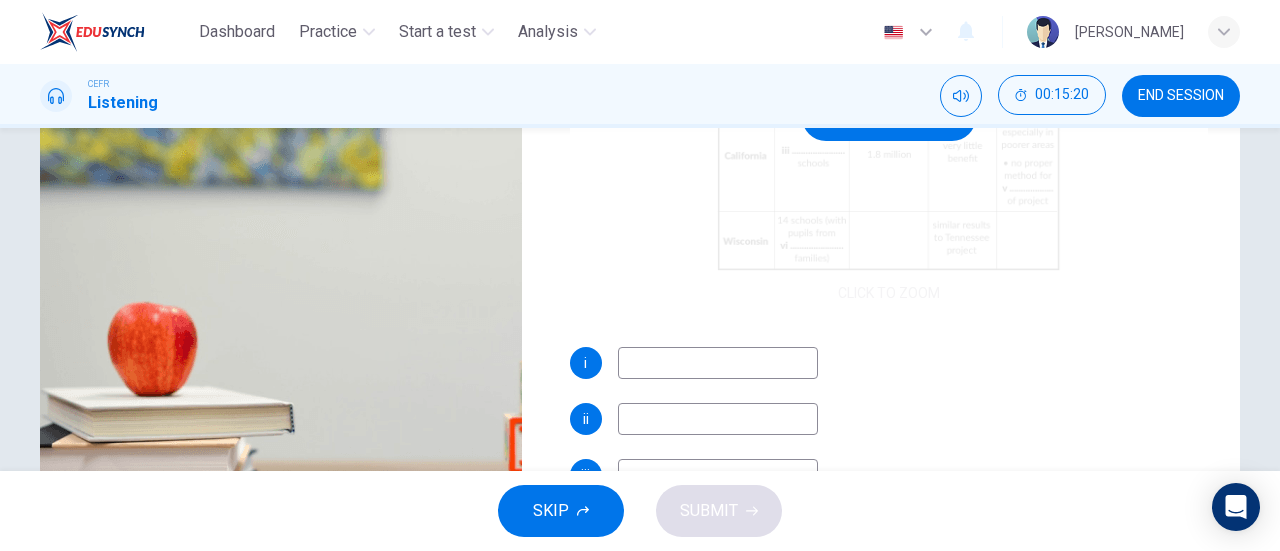 scroll, scrollTop: 178, scrollLeft: 0, axis: vertical 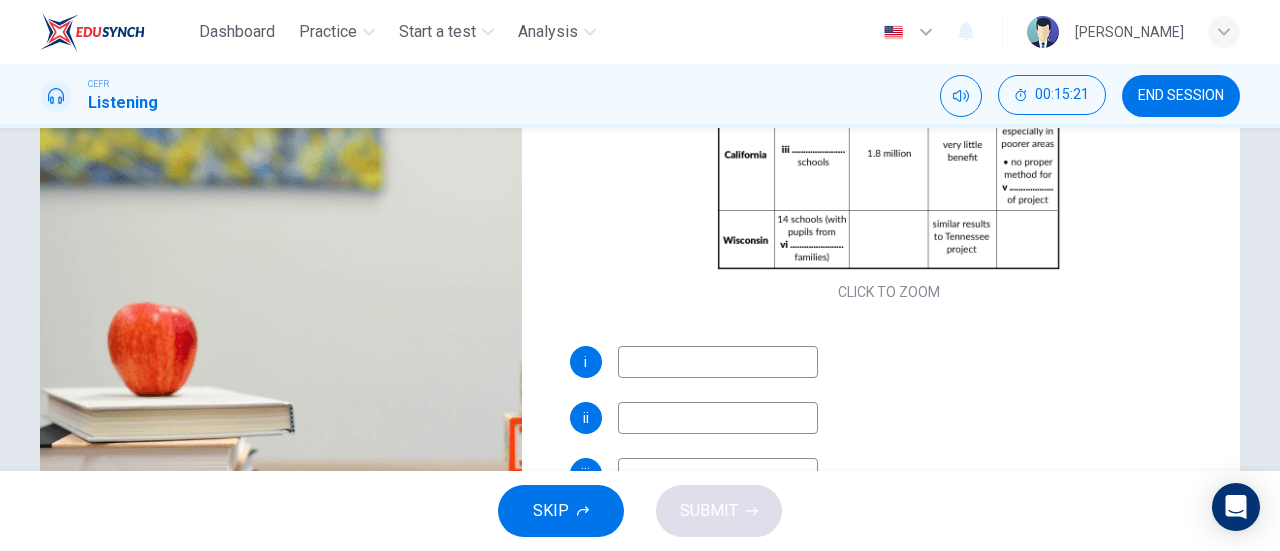 click at bounding box center (718, 362) 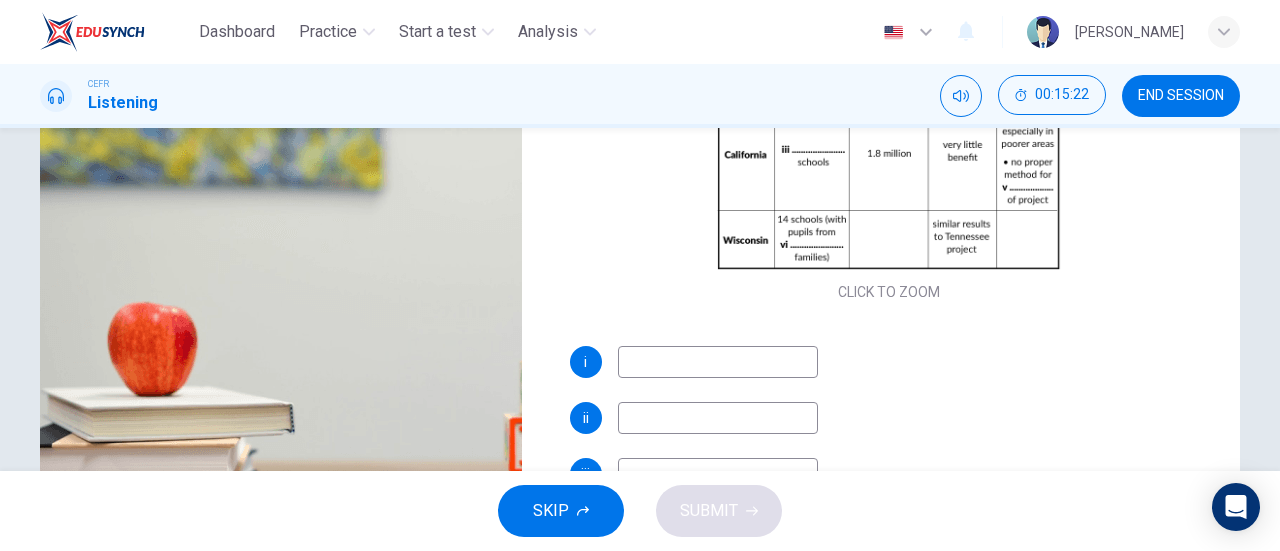 type on "49" 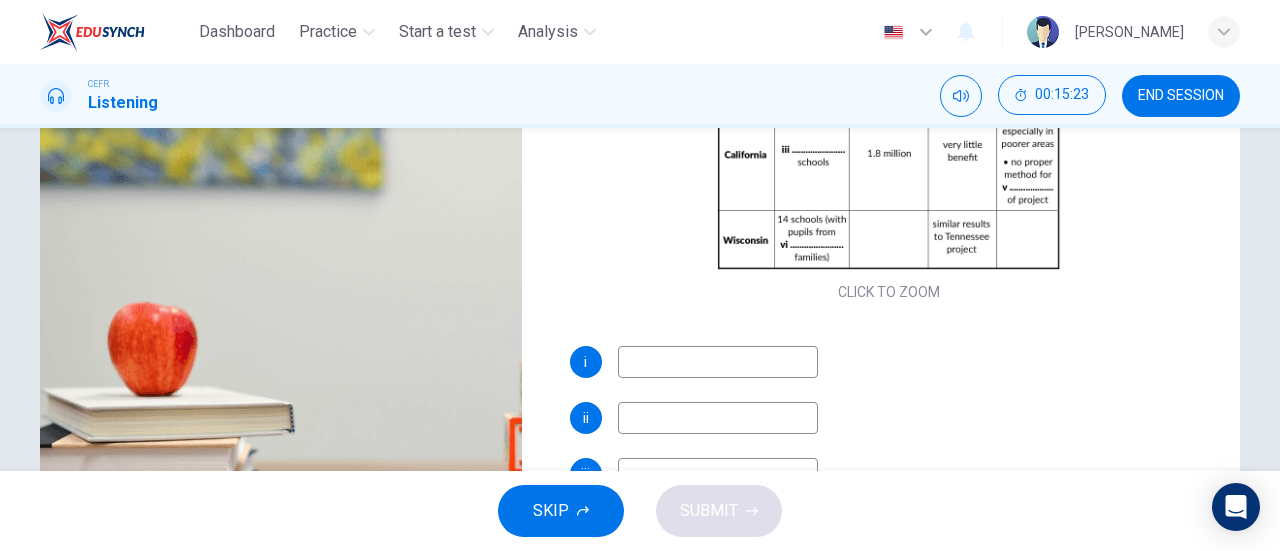 type on "6" 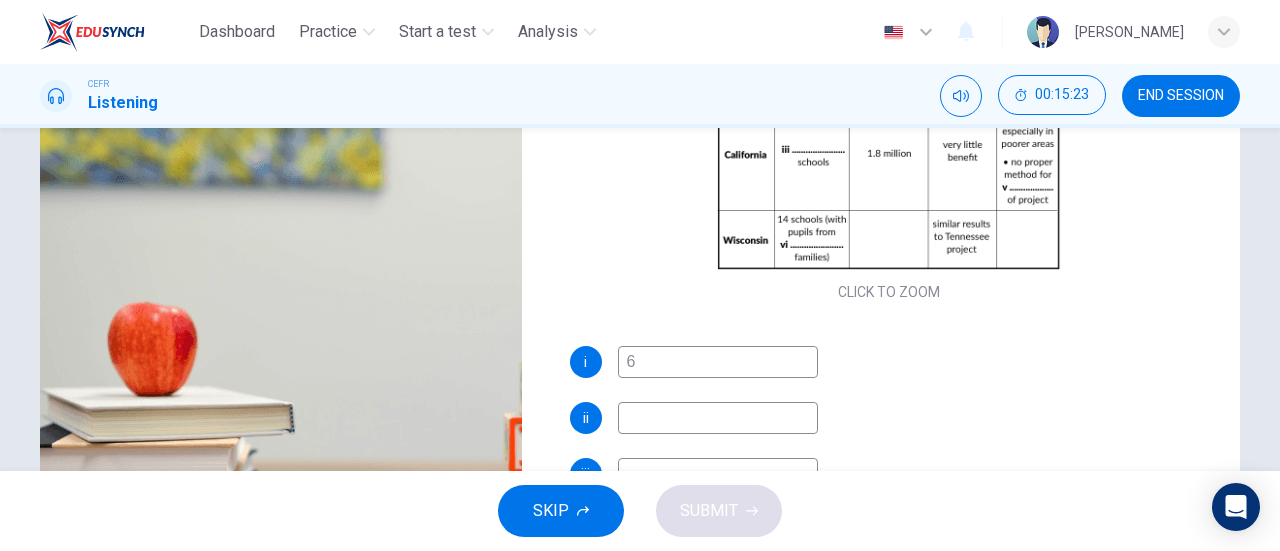 type on "49" 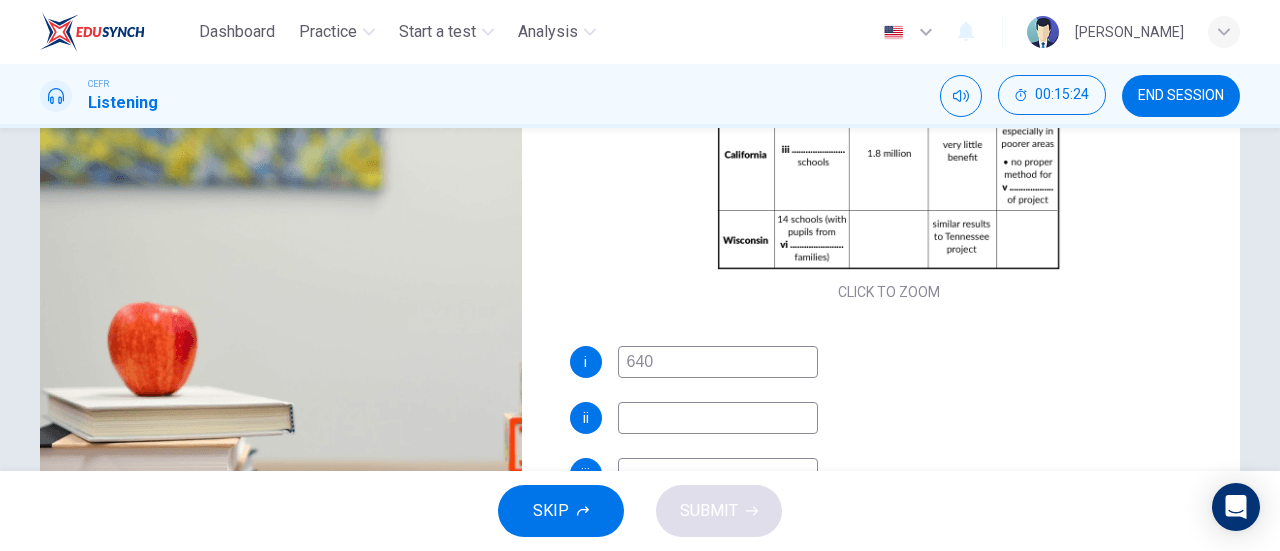 type on "6400" 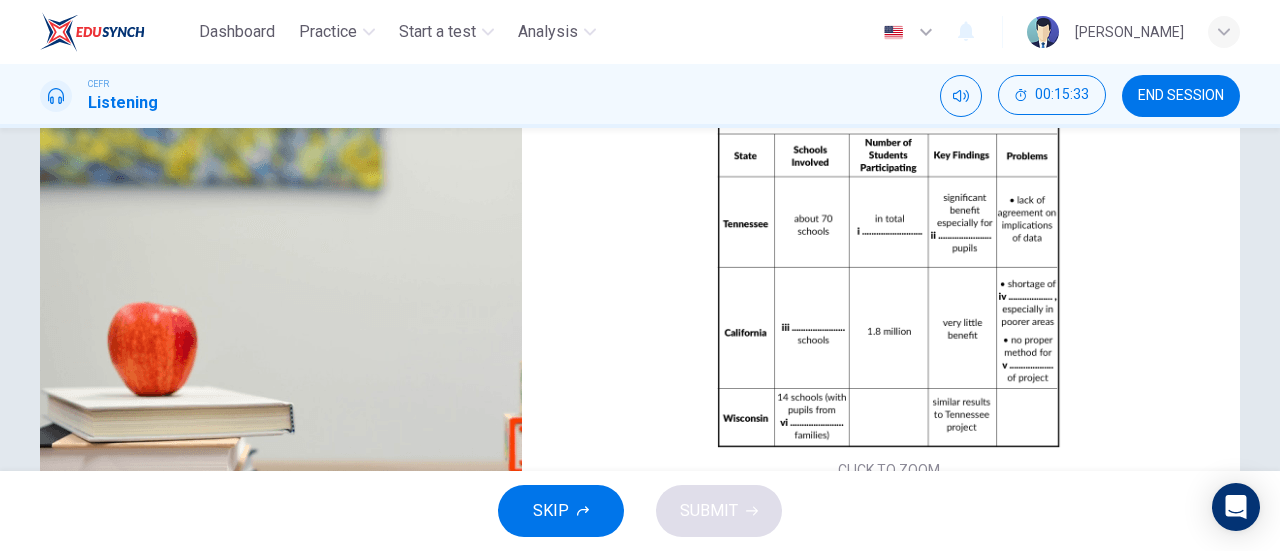 scroll, scrollTop: 54, scrollLeft: 0, axis: vertical 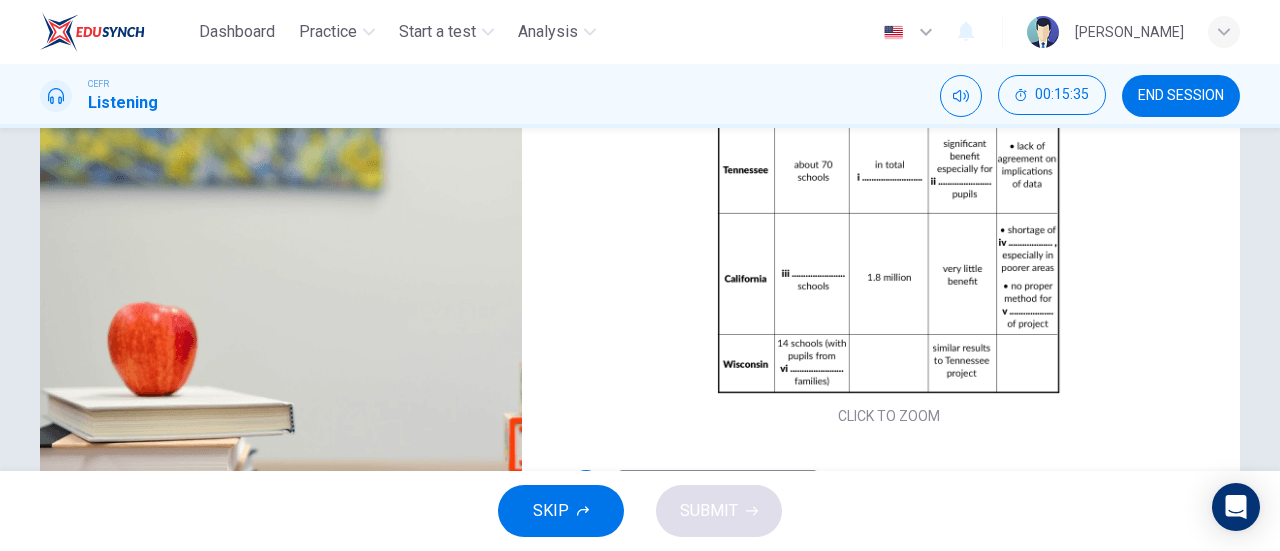 type on "53" 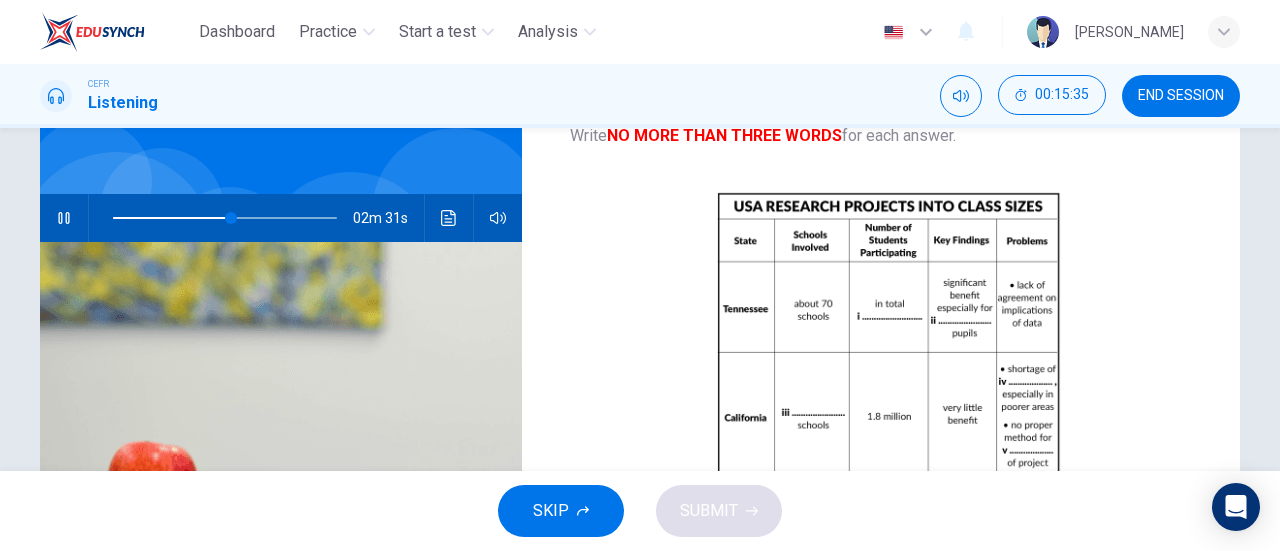 scroll, scrollTop: 133, scrollLeft: 0, axis: vertical 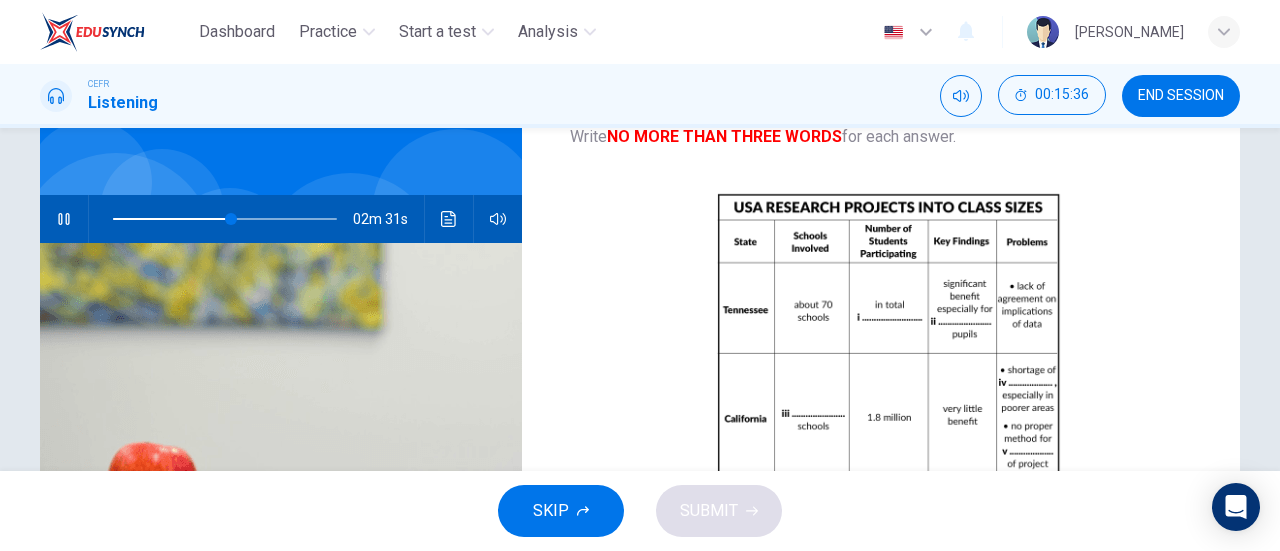 type on "6400" 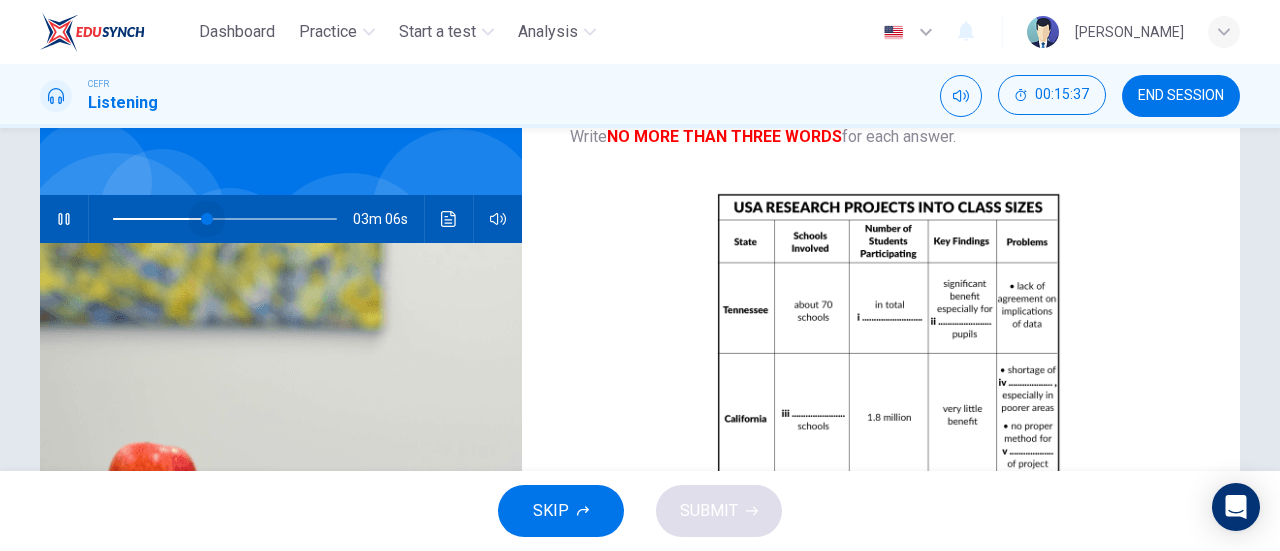 click at bounding box center (225, 219) 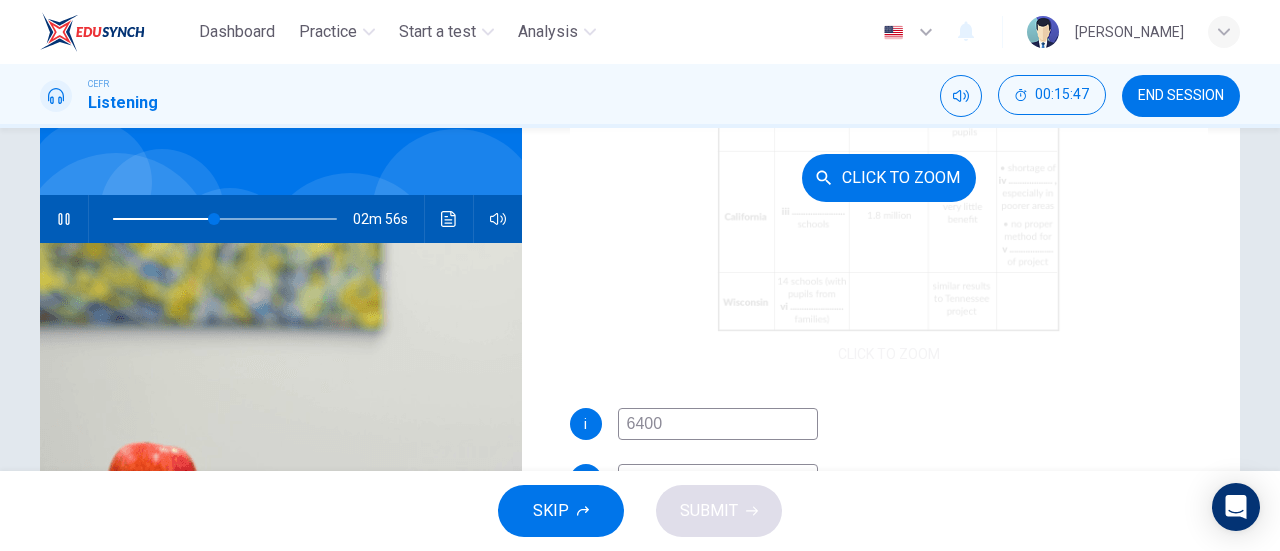 scroll, scrollTop: 274, scrollLeft: 0, axis: vertical 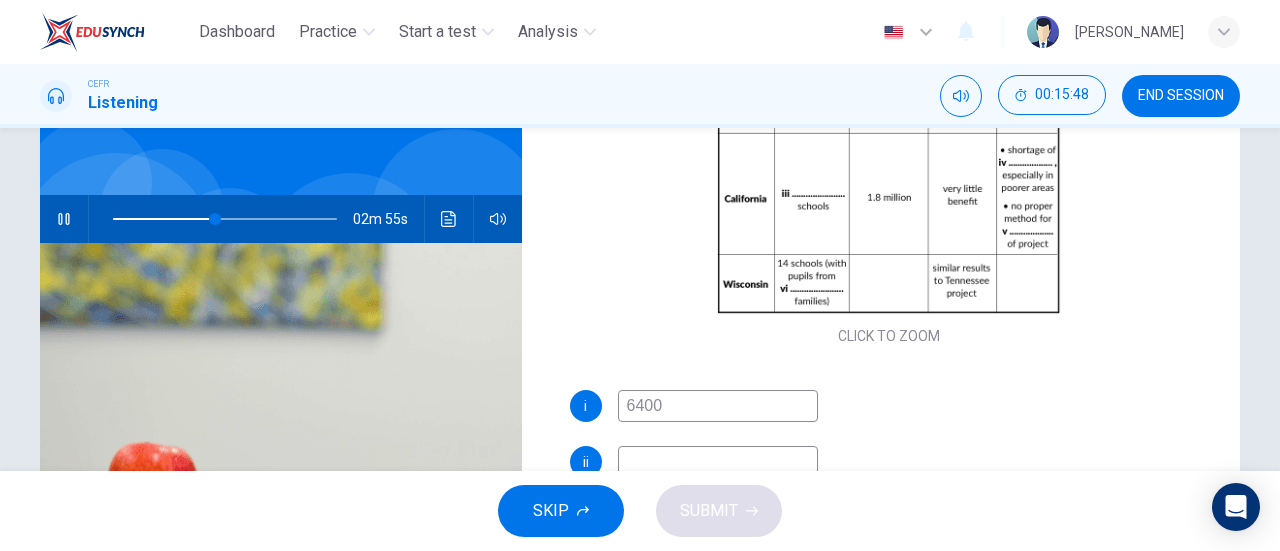 click on "6400" at bounding box center (718, 406) 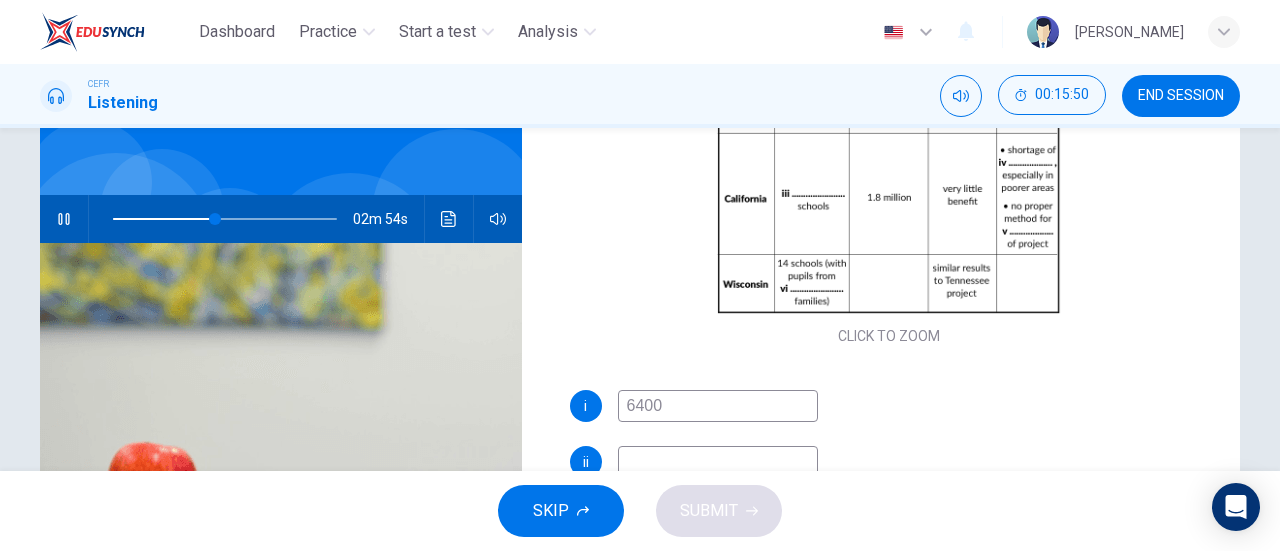 type on "46" 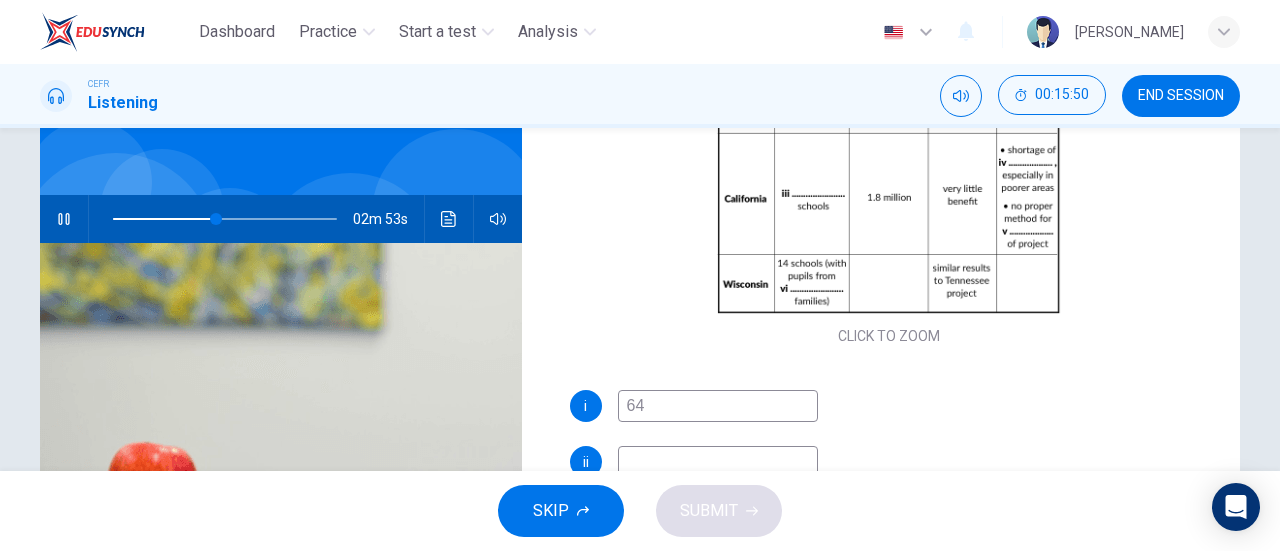 type on "6" 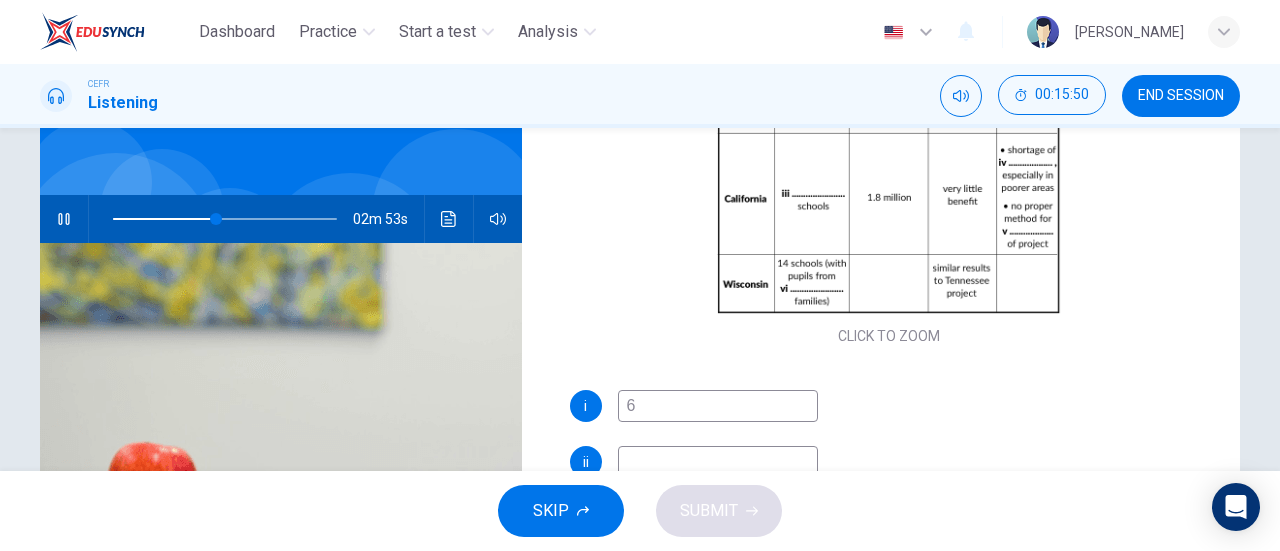 type 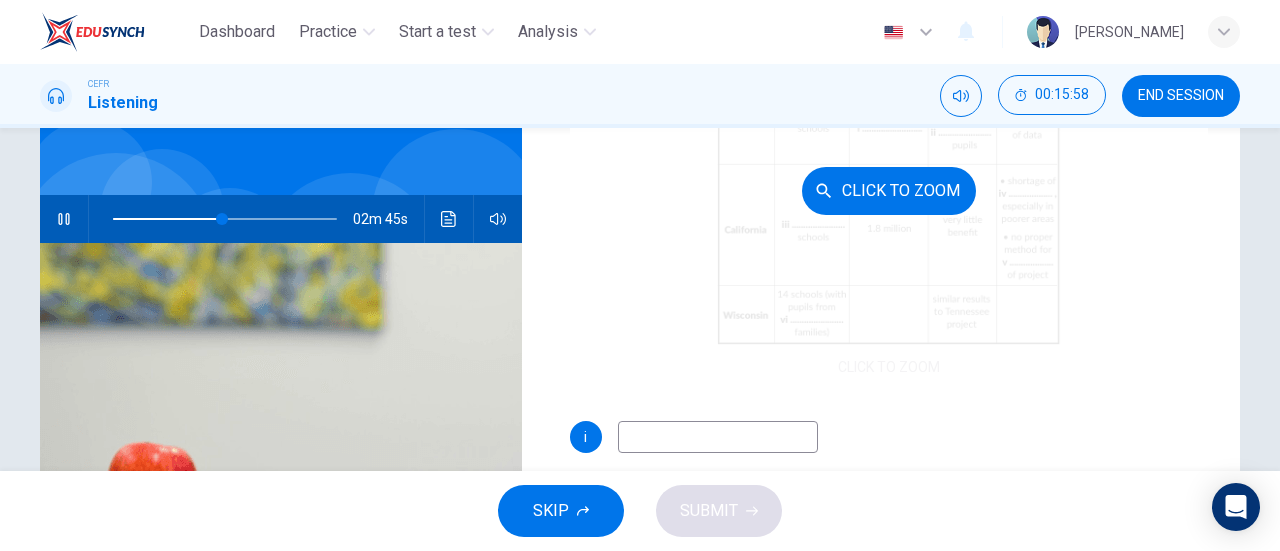 scroll, scrollTop: 286, scrollLeft: 0, axis: vertical 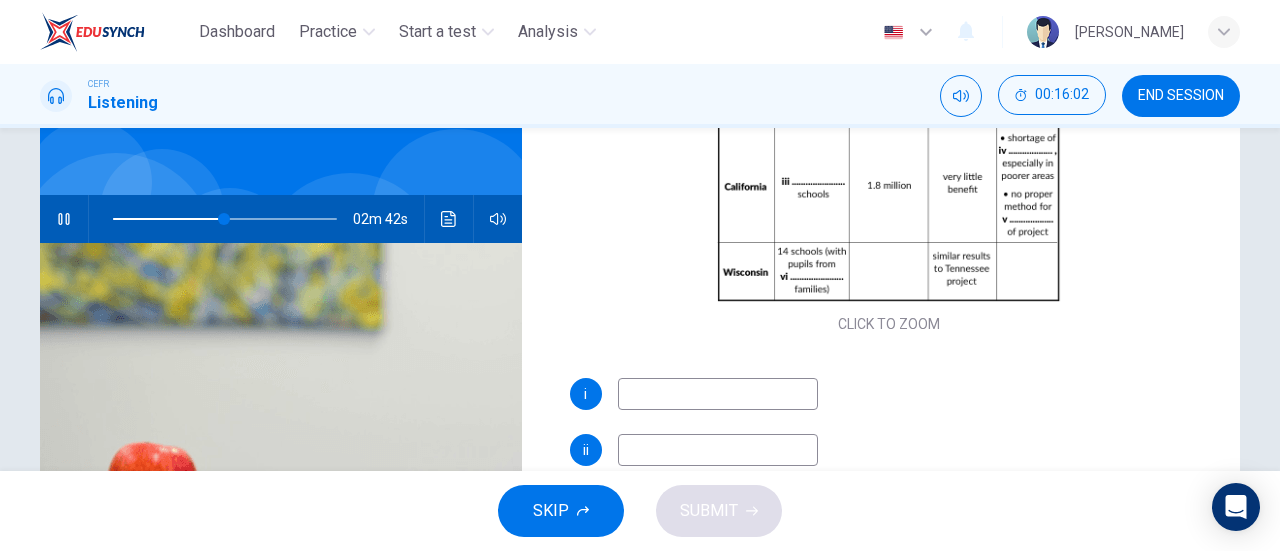 type on "50" 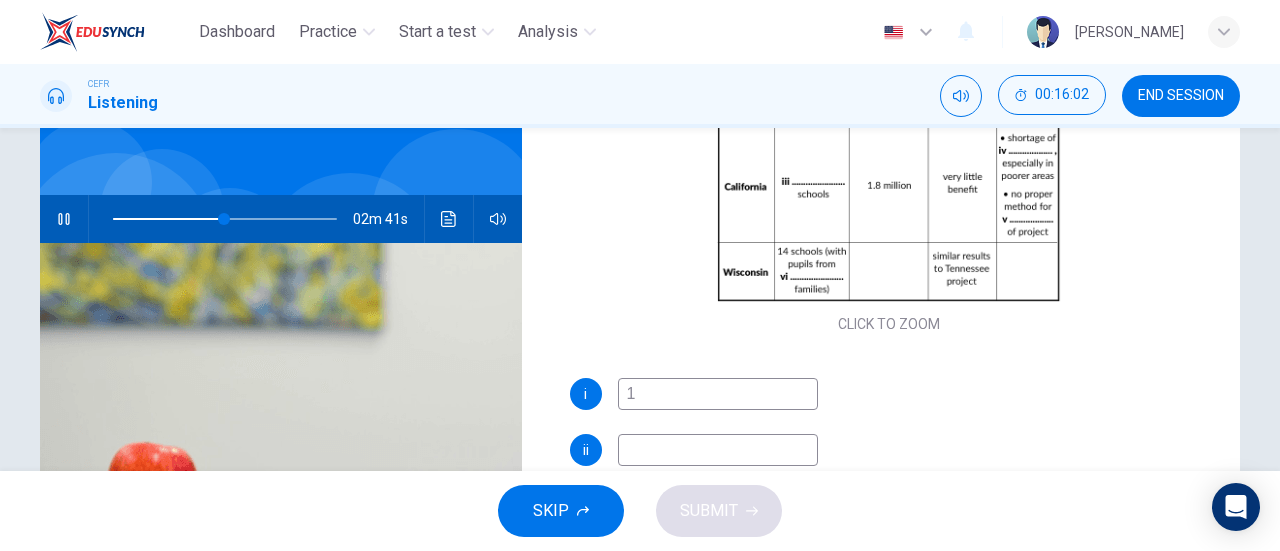 type on "12" 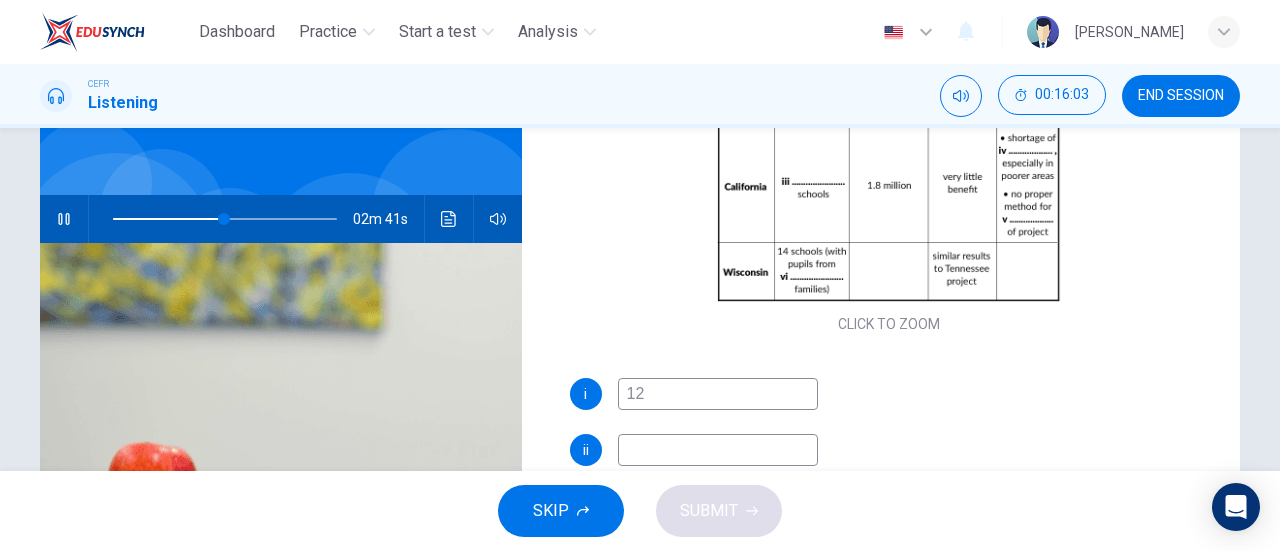 type on "50" 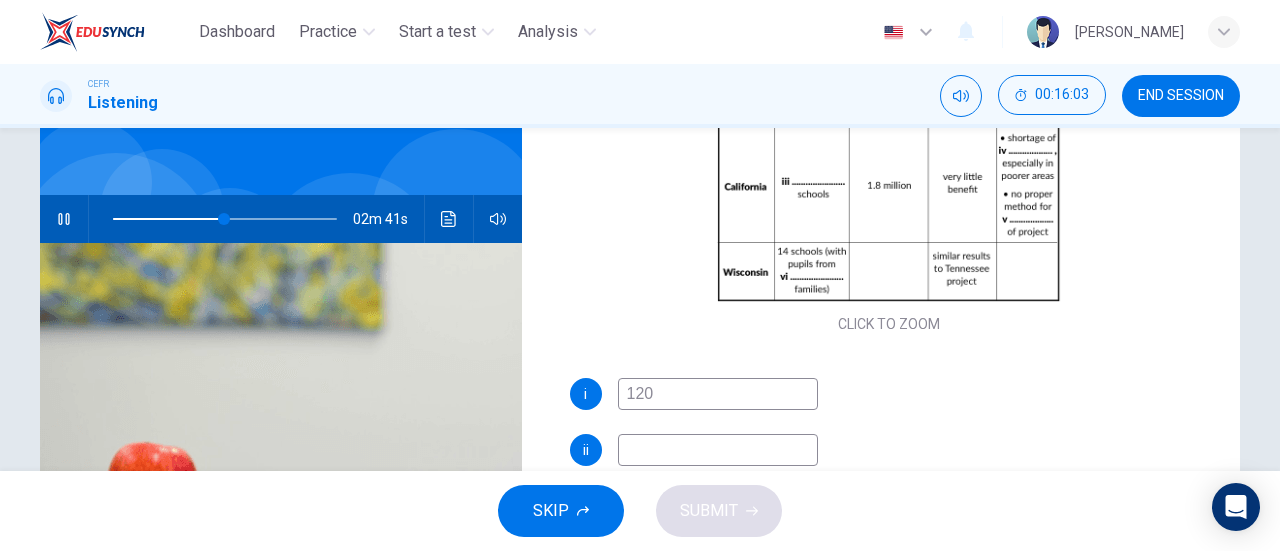 type on "50" 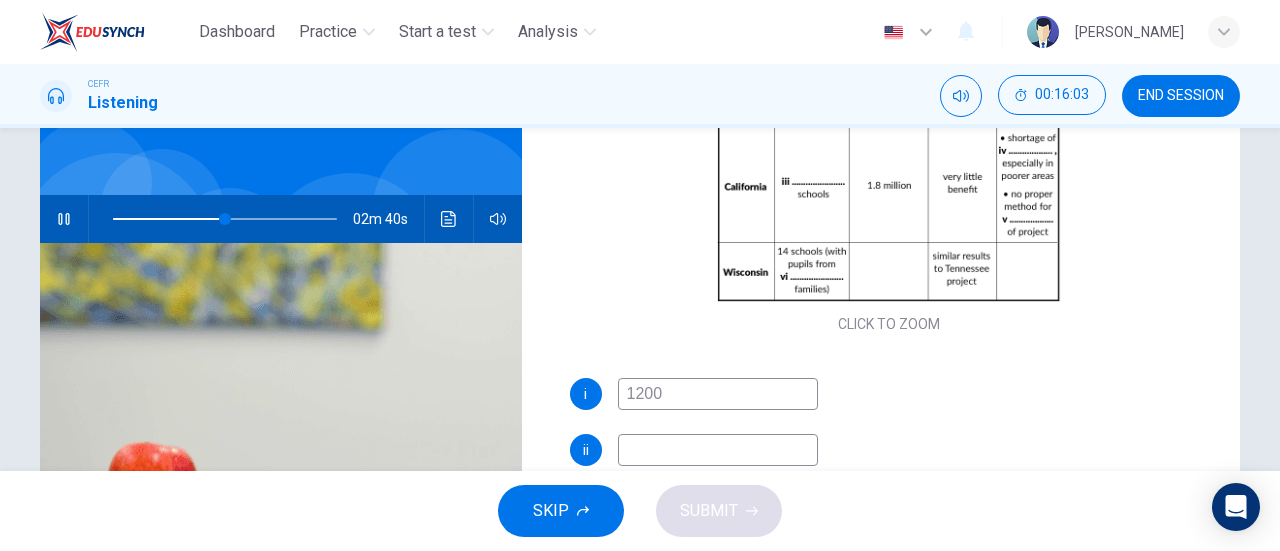 type on "12000" 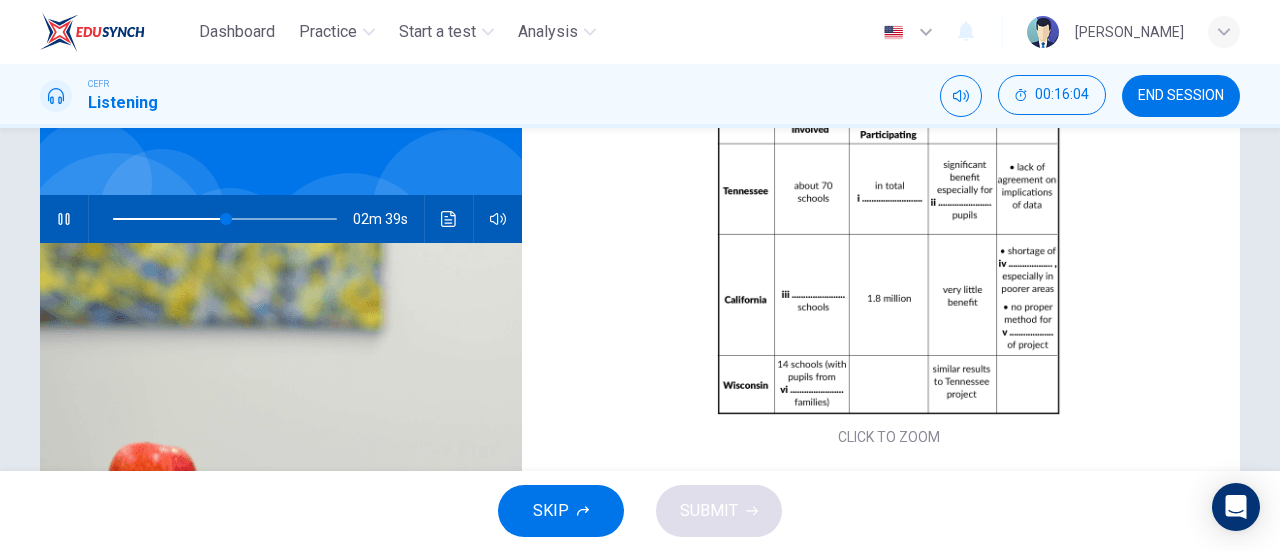 scroll, scrollTop: 147, scrollLeft: 0, axis: vertical 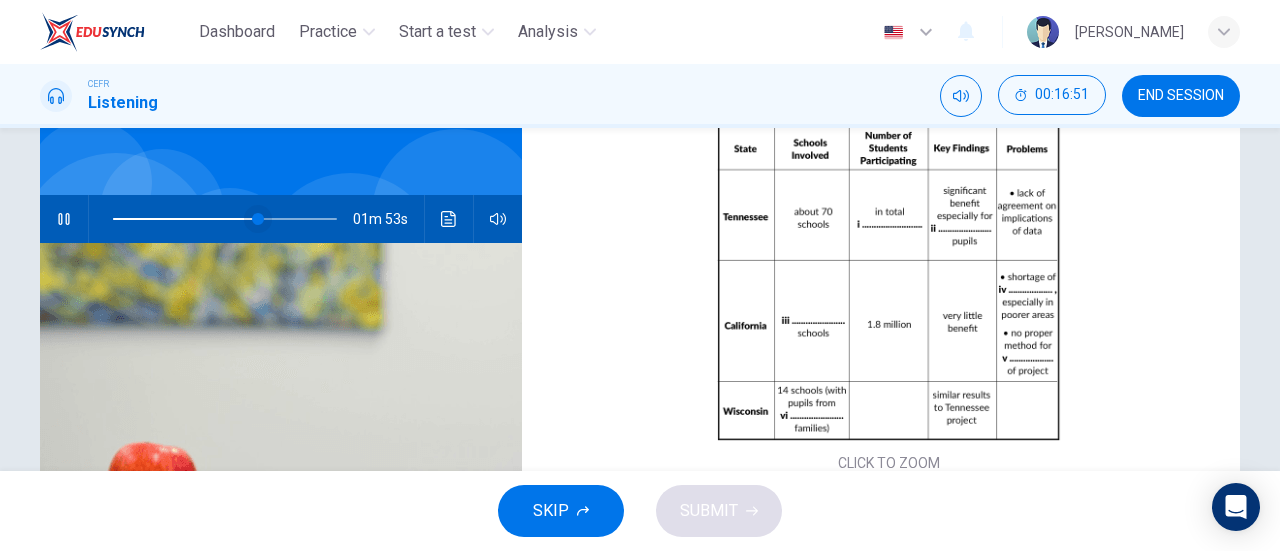type on "65" 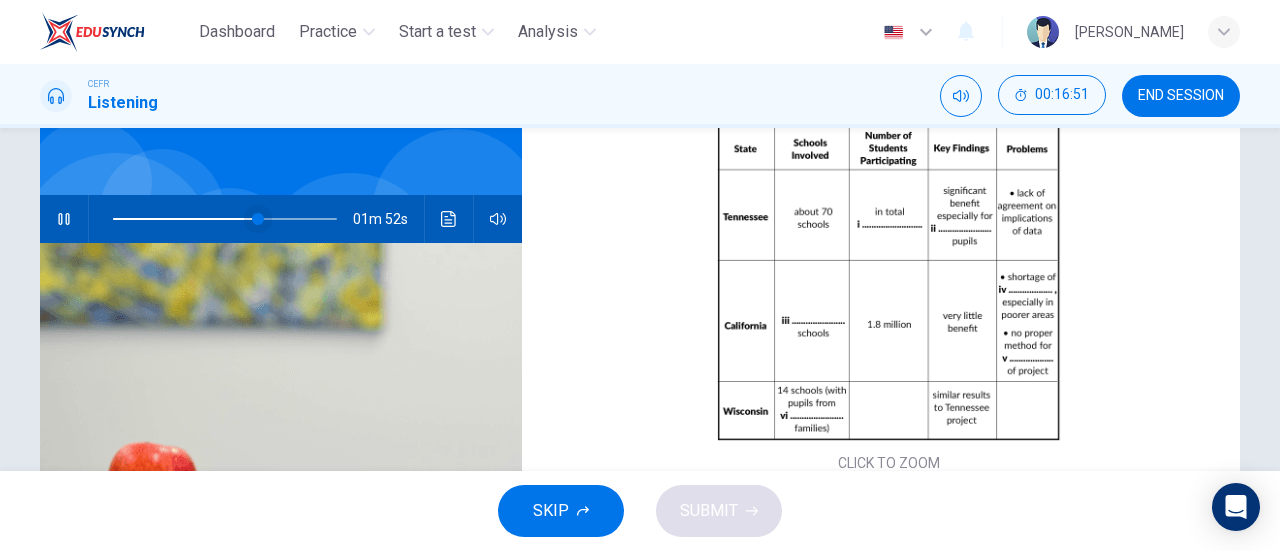 type on "12000" 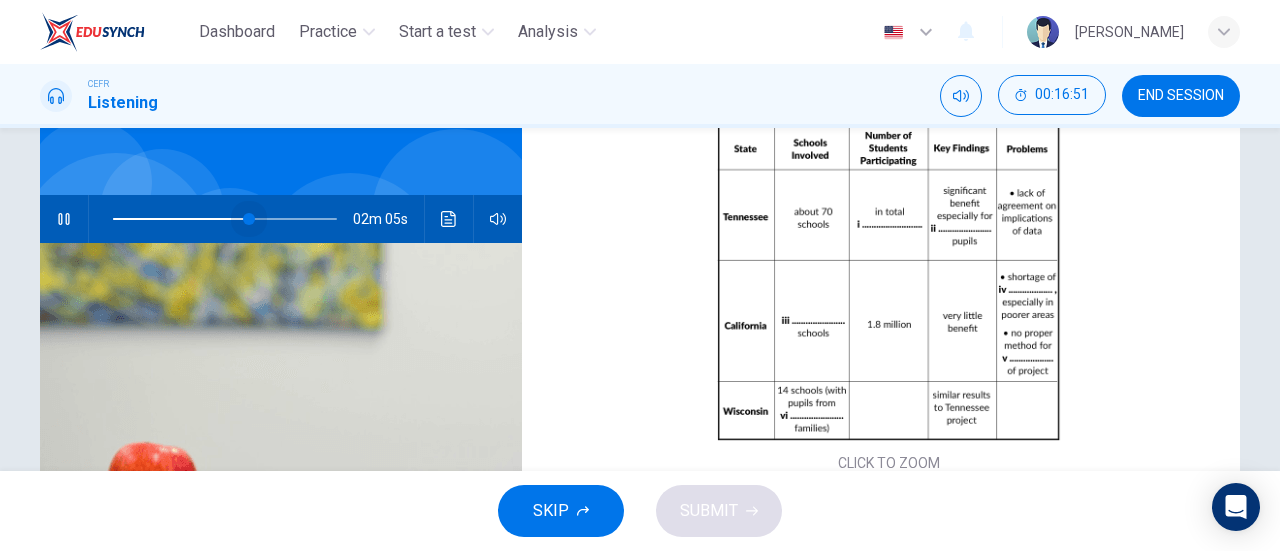 click at bounding box center (249, 219) 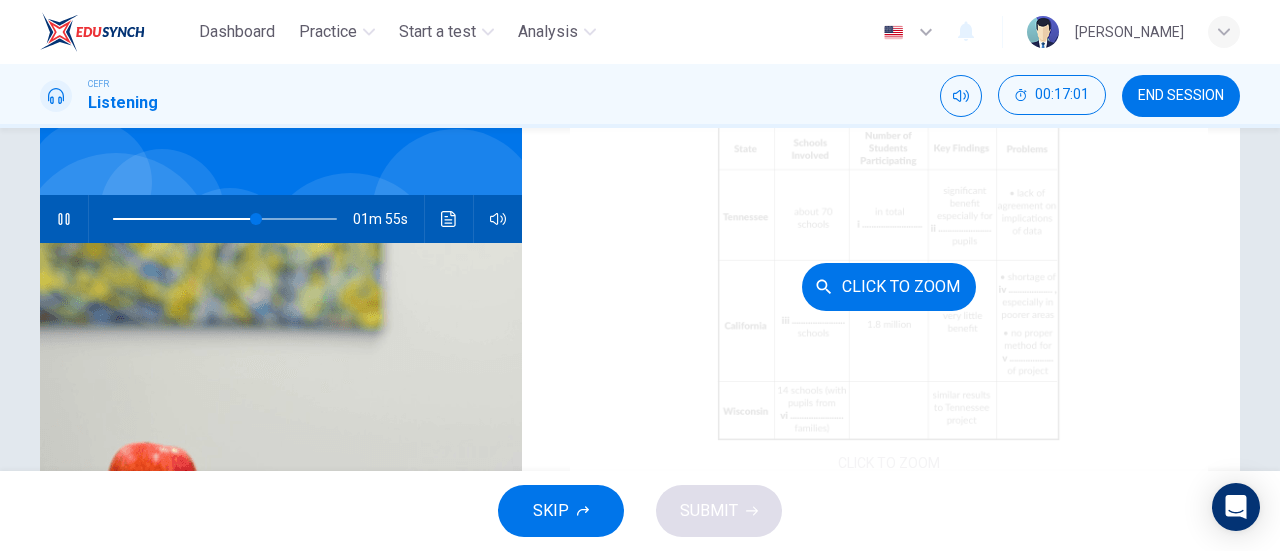 scroll, scrollTop: 286, scrollLeft: 0, axis: vertical 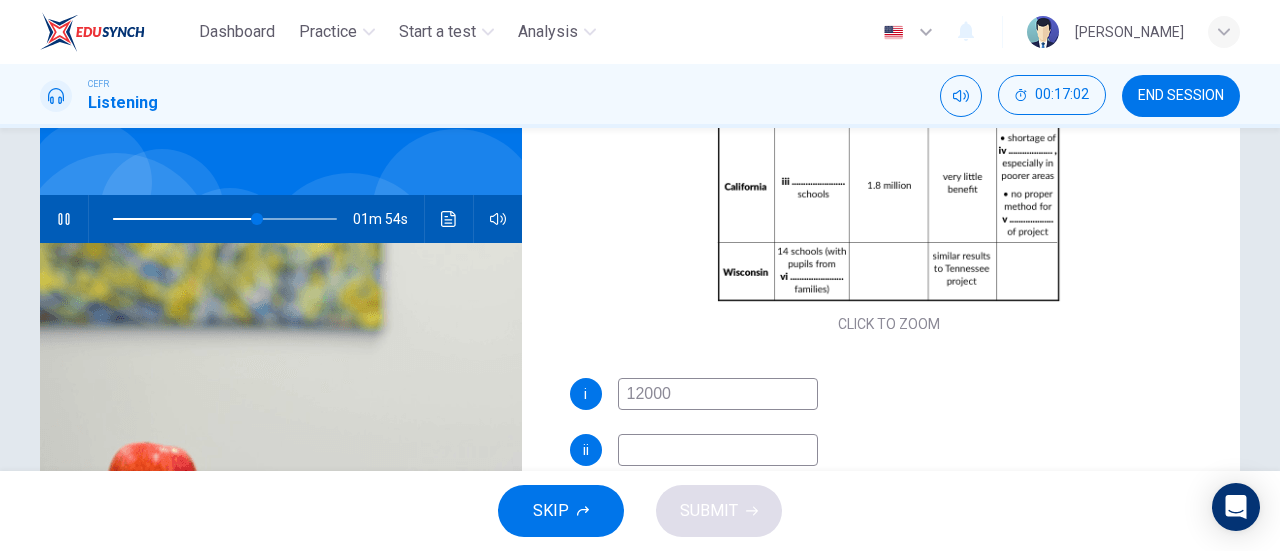 click at bounding box center [718, 450] 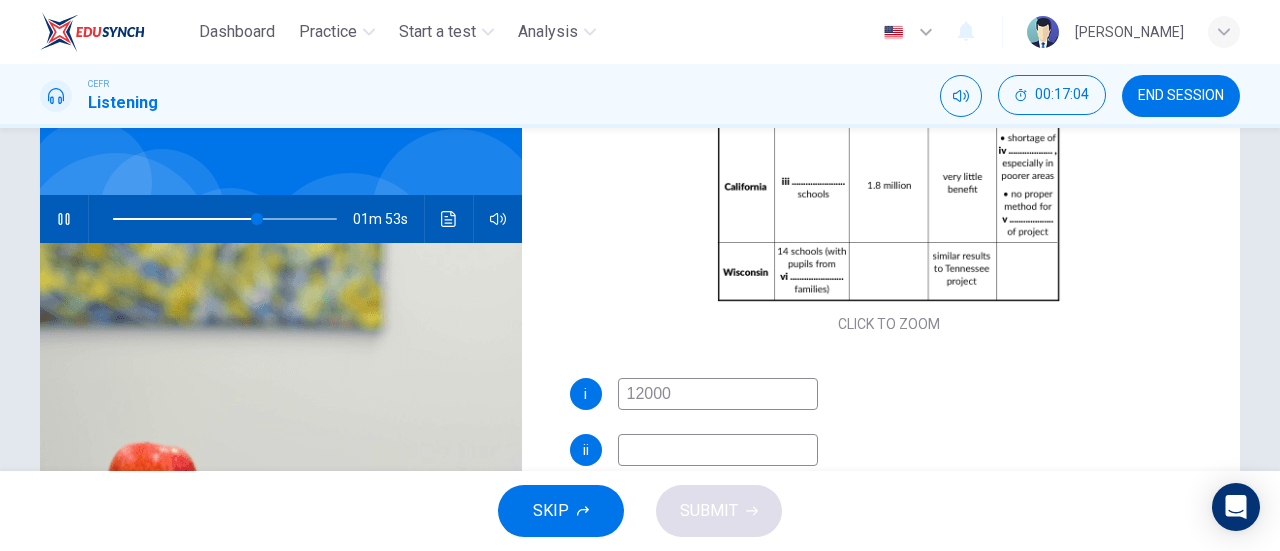type on "65" 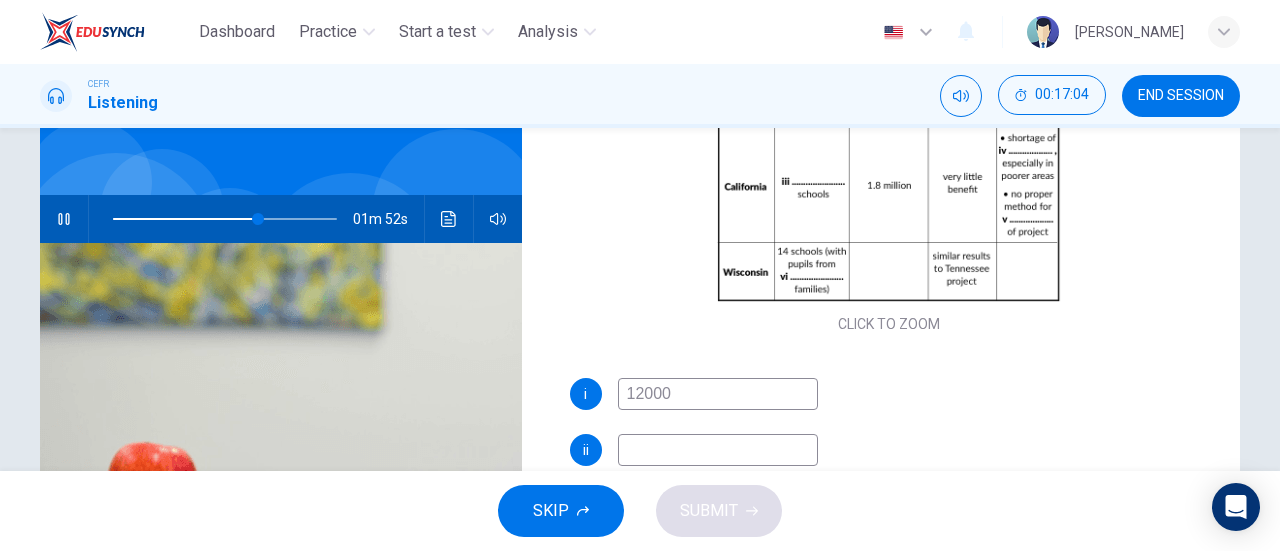 type on "m" 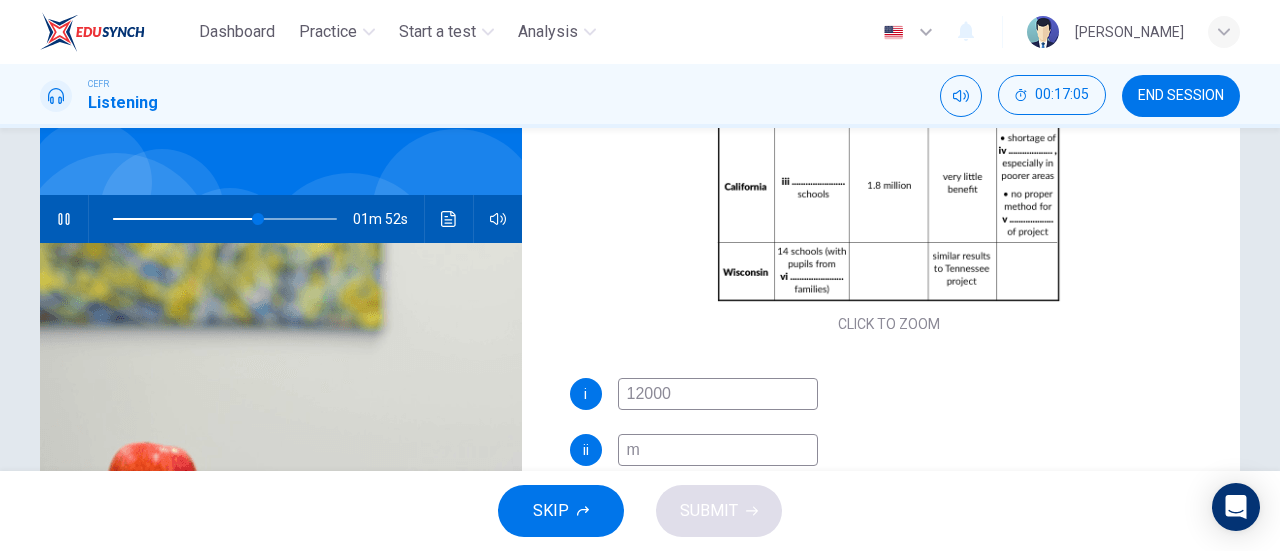 type on "65" 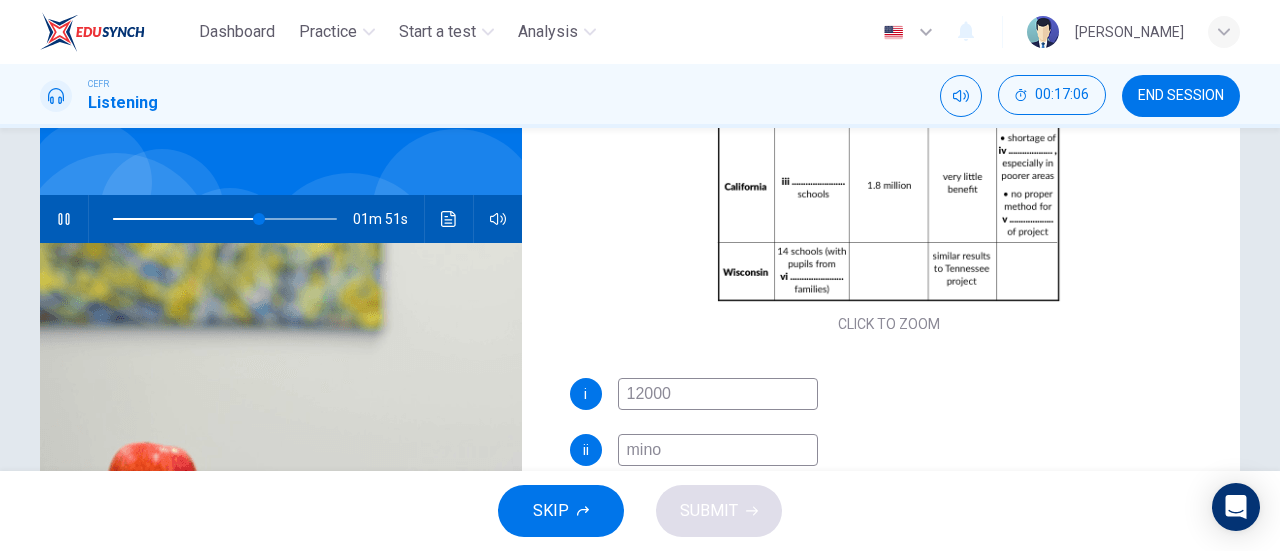 type on "minor" 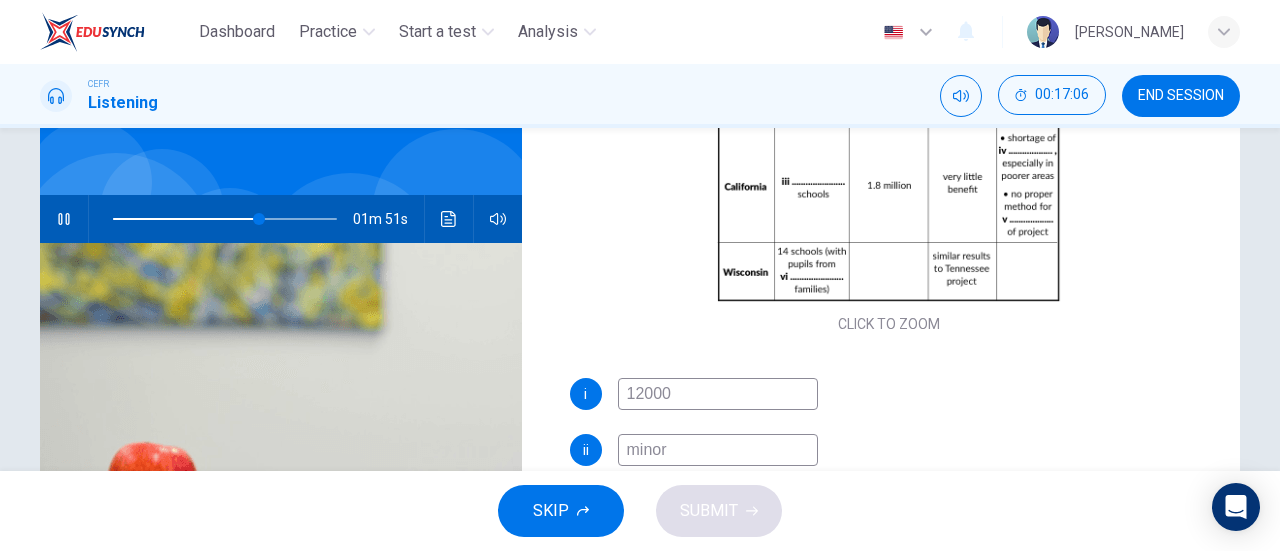 type on "66" 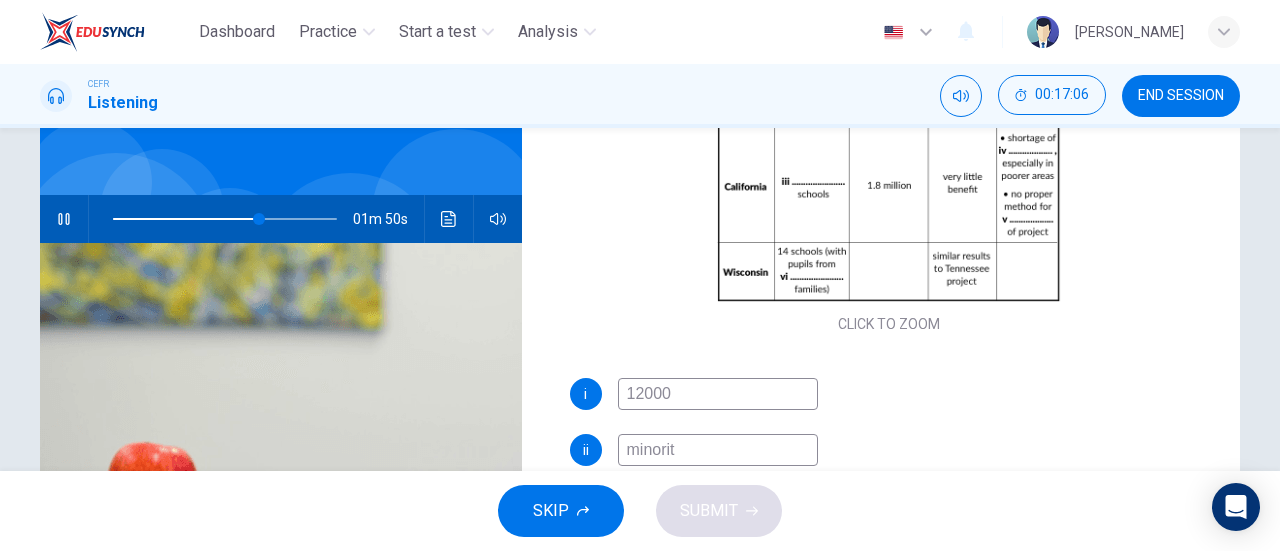 type on "minority" 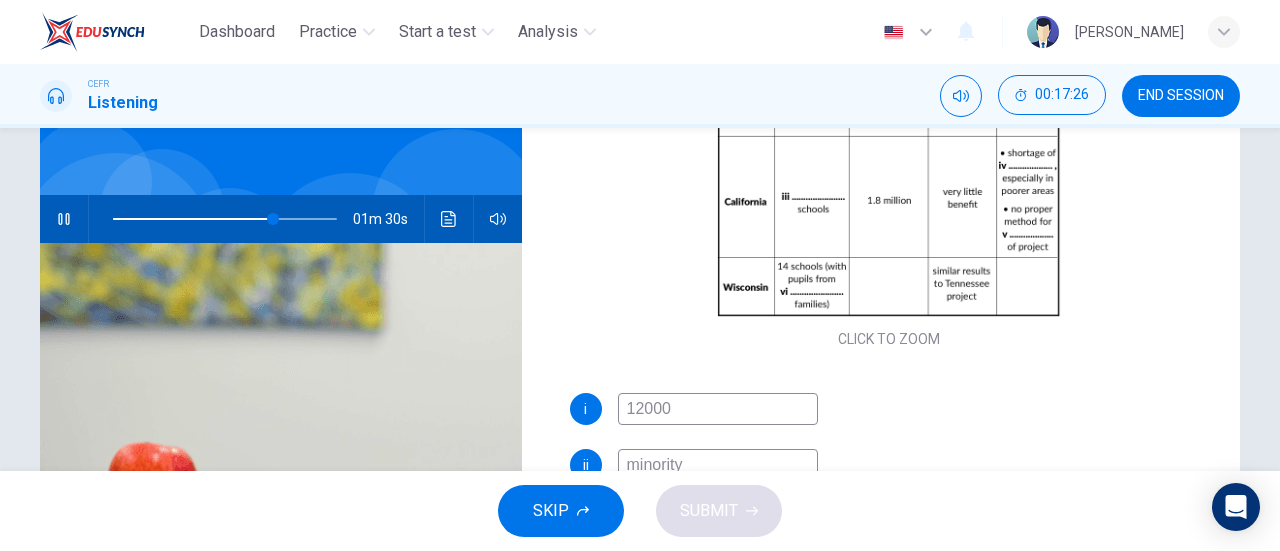 scroll, scrollTop: 286, scrollLeft: 0, axis: vertical 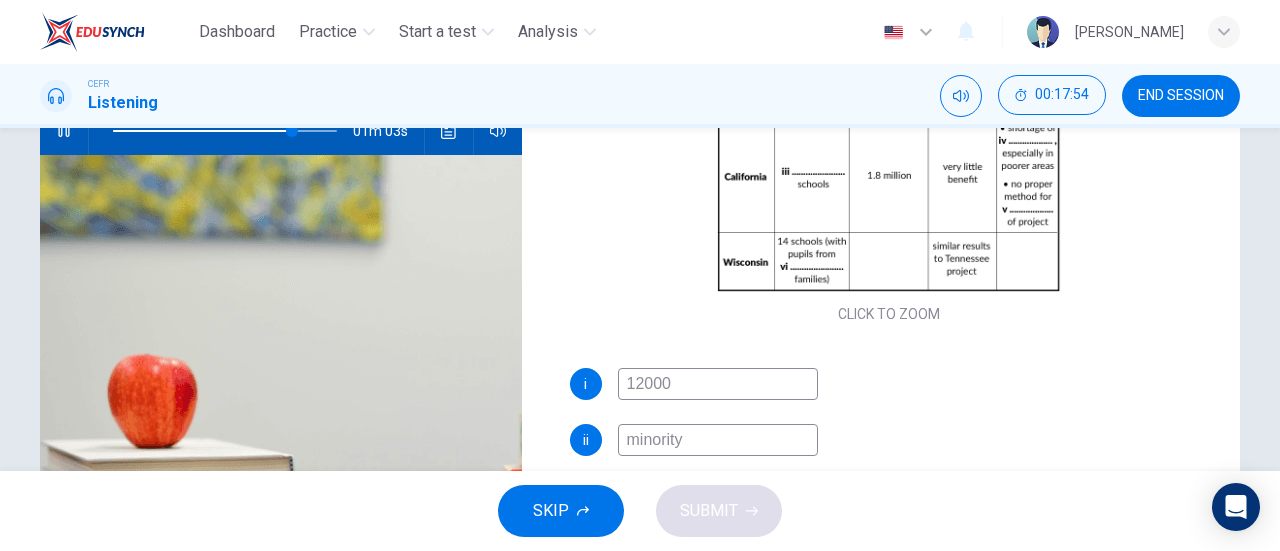 type on "80" 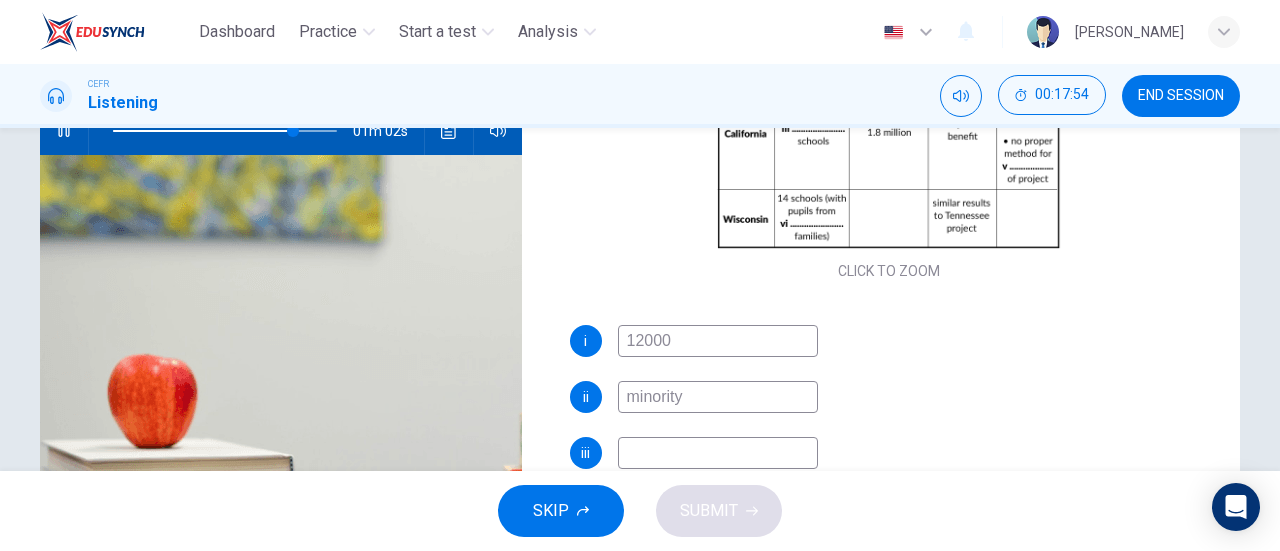 scroll, scrollTop: 252, scrollLeft: 0, axis: vertical 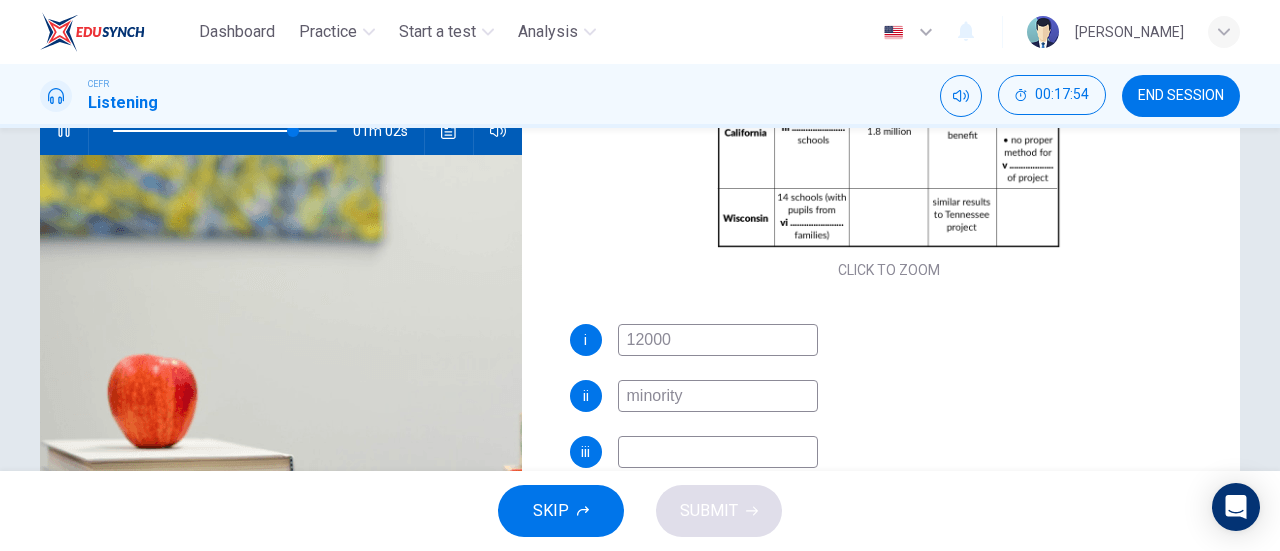 type on "minority" 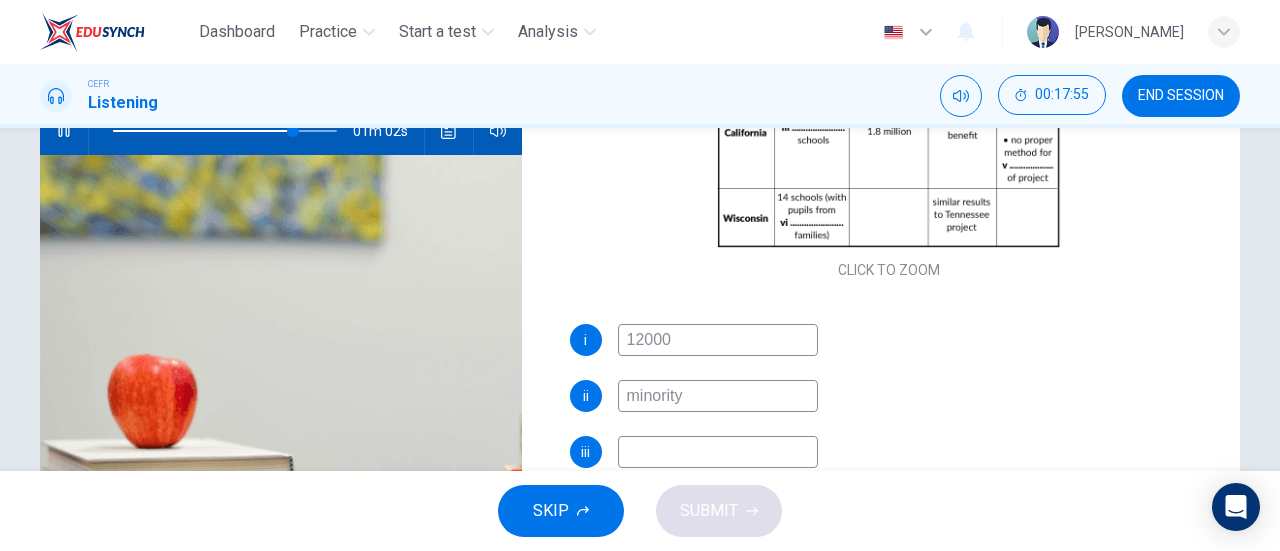 click at bounding box center [718, 452] 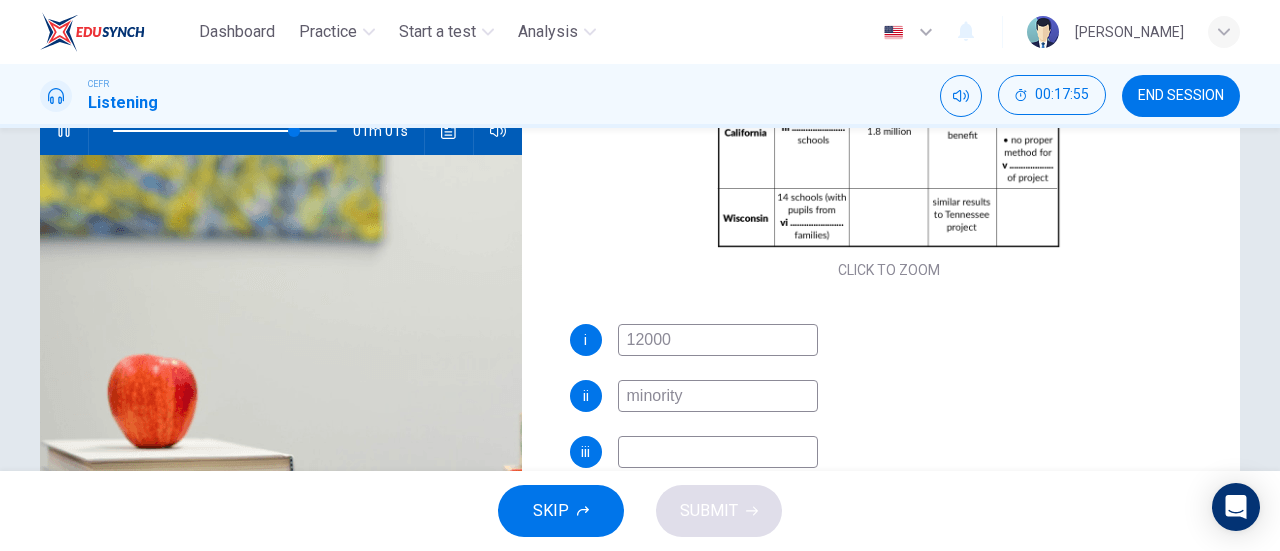 scroll, scrollTop: 286, scrollLeft: 0, axis: vertical 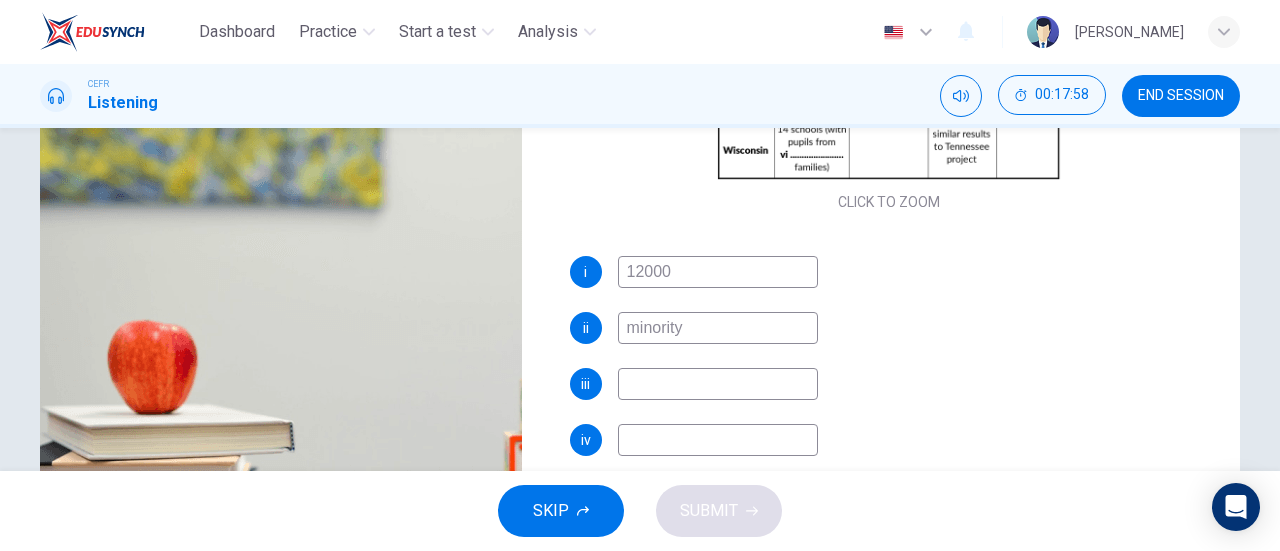 click at bounding box center (718, 440) 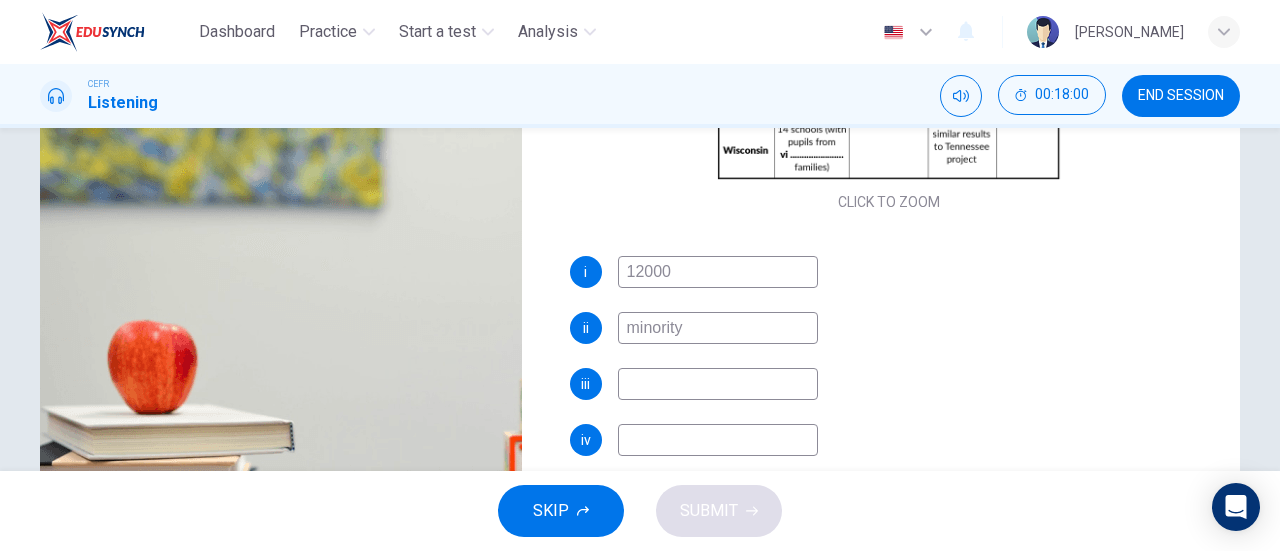 type on "82" 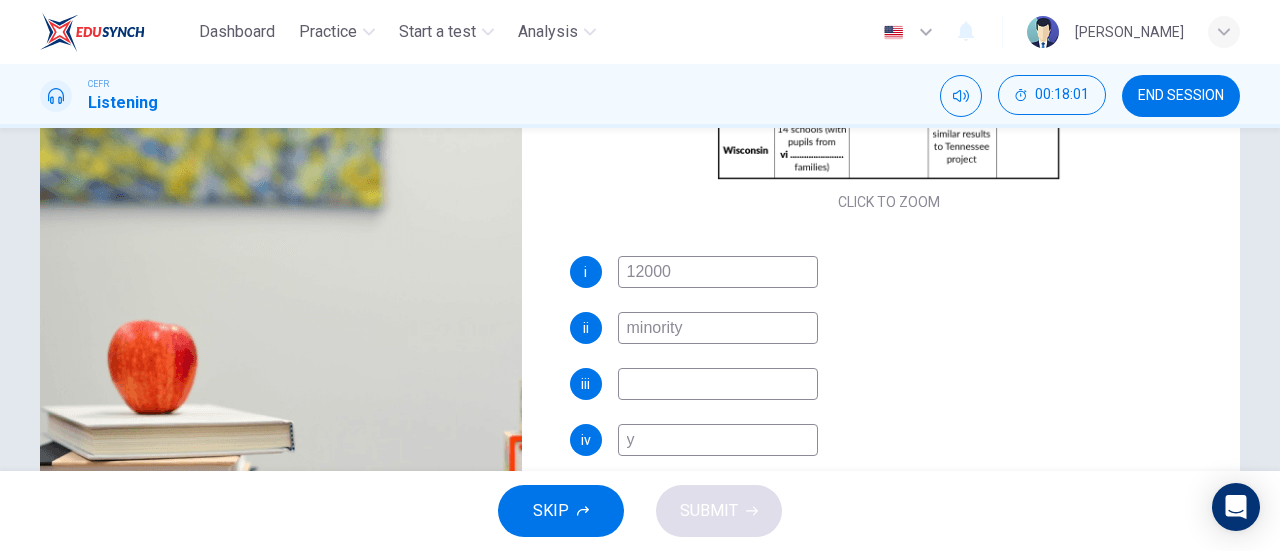 type on "83" 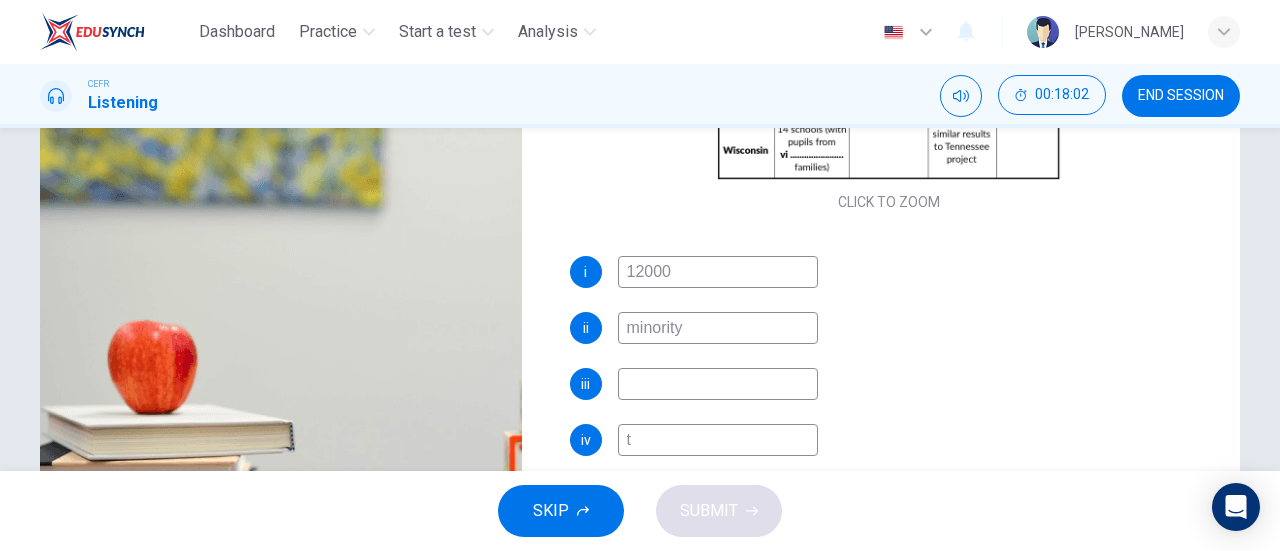 type on "te" 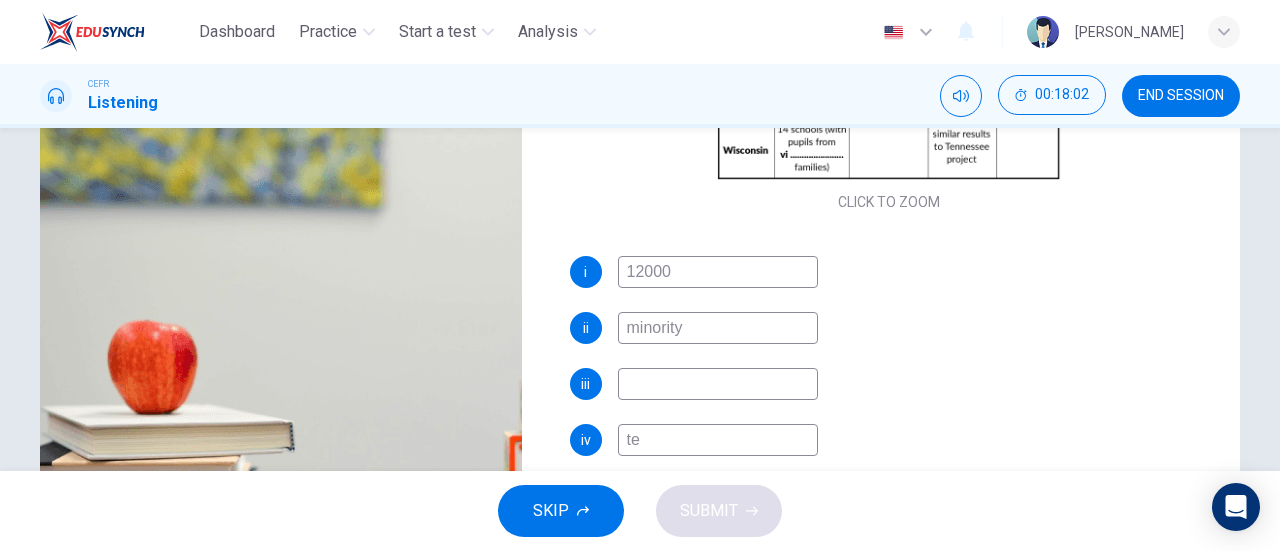 type on "83" 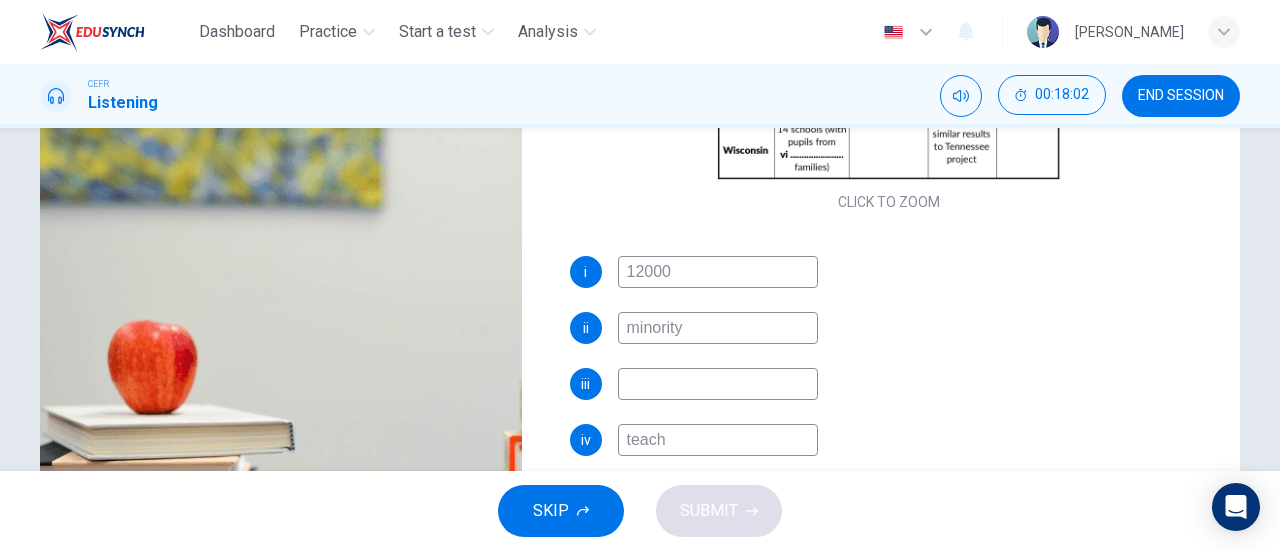 type on "teache" 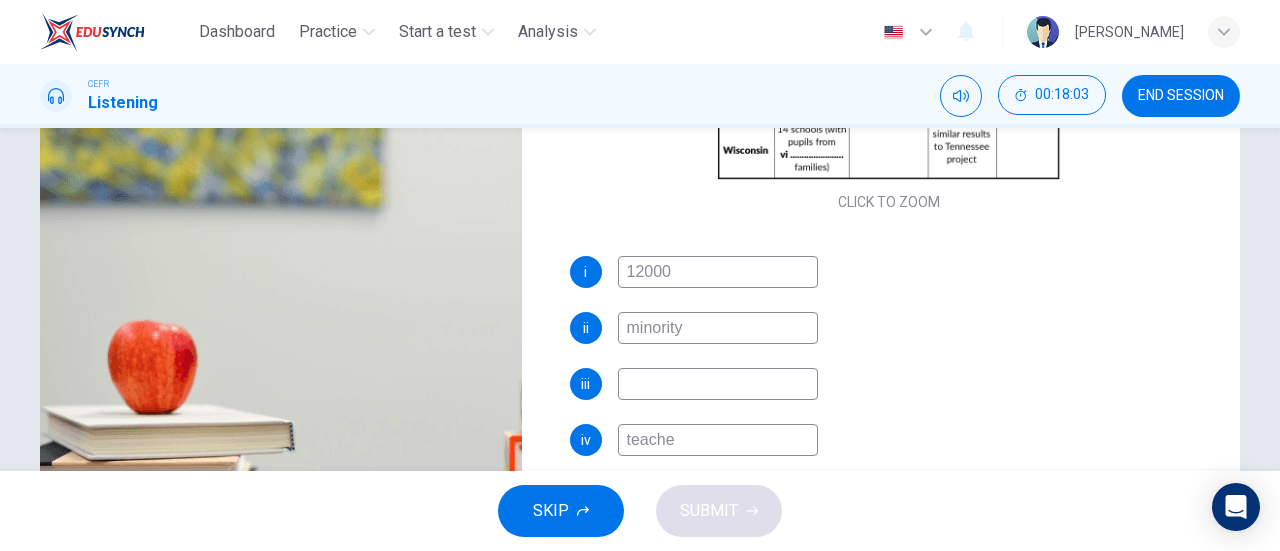 type on "83" 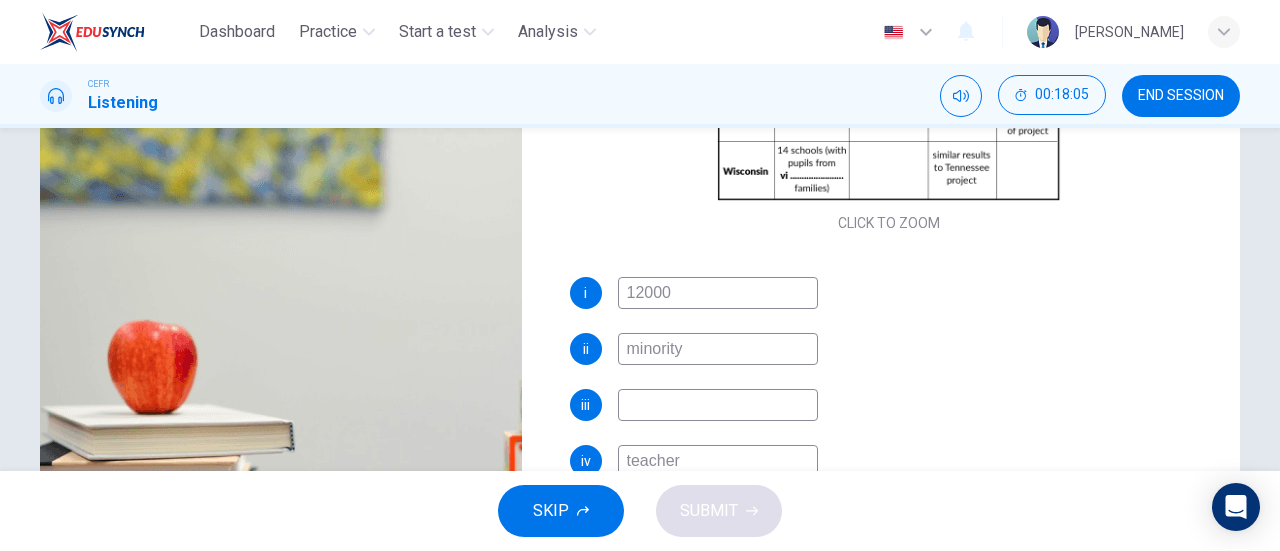 scroll, scrollTop: 286, scrollLeft: 0, axis: vertical 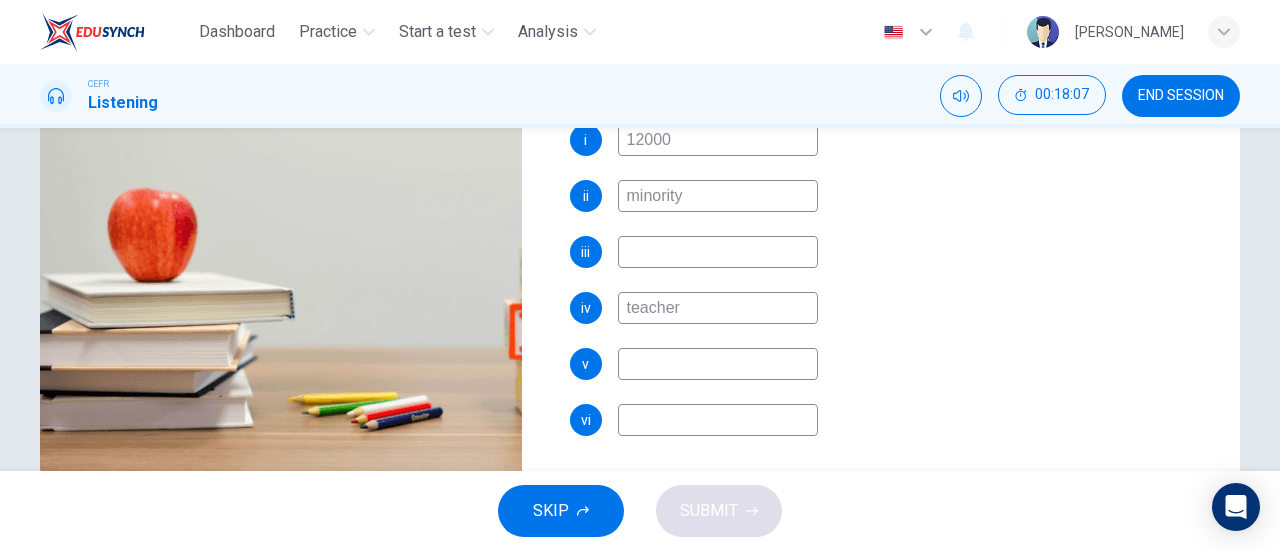 type on "85" 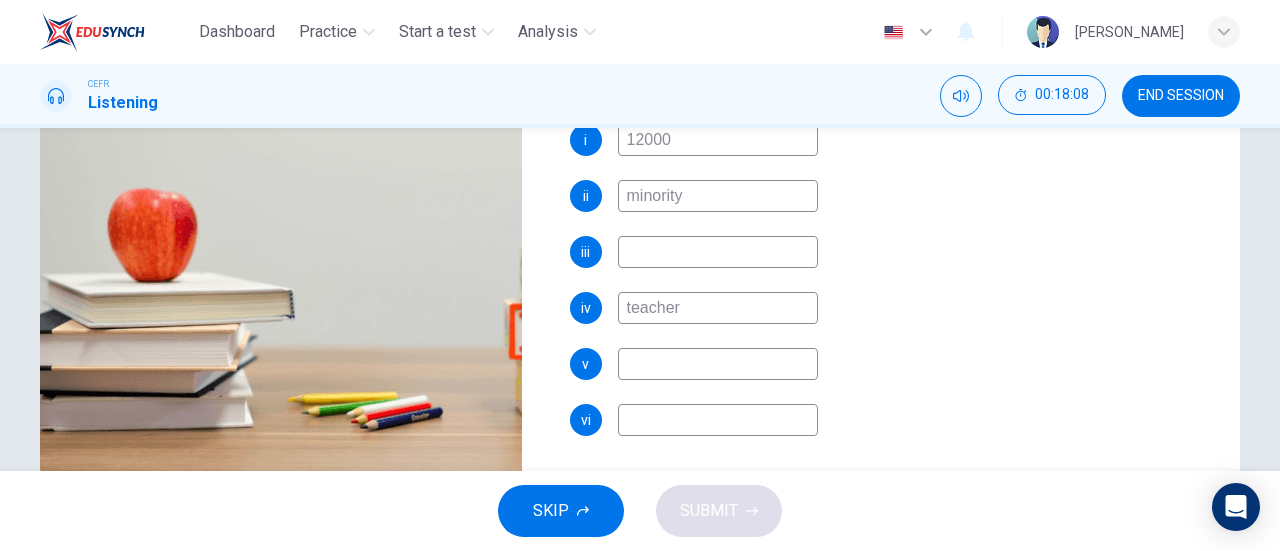 click at bounding box center [718, 364] 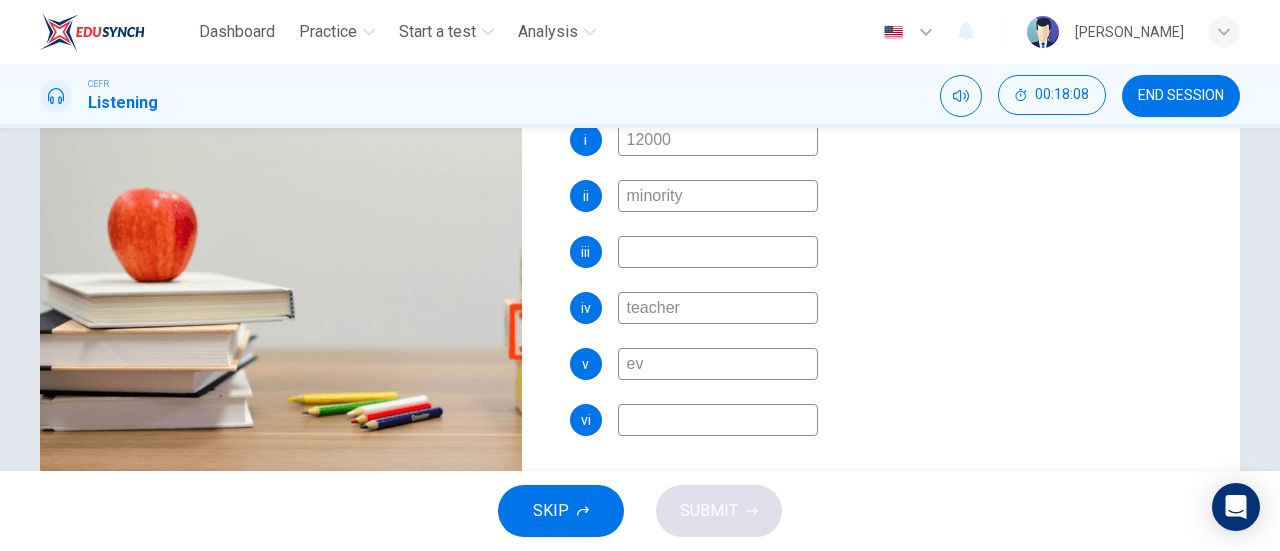 type on "eva" 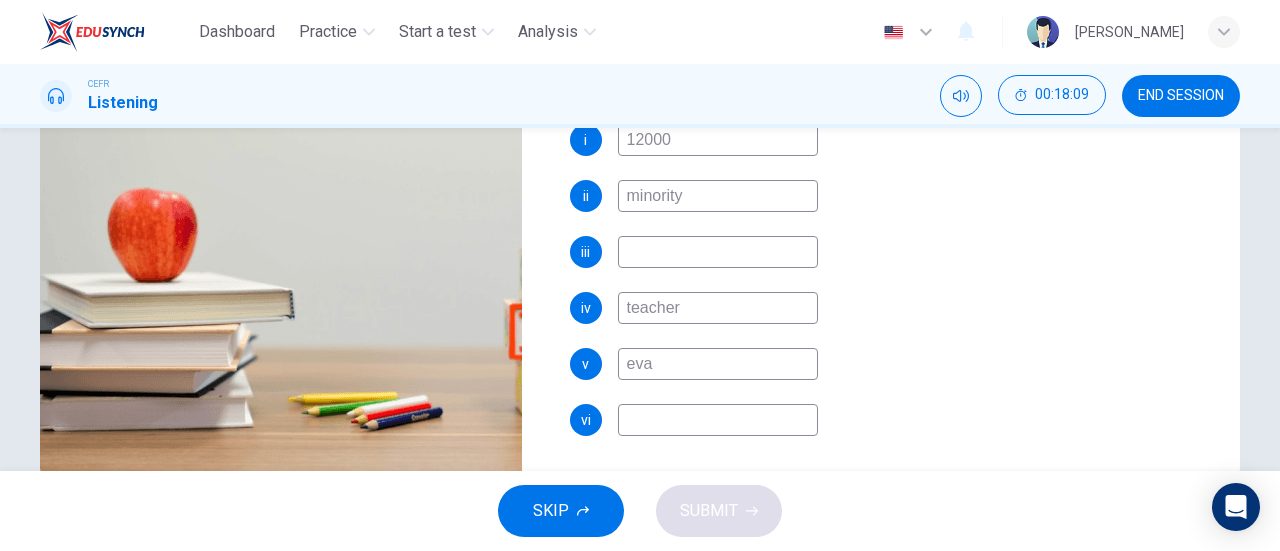 type on "85" 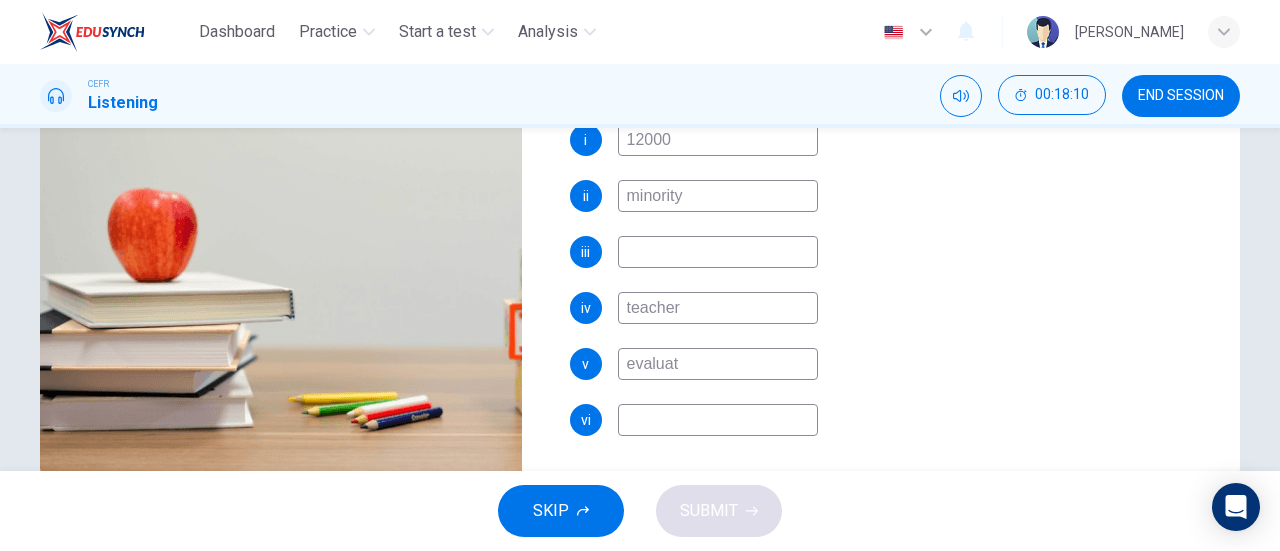 type on "evaluati" 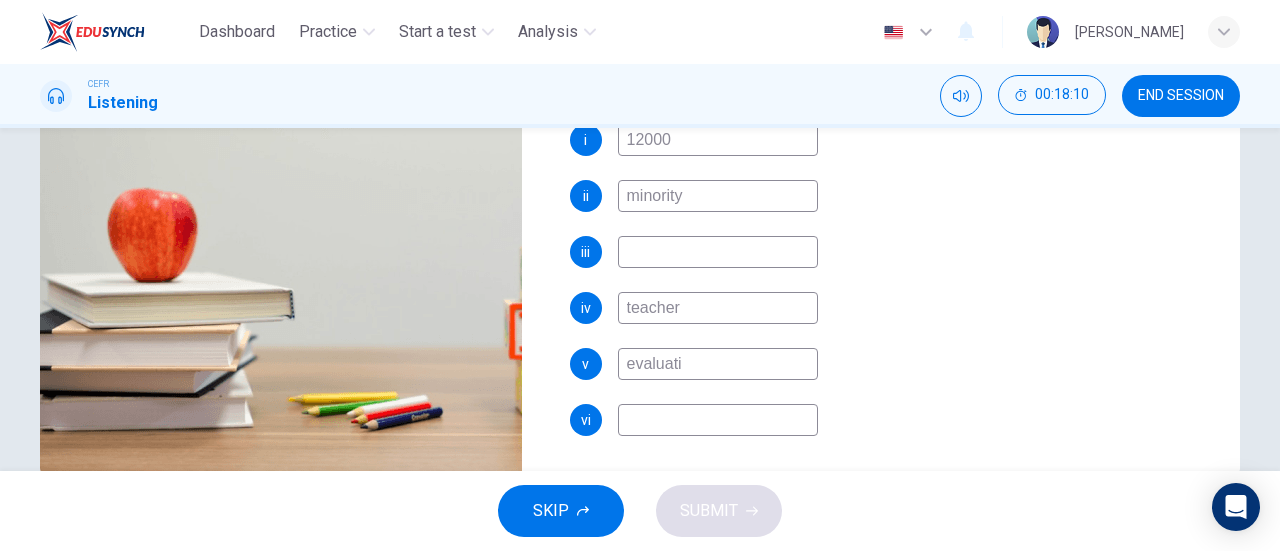 type on "85" 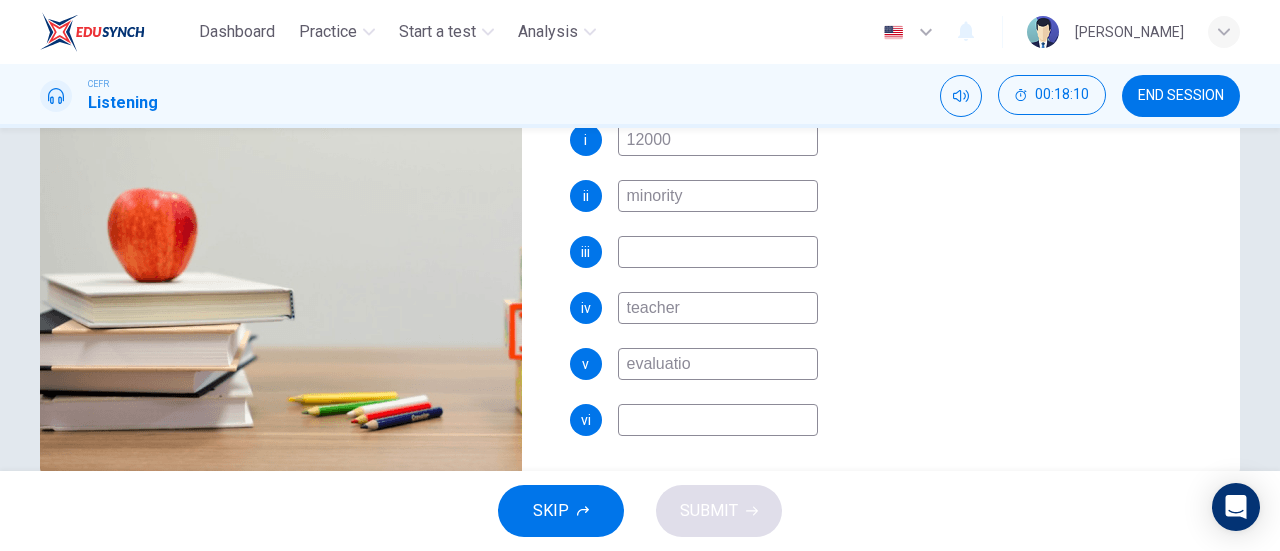type on "evaluation" 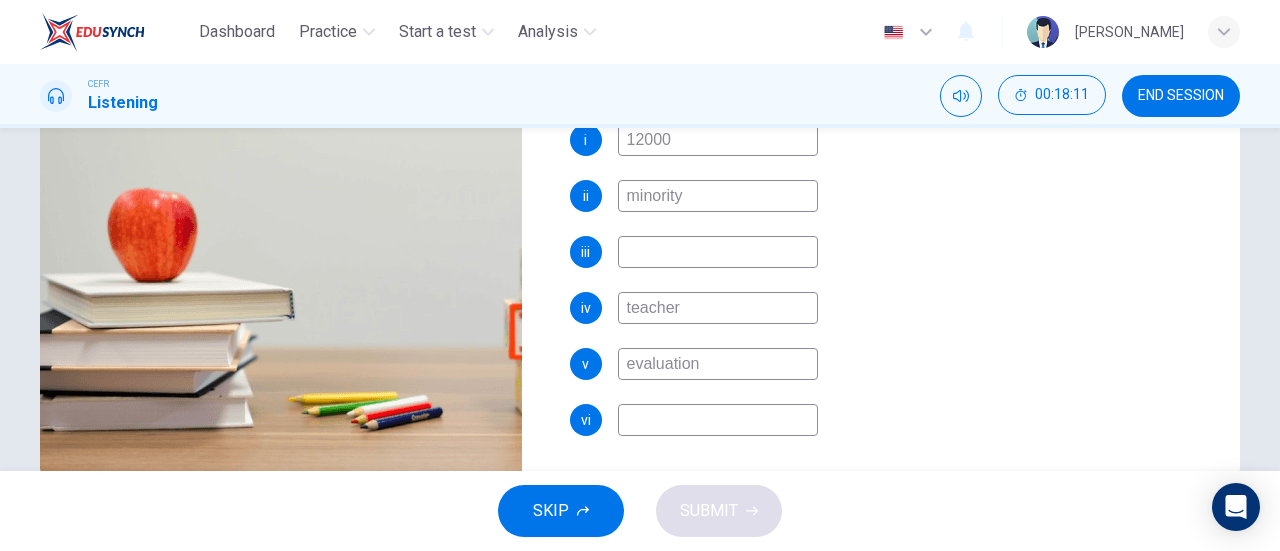 type on "86" 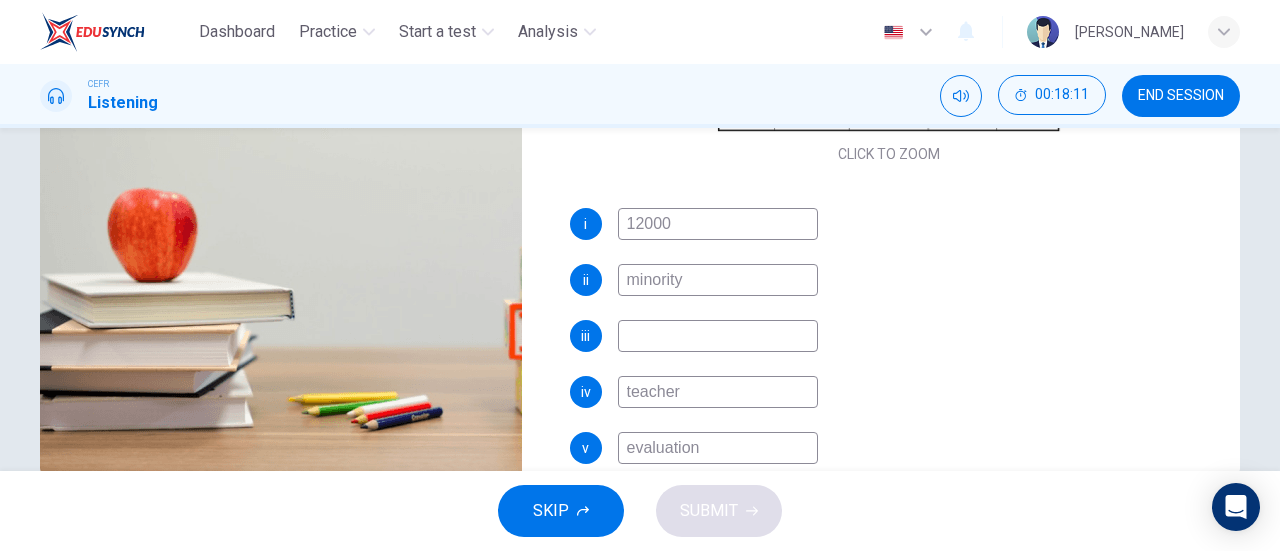 scroll, scrollTop: 201, scrollLeft: 0, axis: vertical 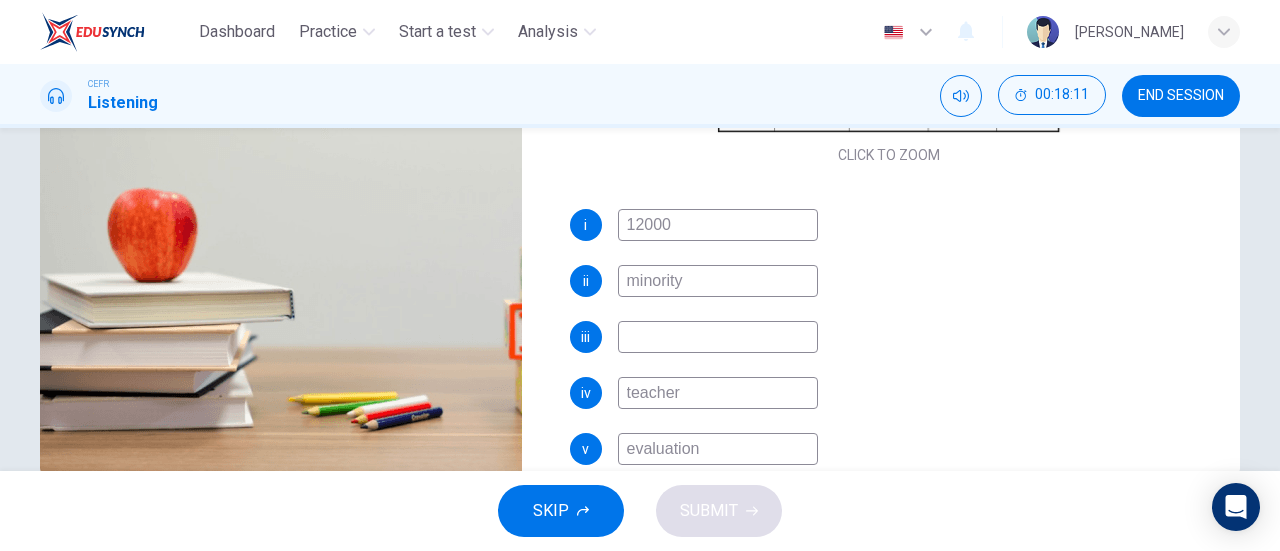 type on "evaluation" 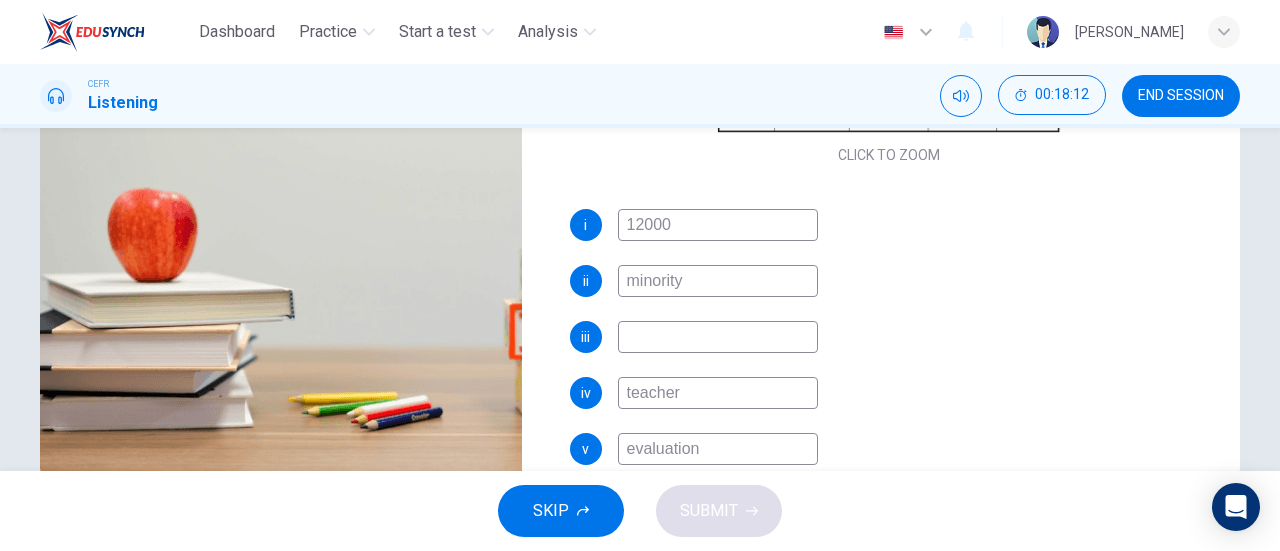 type on "86" 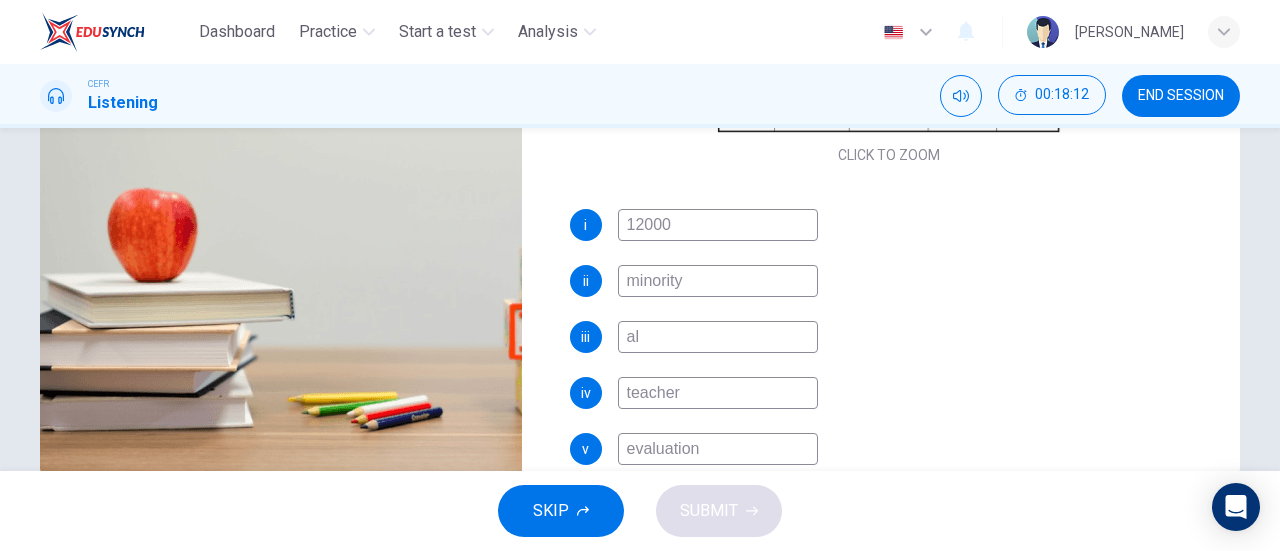 type on "all" 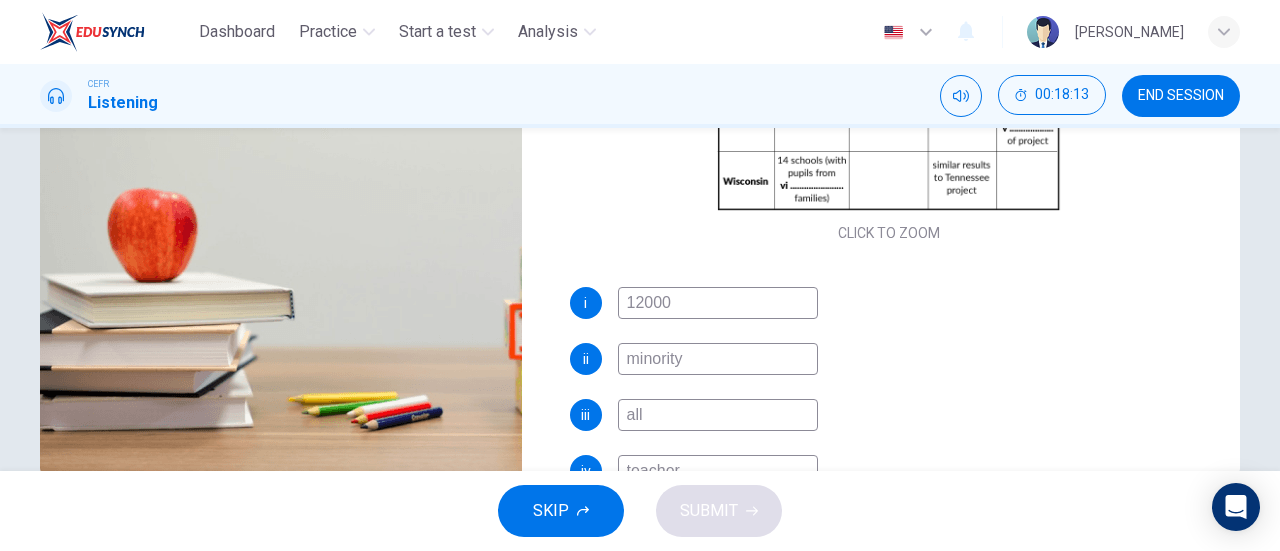 scroll, scrollTop: 0, scrollLeft: 0, axis: both 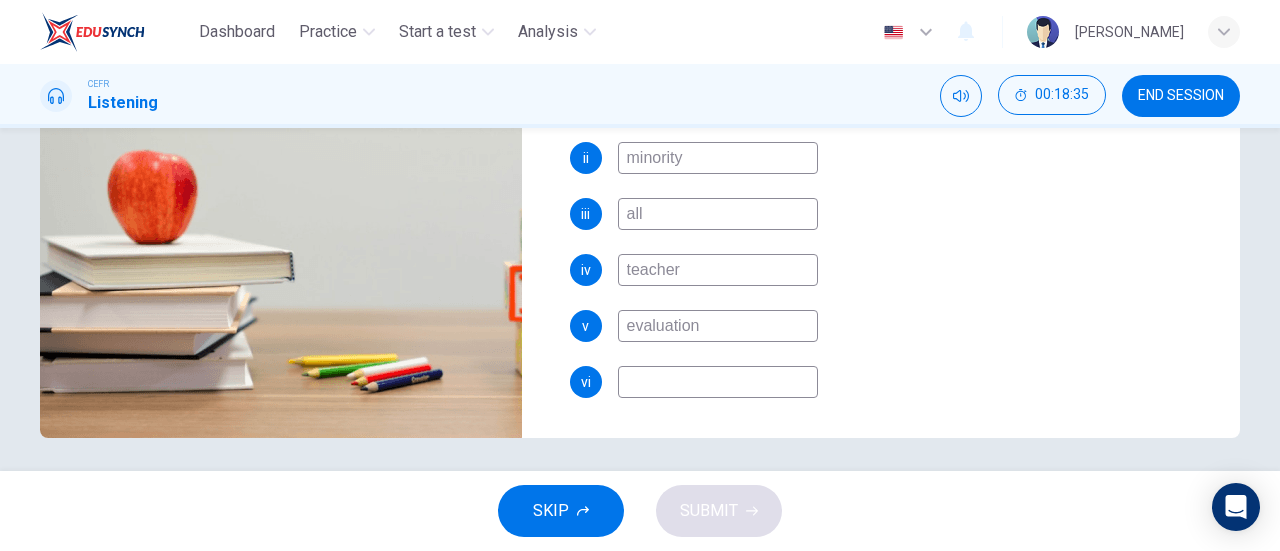 type on "93" 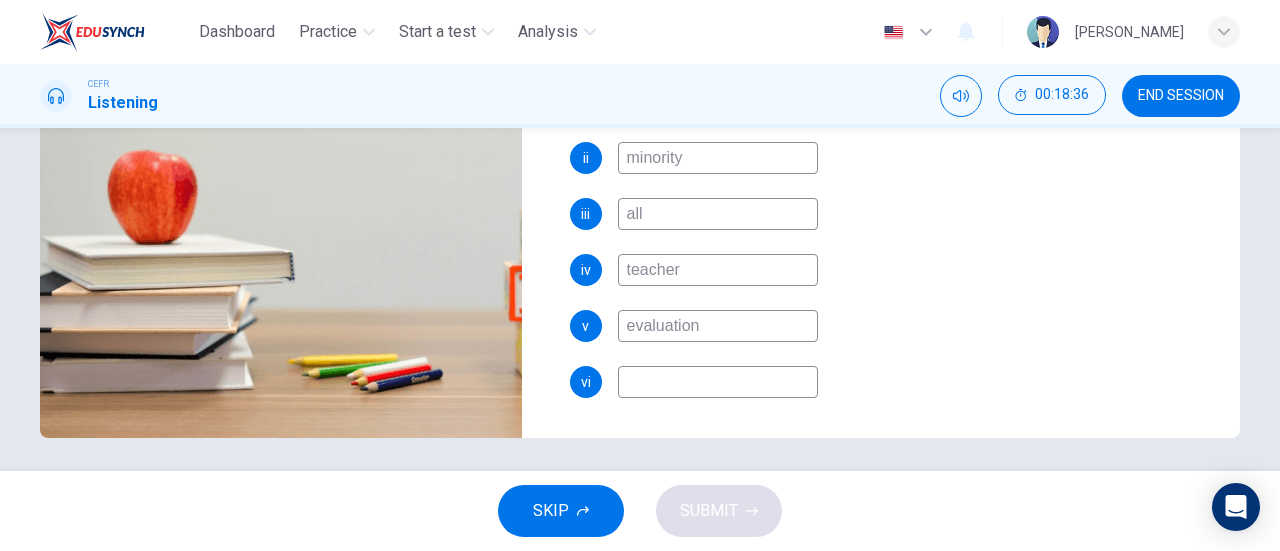 type on "94" 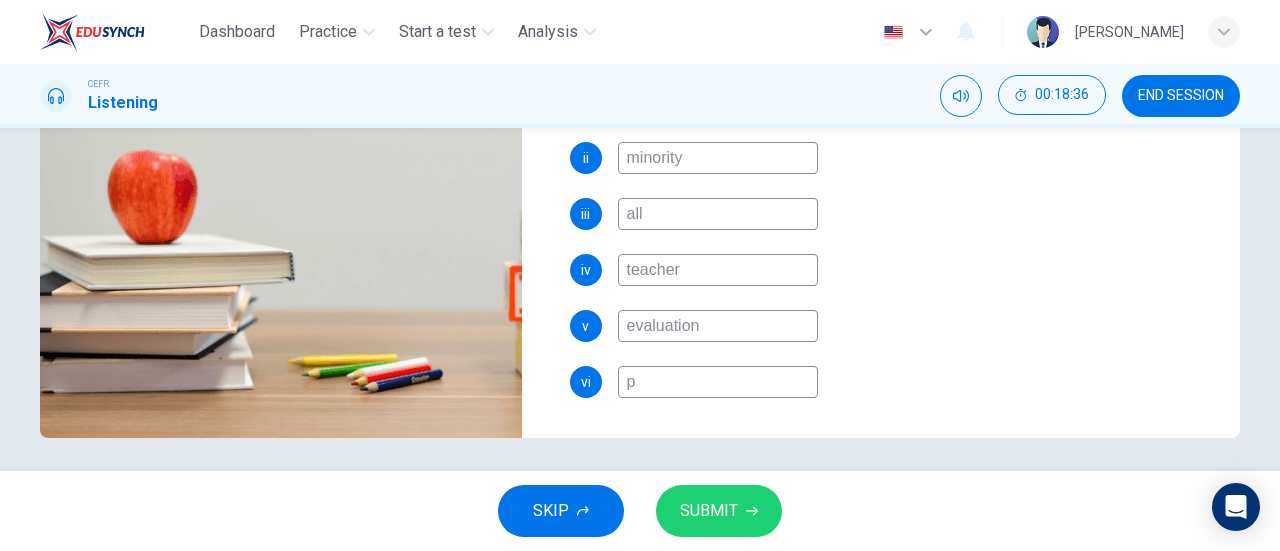 type on "po" 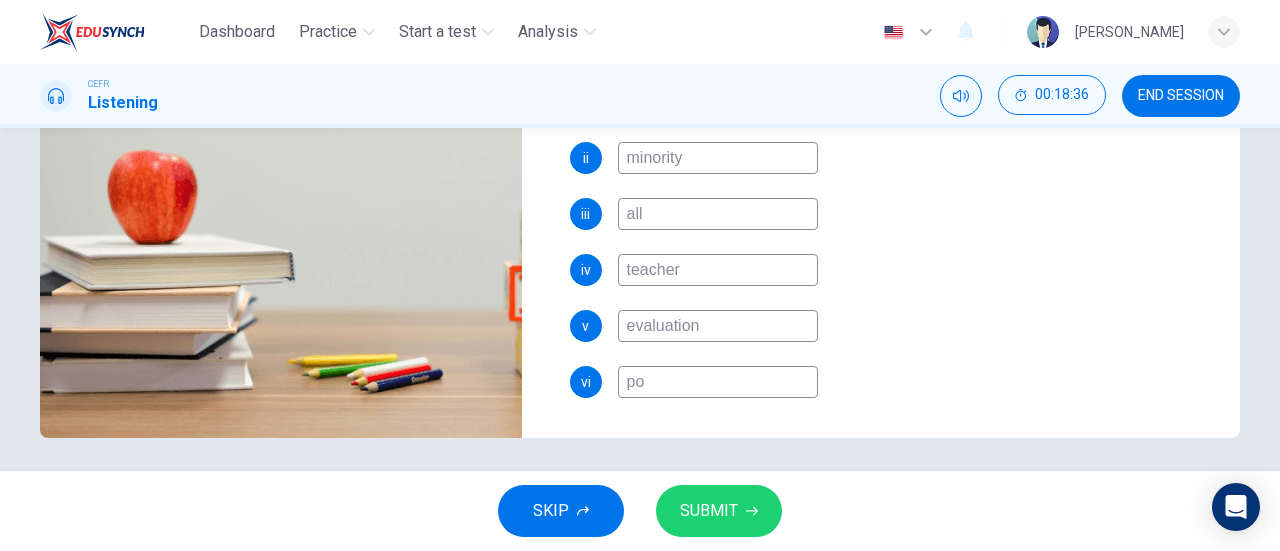 type on "94" 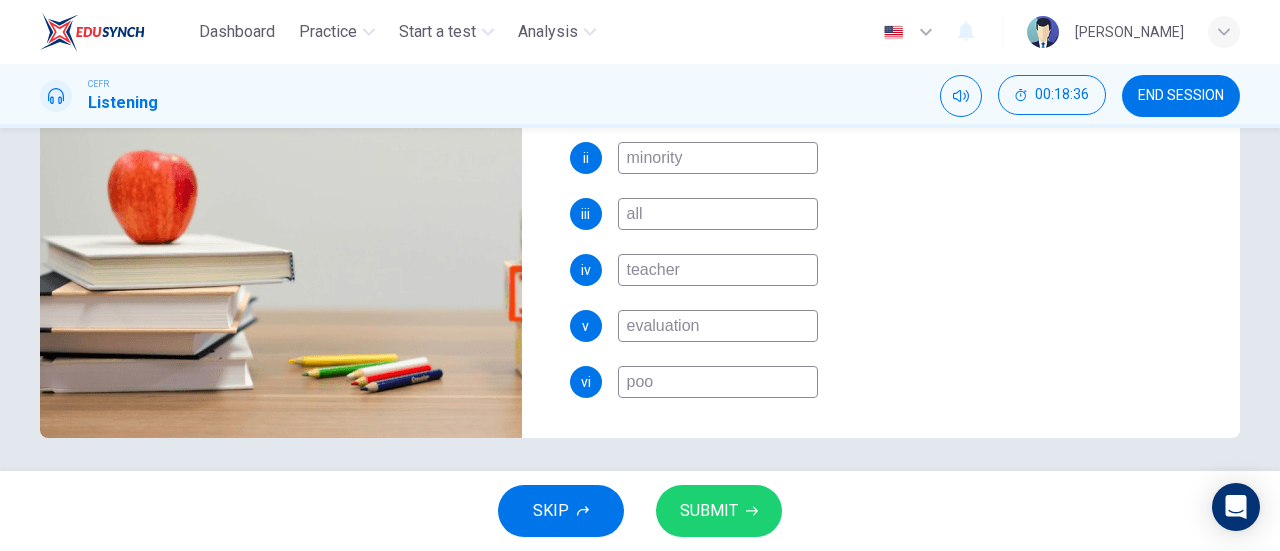 type on "94" 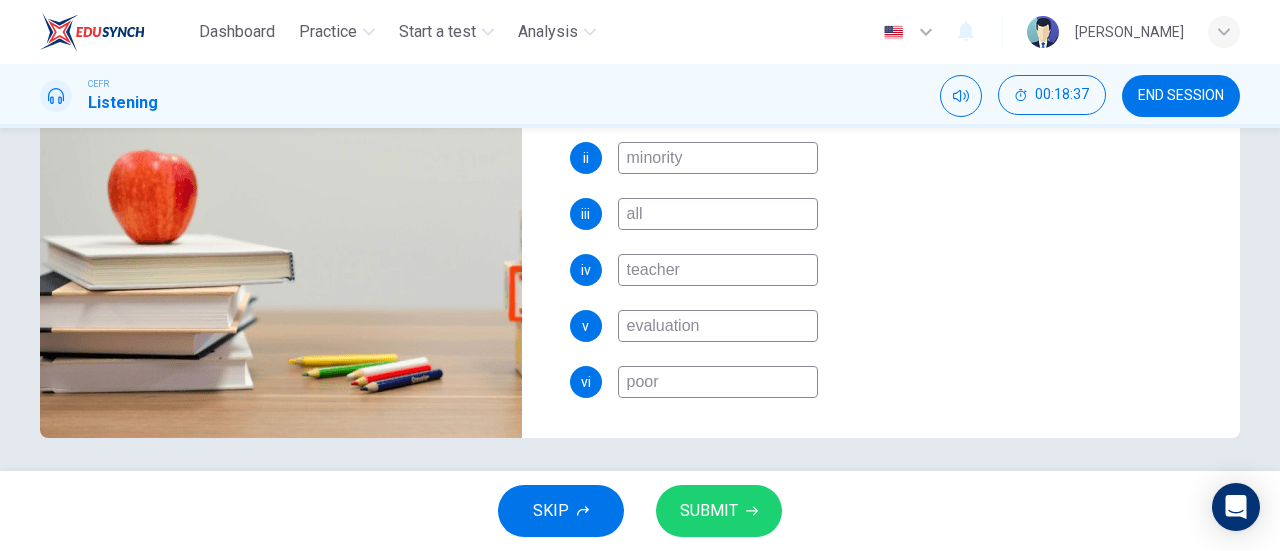 scroll, scrollTop: 0, scrollLeft: 0, axis: both 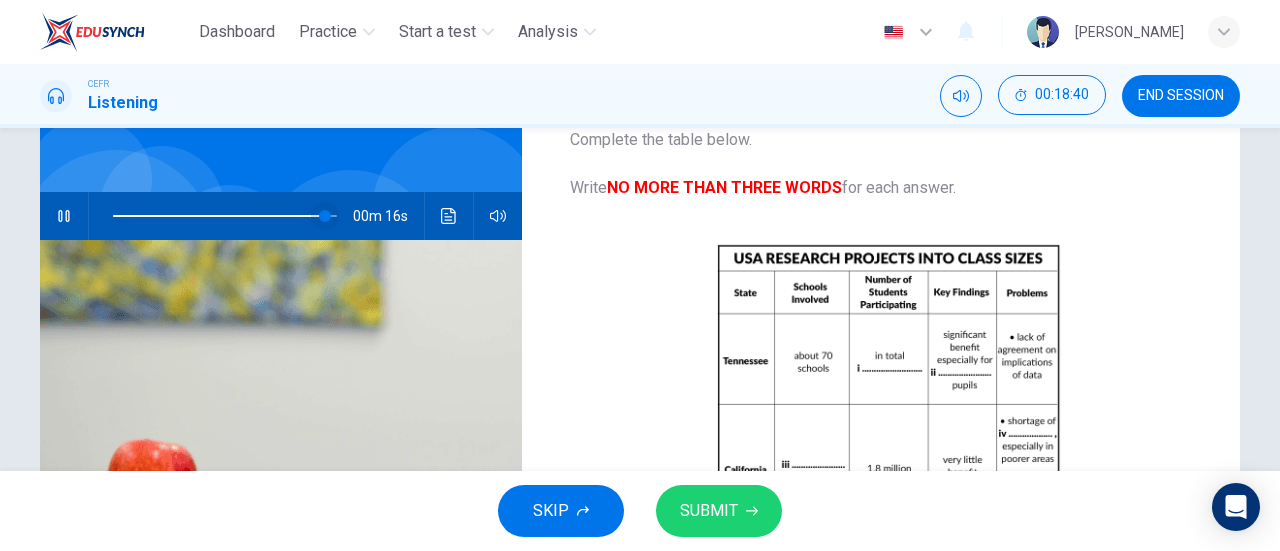 type on "95" 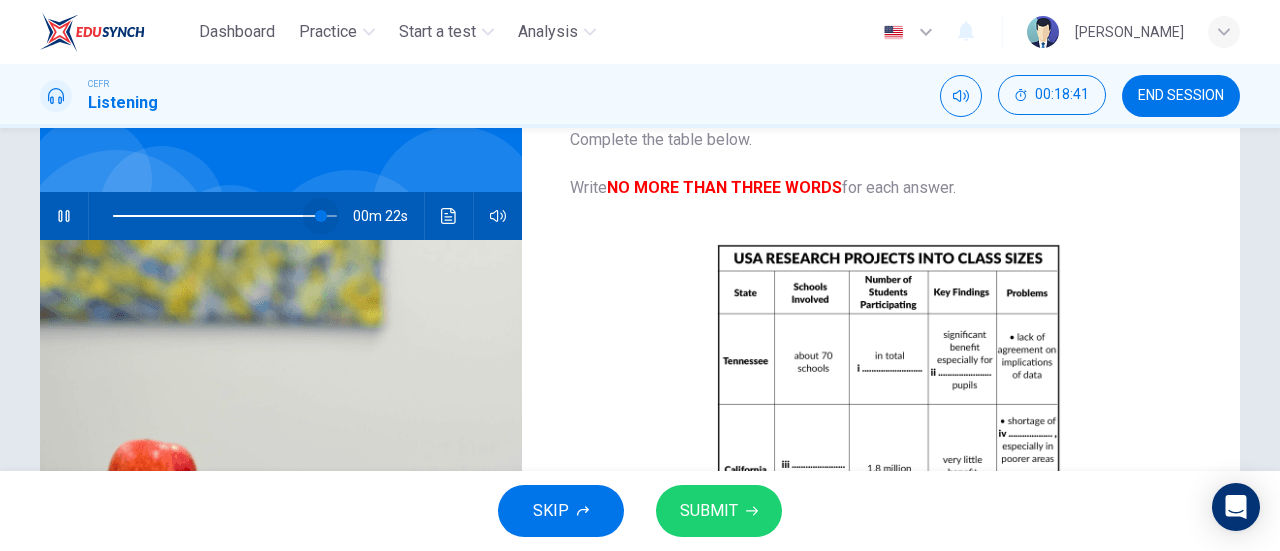 drag, startPoint x: 318, startPoint y: 213, endPoint x: 456, endPoint y: 208, distance: 138.09055 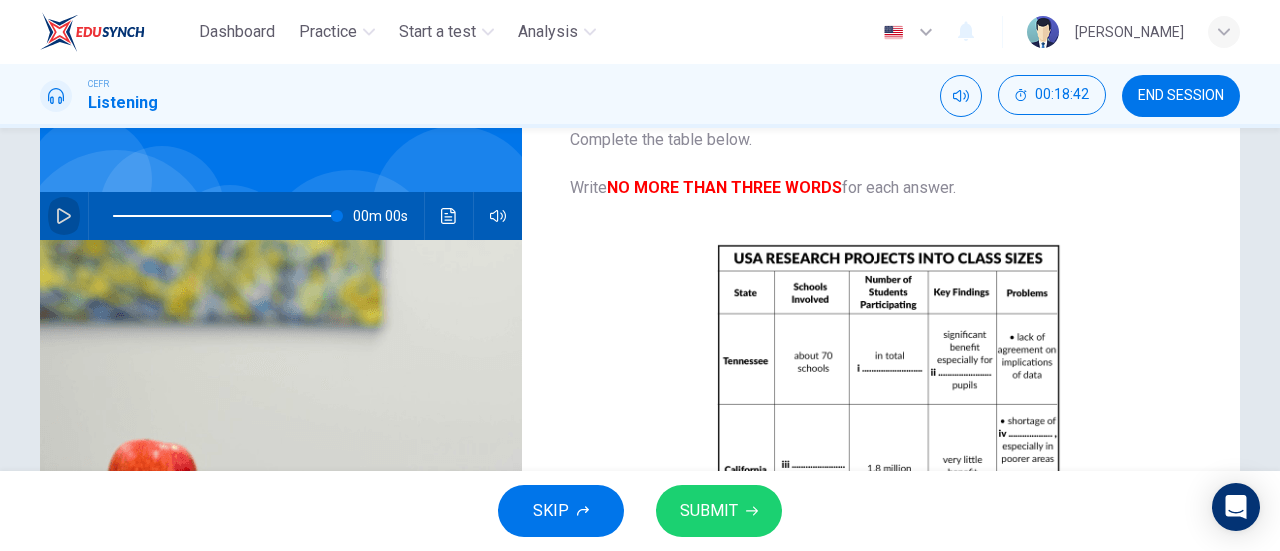 click 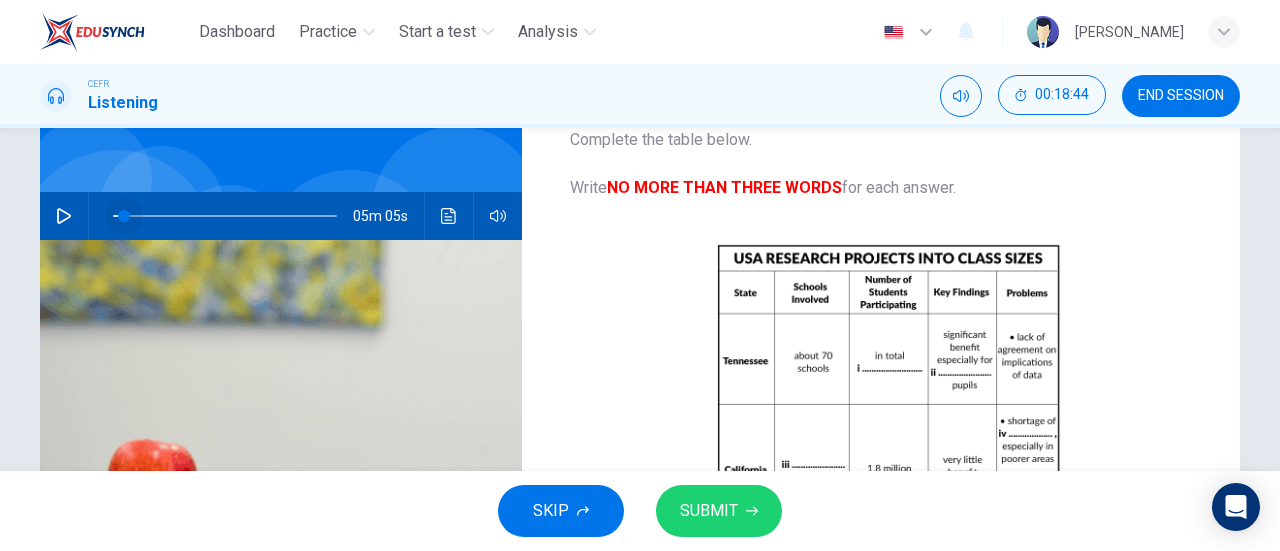 click at bounding box center (225, 216) 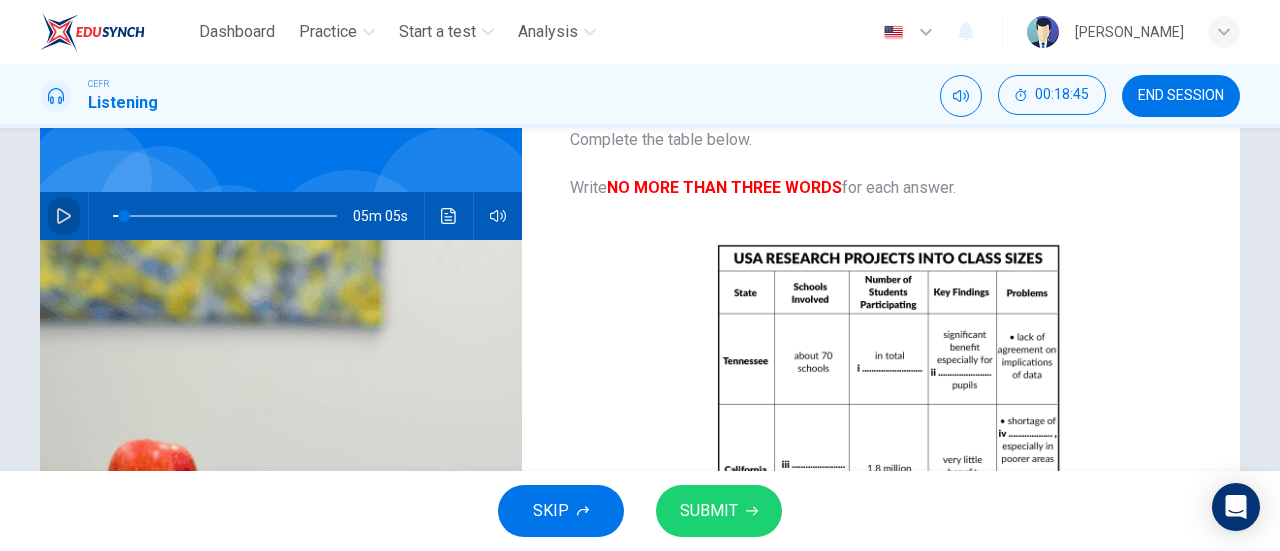 click at bounding box center (64, 216) 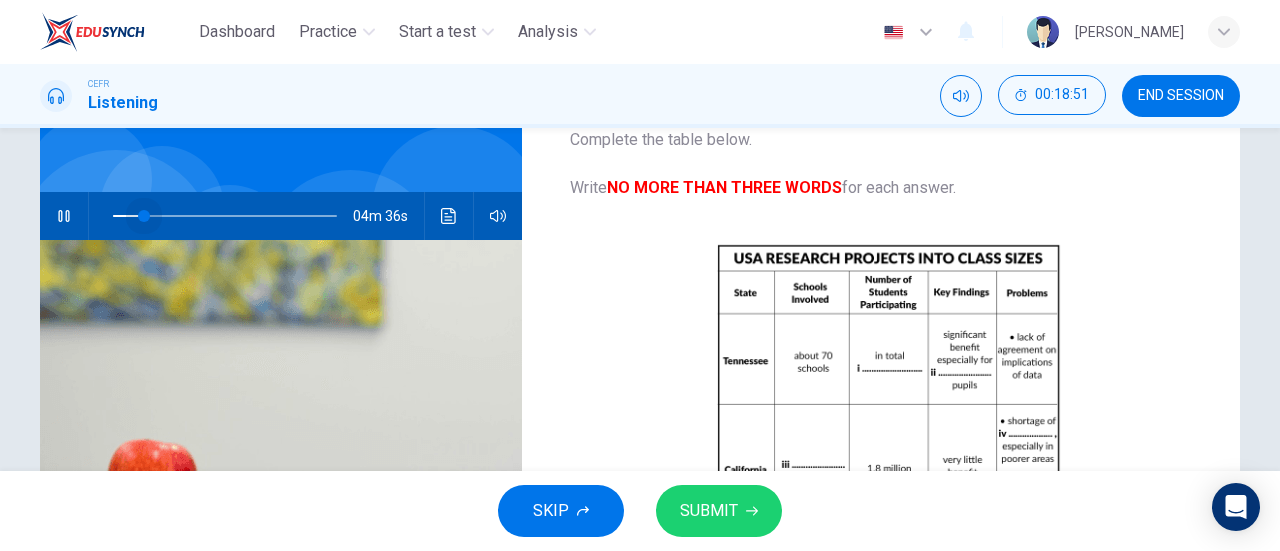 click at bounding box center [144, 216] 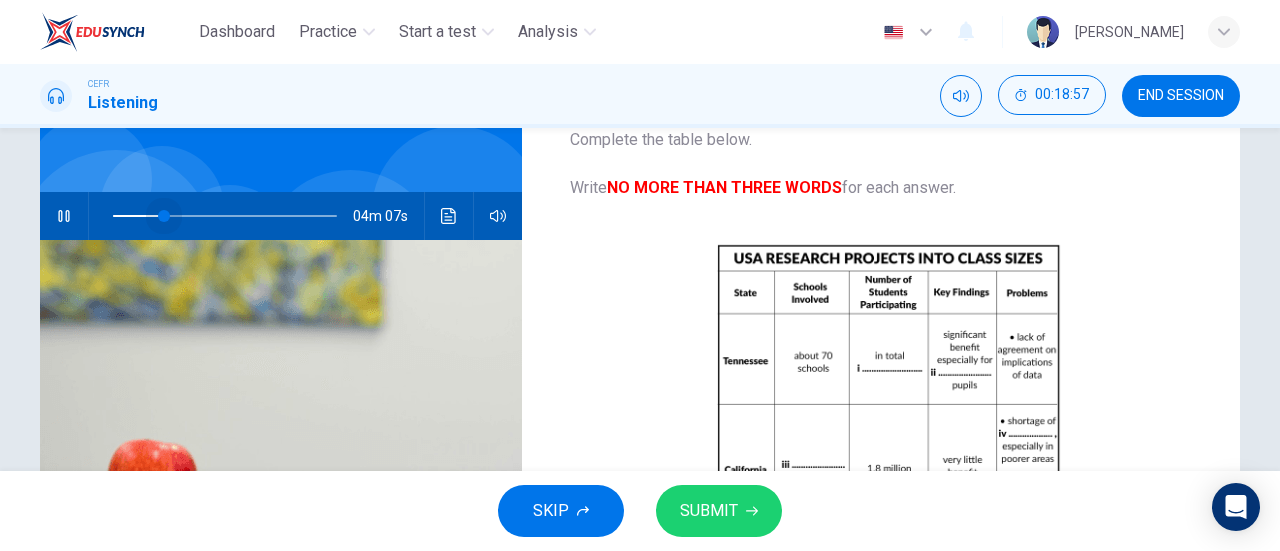 click at bounding box center (164, 216) 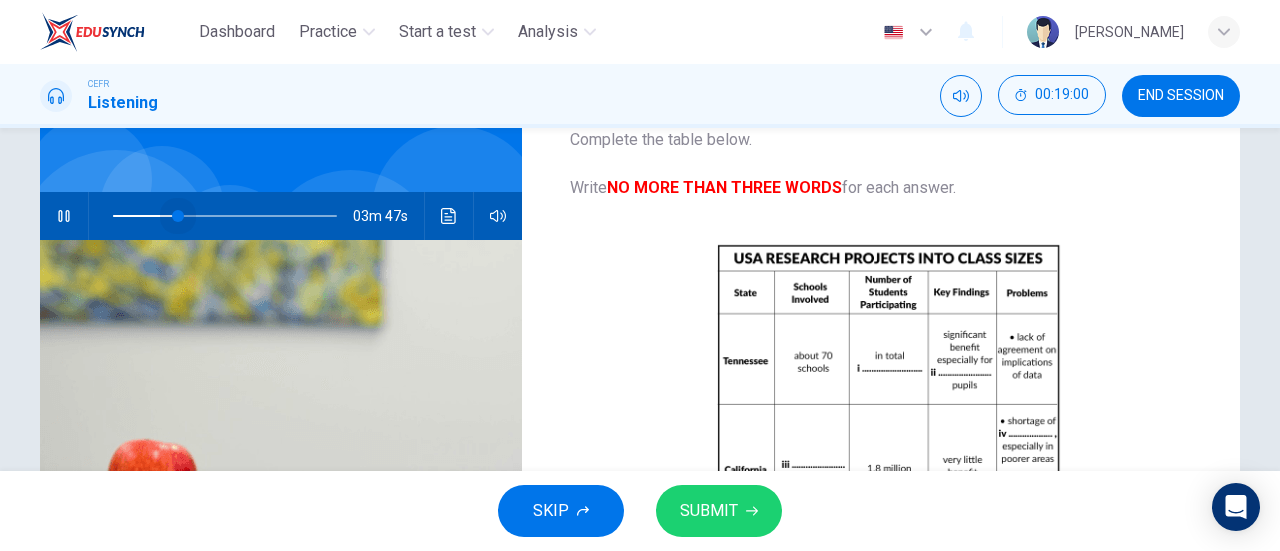 click at bounding box center [178, 216] 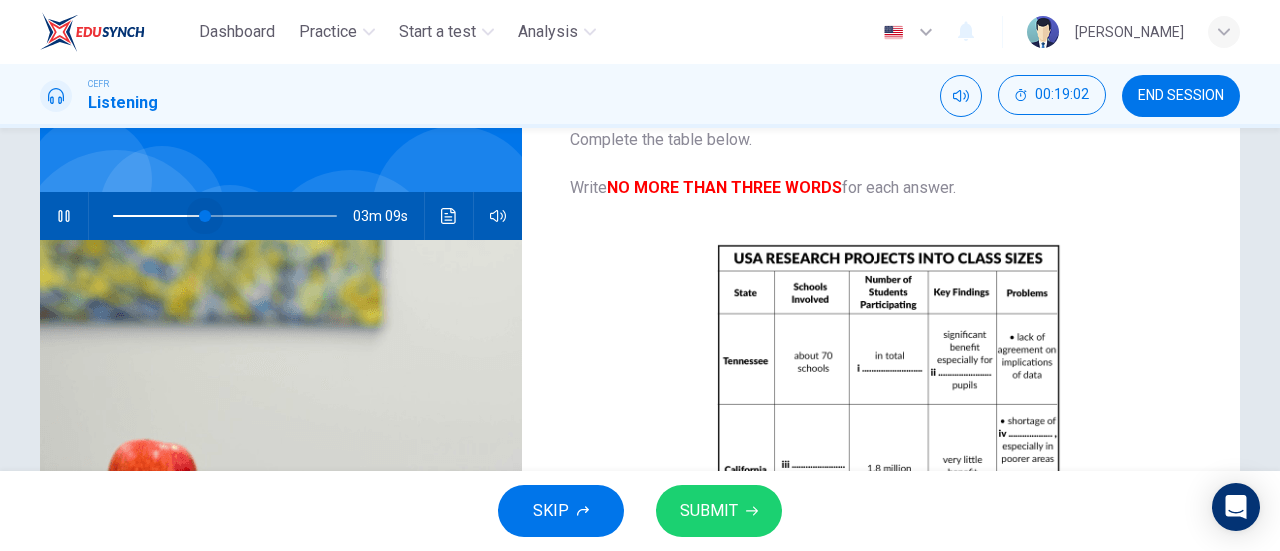 click at bounding box center [225, 216] 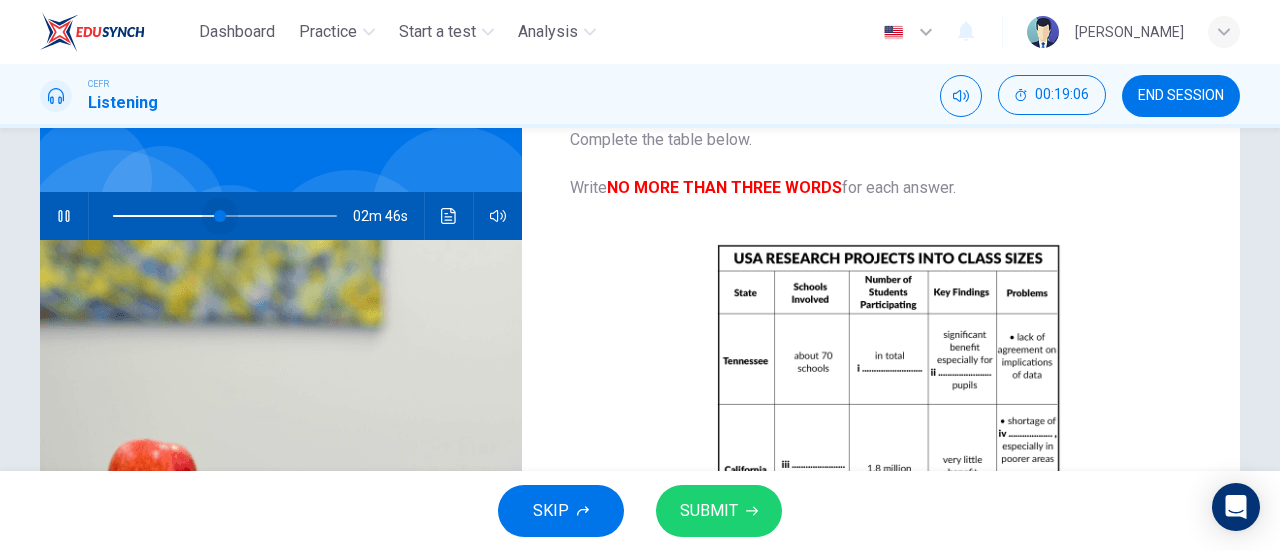 click at bounding box center [220, 216] 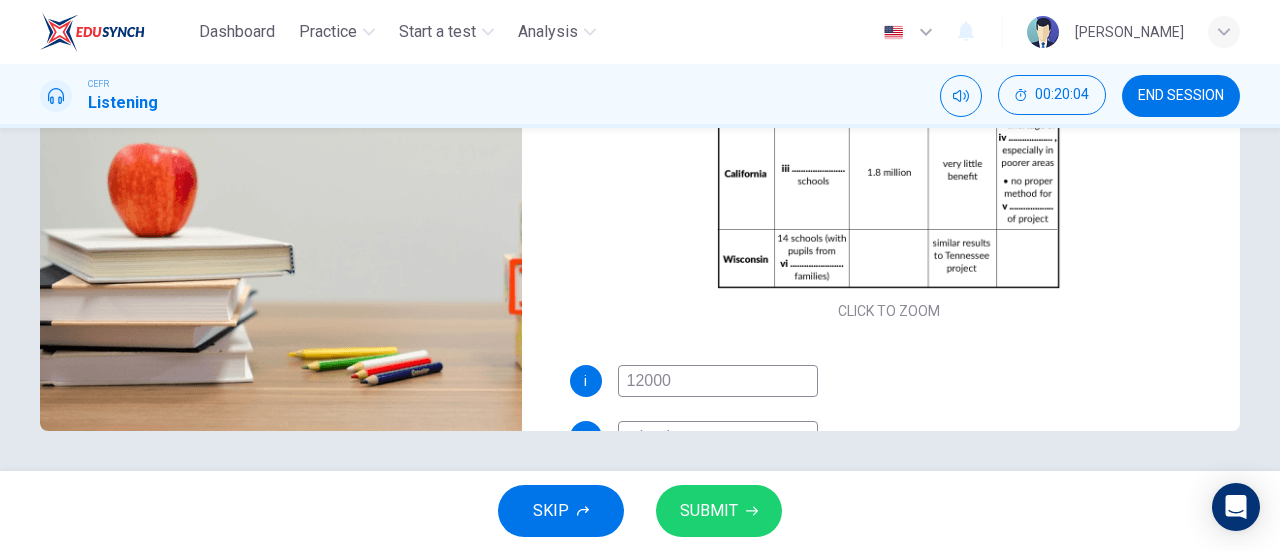 scroll, scrollTop: 432, scrollLeft: 0, axis: vertical 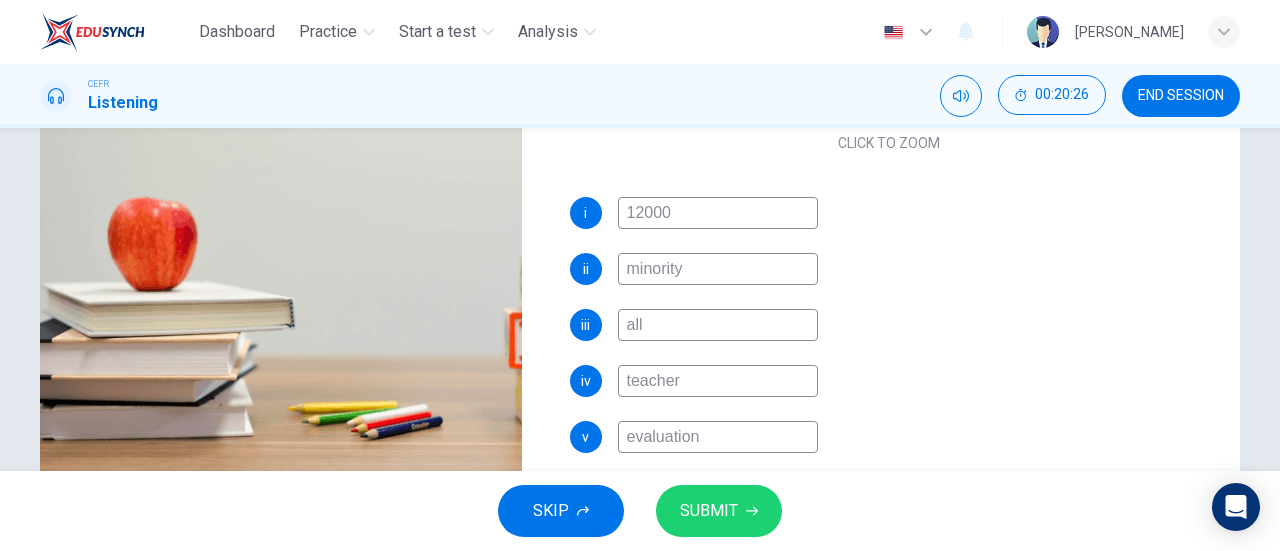 click on "all" at bounding box center [718, 325] 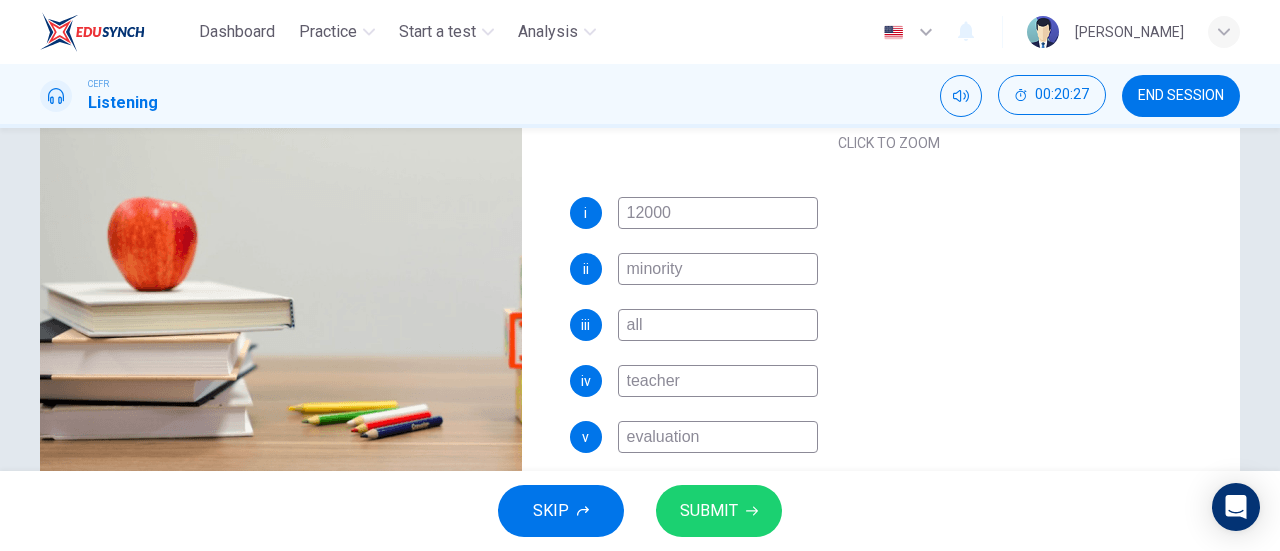 type on "73" 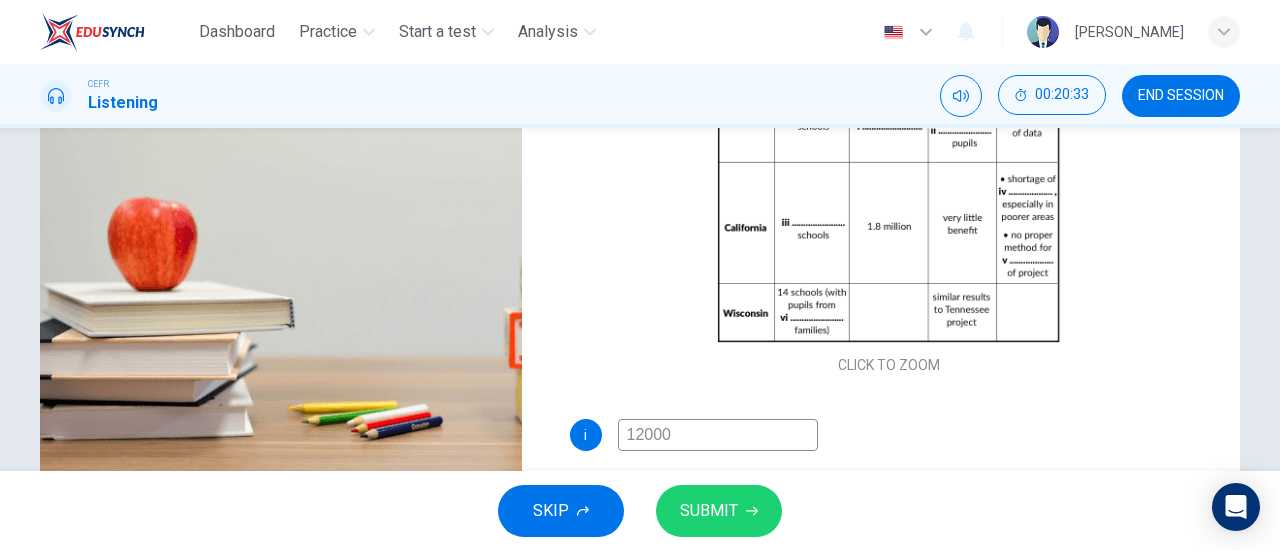 scroll, scrollTop: 1, scrollLeft: 0, axis: vertical 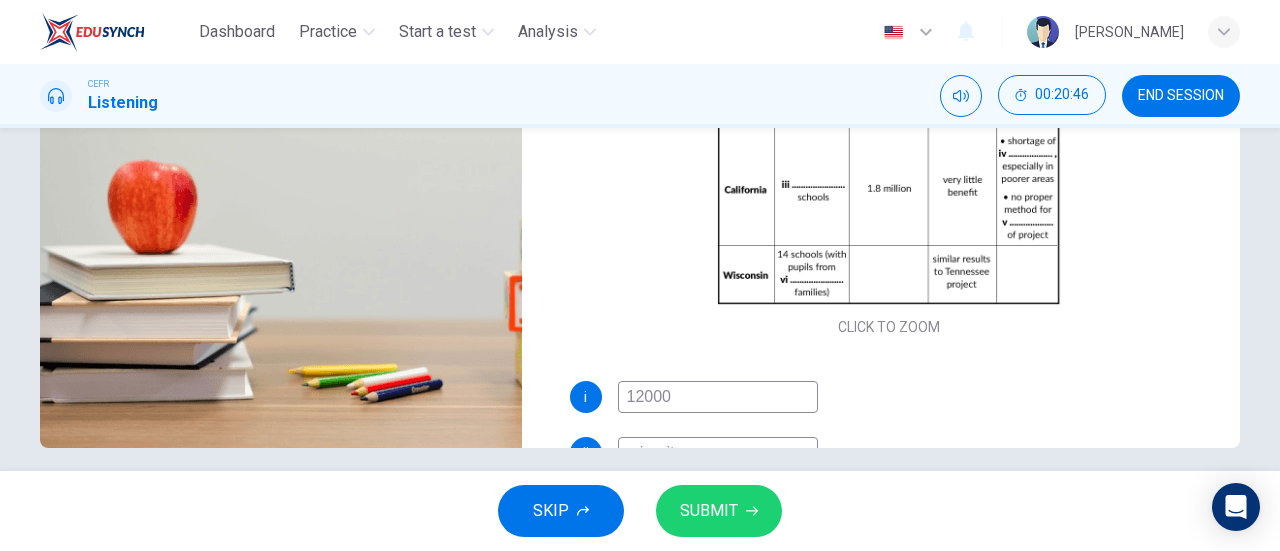 type on "79" 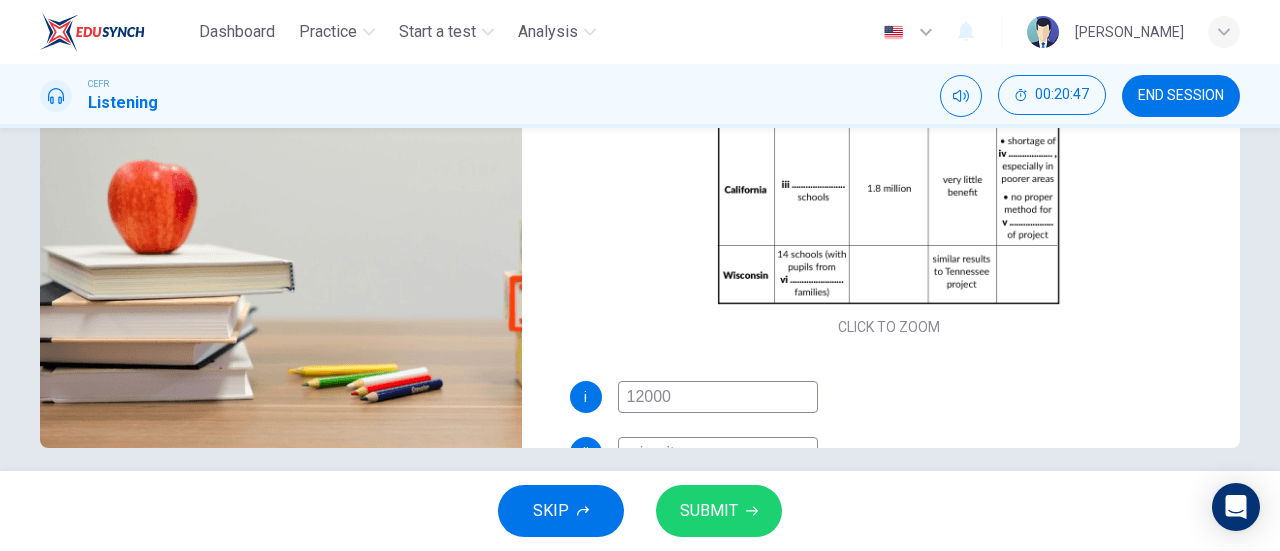 drag, startPoint x: 1026, startPoint y: 393, endPoint x: 998, endPoint y: 405, distance: 30.463093 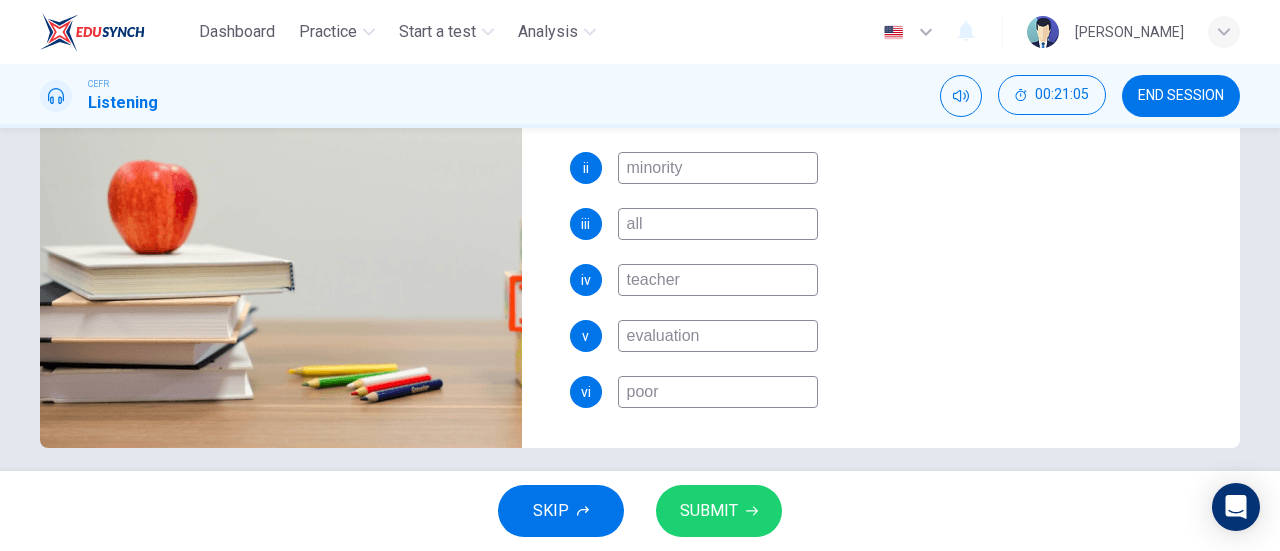 scroll, scrollTop: 286, scrollLeft: 0, axis: vertical 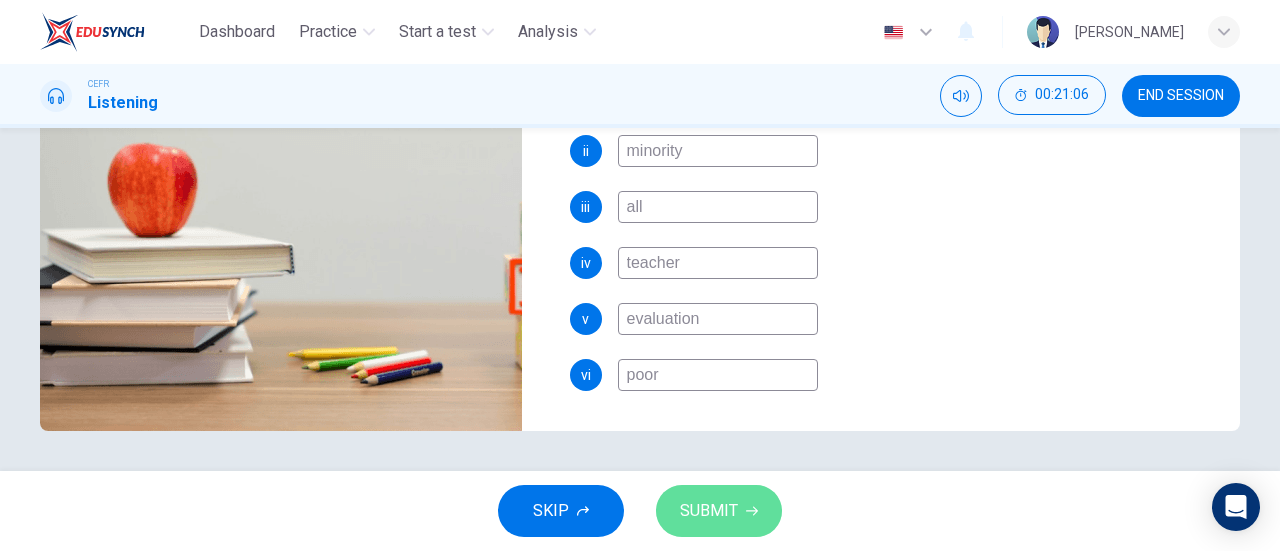 click on "SUBMIT" at bounding box center [719, 511] 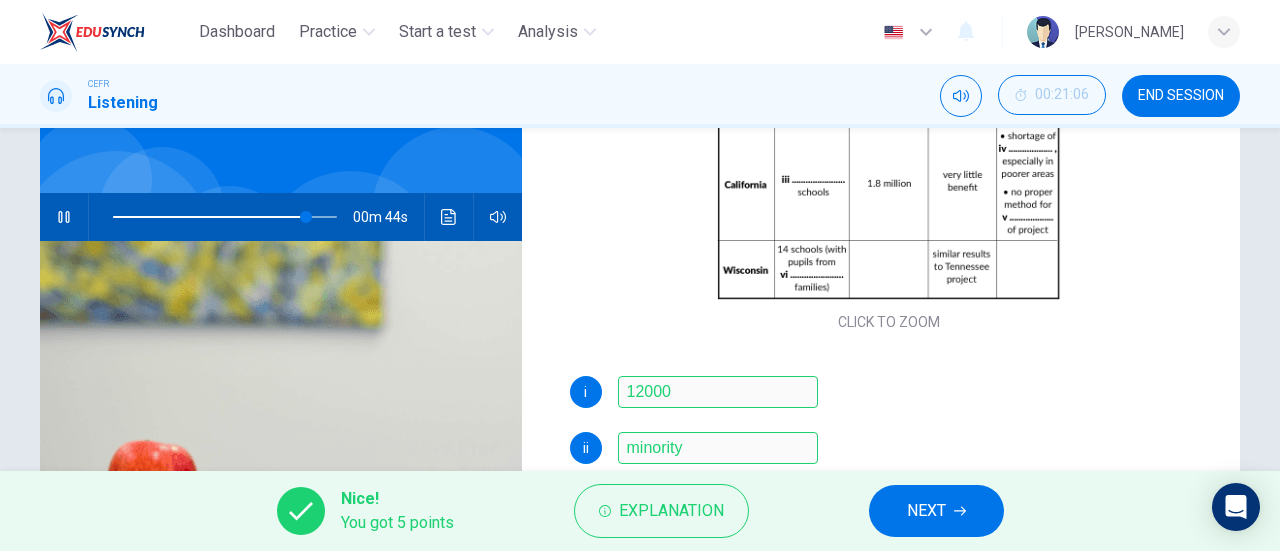 scroll, scrollTop: 125, scrollLeft: 0, axis: vertical 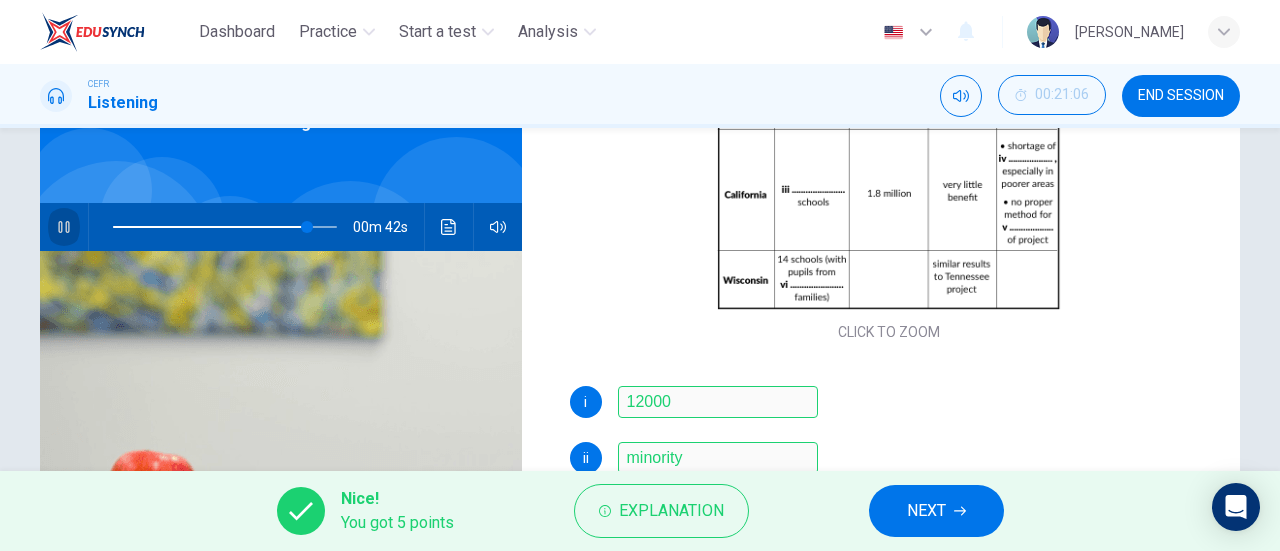 click 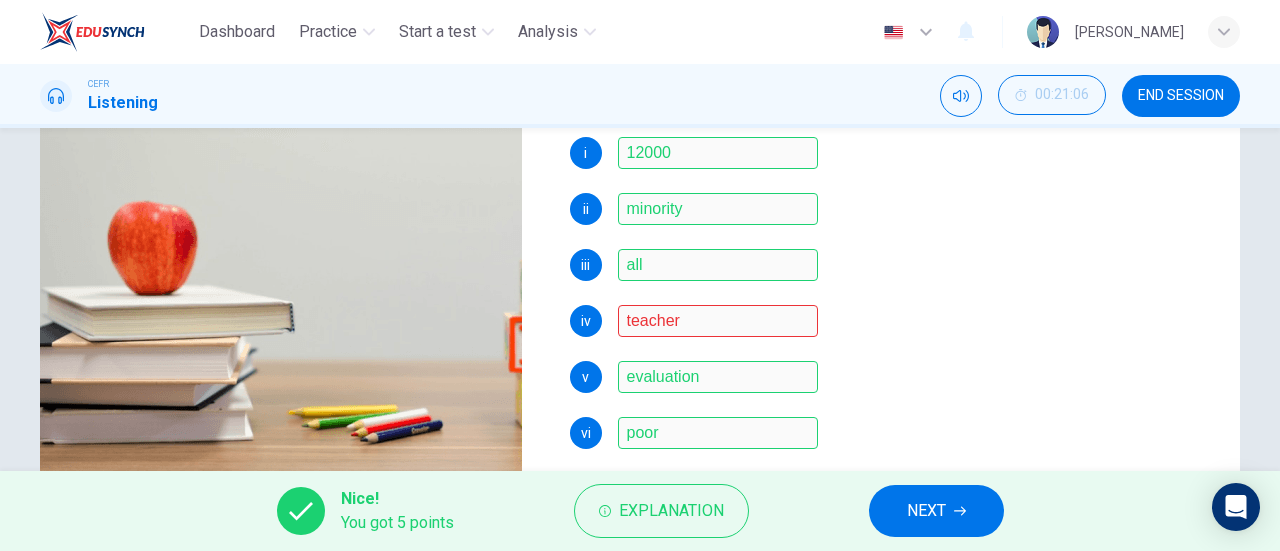 scroll, scrollTop: 383, scrollLeft: 0, axis: vertical 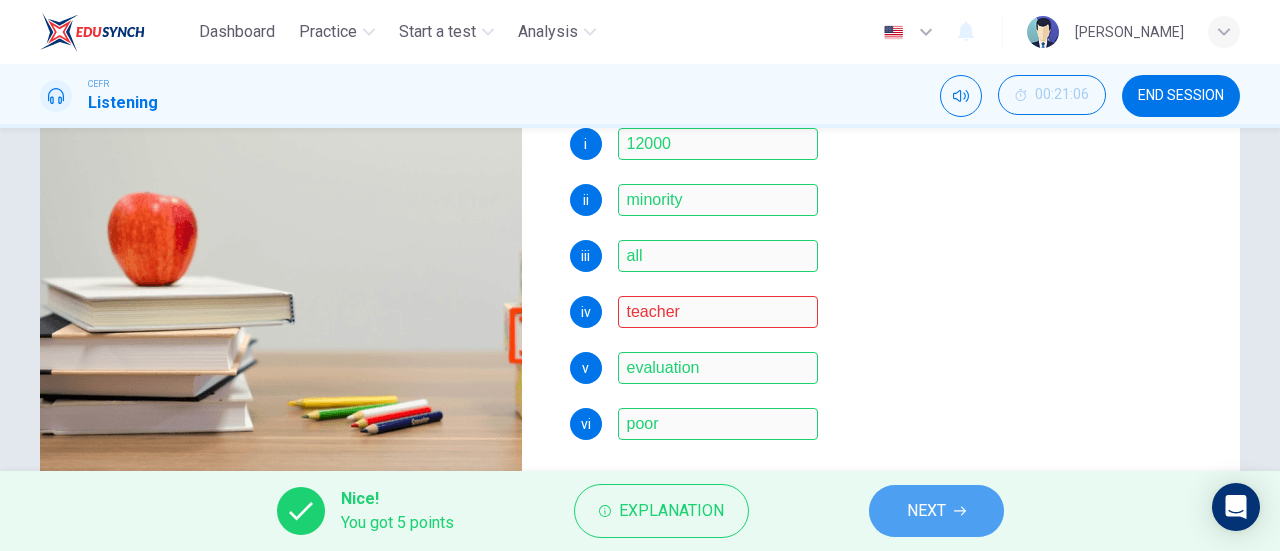 click on "NEXT" at bounding box center [926, 511] 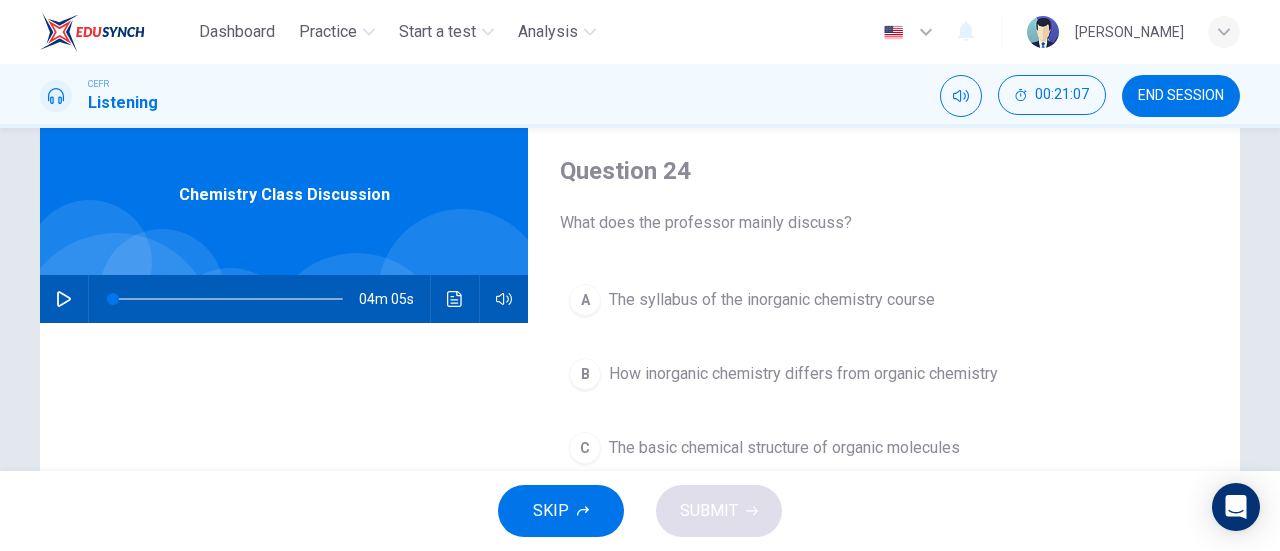 scroll, scrollTop: 54, scrollLeft: 0, axis: vertical 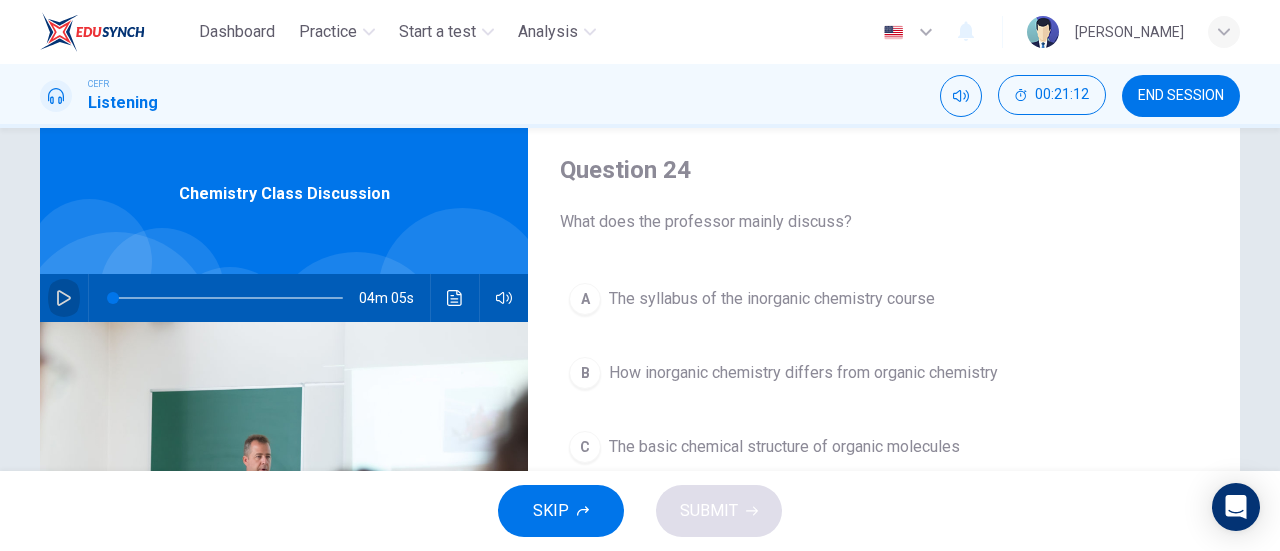 click 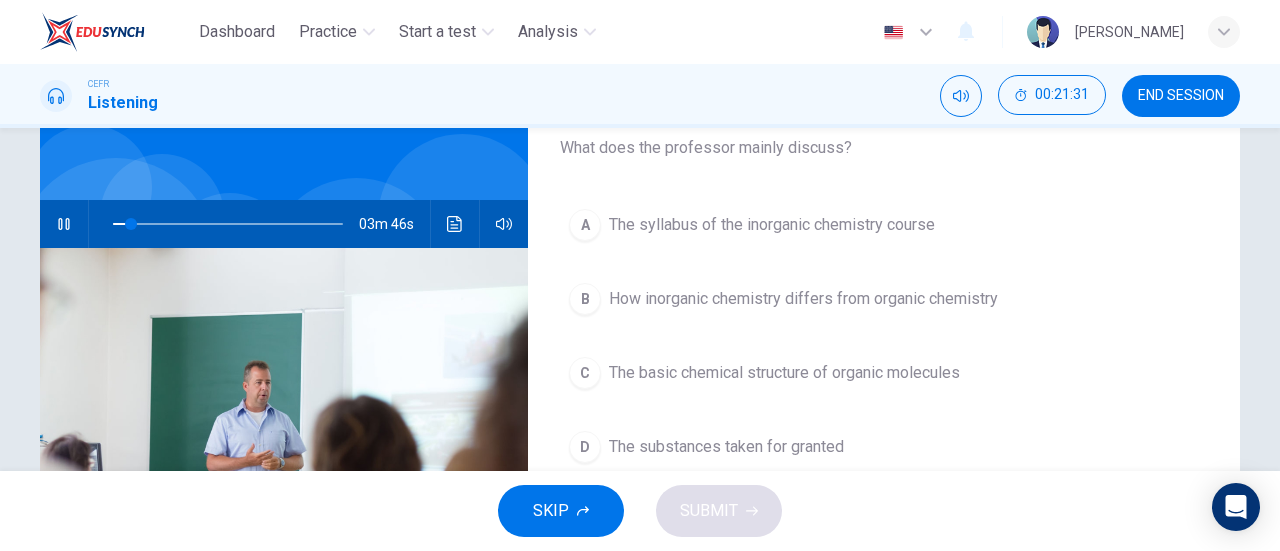 scroll, scrollTop: 129, scrollLeft: 0, axis: vertical 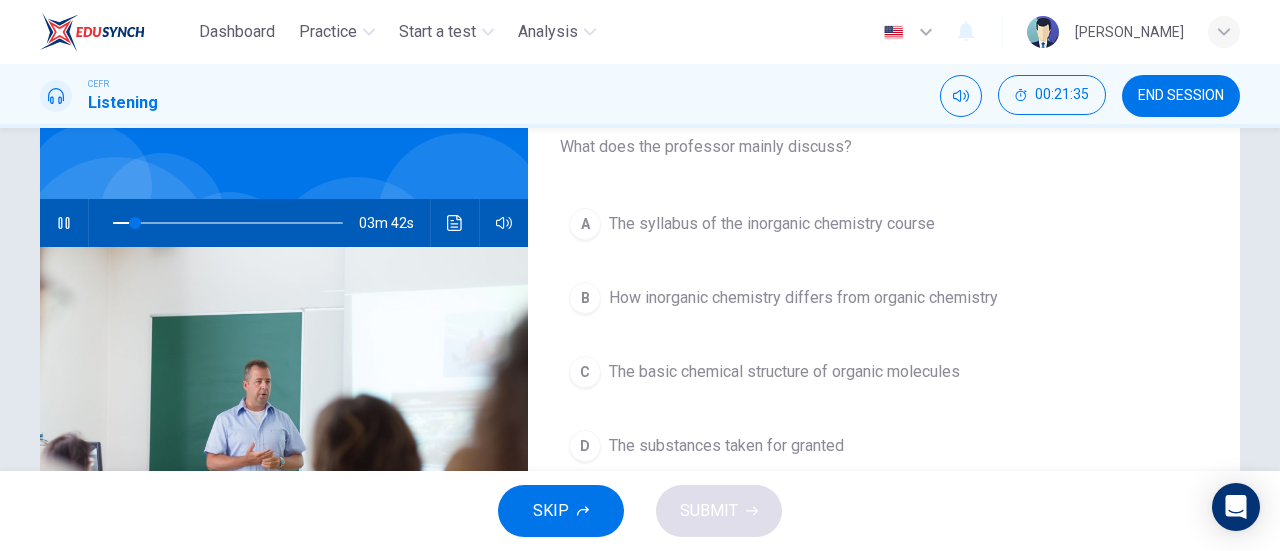 click on "A The syllabus of the inorganic chemistry course B How inorganic chemistry differs from organic chemistry C The basic chemical structure of organic molecules D The substances taken for granted" at bounding box center (884, 355) 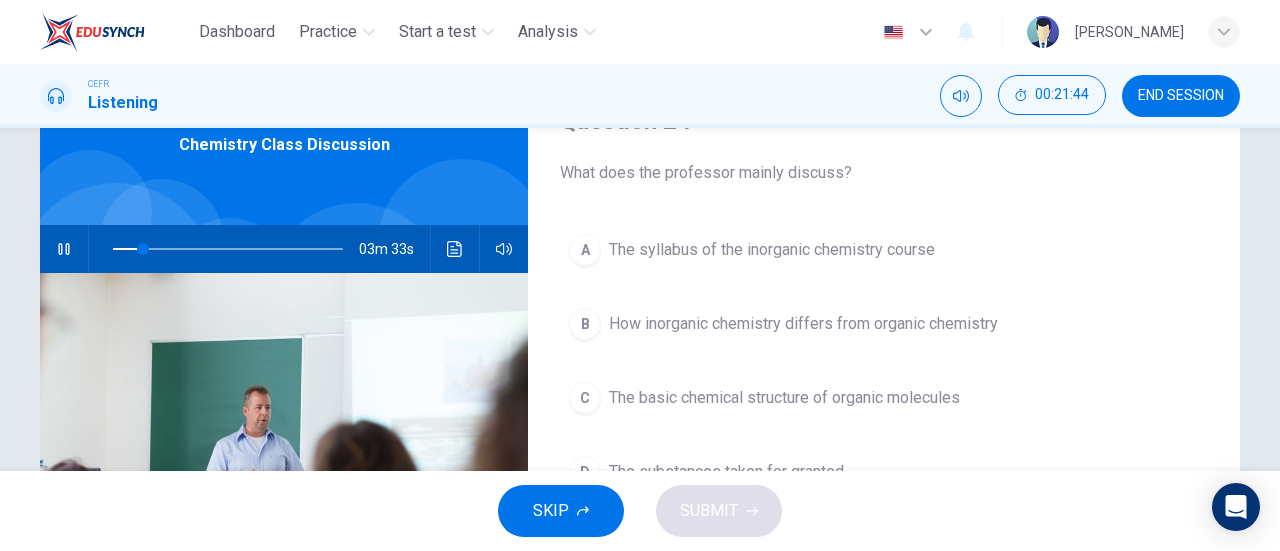 scroll, scrollTop: 113, scrollLeft: 0, axis: vertical 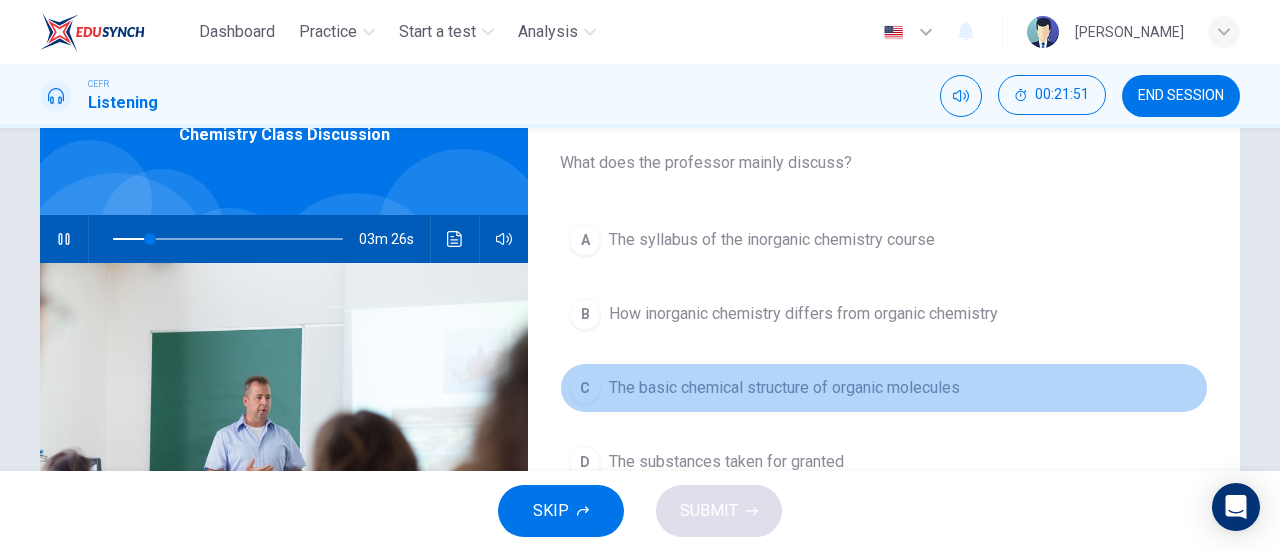 click on "The basic chemical structure of organic molecules" at bounding box center (784, 388) 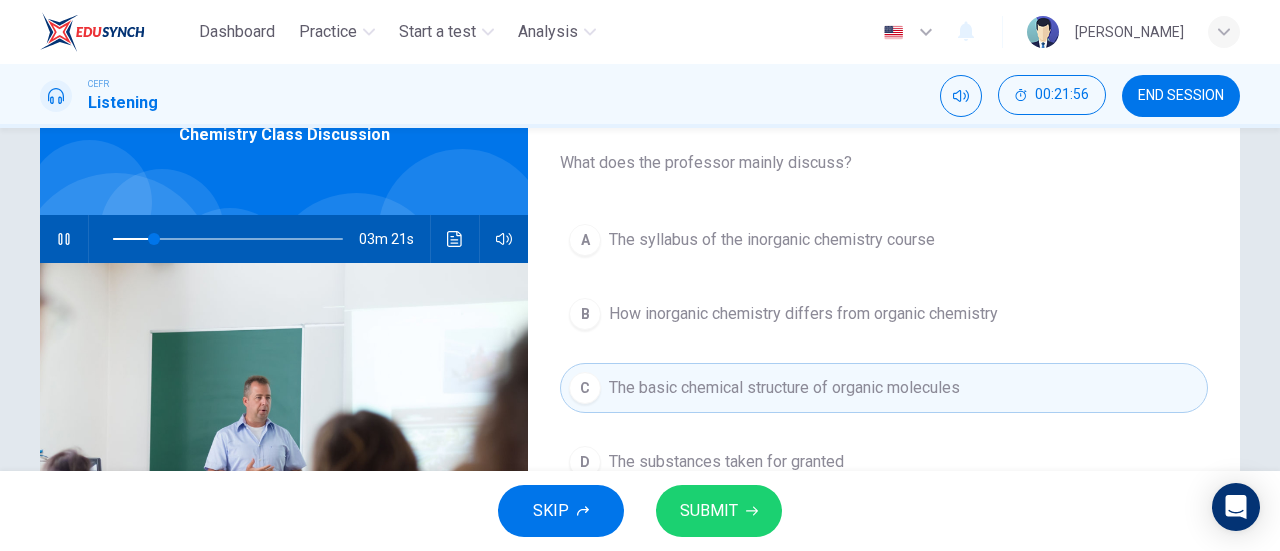 click on "SUBMIT" at bounding box center (709, 511) 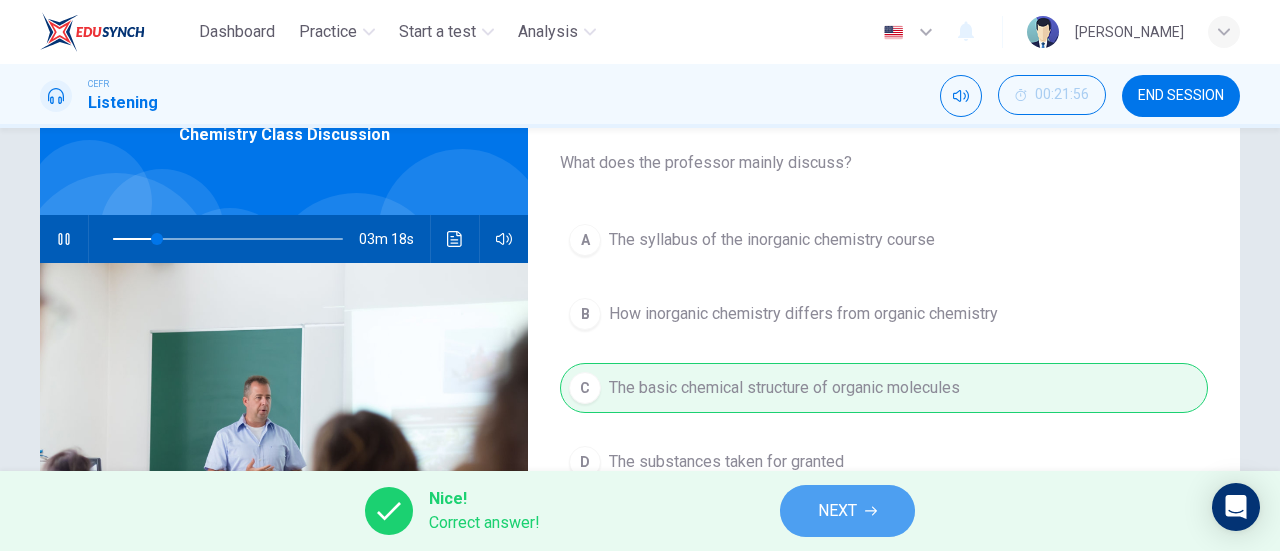 click on "NEXT" at bounding box center (837, 511) 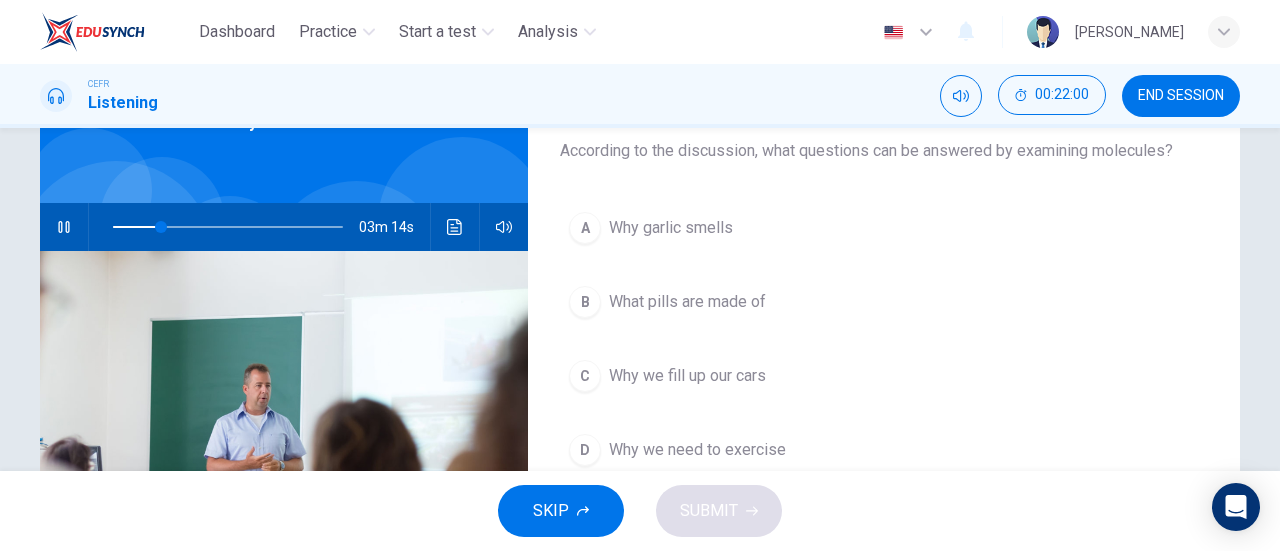 scroll, scrollTop: 123, scrollLeft: 0, axis: vertical 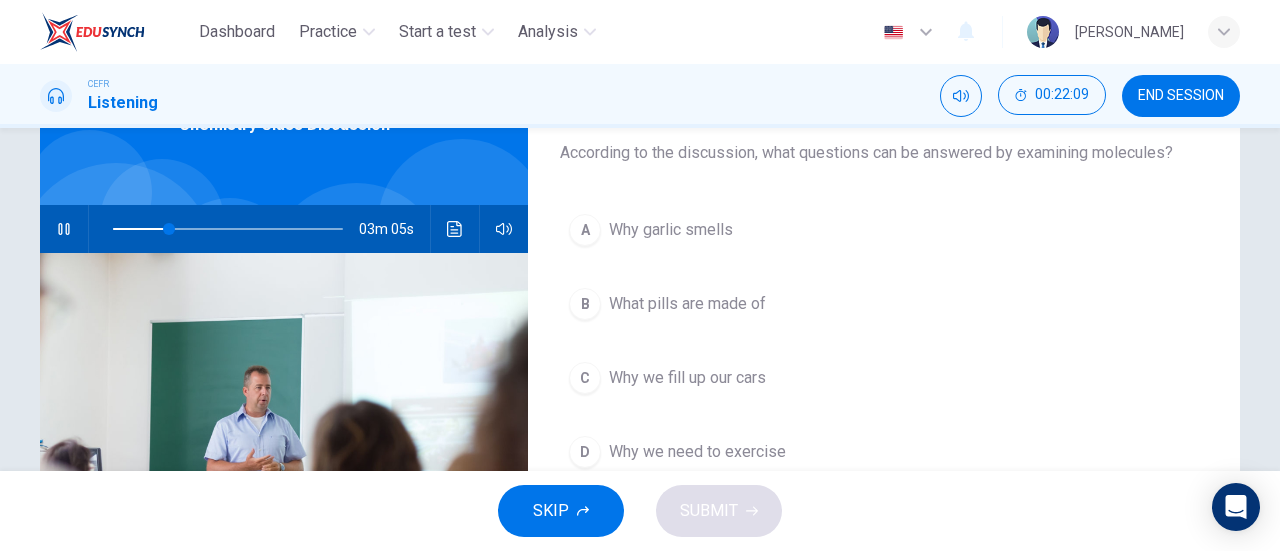 click on "What pills are made of" at bounding box center (687, 304) 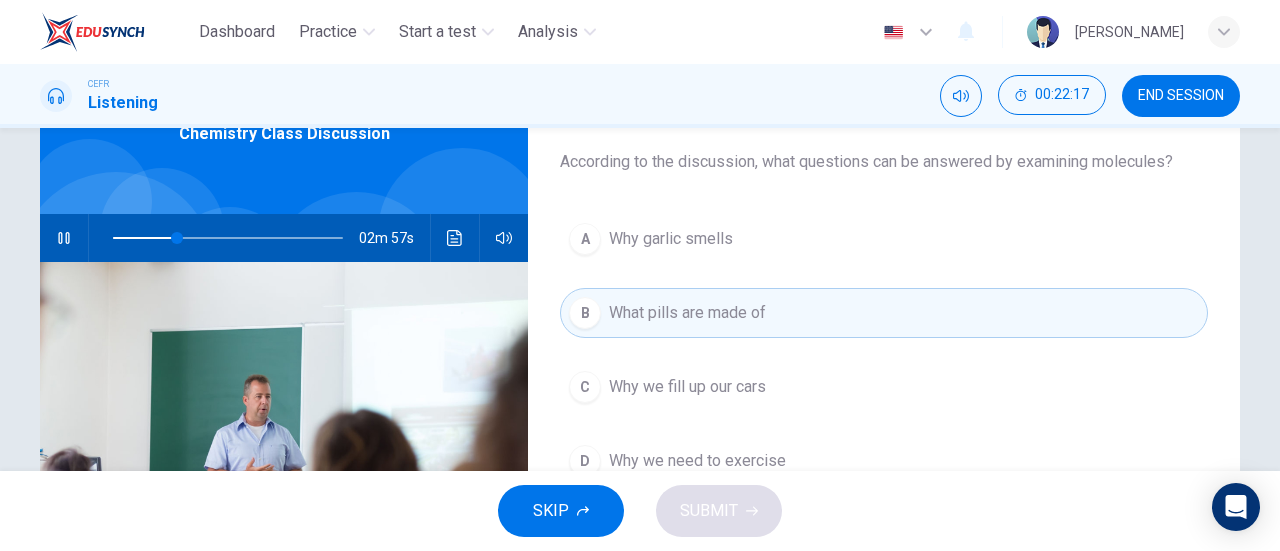 scroll, scrollTop: 150, scrollLeft: 0, axis: vertical 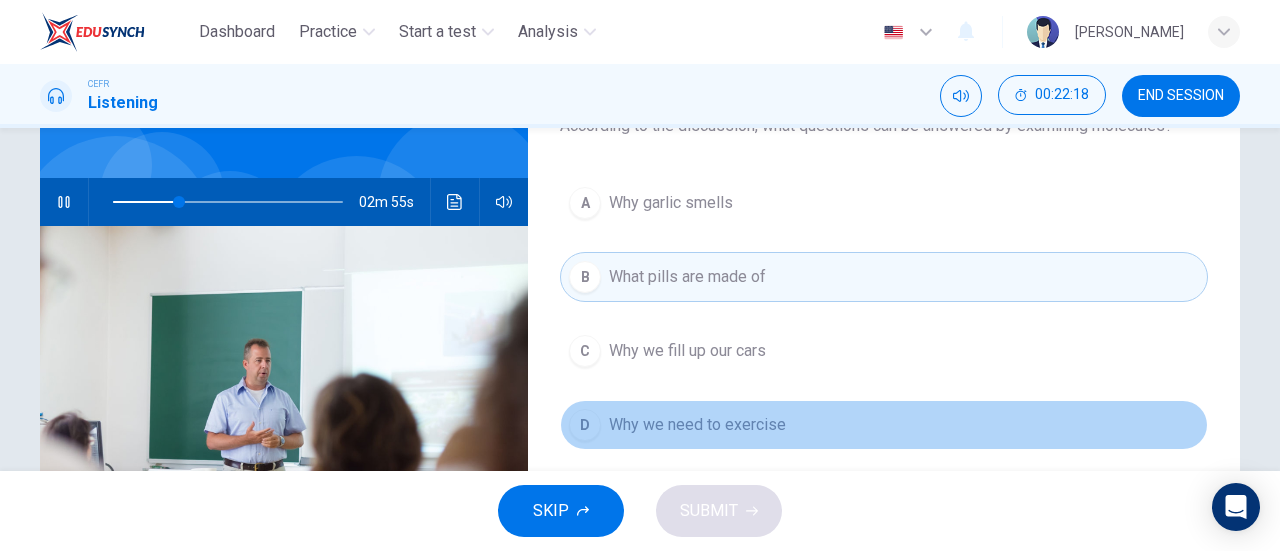 click on "Why we need to exercise" at bounding box center [697, 425] 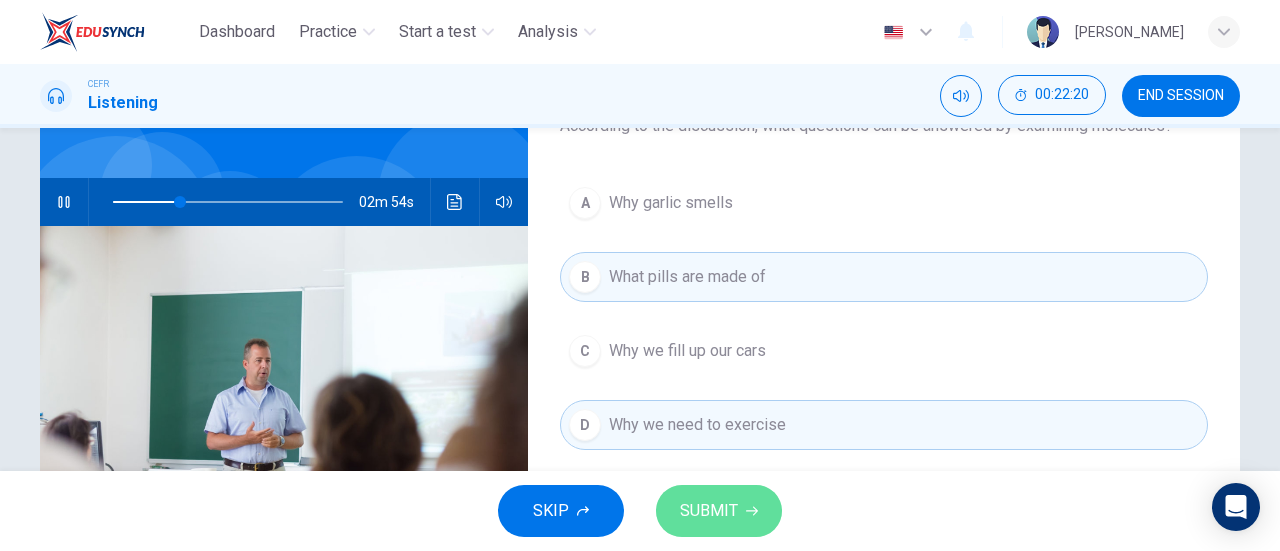 click on "SUBMIT" at bounding box center [709, 511] 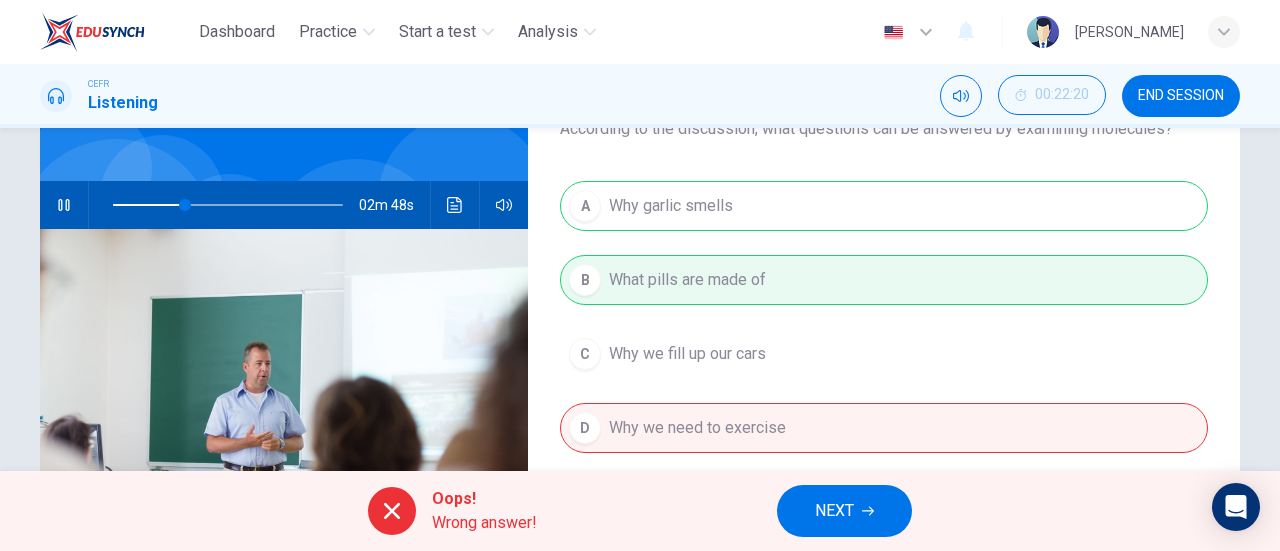 scroll, scrollTop: 146, scrollLeft: 0, axis: vertical 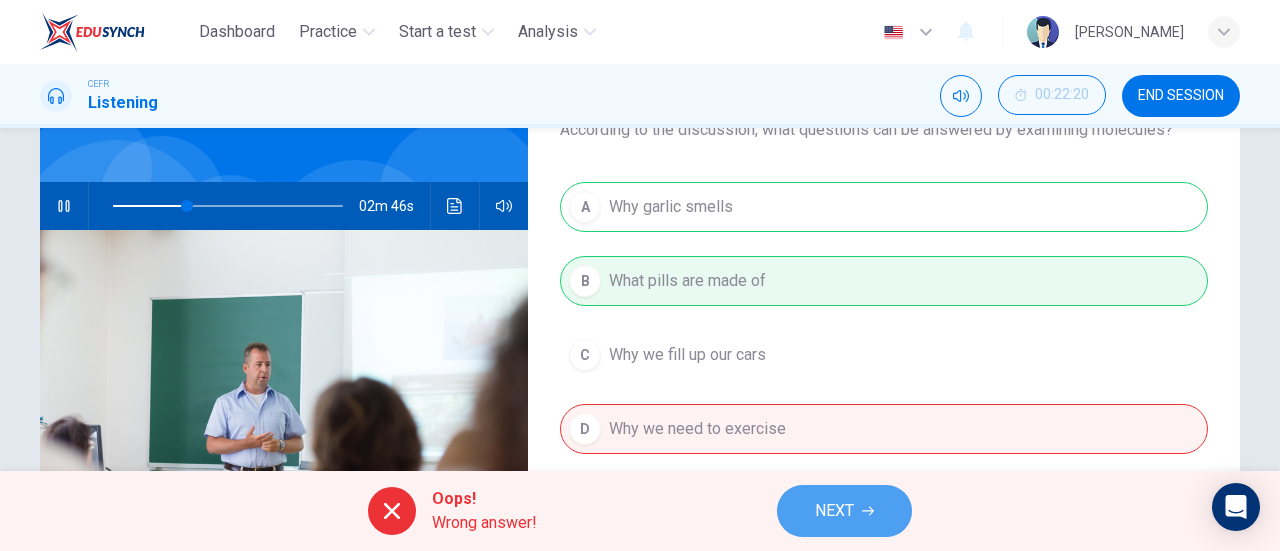 click on "NEXT" at bounding box center [834, 511] 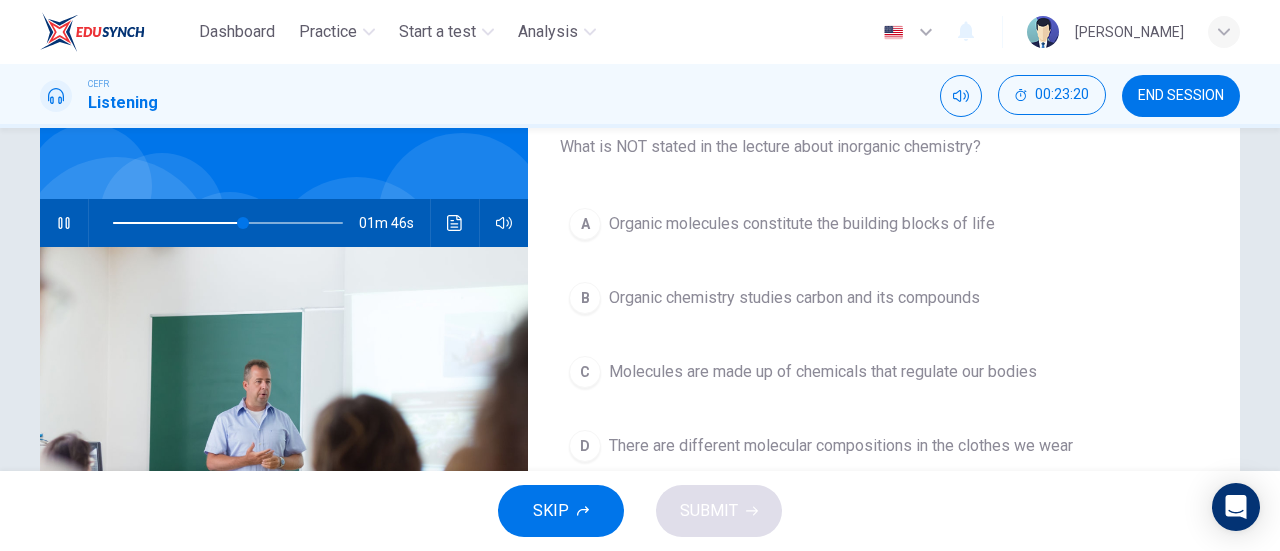 scroll, scrollTop: 131, scrollLeft: 0, axis: vertical 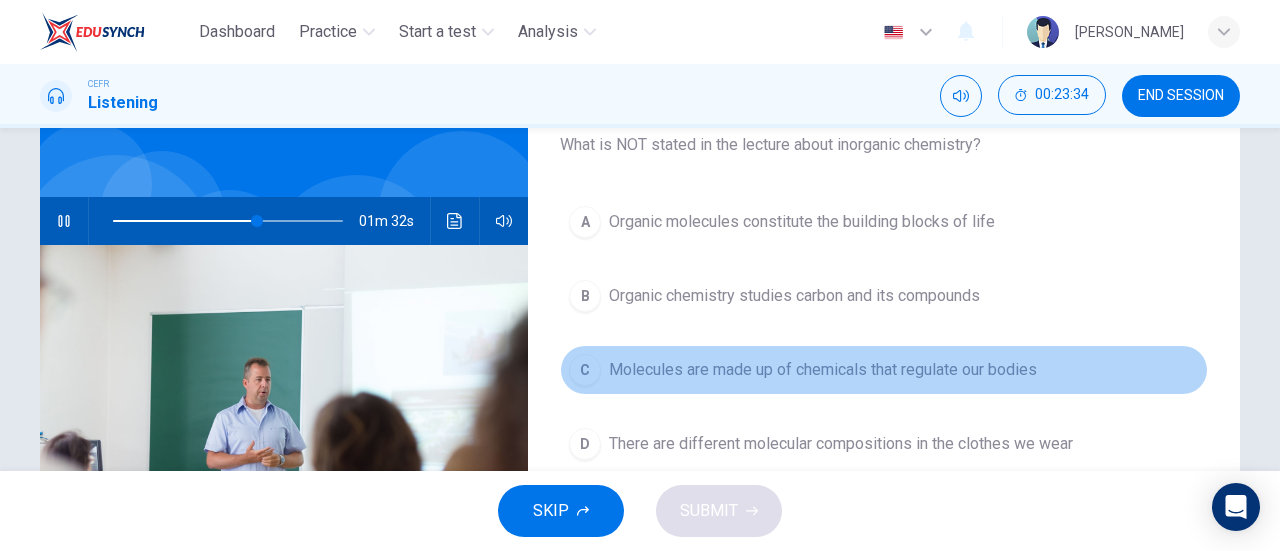 click on "Molecules are made up of chemicals that regulate our bodies" at bounding box center (823, 370) 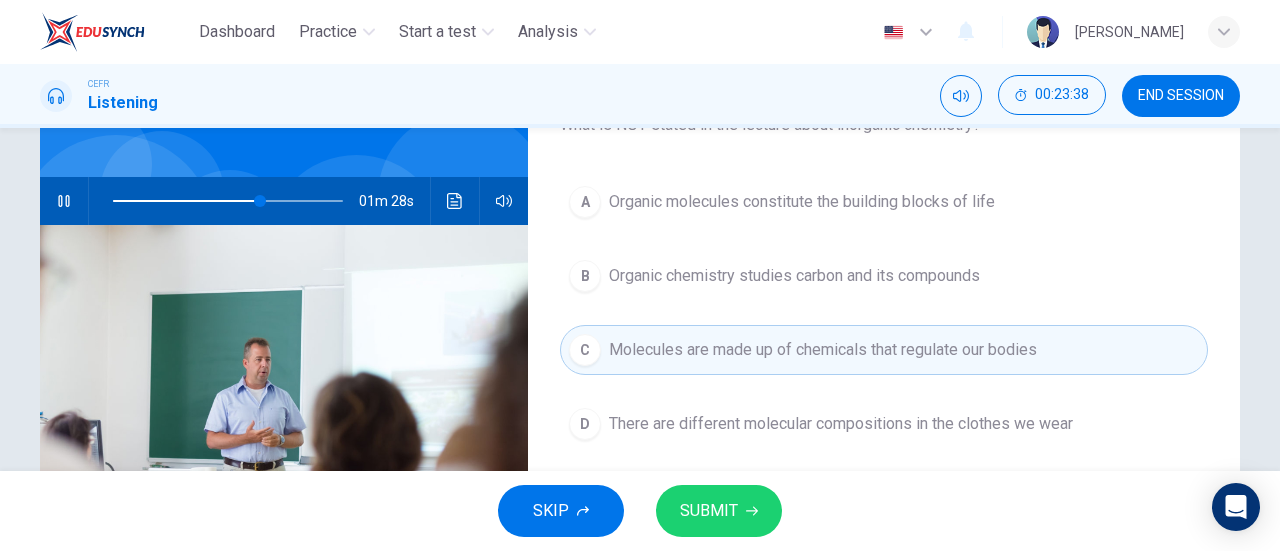 scroll, scrollTop: 150, scrollLeft: 0, axis: vertical 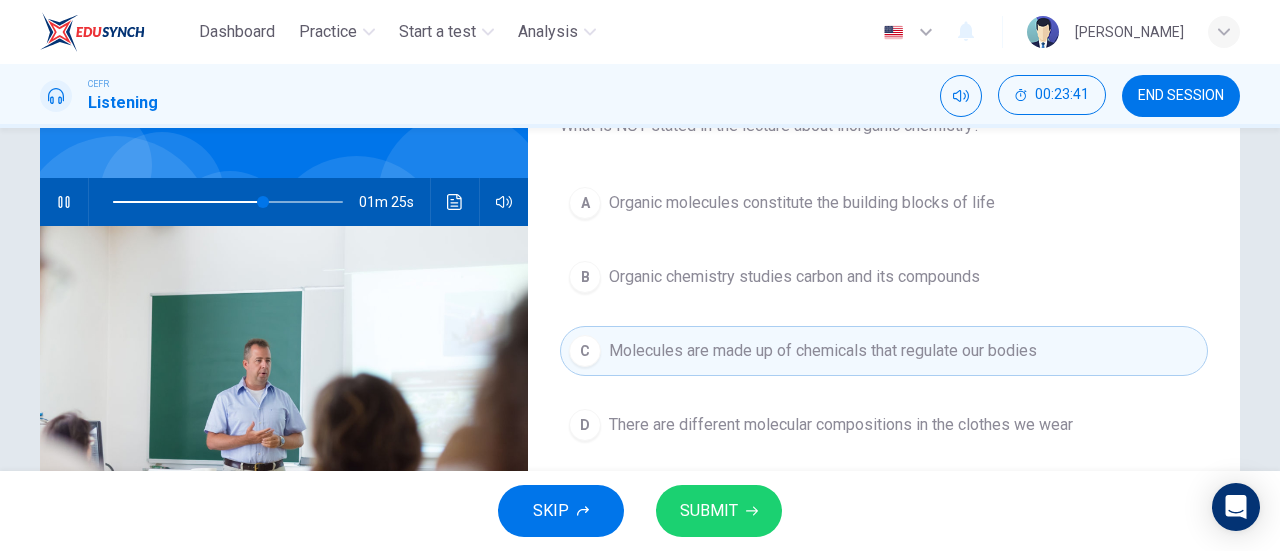 click on "D There are different molecular compositions in the clothes we wear" at bounding box center (884, 425) 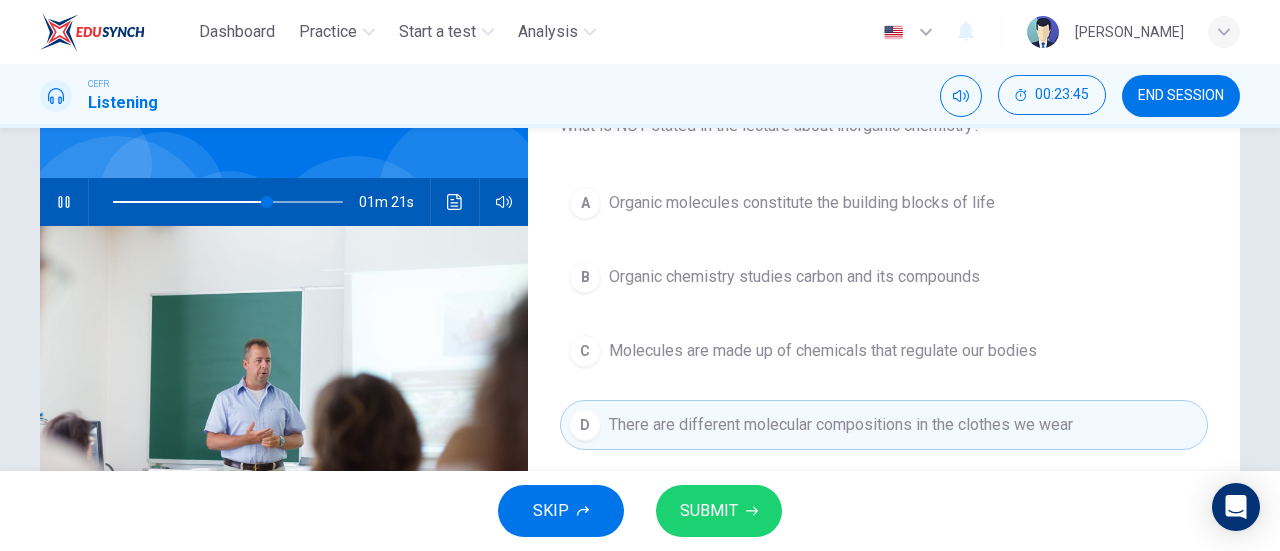 drag, startPoint x: 741, startPoint y: 360, endPoint x: 712, endPoint y: 508, distance: 150.81445 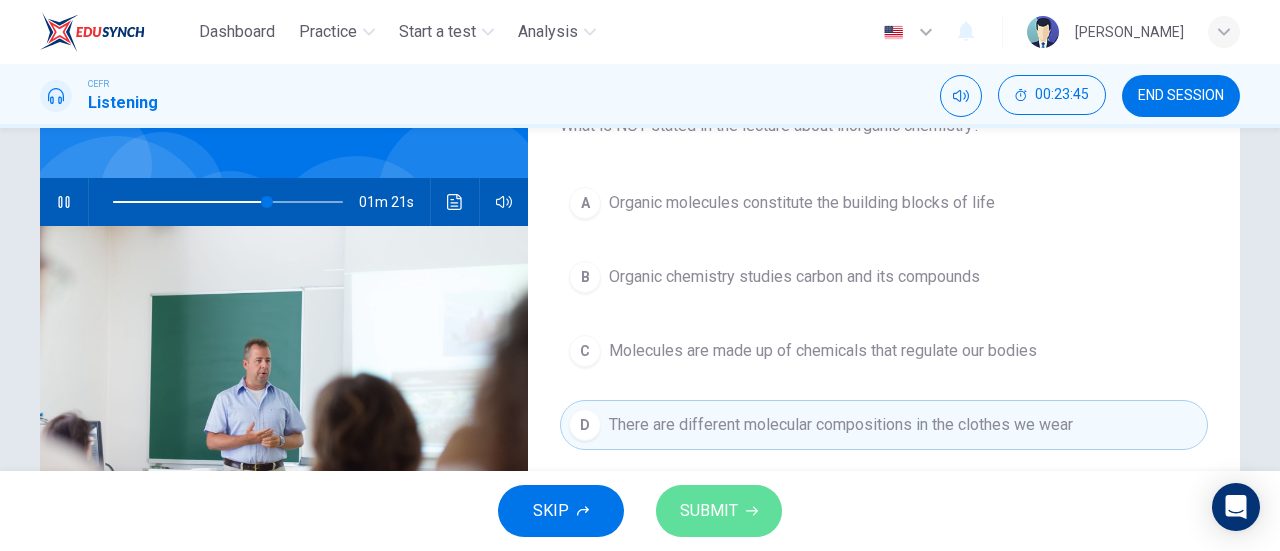 click on "SUBMIT" at bounding box center [709, 511] 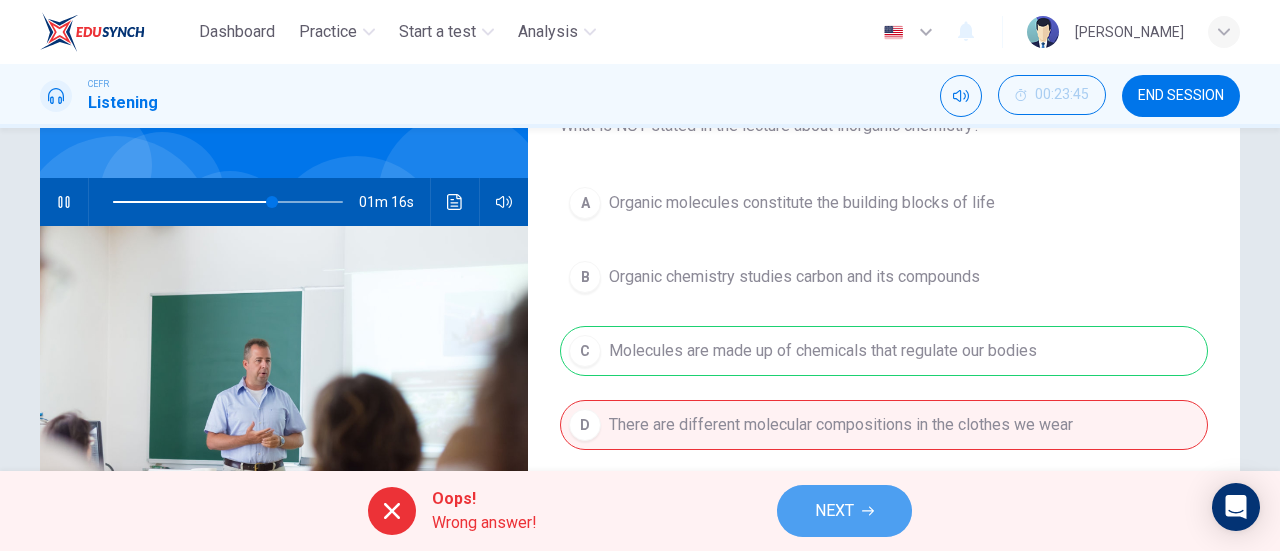 click on "NEXT" at bounding box center [834, 511] 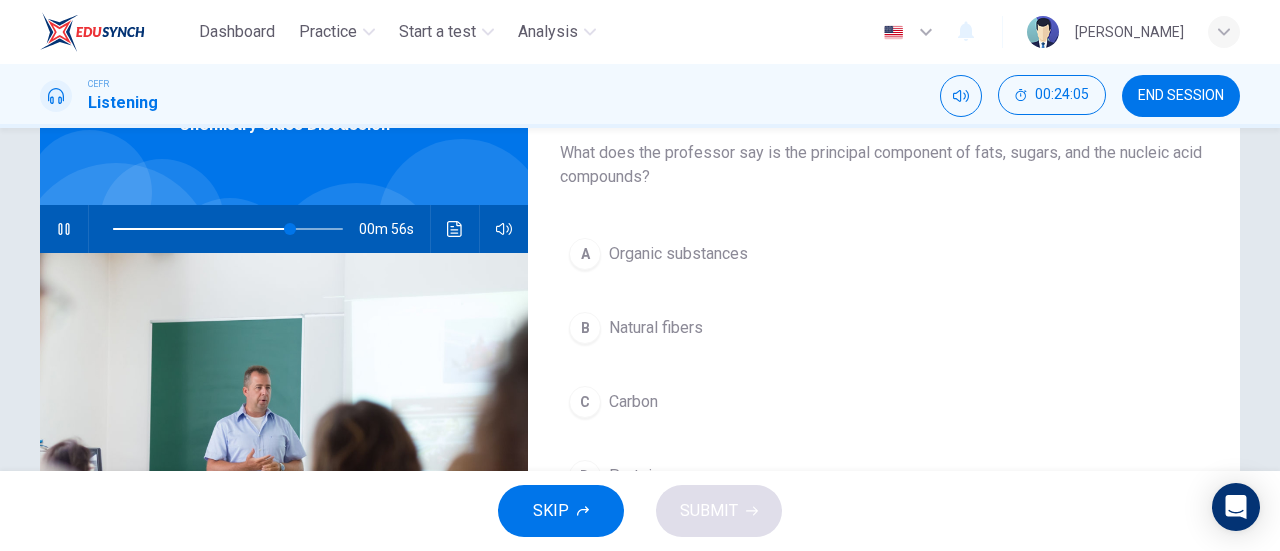 scroll, scrollTop: 122, scrollLeft: 0, axis: vertical 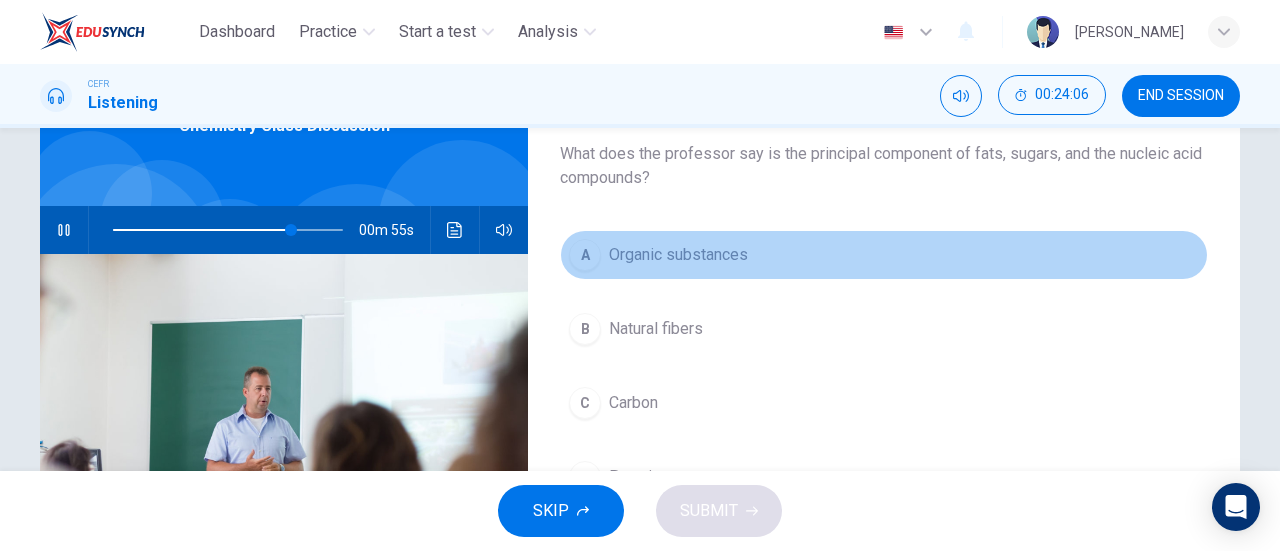 click on "Organic substances" at bounding box center [678, 255] 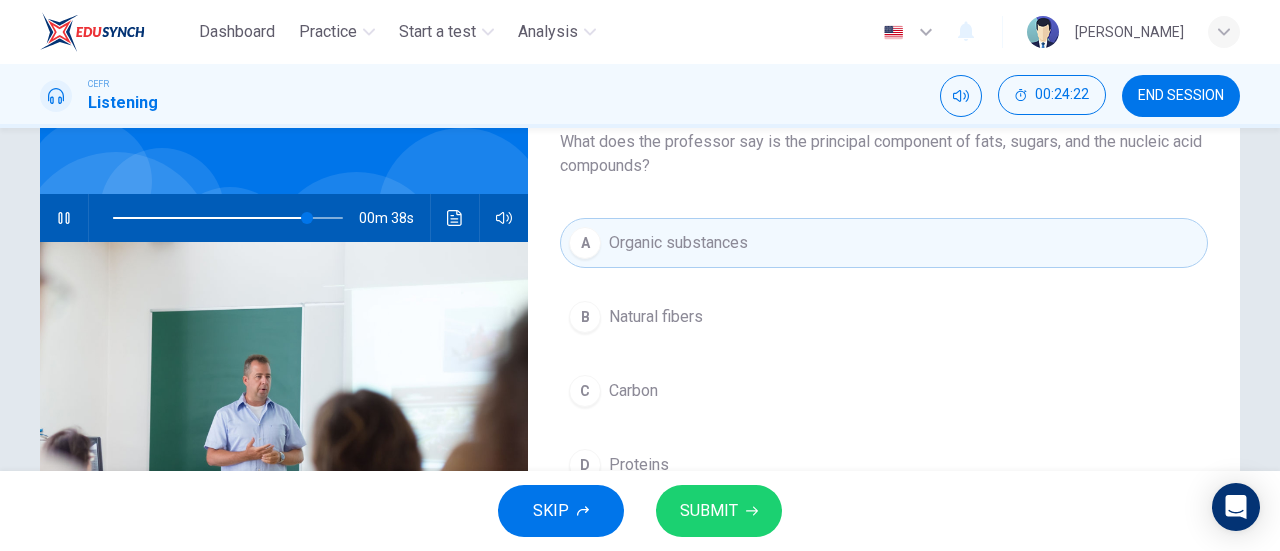 scroll, scrollTop: 135, scrollLeft: 0, axis: vertical 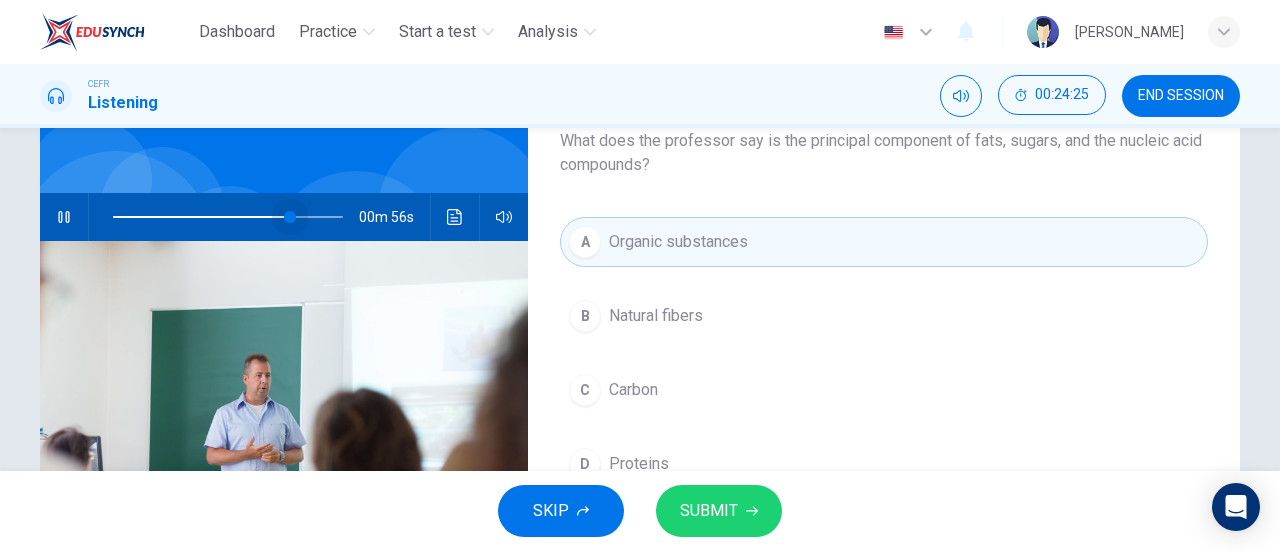 click at bounding box center (290, 217) 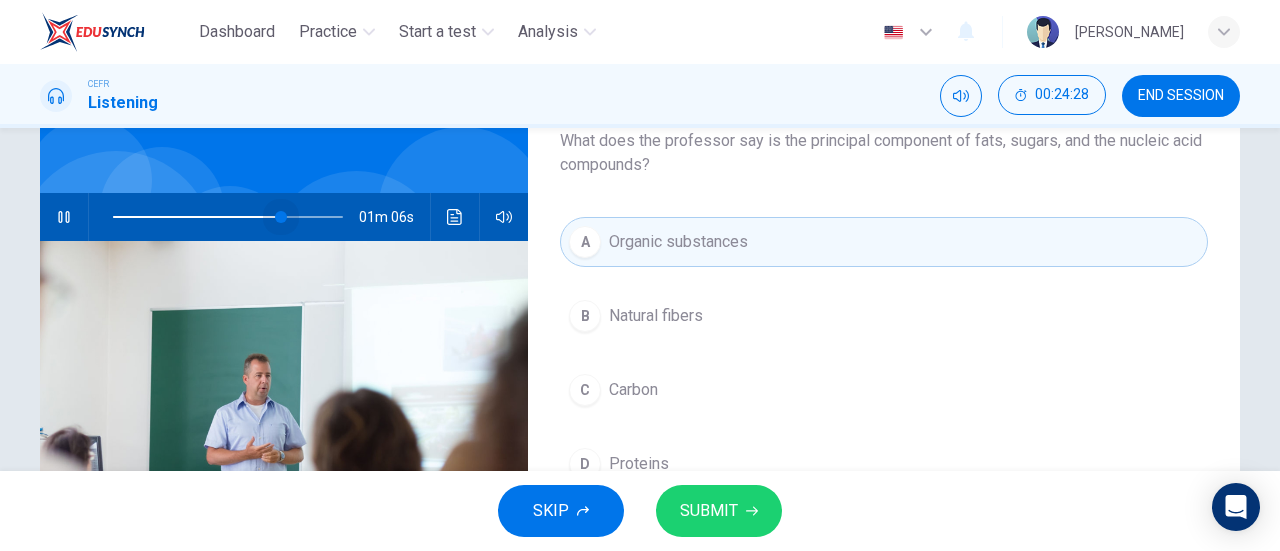 click at bounding box center [281, 217] 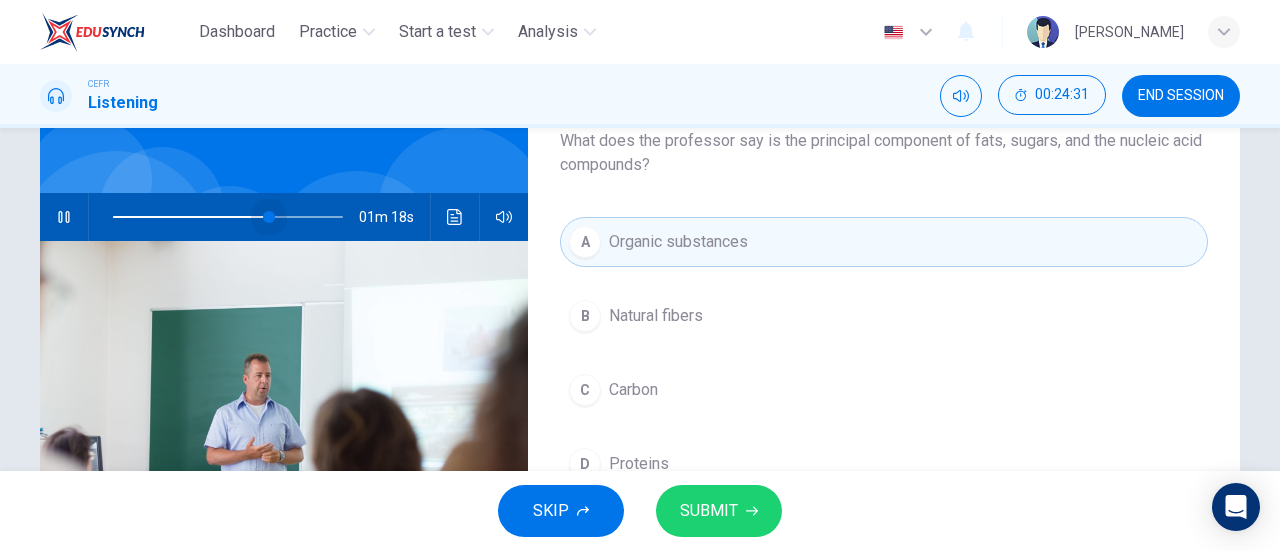 click at bounding box center [269, 217] 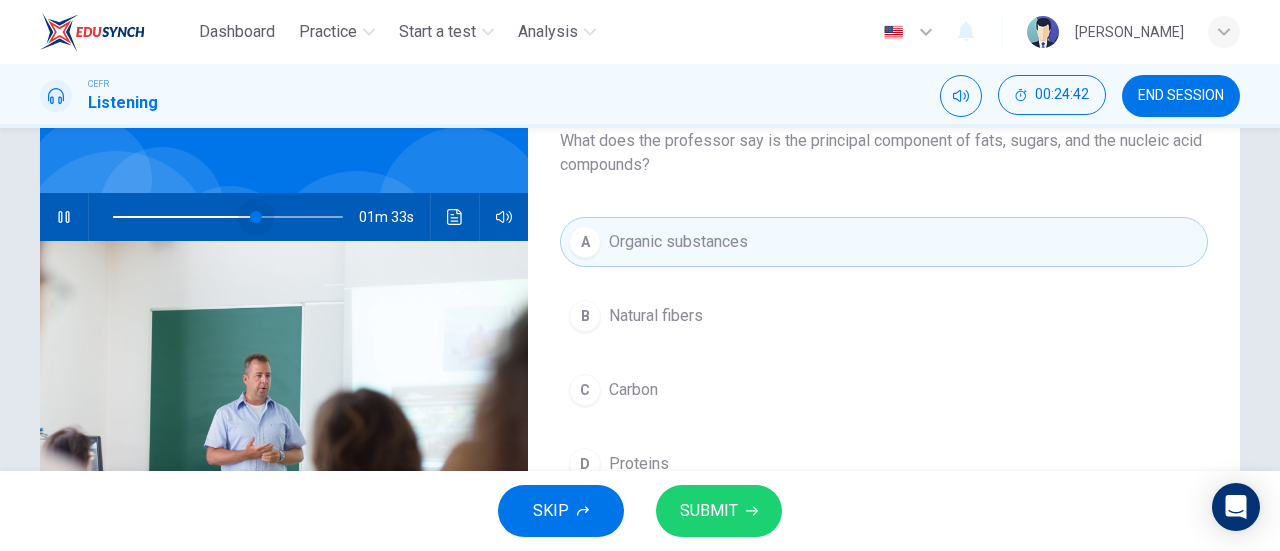 click at bounding box center (228, 217) 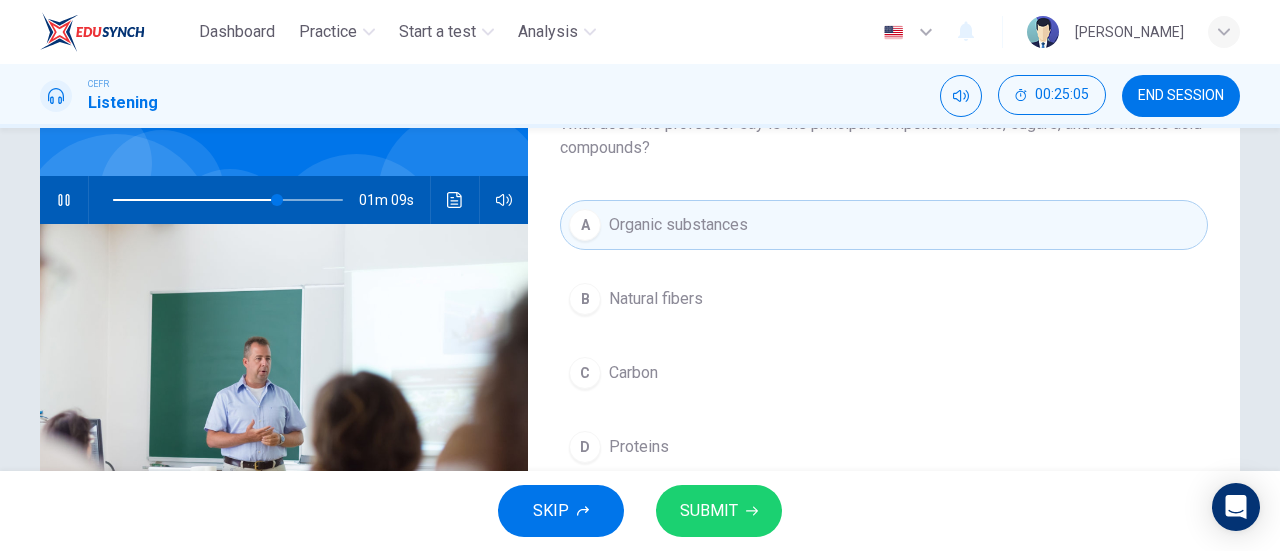 scroll, scrollTop: 158, scrollLeft: 0, axis: vertical 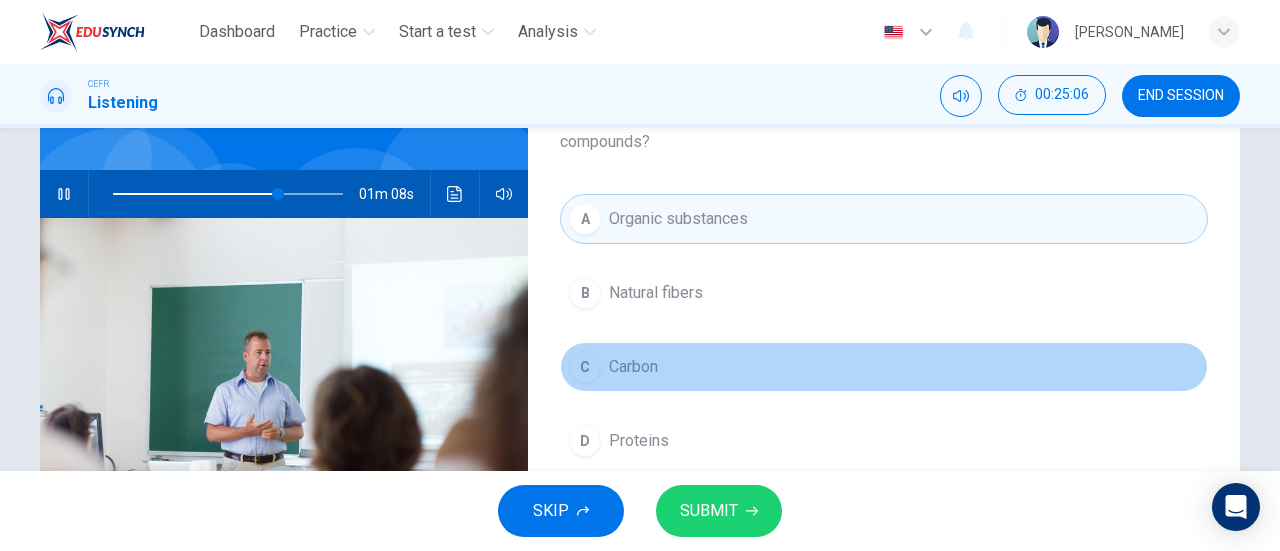 click on "C Carbon" at bounding box center [884, 367] 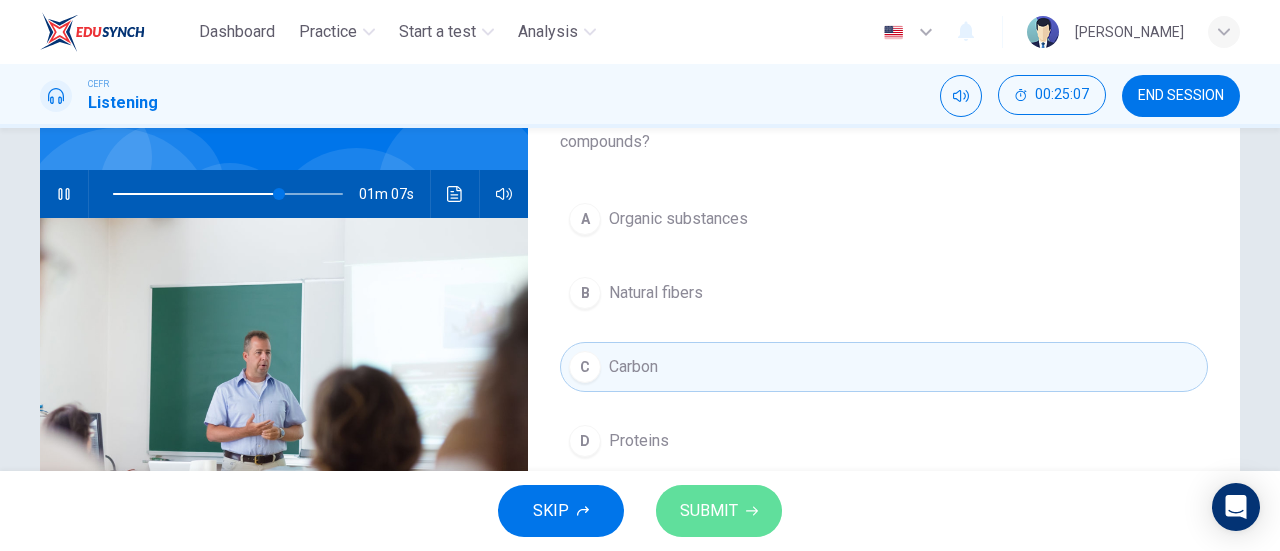 click on "SUBMIT" at bounding box center [709, 511] 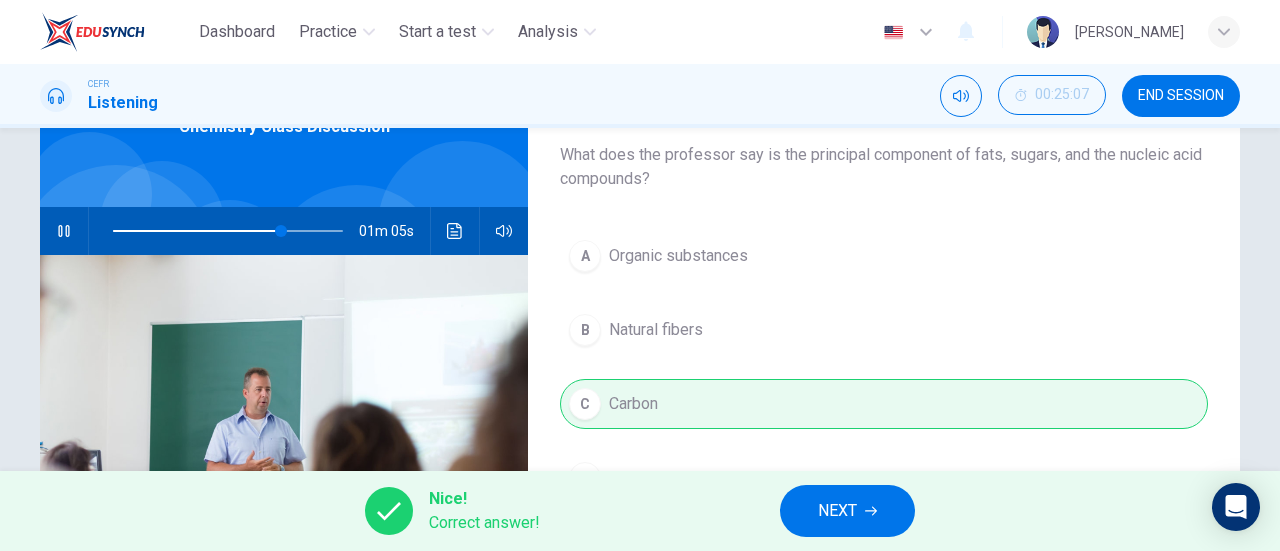 scroll, scrollTop: 125, scrollLeft: 0, axis: vertical 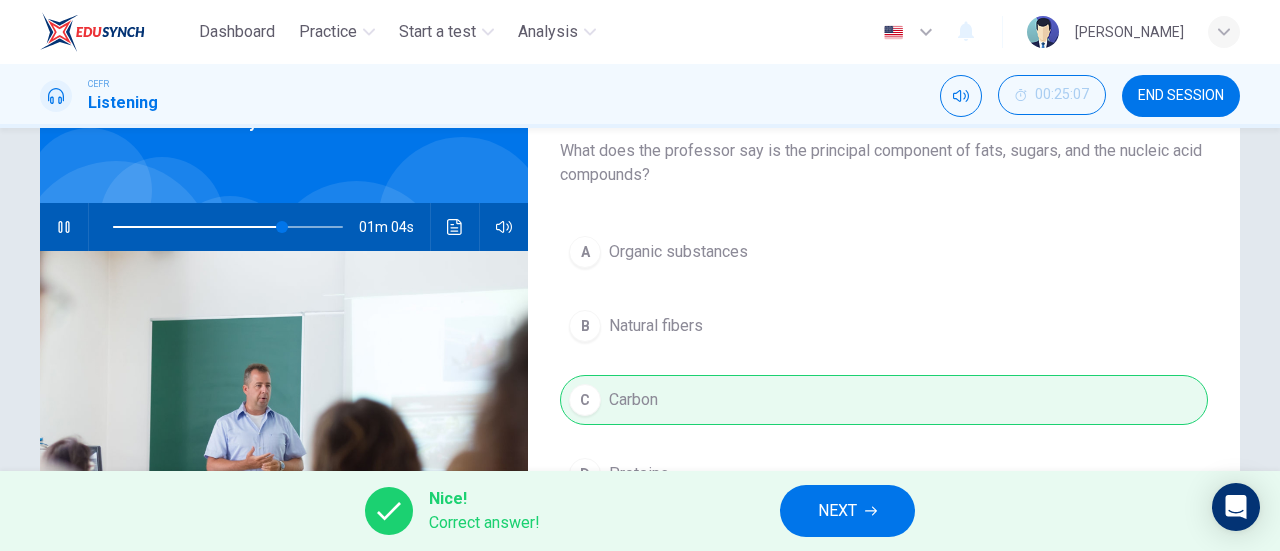 click on "NEXT" at bounding box center (847, 511) 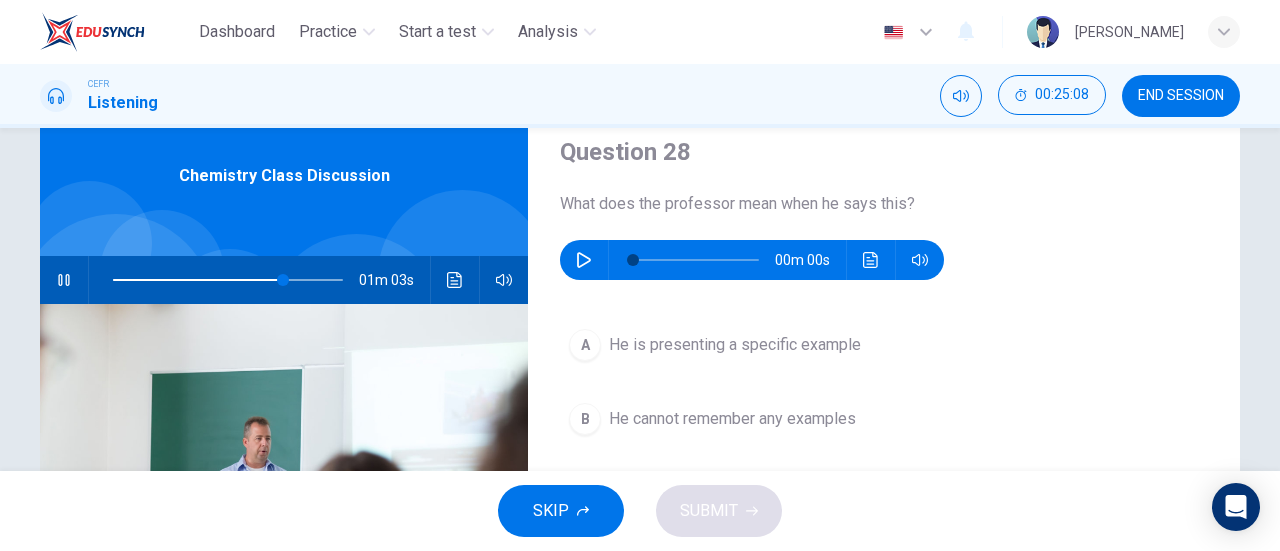 scroll, scrollTop: 71, scrollLeft: 0, axis: vertical 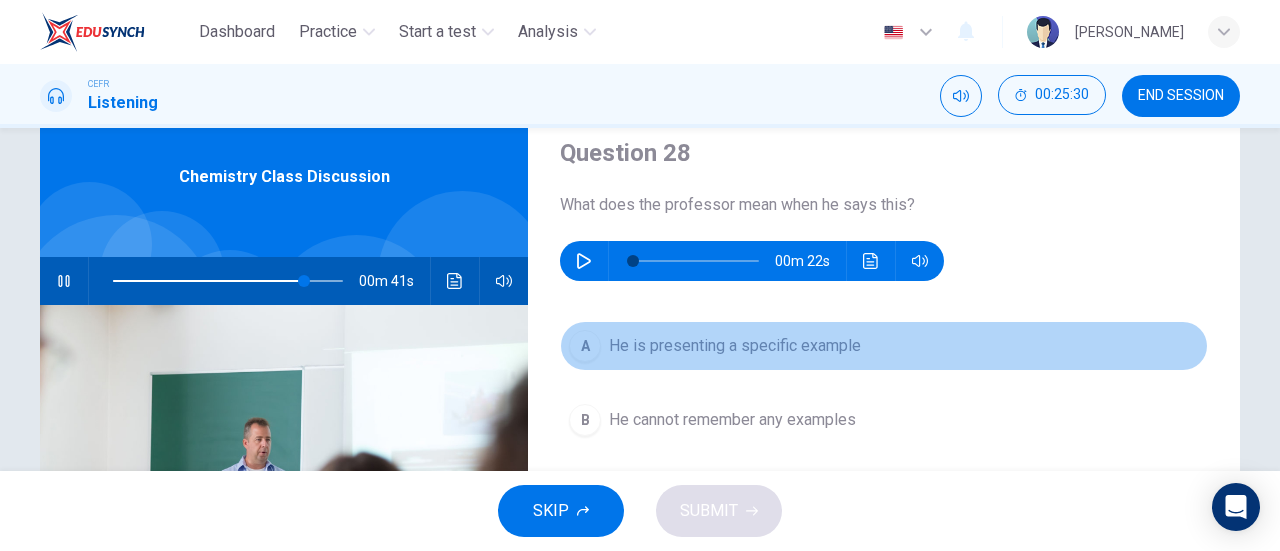 click on "He is presenting a specific example" at bounding box center [735, 346] 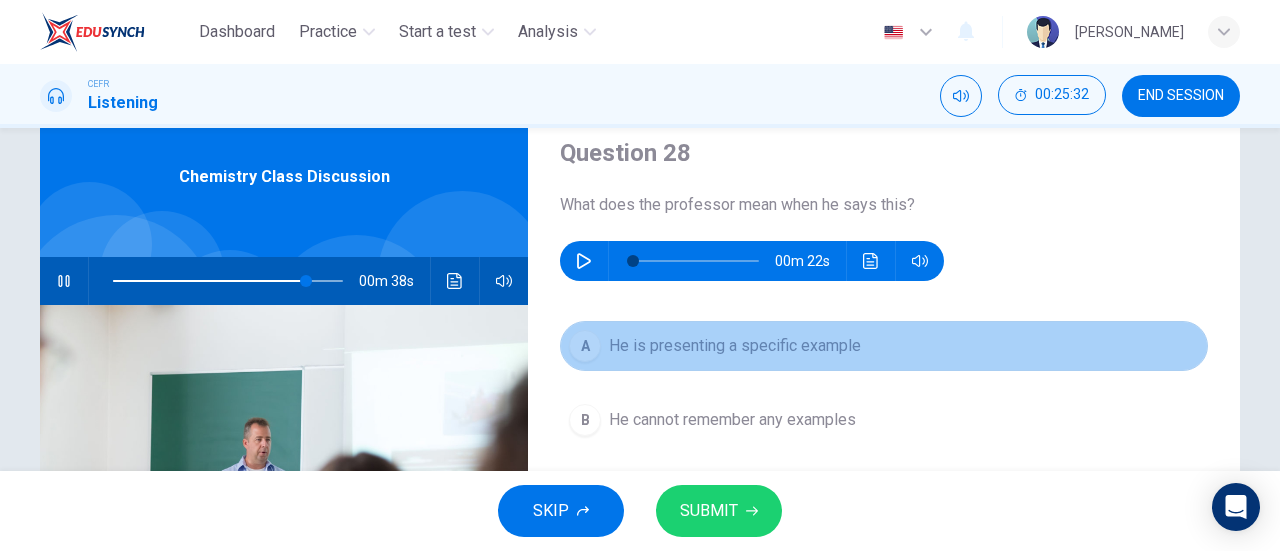 click on "A He is presenting a specific example" at bounding box center [884, 346] 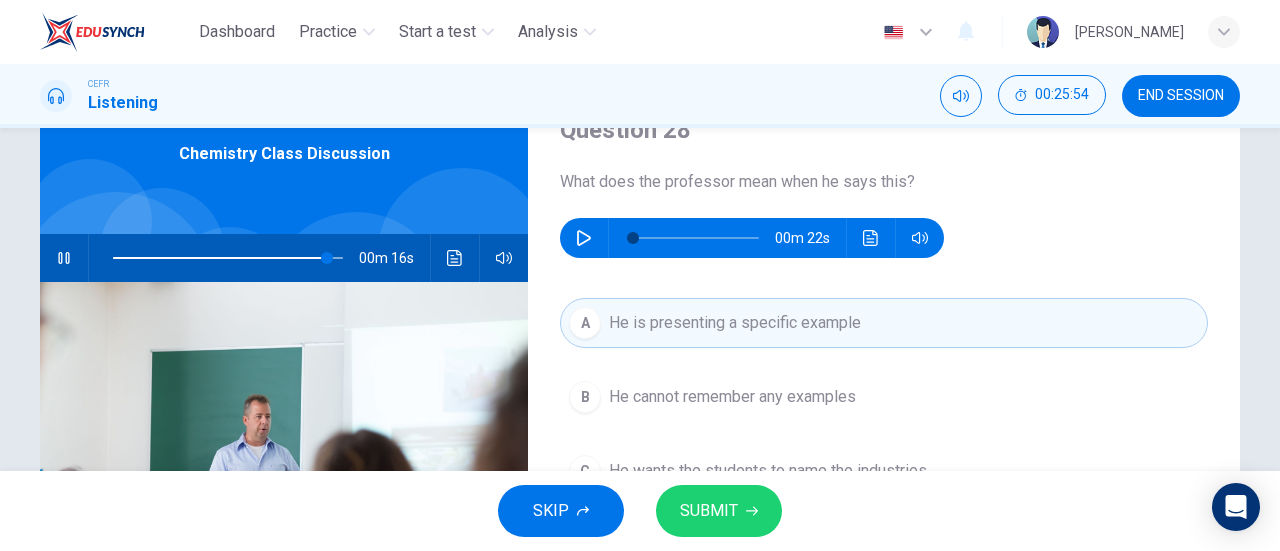 scroll, scrollTop: 97, scrollLeft: 0, axis: vertical 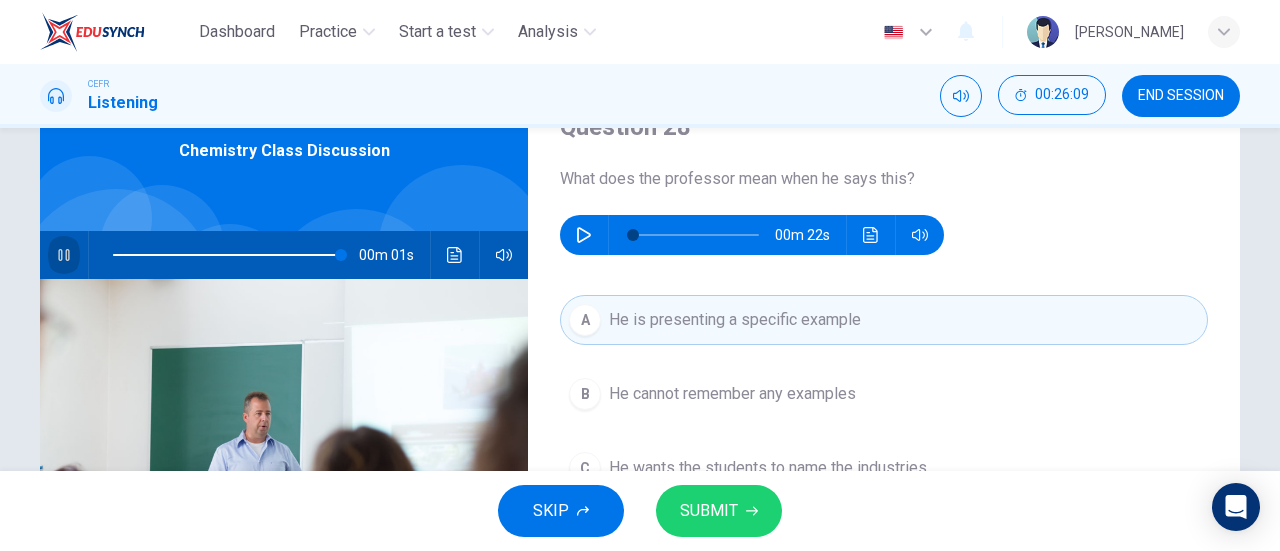 click 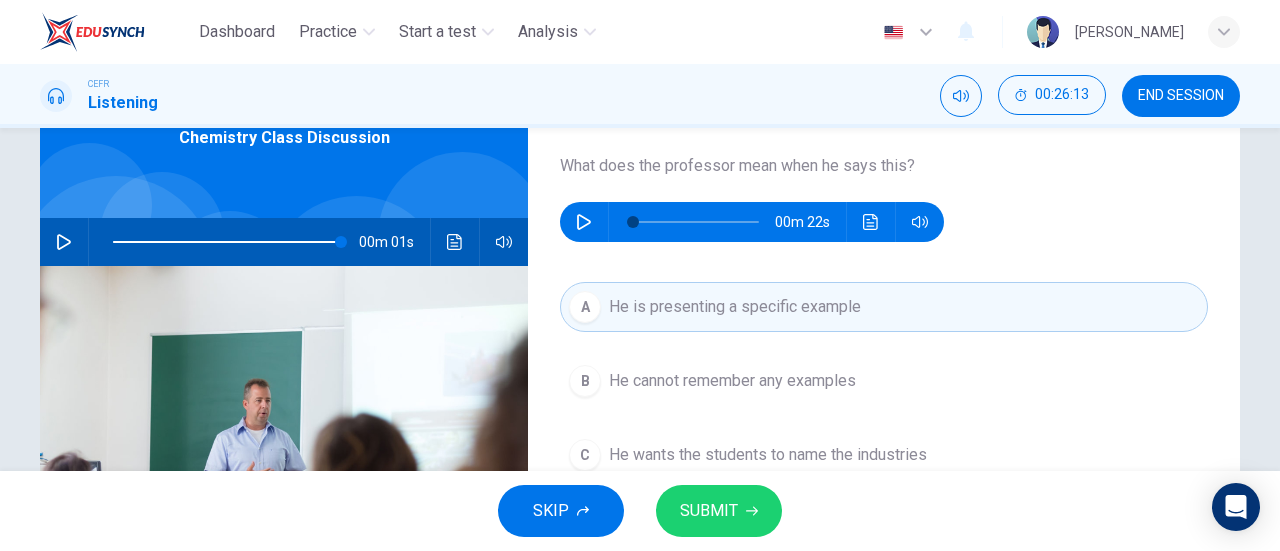 scroll, scrollTop: 115, scrollLeft: 0, axis: vertical 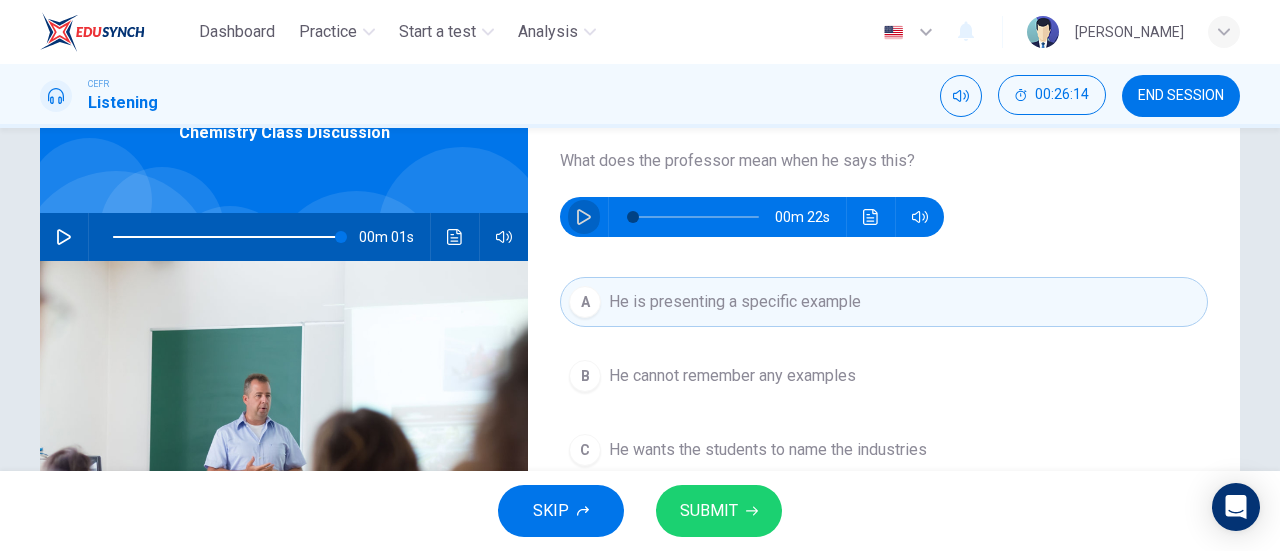 click at bounding box center (584, 217) 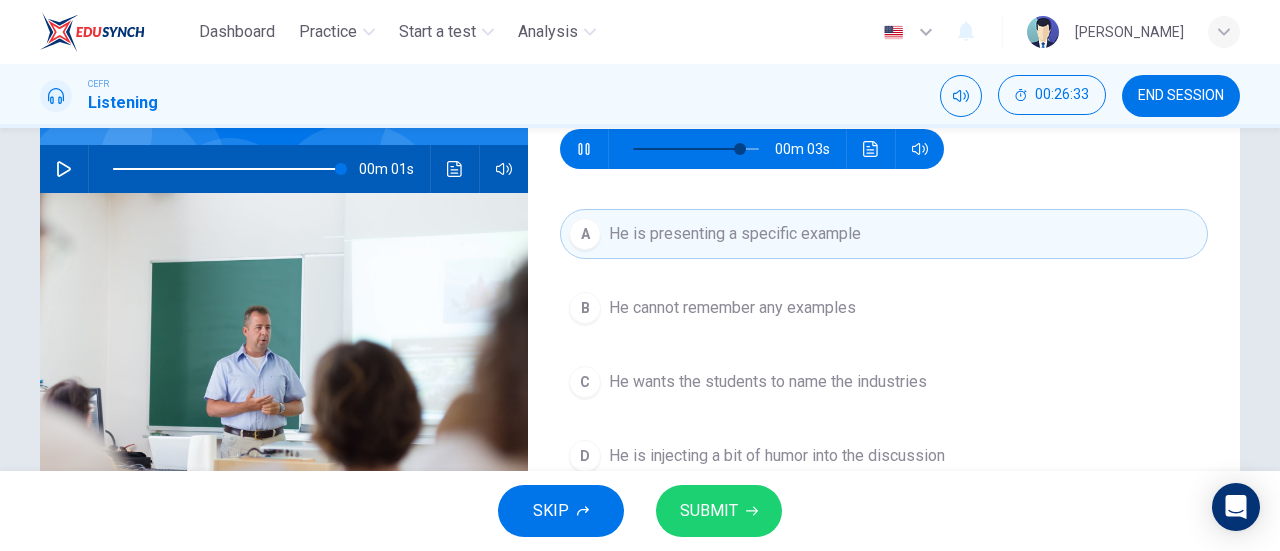 scroll, scrollTop: 184, scrollLeft: 0, axis: vertical 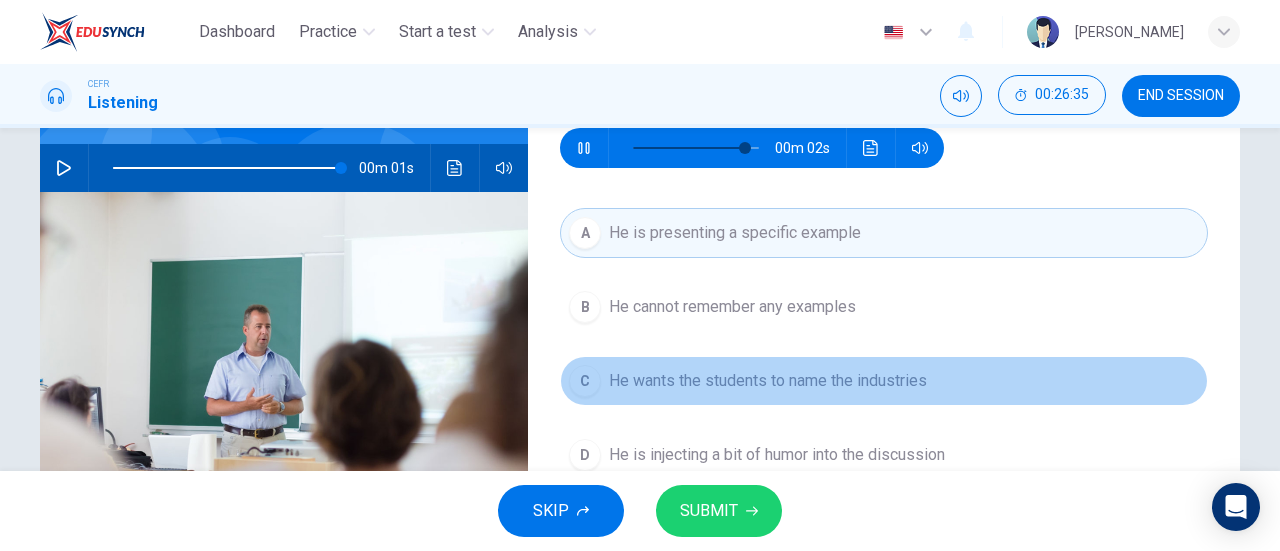 type on "94" 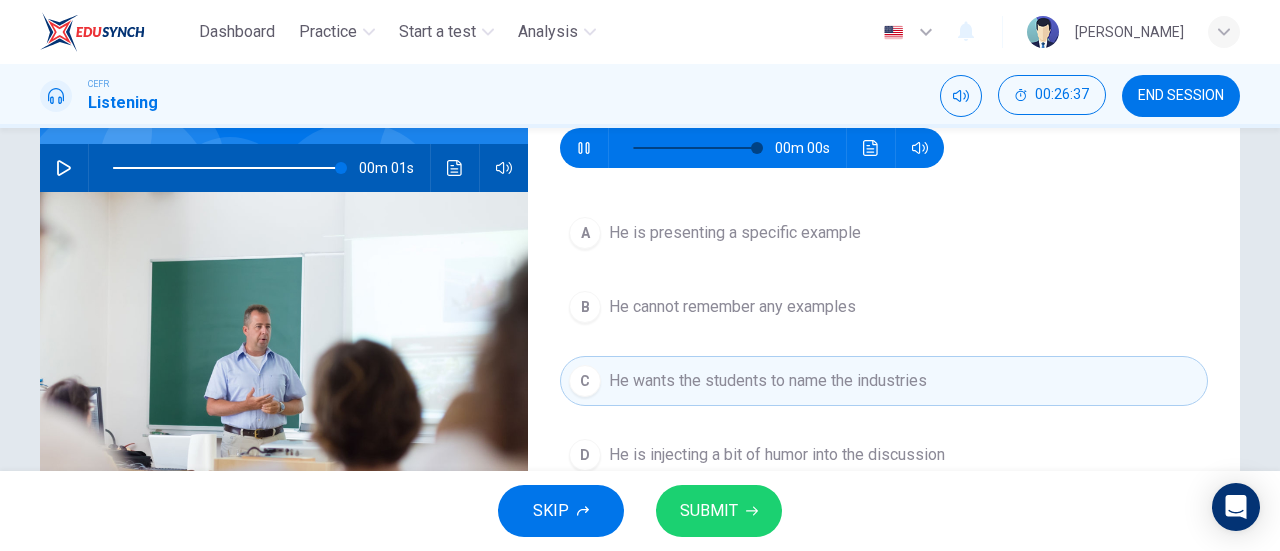 type on "0" 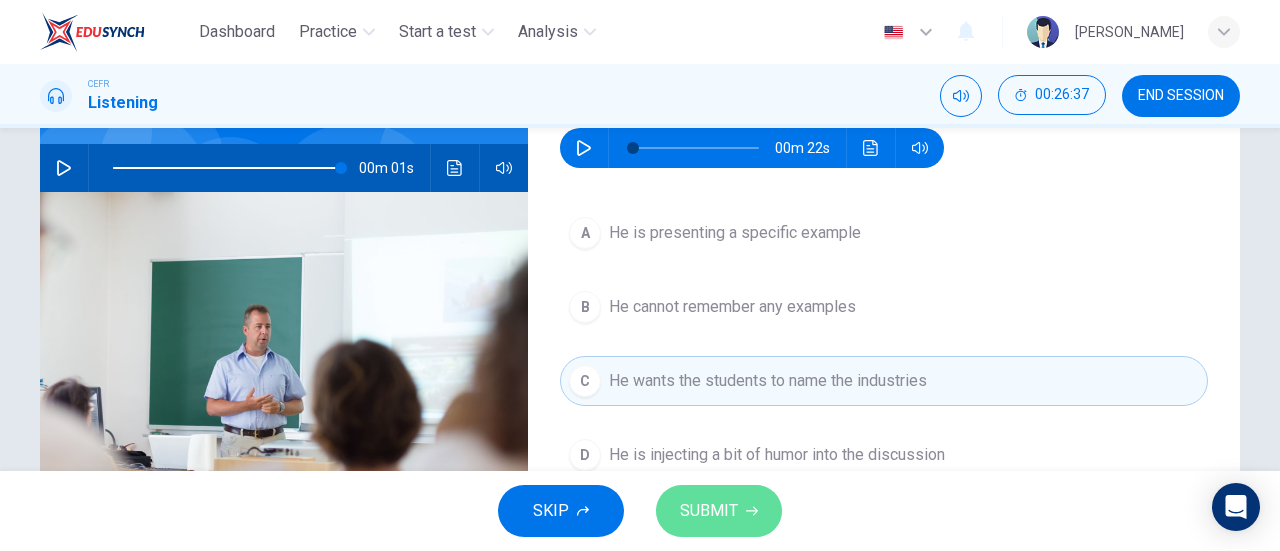 click on "SUBMIT" at bounding box center (709, 511) 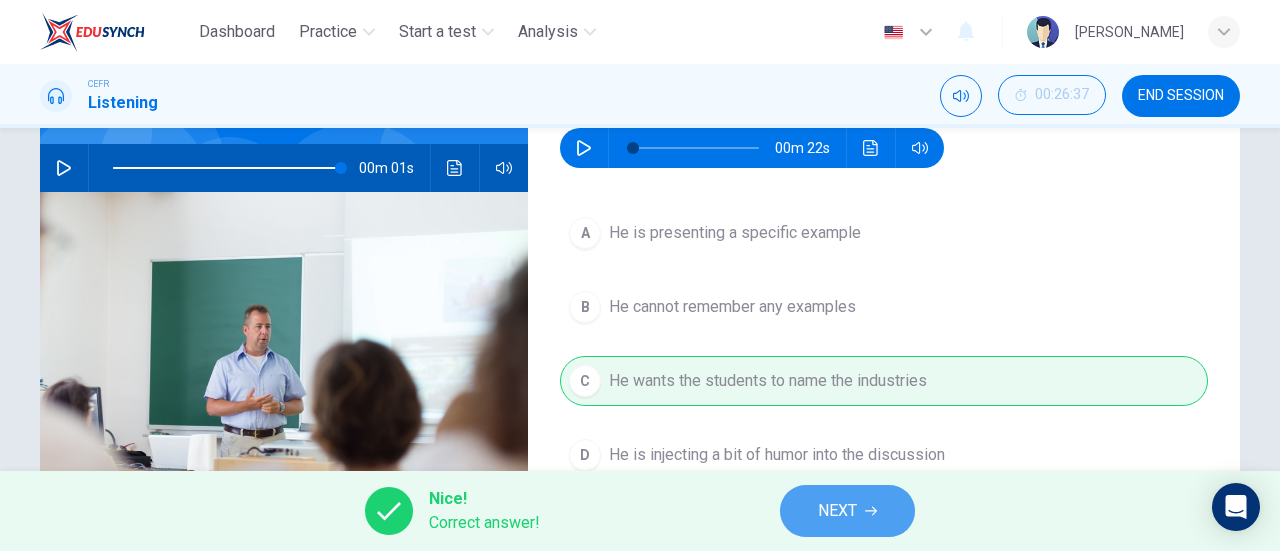 click on "NEXT" at bounding box center (847, 511) 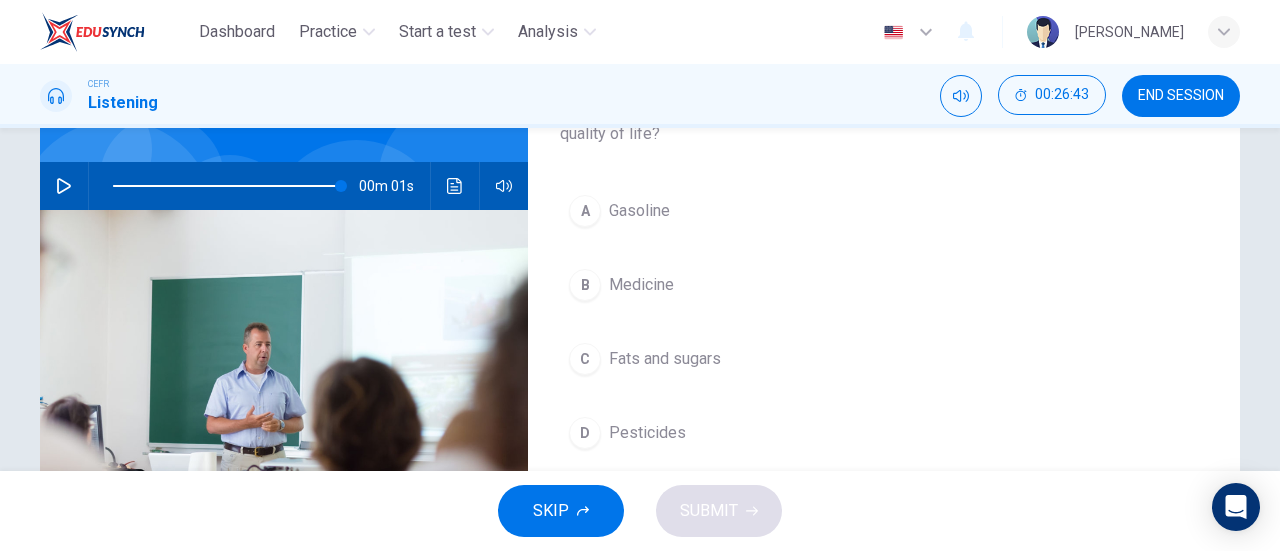 scroll, scrollTop: 164, scrollLeft: 0, axis: vertical 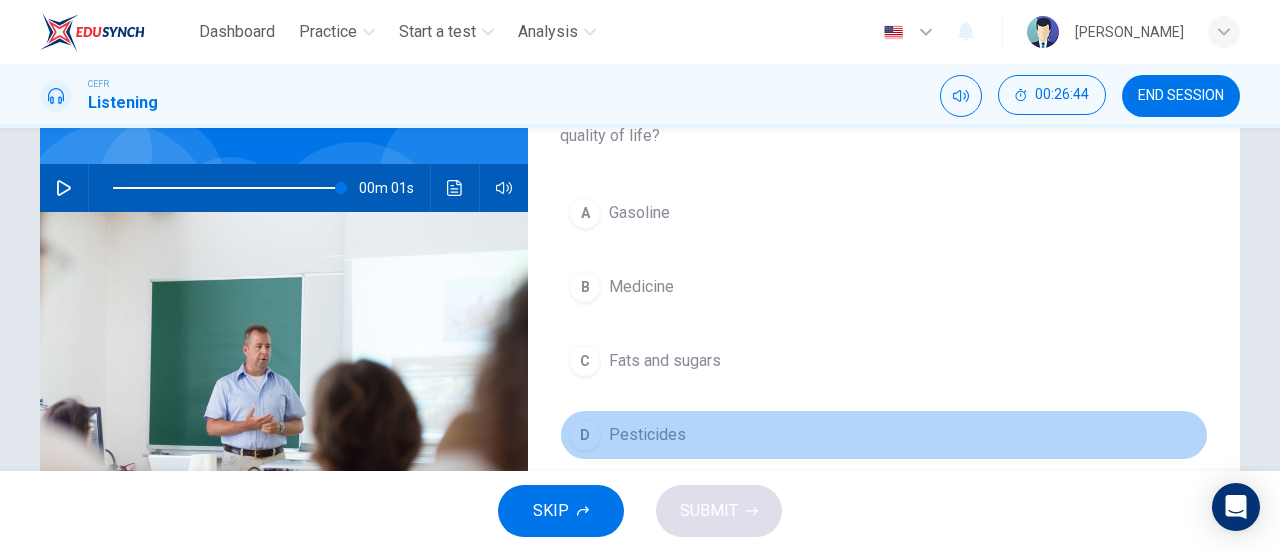 click on "Pesticides" at bounding box center (647, 435) 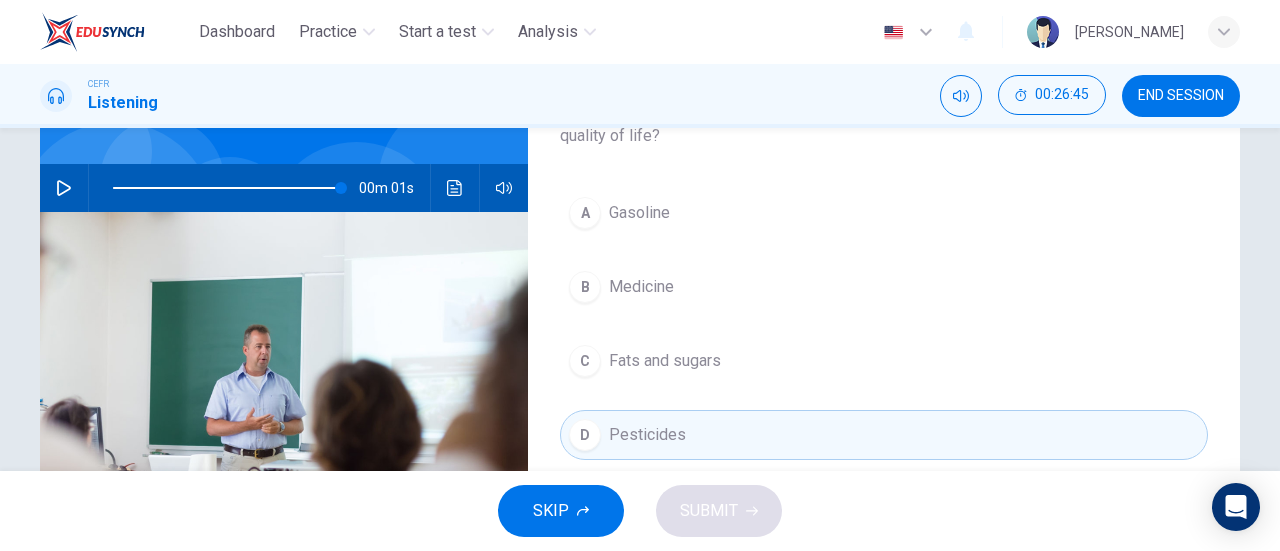 click on "SKIP SUBMIT" at bounding box center (640, 511) 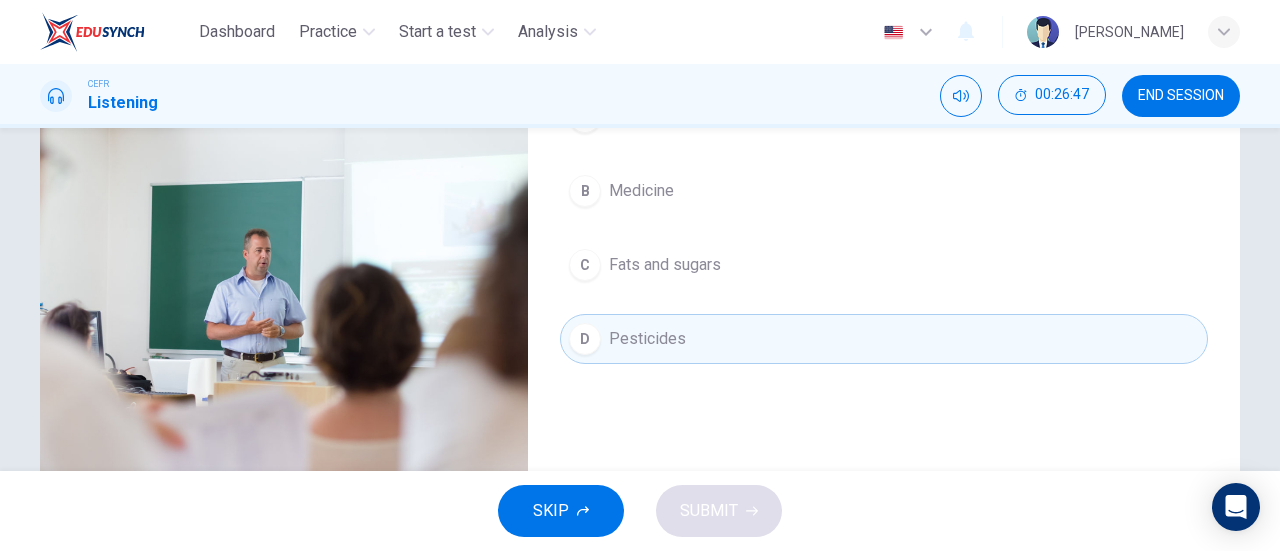 scroll, scrollTop: 264, scrollLeft: 0, axis: vertical 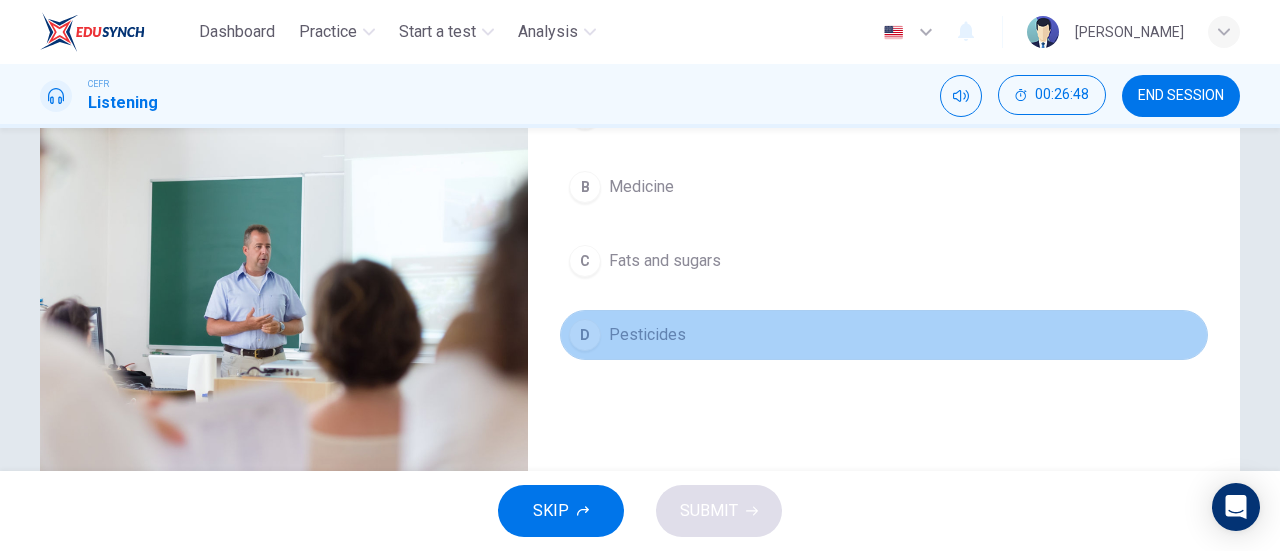 click on "Pesticides" at bounding box center (647, 335) 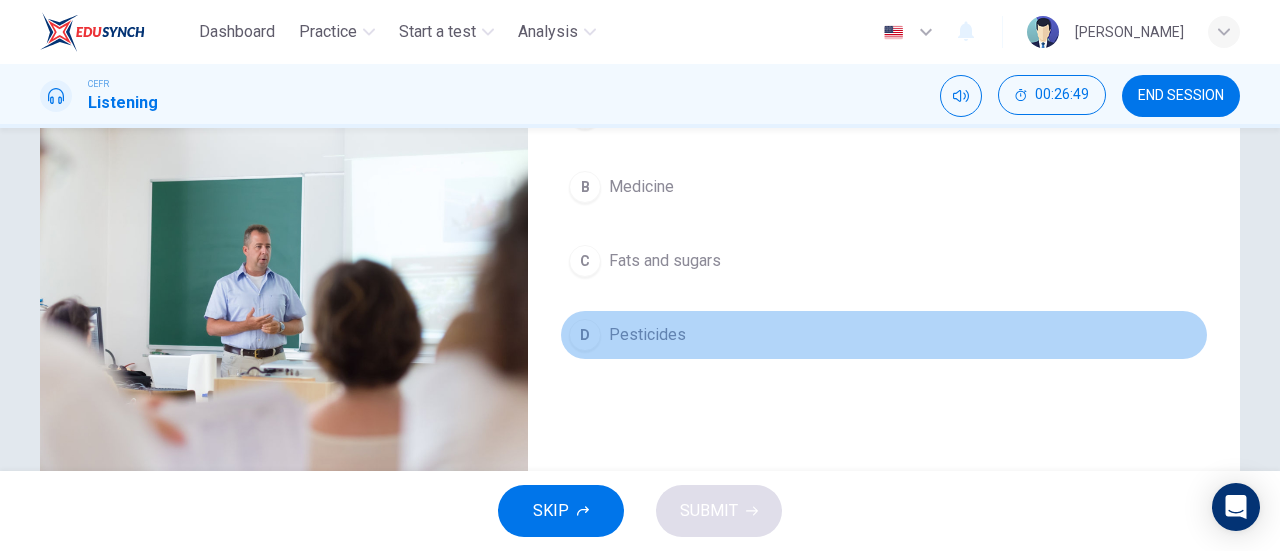 click on "Pesticides" at bounding box center (647, 335) 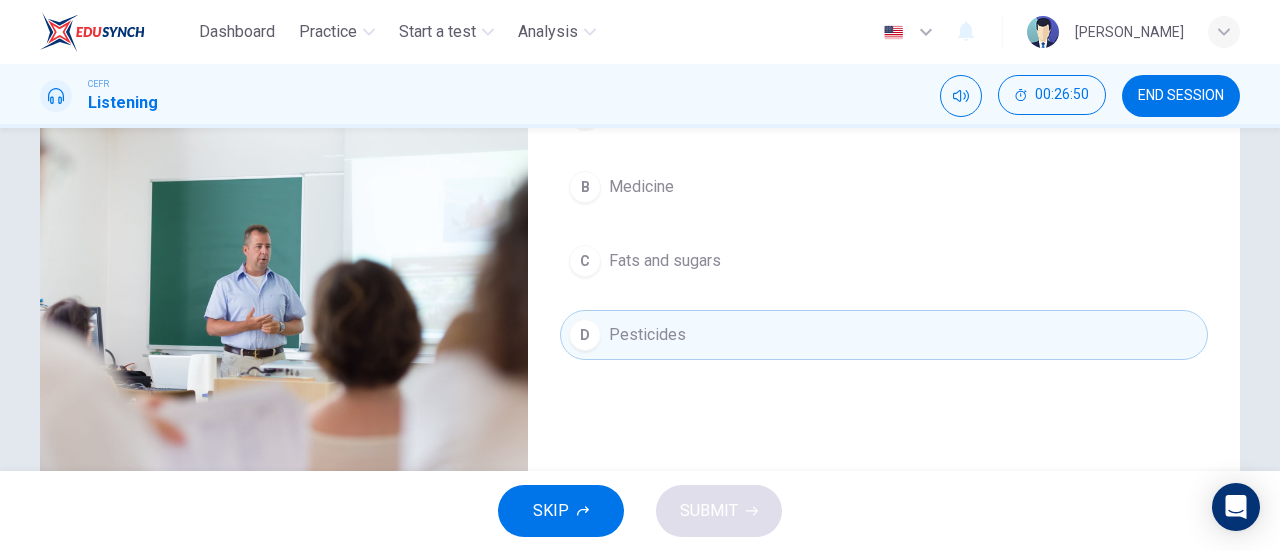 click on "C Fats and sugars" at bounding box center [884, 261] 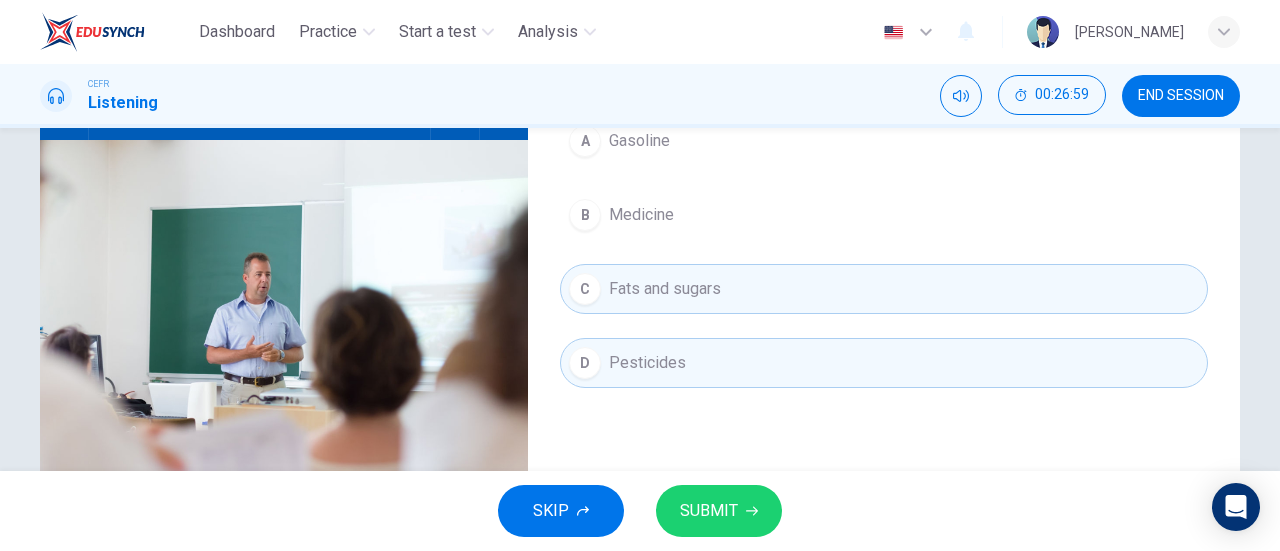 scroll, scrollTop: 235, scrollLeft: 0, axis: vertical 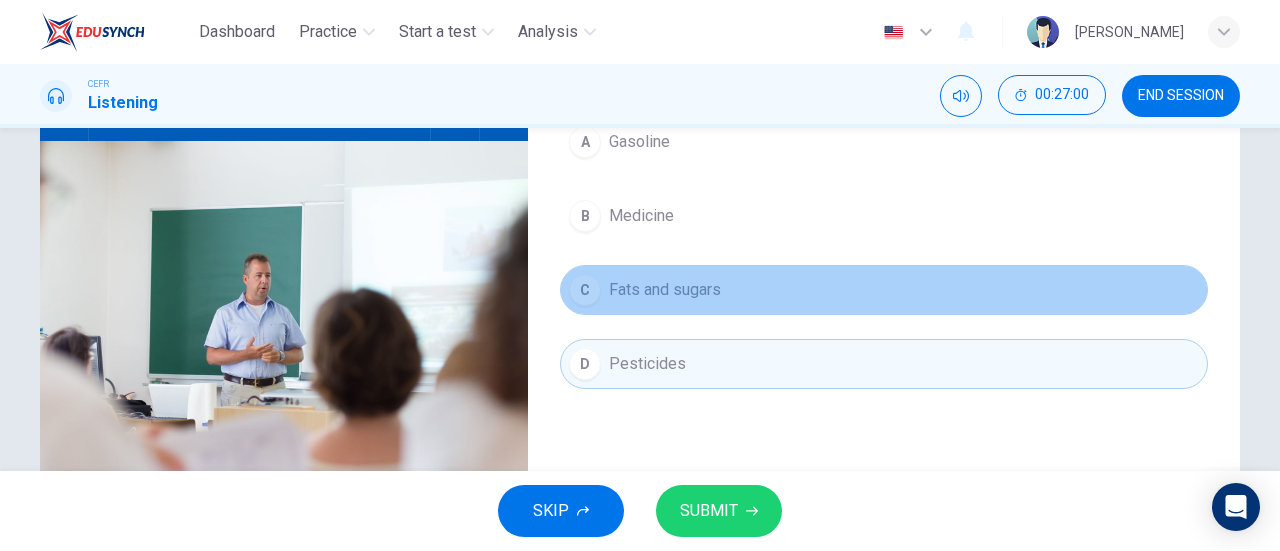 click on "Fats and sugars" at bounding box center [665, 290] 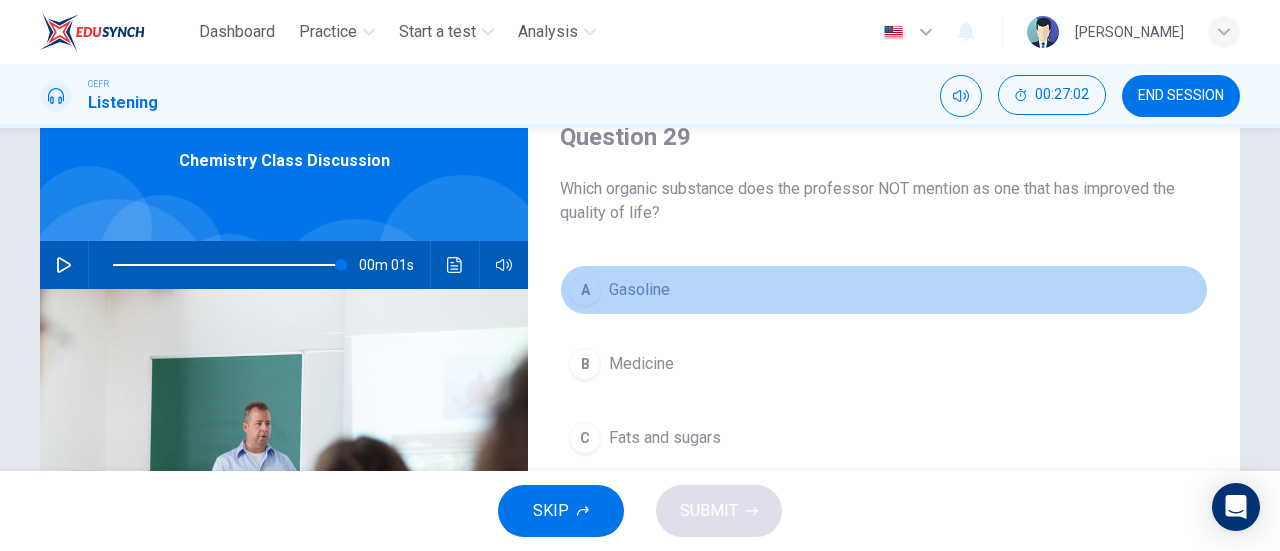 click on "Gasoline" at bounding box center [639, 290] 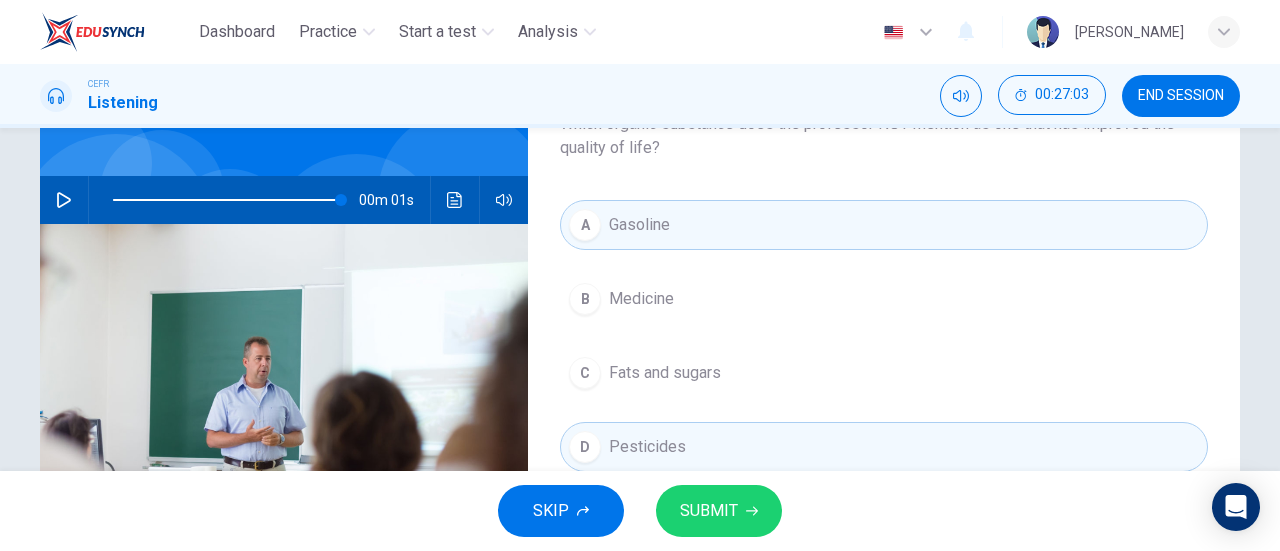 scroll, scrollTop: 151, scrollLeft: 0, axis: vertical 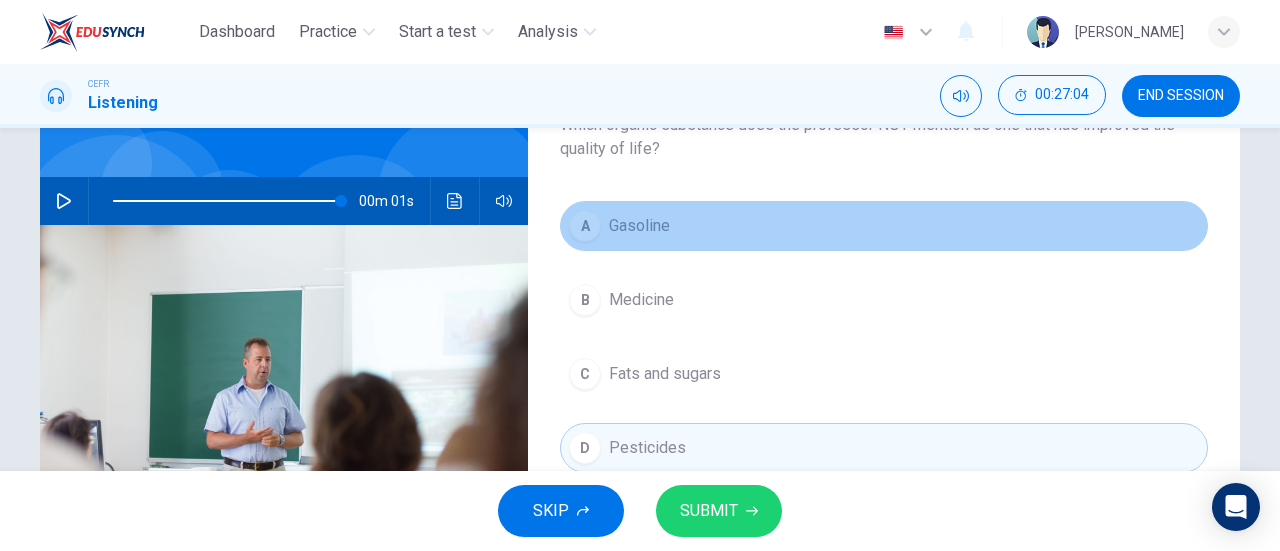 click on "A Gasoline" at bounding box center (884, 226) 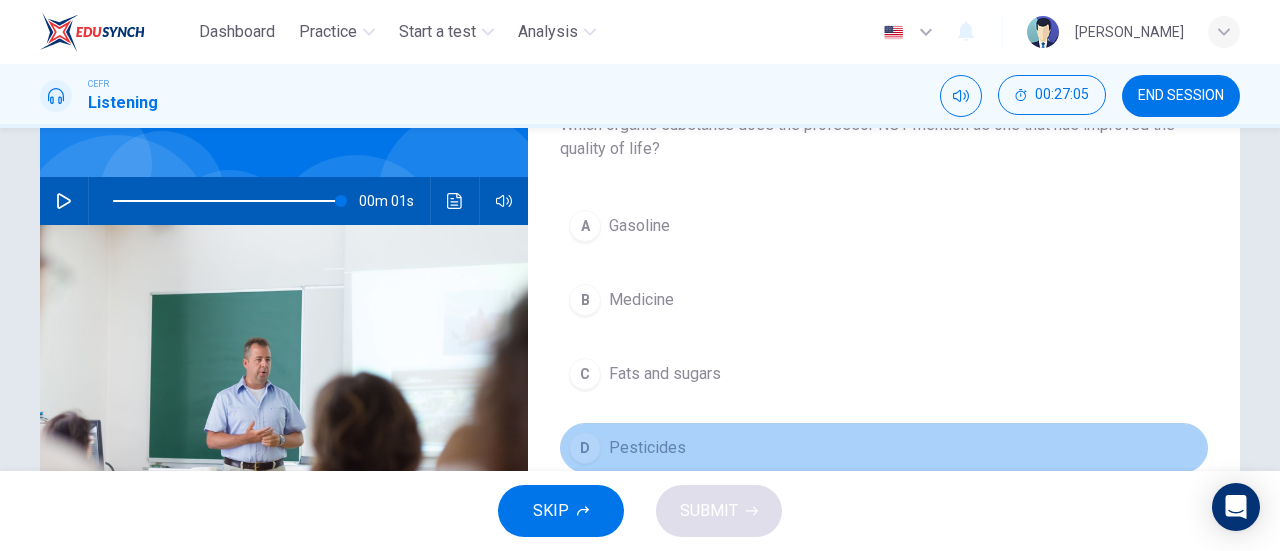 click on "Pesticides" at bounding box center [647, 448] 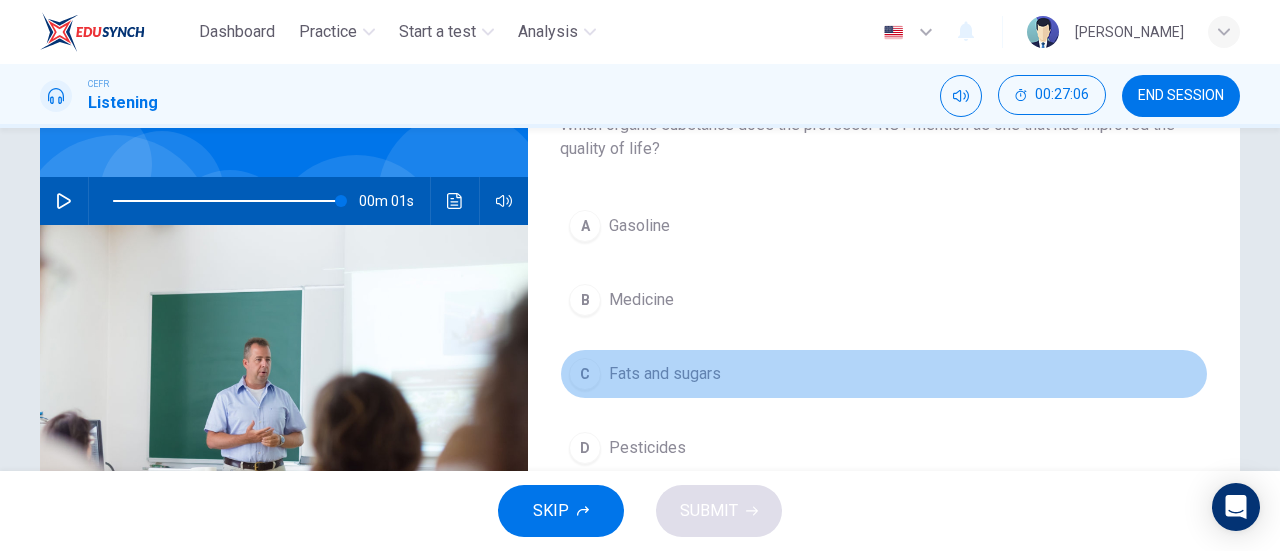 click on "Fats and sugars" at bounding box center (665, 374) 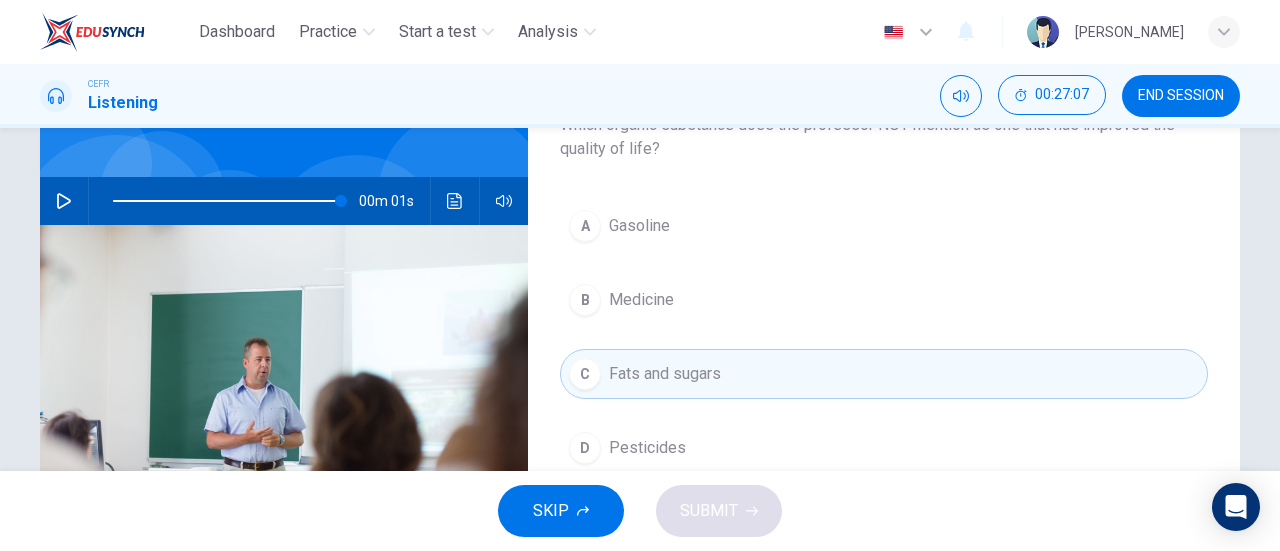 click on "A Gasoline B Medicine C Fats and sugars D Pesticides" at bounding box center (884, 357) 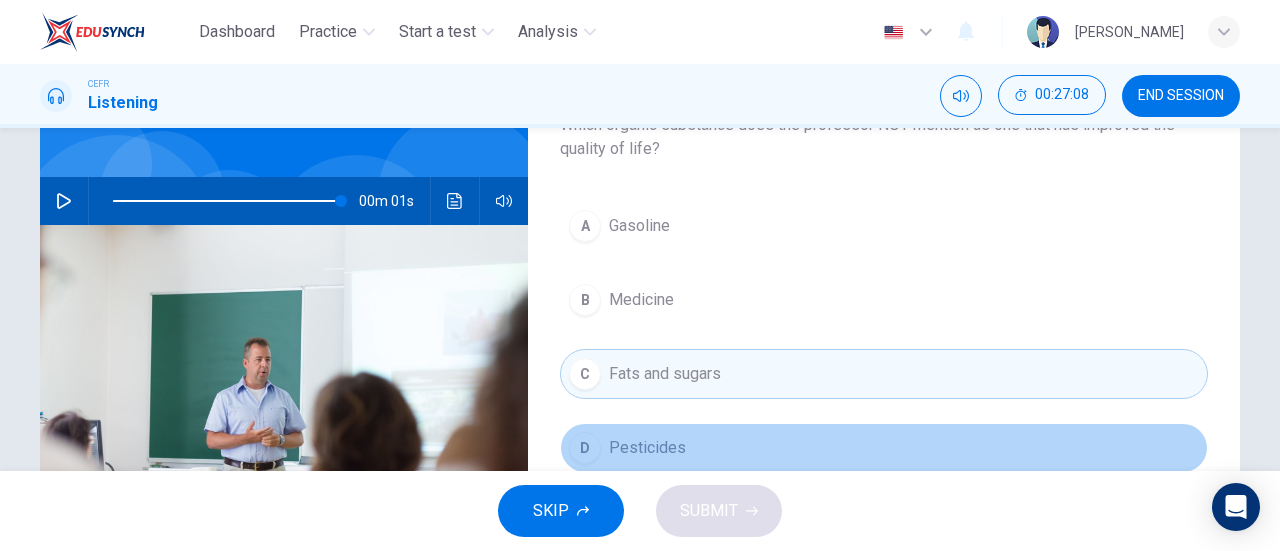 click on "Pesticides" at bounding box center [647, 448] 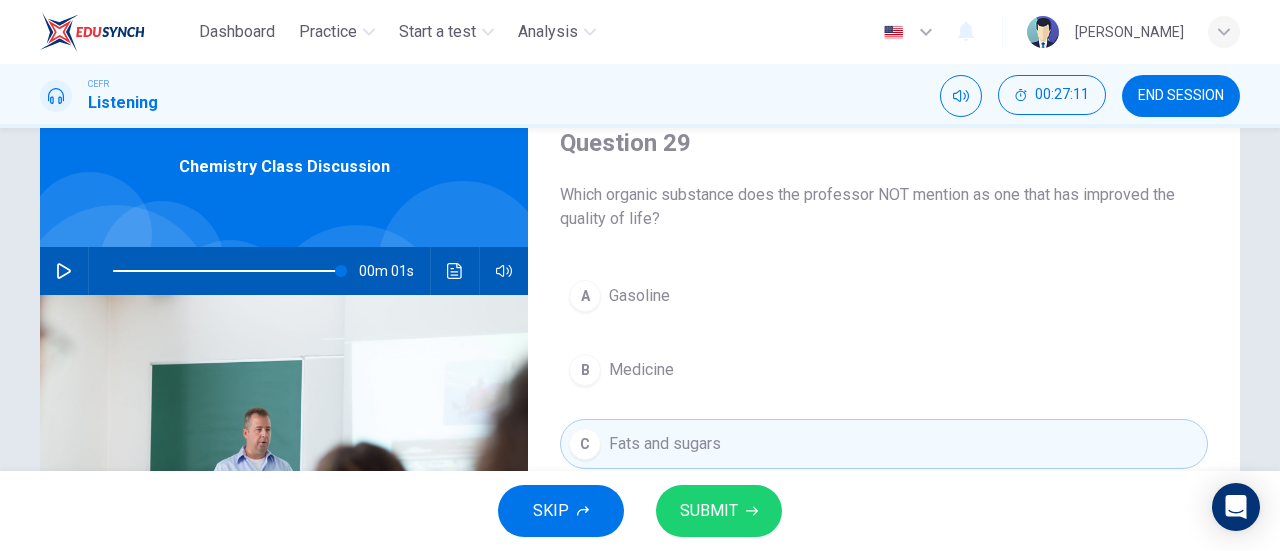 scroll, scrollTop: 85, scrollLeft: 0, axis: vertical 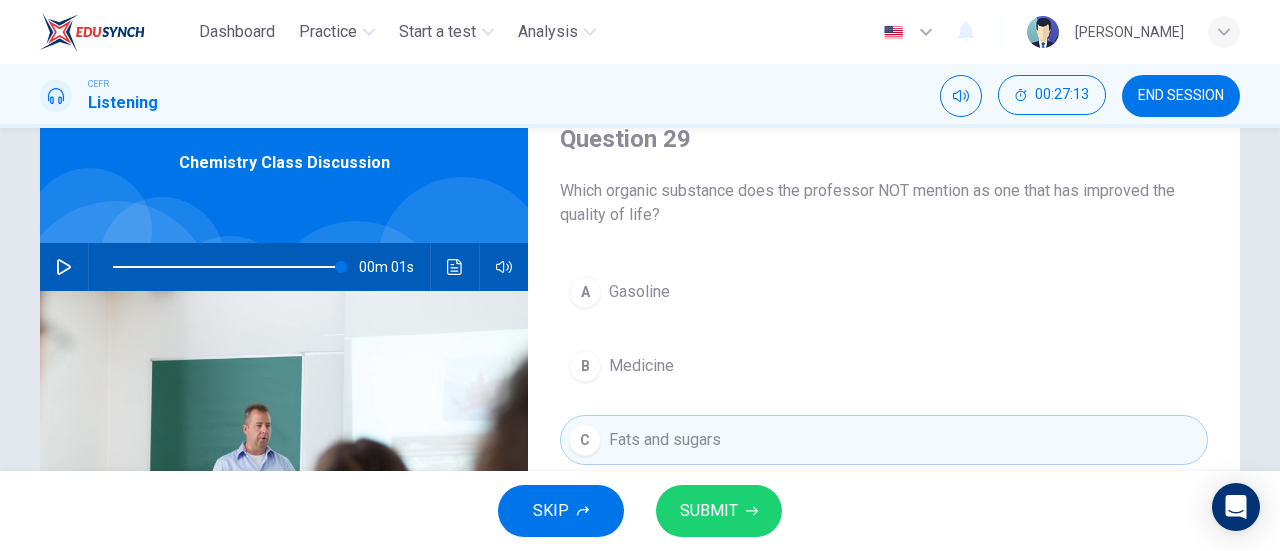 click on "SKIP SUBMIT" at bounding box center [640, 511] 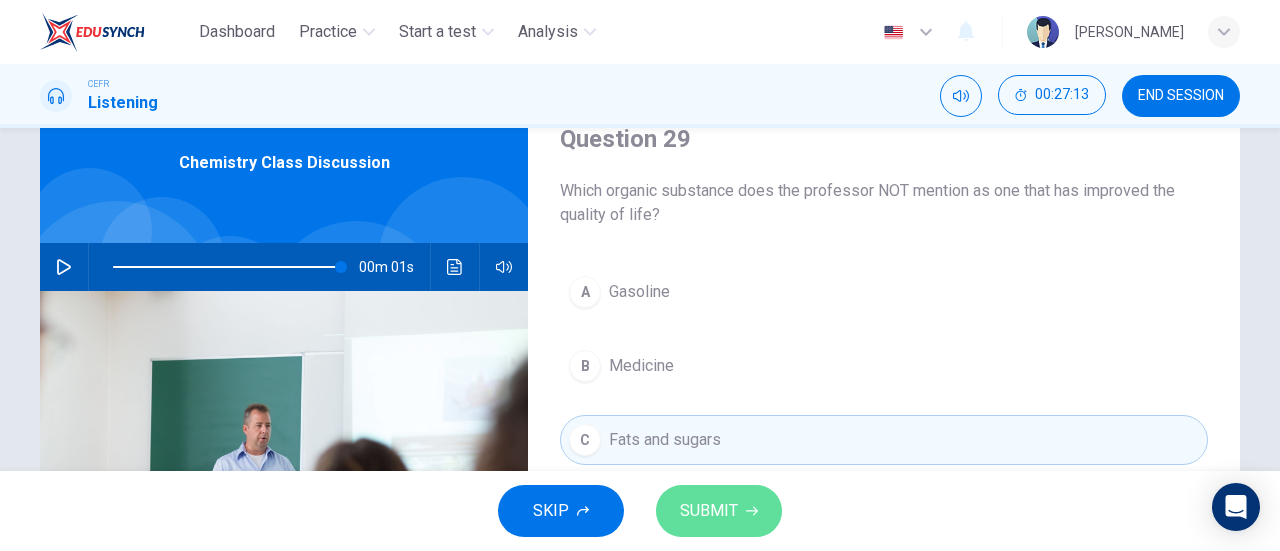 click on "SUBMIT" at bounding box center [709, 511] 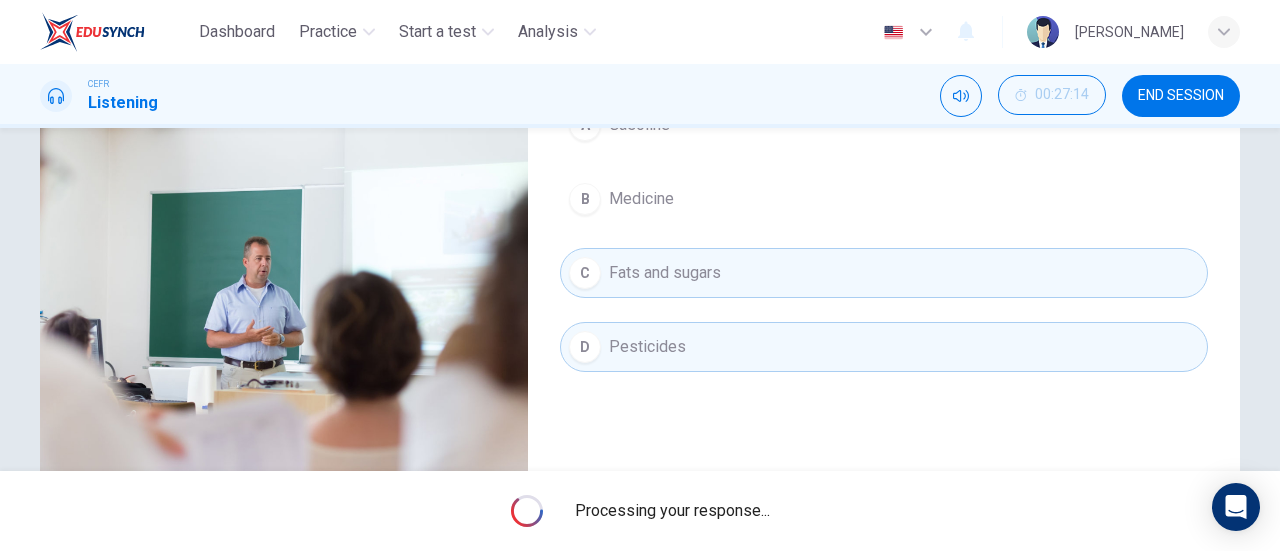 scroll, scrollTop: 251, scrollLeft: 0, axis: vertical 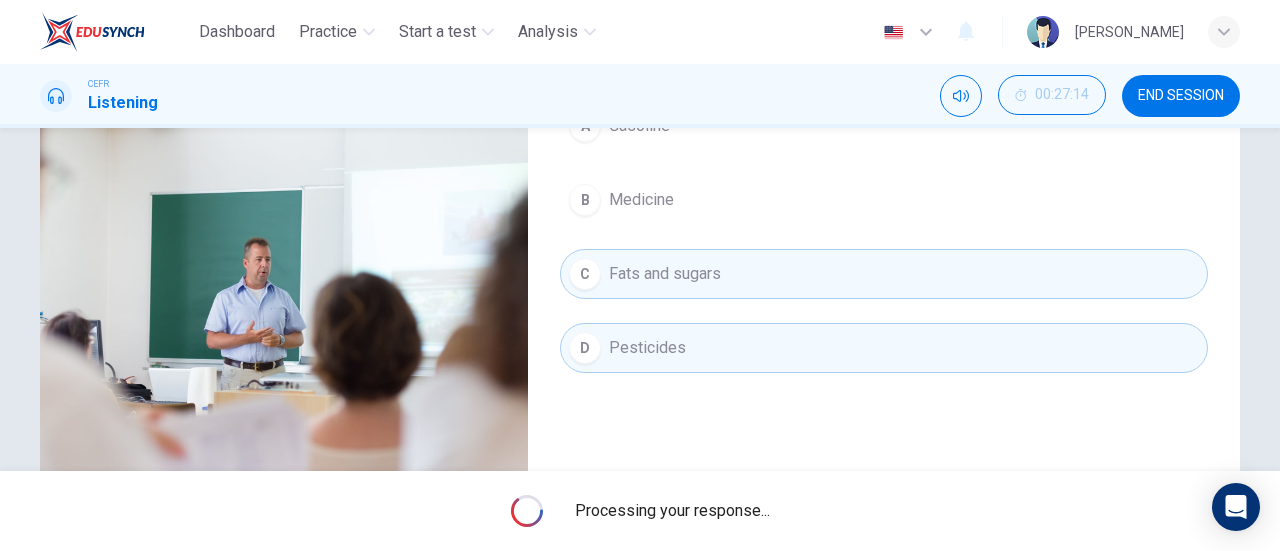 type on "99" 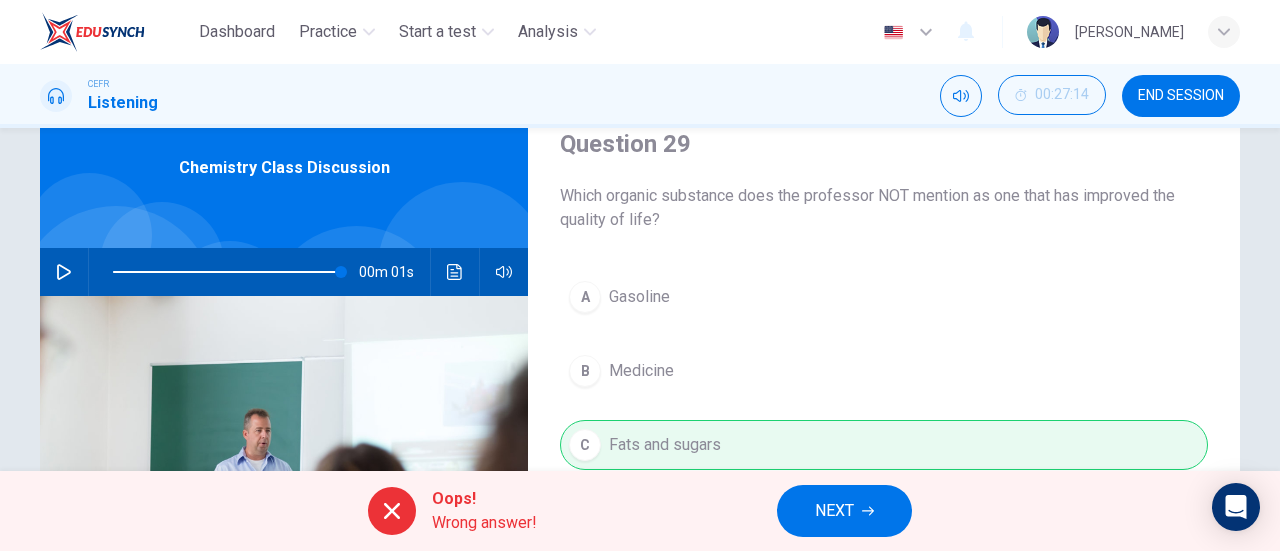 scroll, scrollTop: 77, scrollLeft: 0, axis: vertical 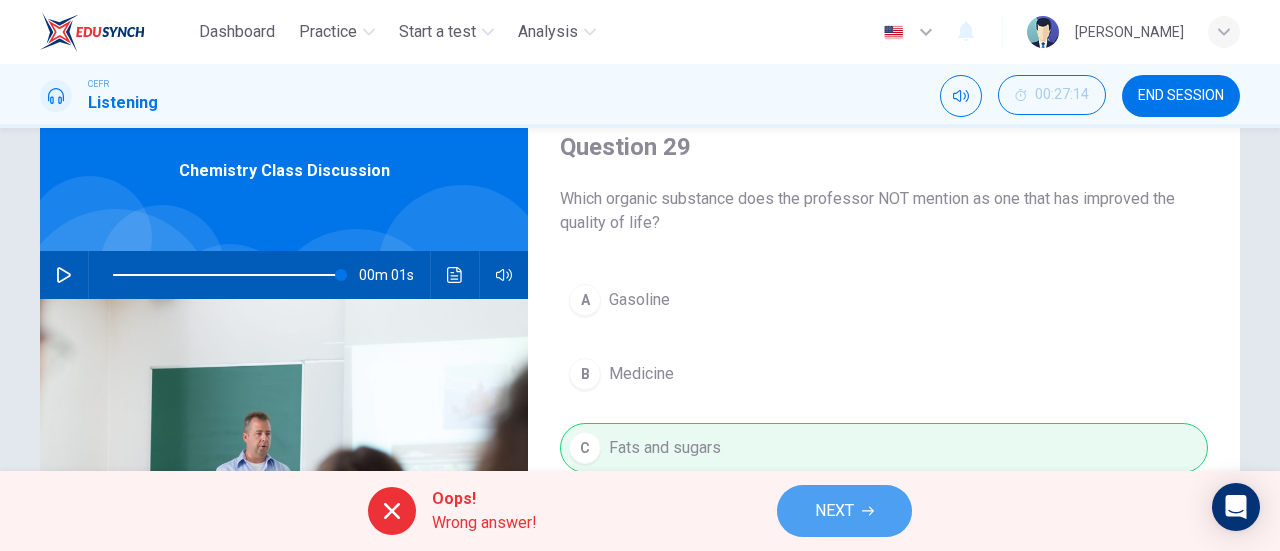 click on "NEXT" at bounding box center [834, 511] 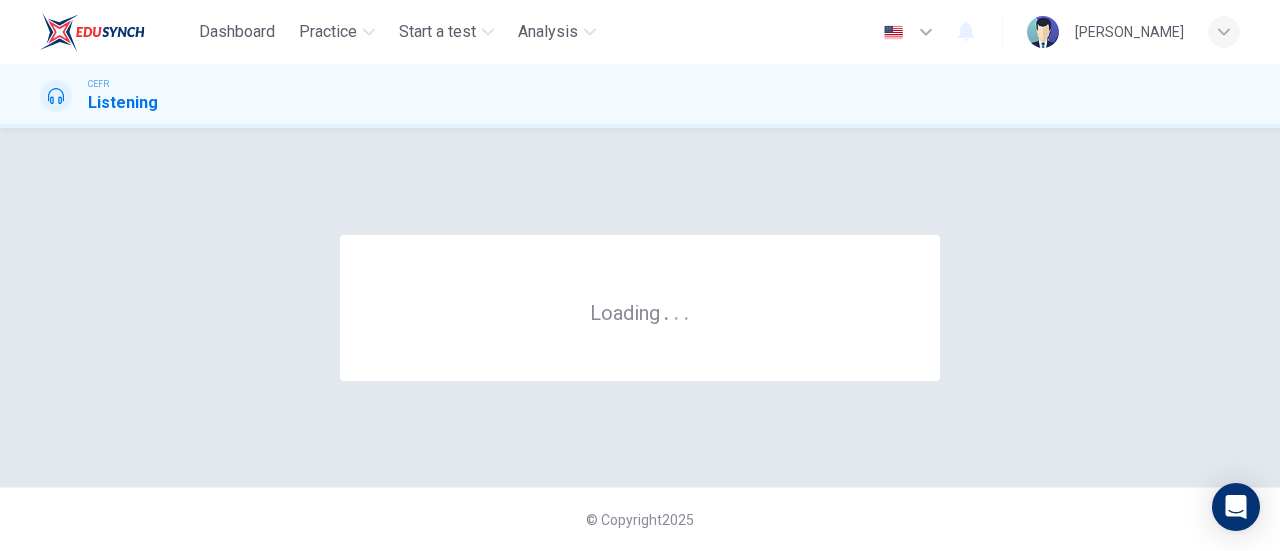 scroll, scrollTop: 0, scrollLeft: 0, axis: both 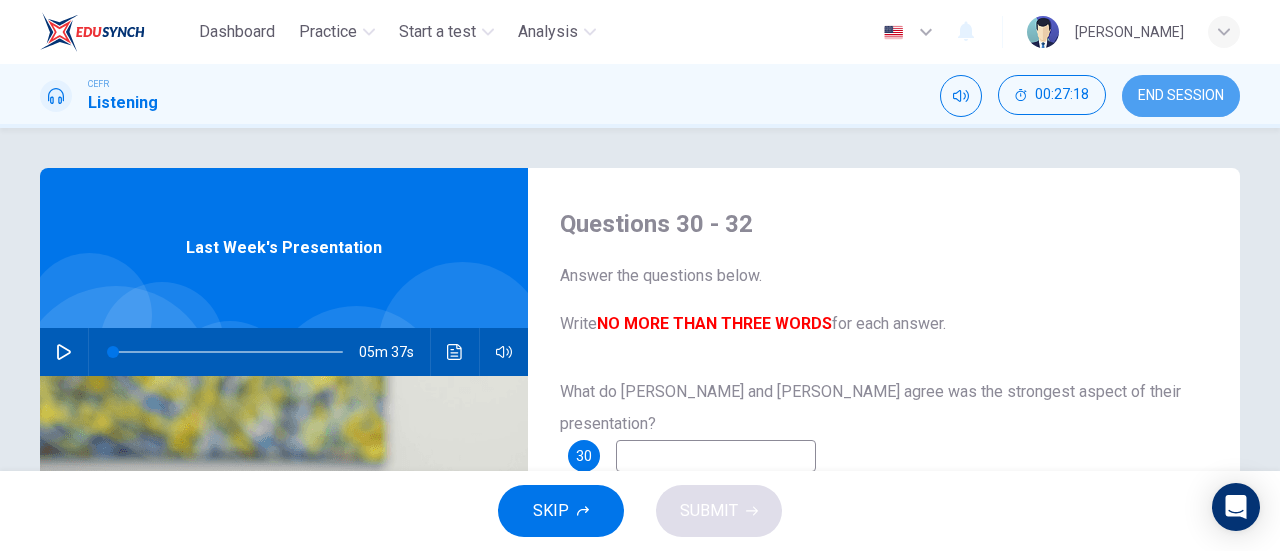 click on "END SESSION" at bounding box center [1181, 96] 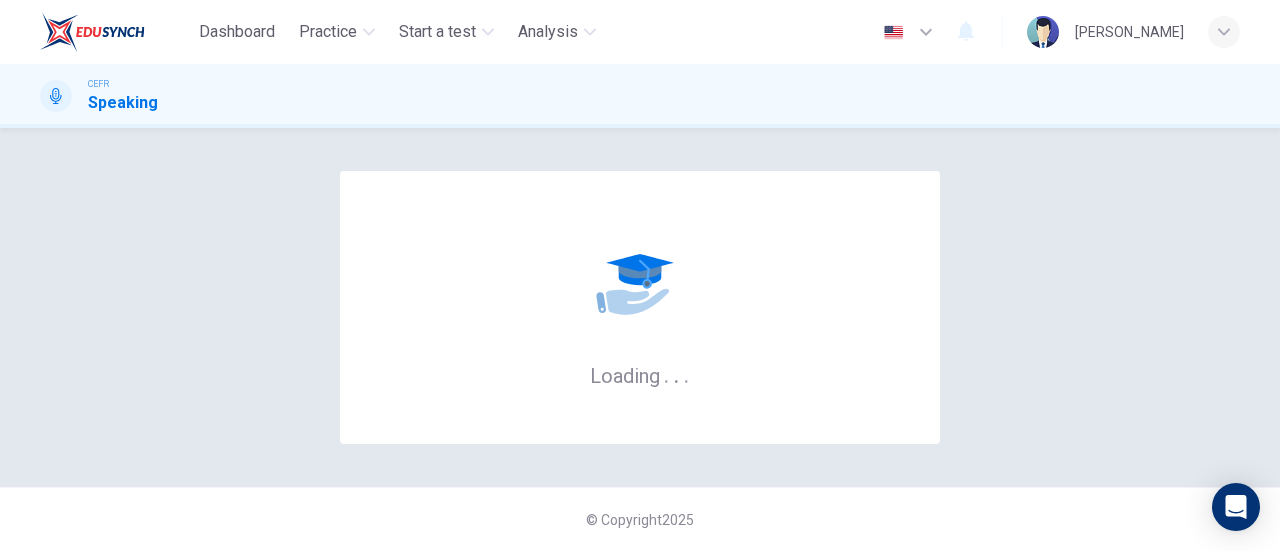 scroll, scrollTop: 0, scrollLeft: 0, axis: both 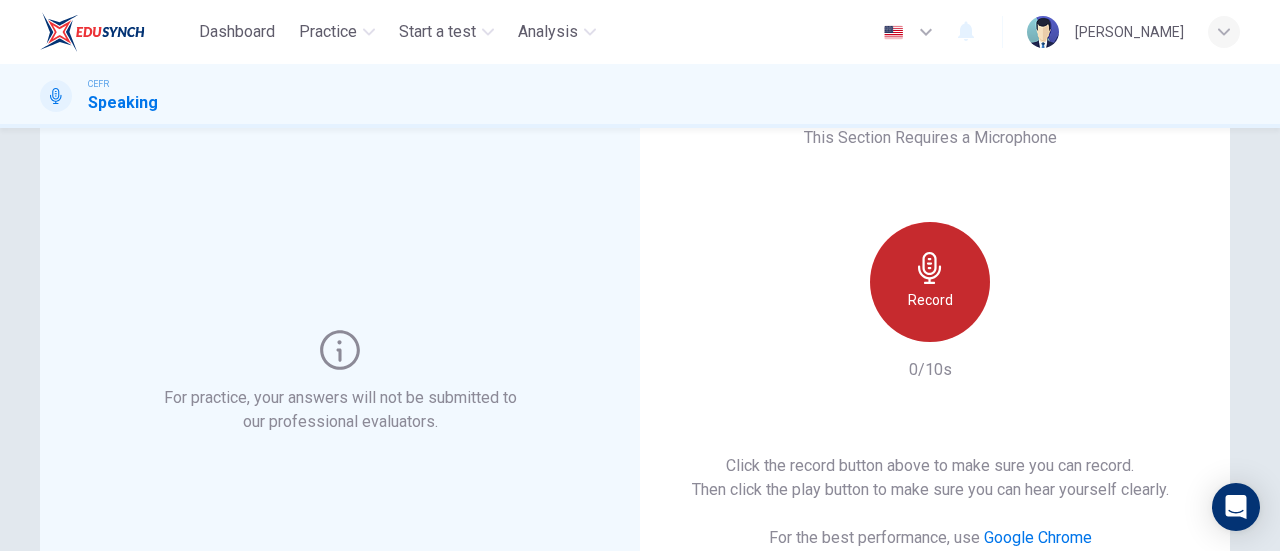 click 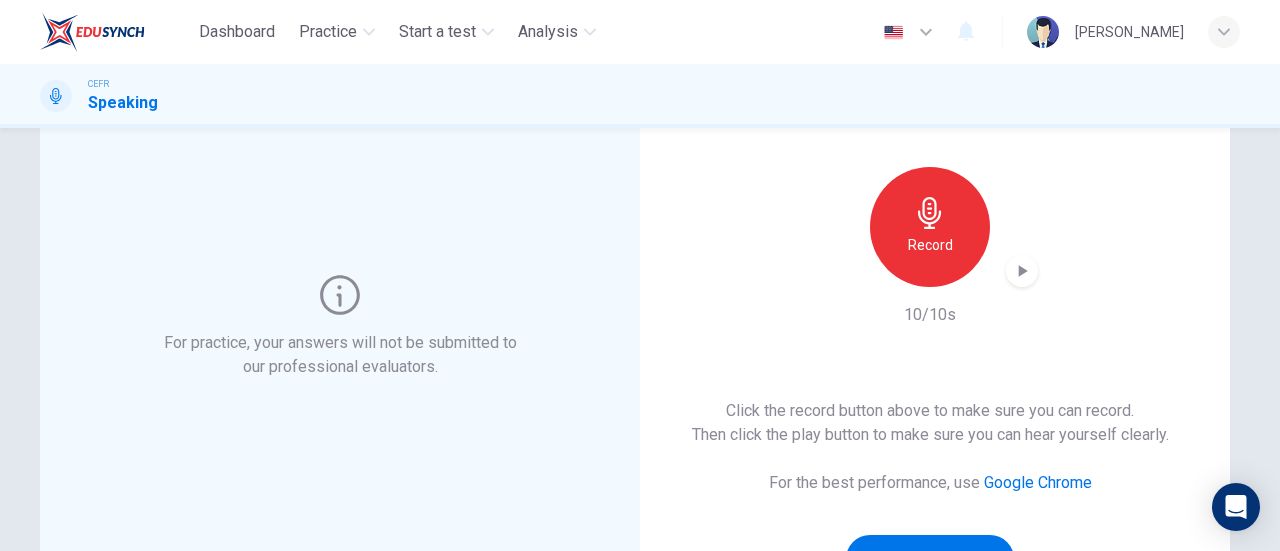 scroll, scrollTop: 132, scrollLeft: 0, axis: vertical 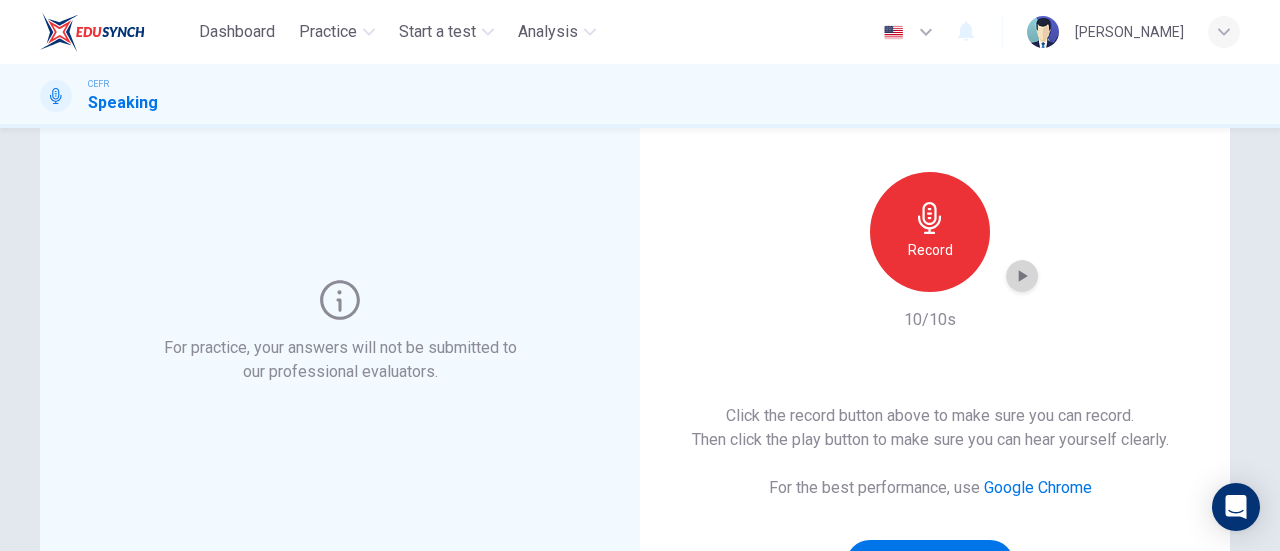 click 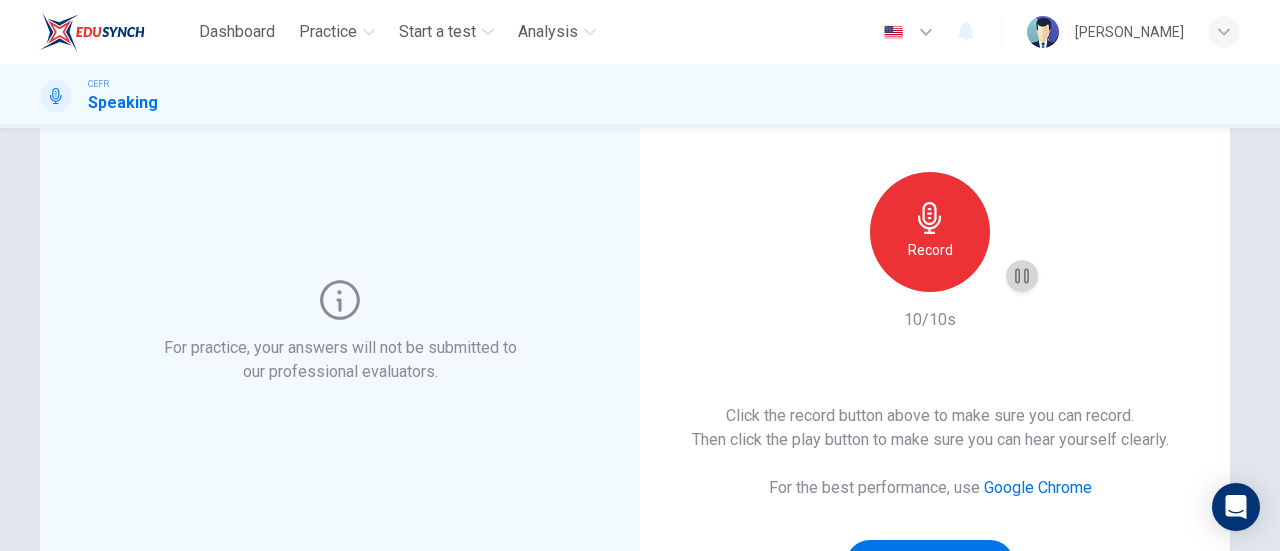 click 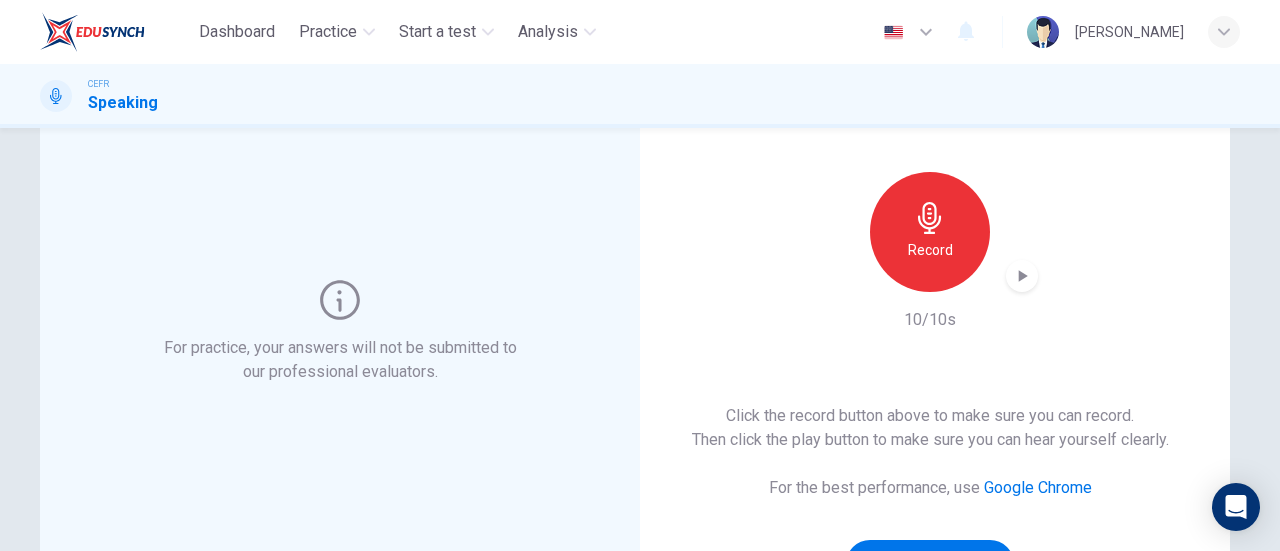 scroll, scrollTop: 416, scrollLeft: 0, axis: vertical 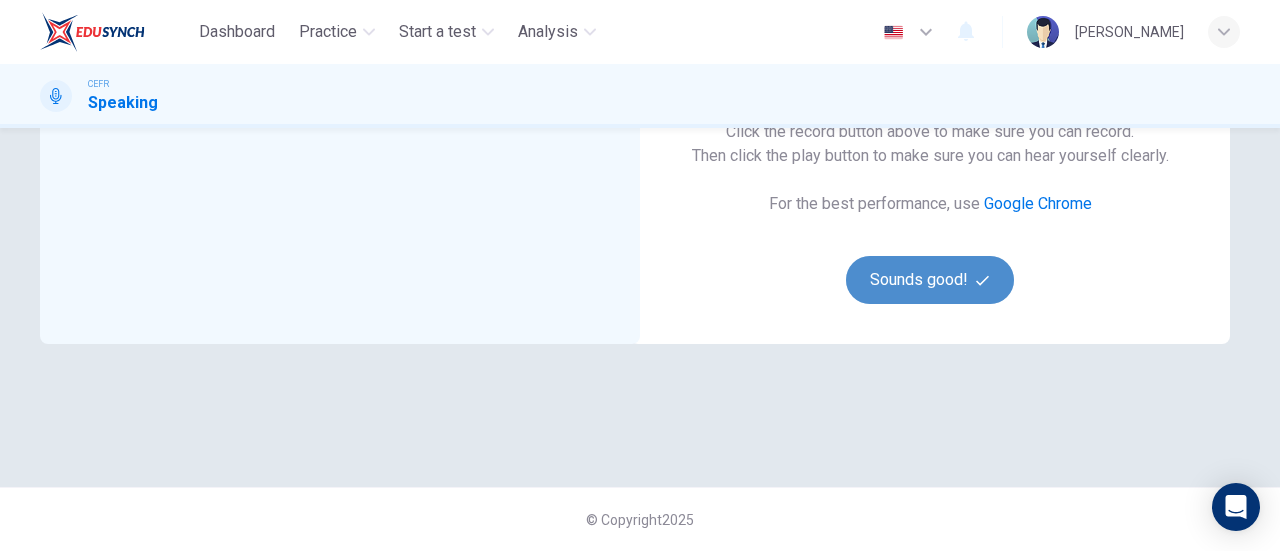 click on "Sounds good!" at bounding box center (930, 280) 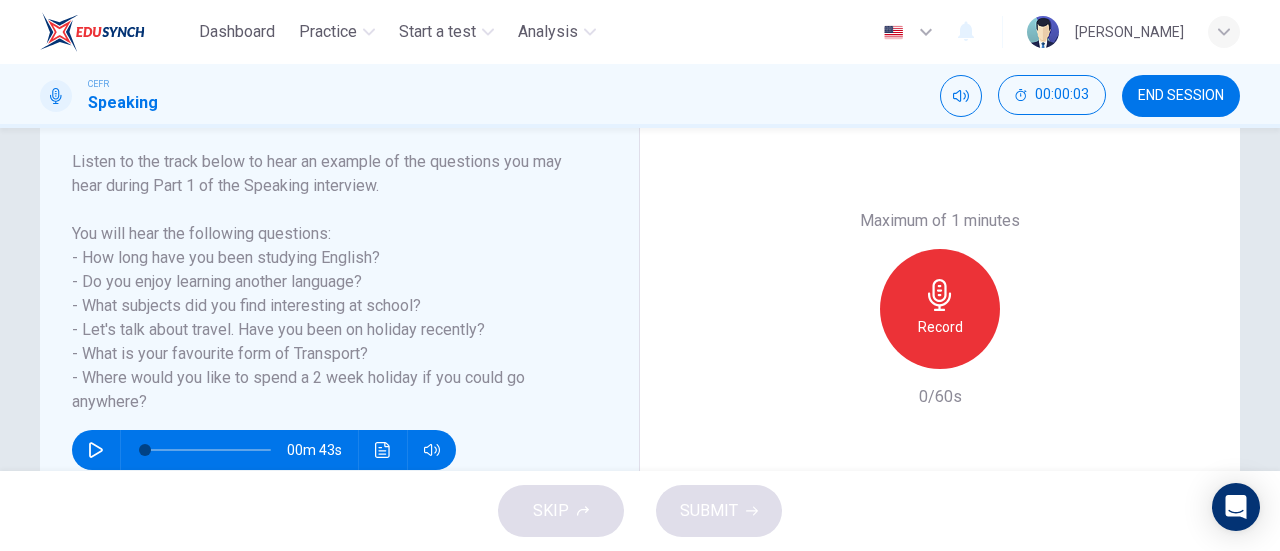 scroll, scrollTop: 308, scrollLeft: 0, axis: vertical 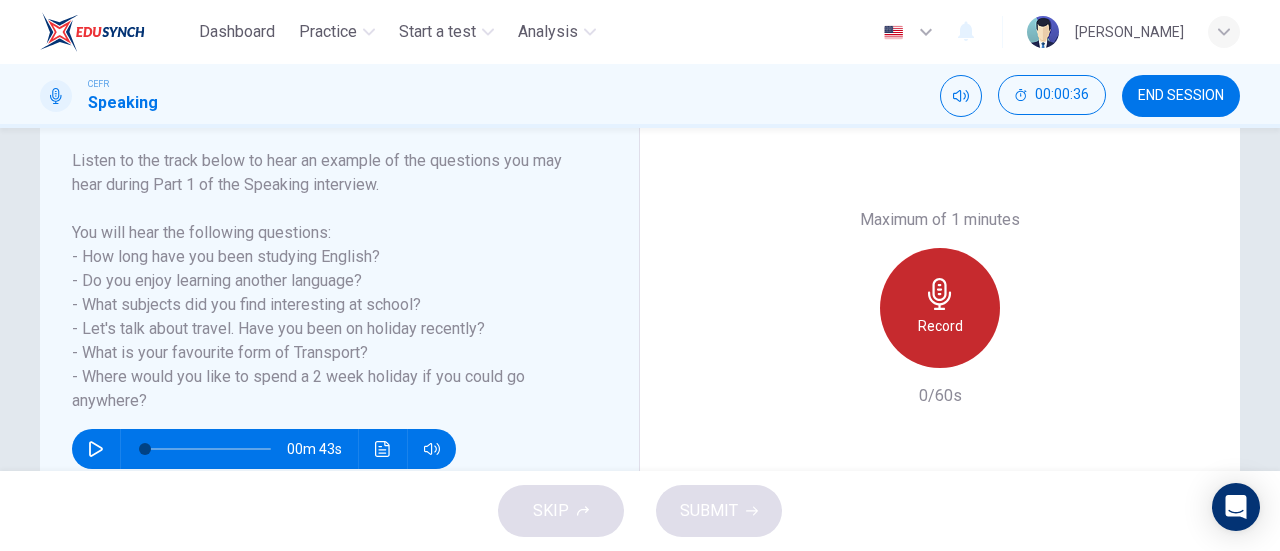 click 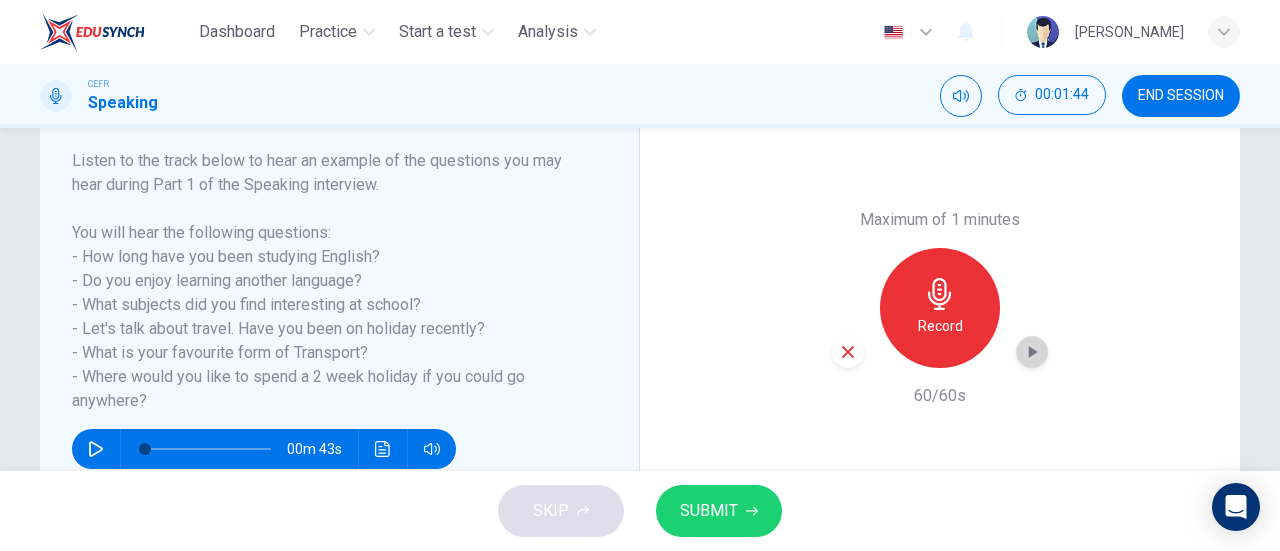 click 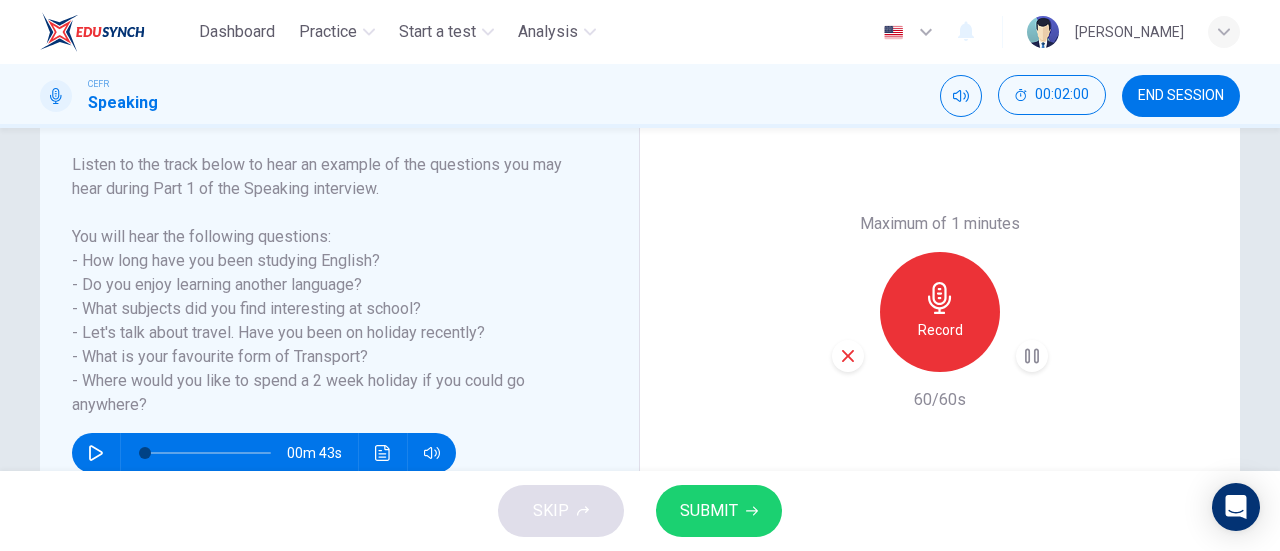 scroll, scrollTop: 296, scrollLeft: 0, axis: vertical 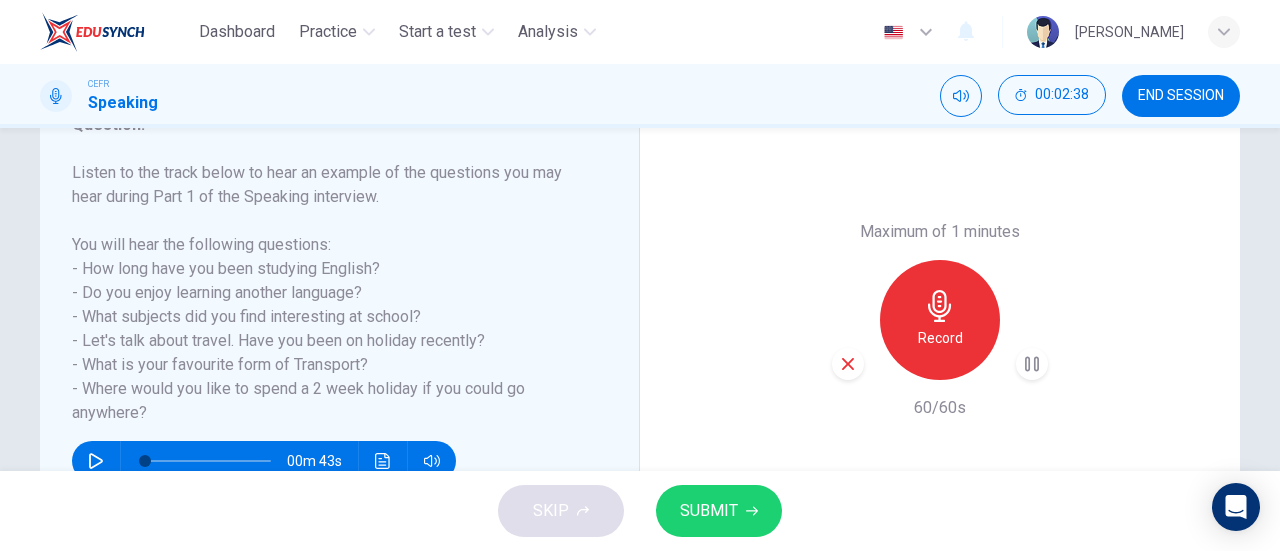 click on "SUBMIT" at bounding box center [709, 511] 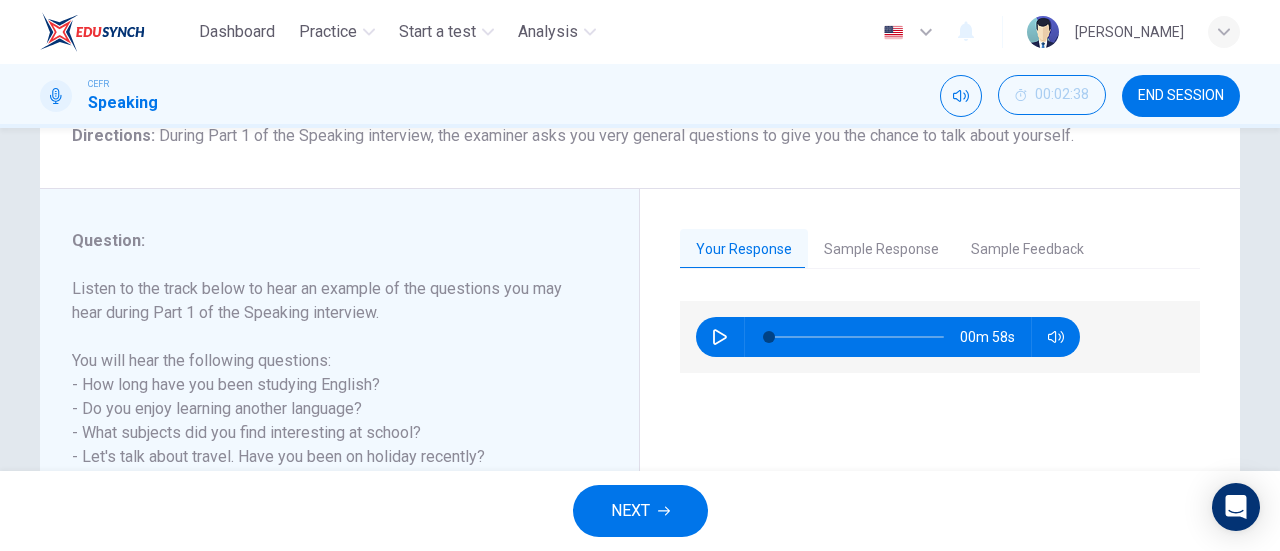 scroll, scrollTop: 182, scrollLeft: 0, axis: vertical 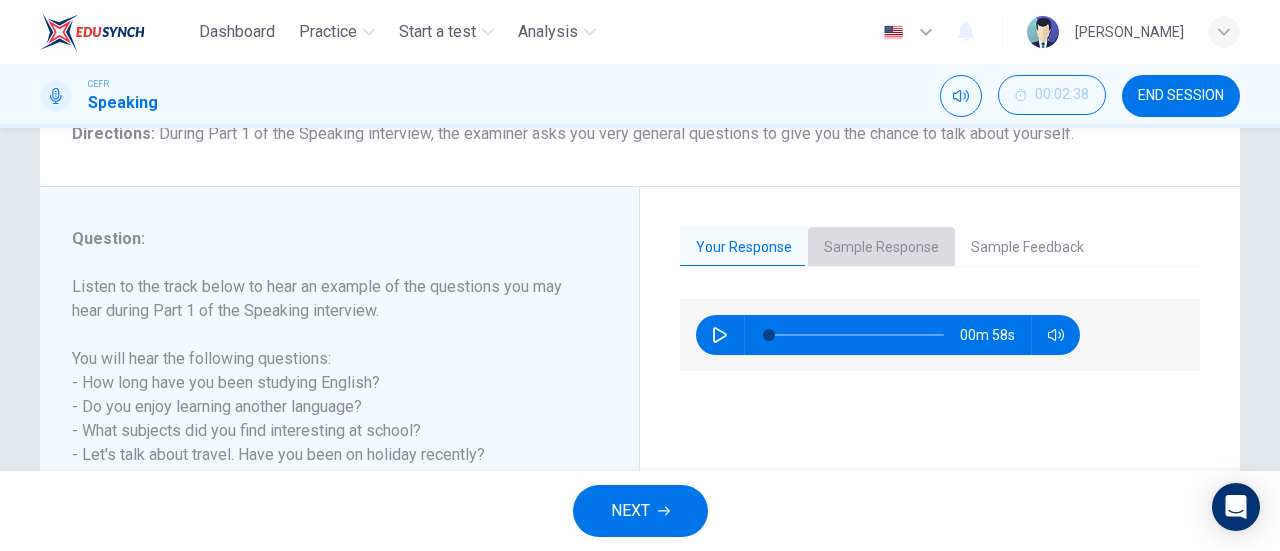 click on "Sample Response" at bounding box center (881, 248) 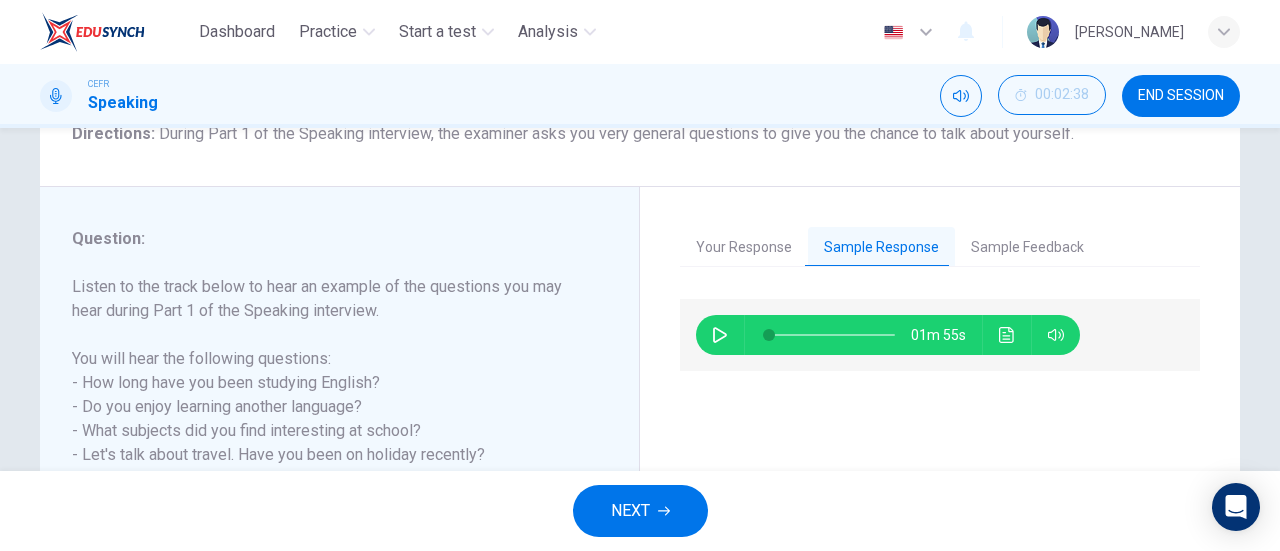 scroll, scrollTop: 203, scrollLeft: 0, axis: vertical 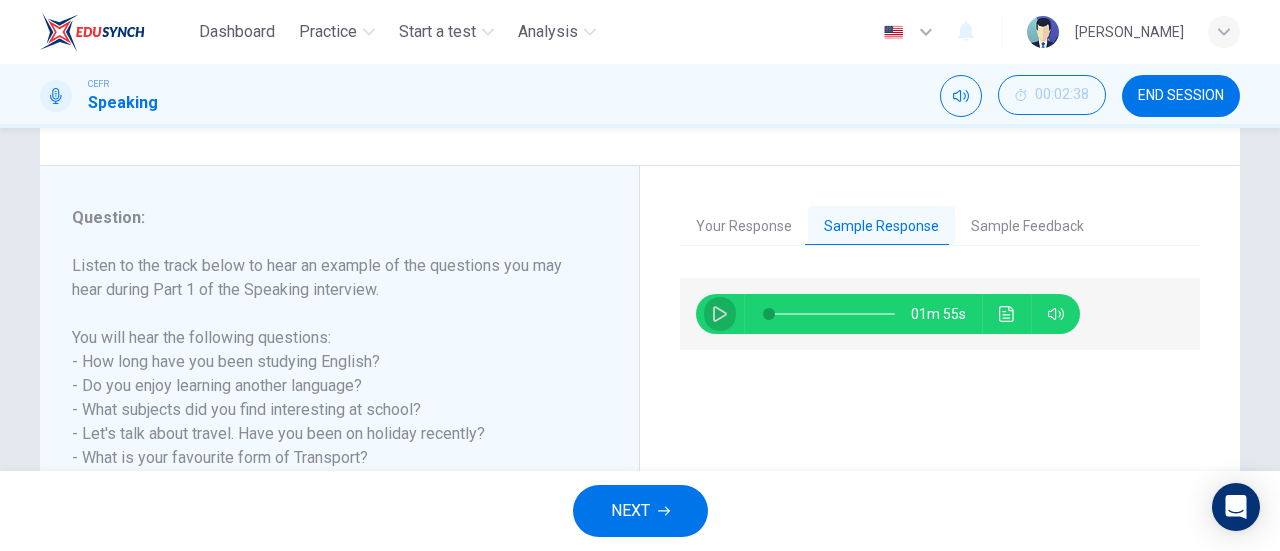 click at bounding box center [720, 314] 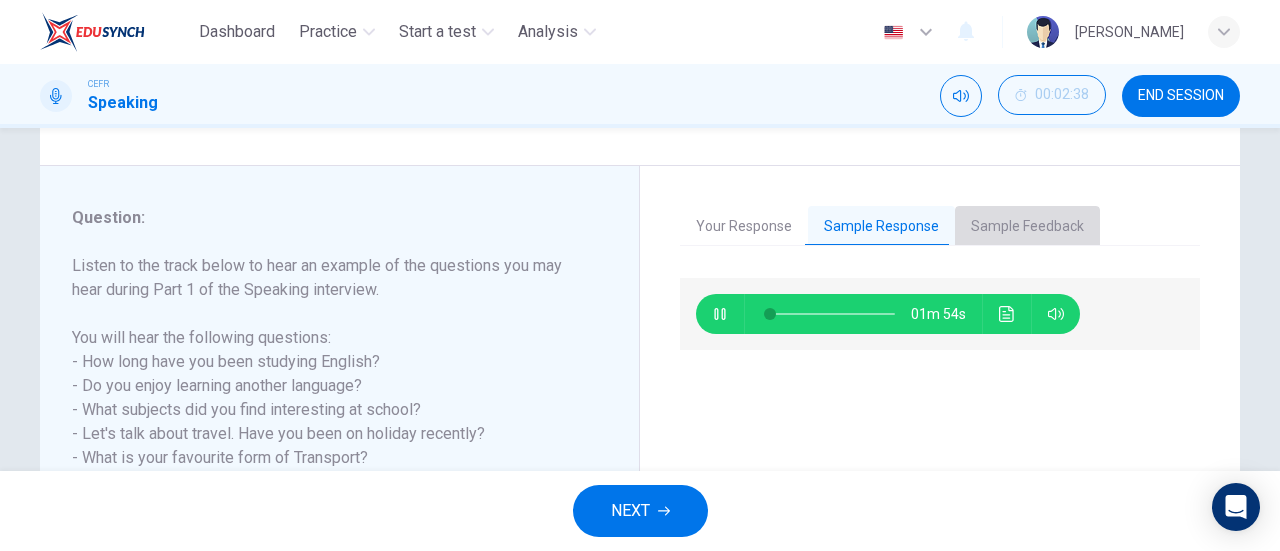 click on "Sample Feedback" at bounding box center [1027, 227] 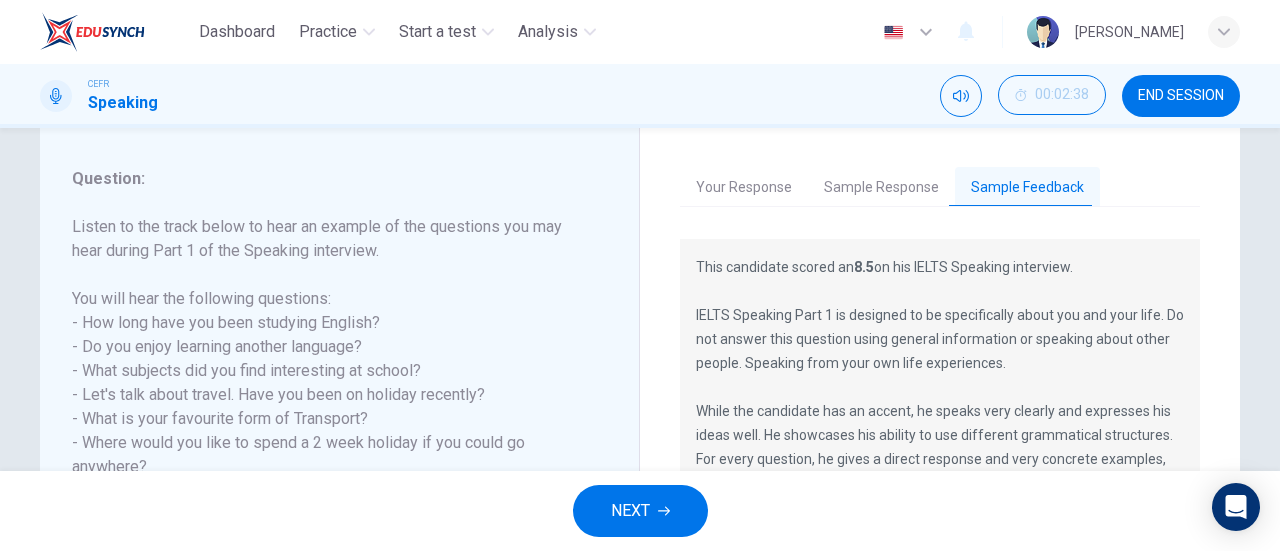 scroll, scrollTop: 241, scrollLeft: 0, axis: vertical 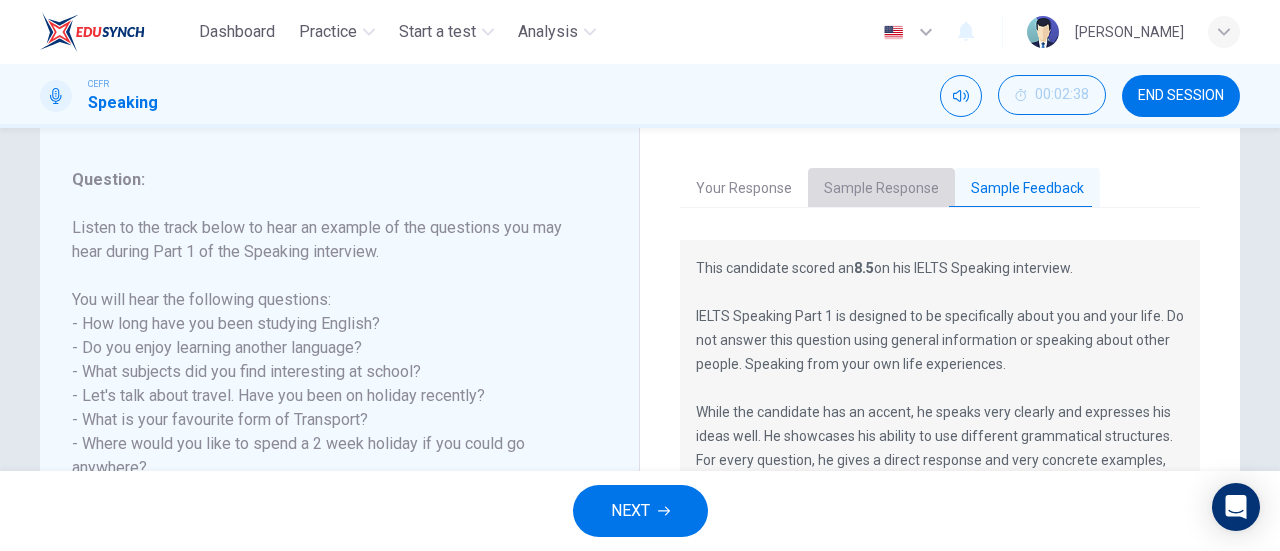 click on "Sample Response" at bounding box center [881, 189] 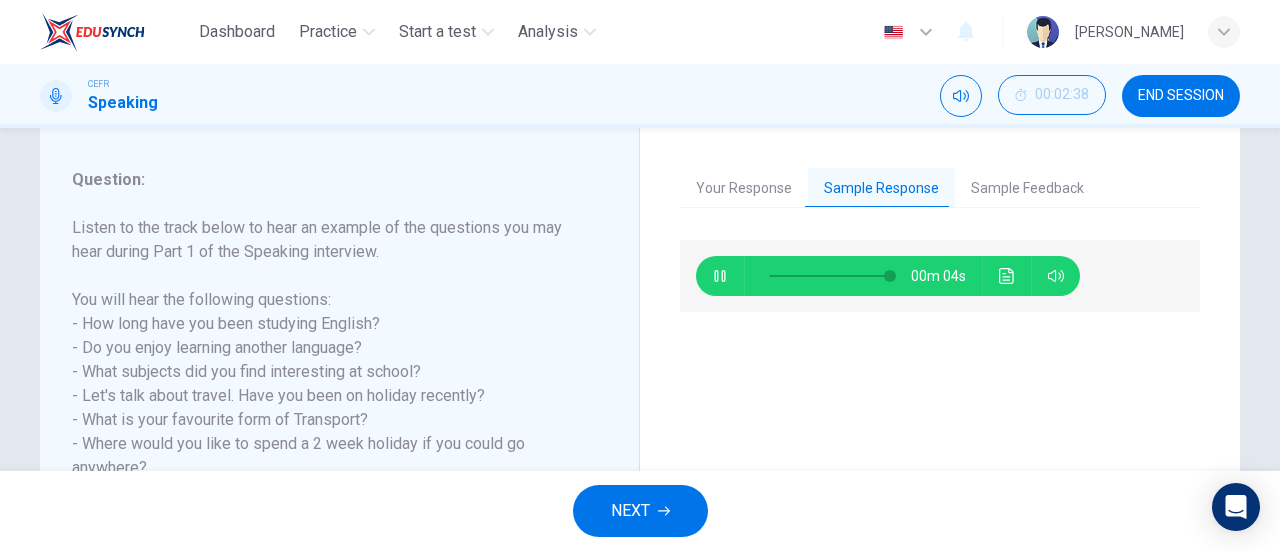 type on "97" 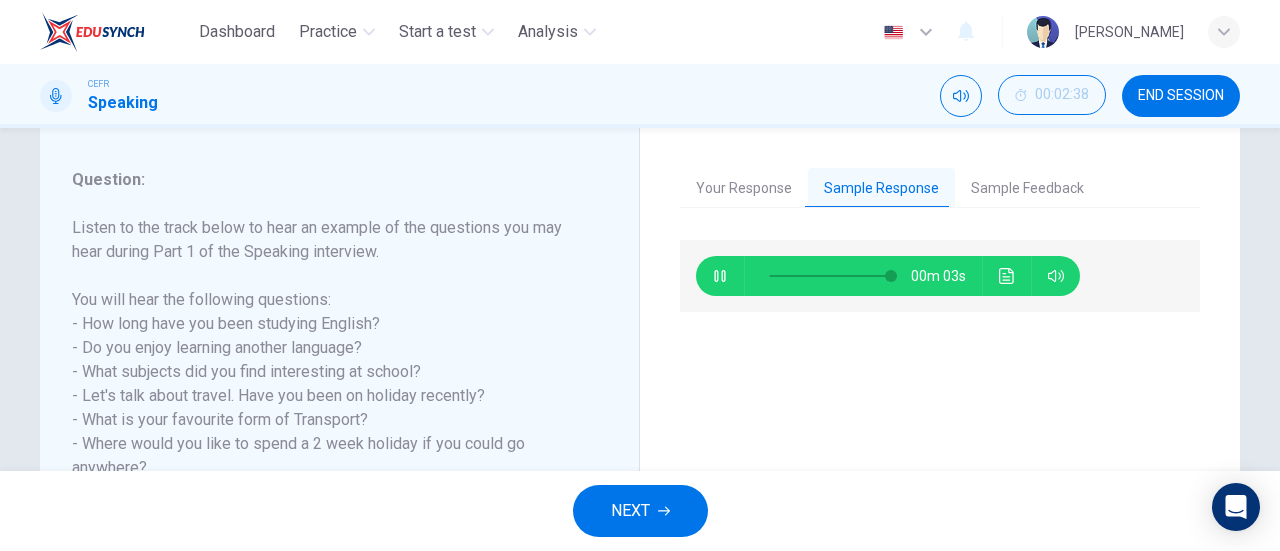 click on "Sample Feedback" at bounding box center [1027, 189] 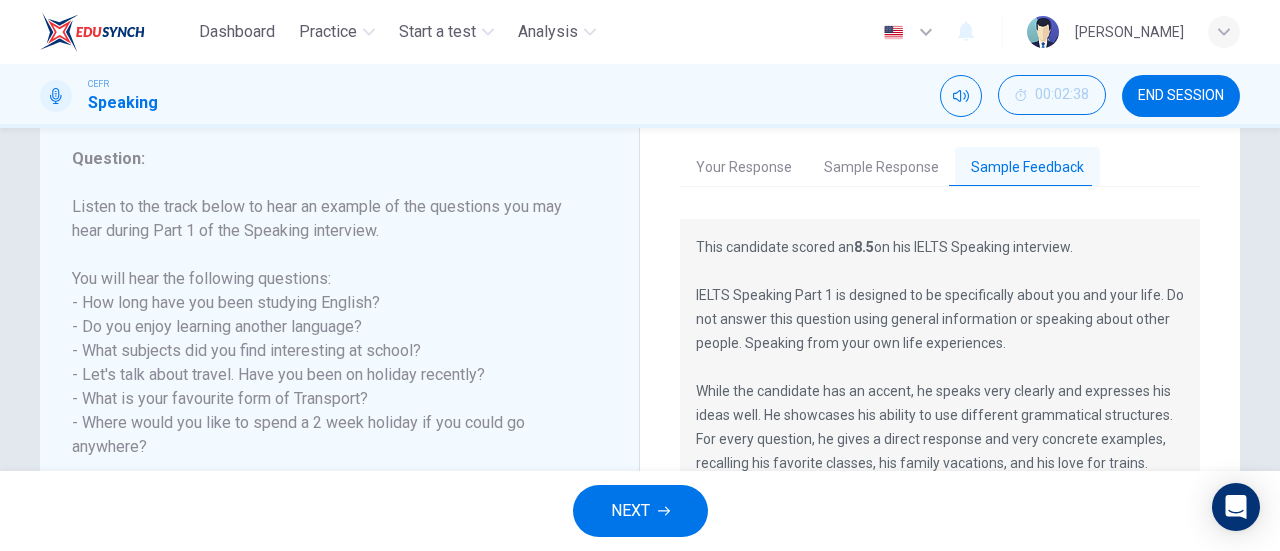 scroll, scrollTop: 263, scrollLeft: 0, axis: vertical 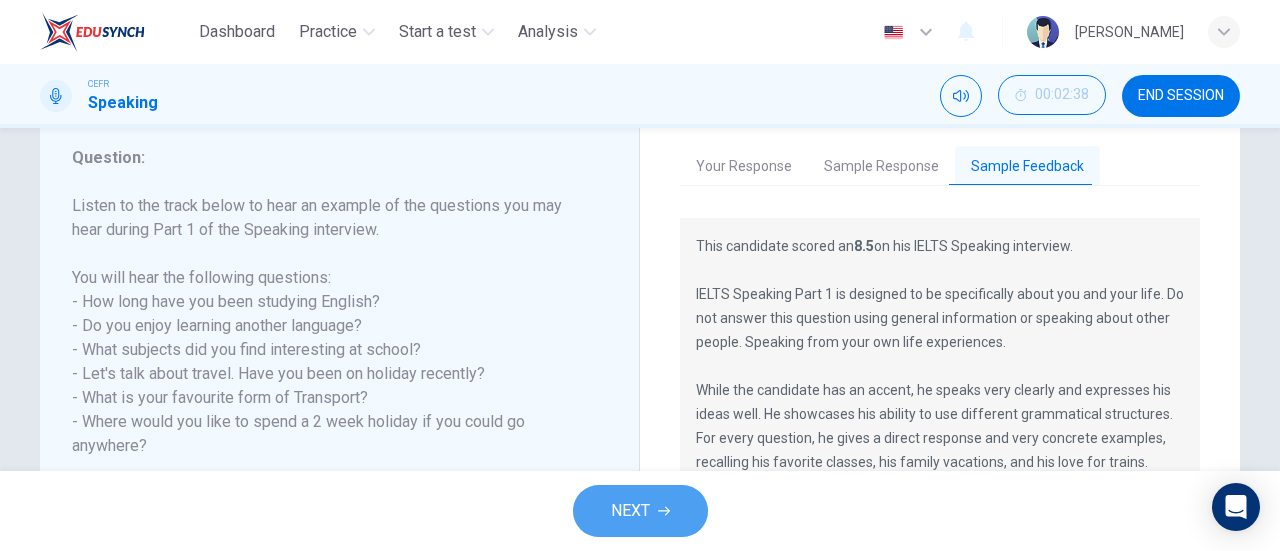 click on "NEXT" at bounding box center [630, 511] 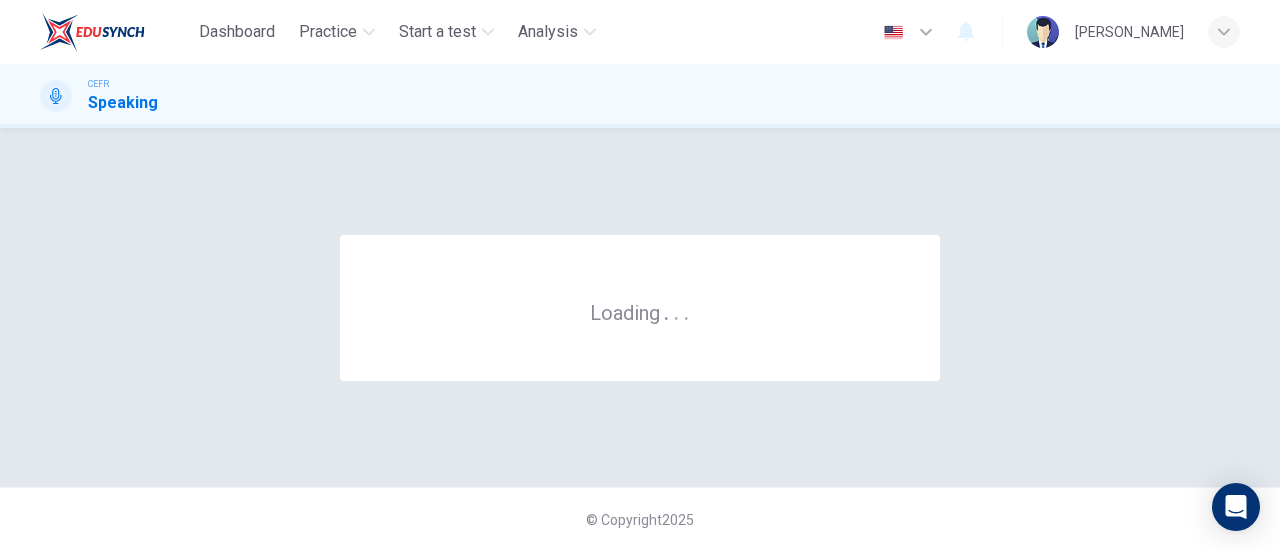scroll, scrollTop: 0, scrollLeft: 0, axis: both 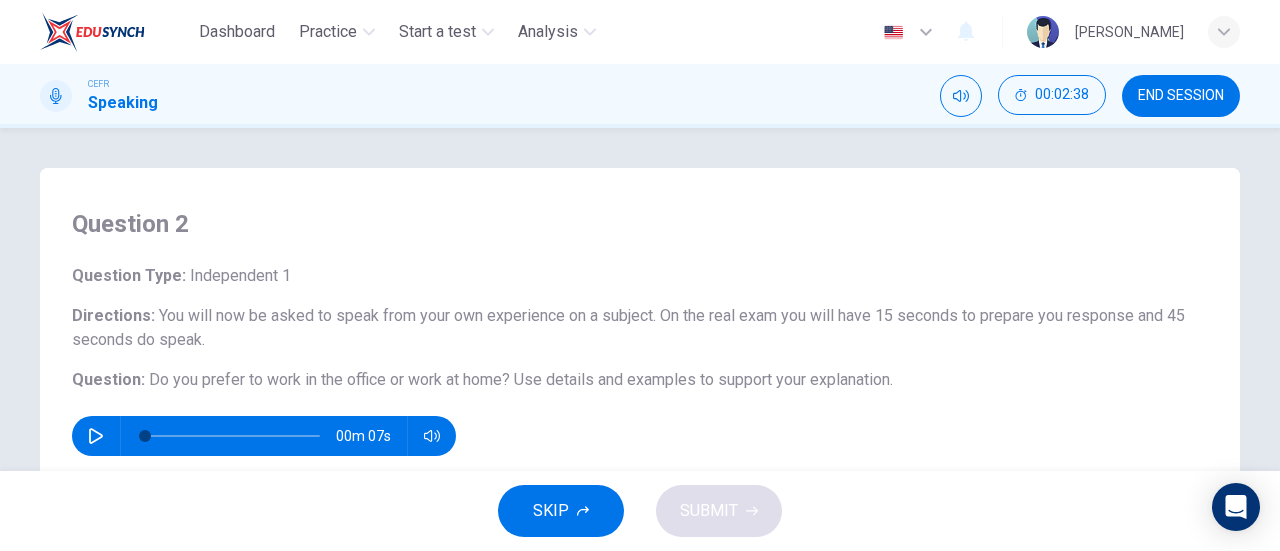 click on "Directions :   You will now be asked to speak from your own experience on a subject. On the real exam you will have 15 seconds to prepare you response and 45 seconds do speak." at bounding box center (640, 328) 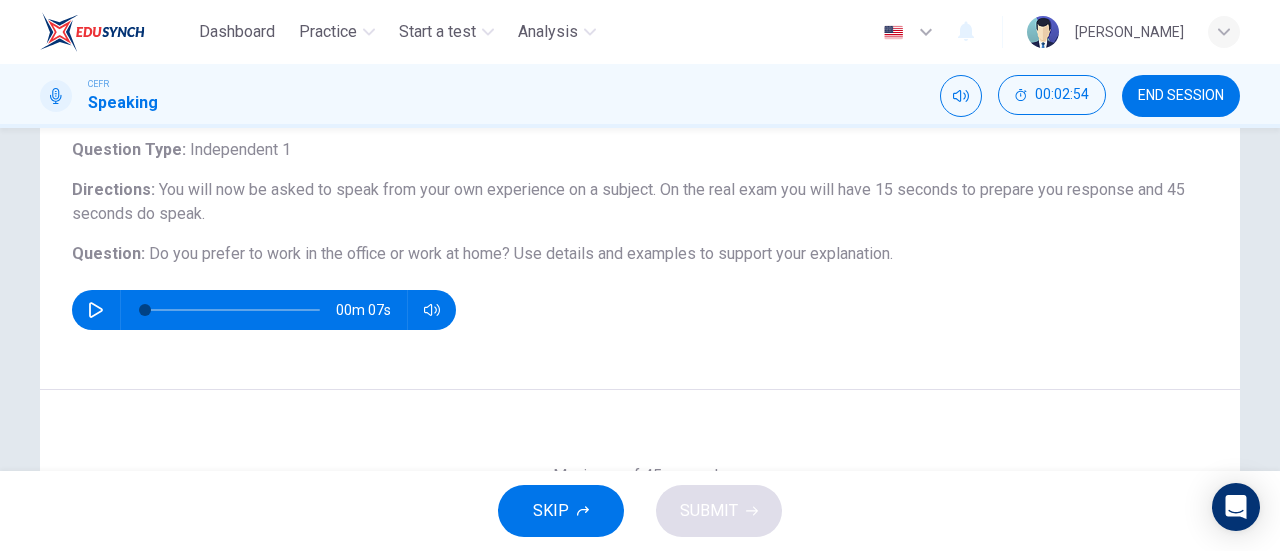 scroll, scrollTop: 128, scrollLeft: 0, axis: vertical 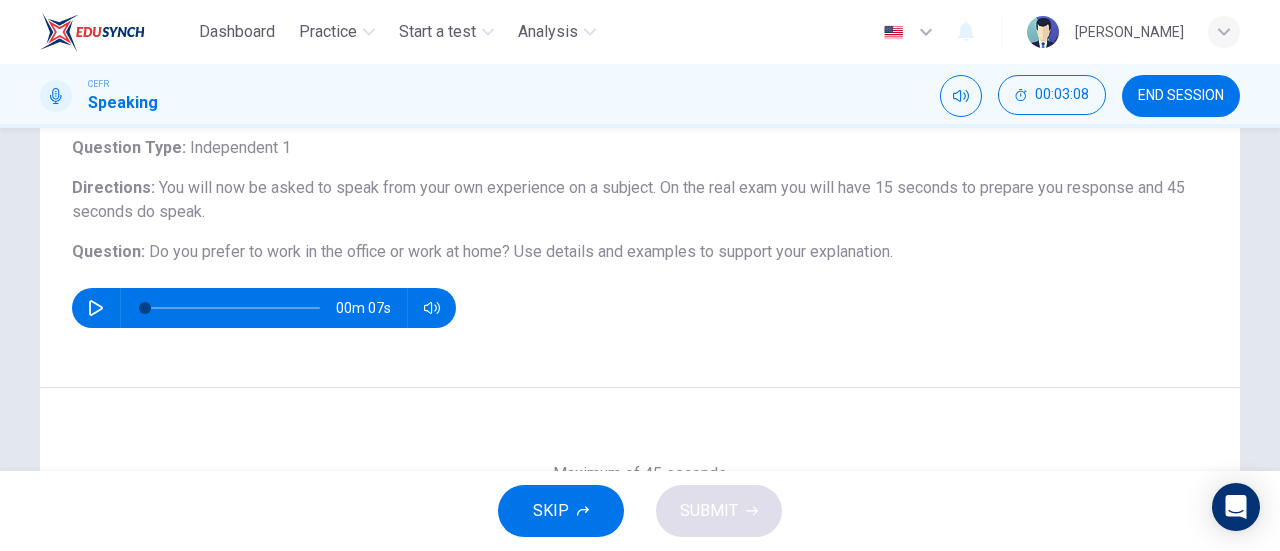 click at bounding box center [96, 308] 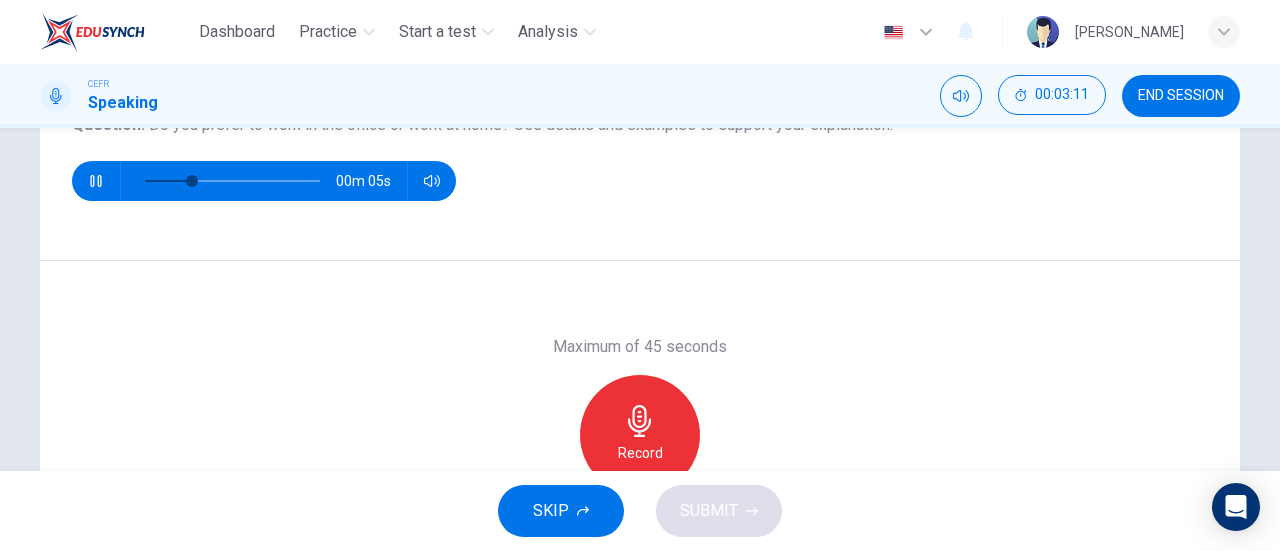 scroll, scrollTop: 254, scrollLeft: 0, axis: vertical 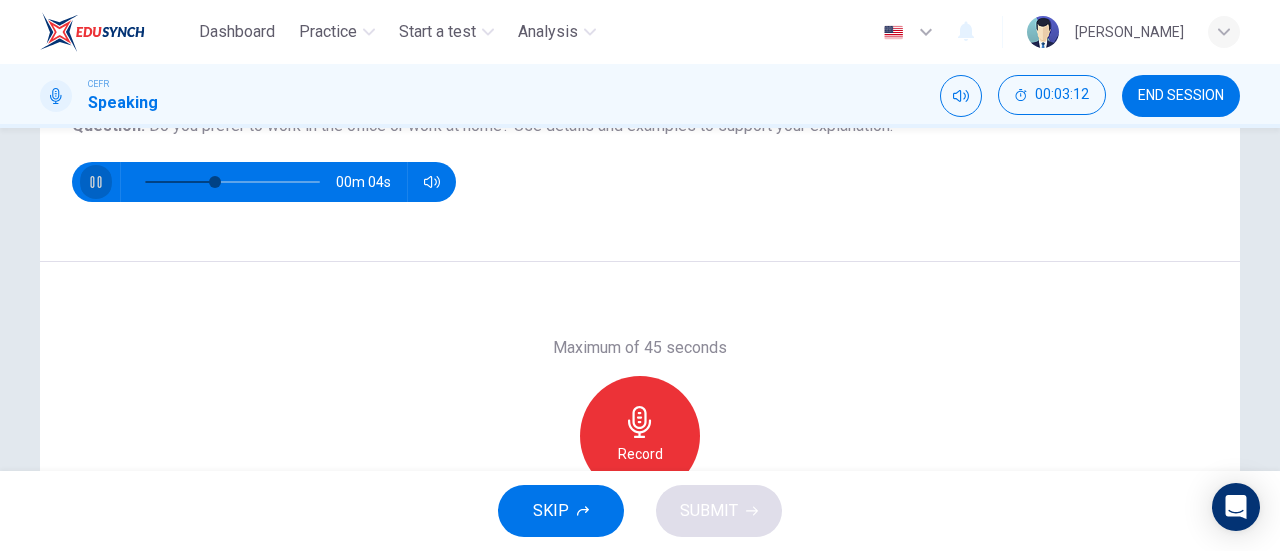 click at bounding box center (96, 182) 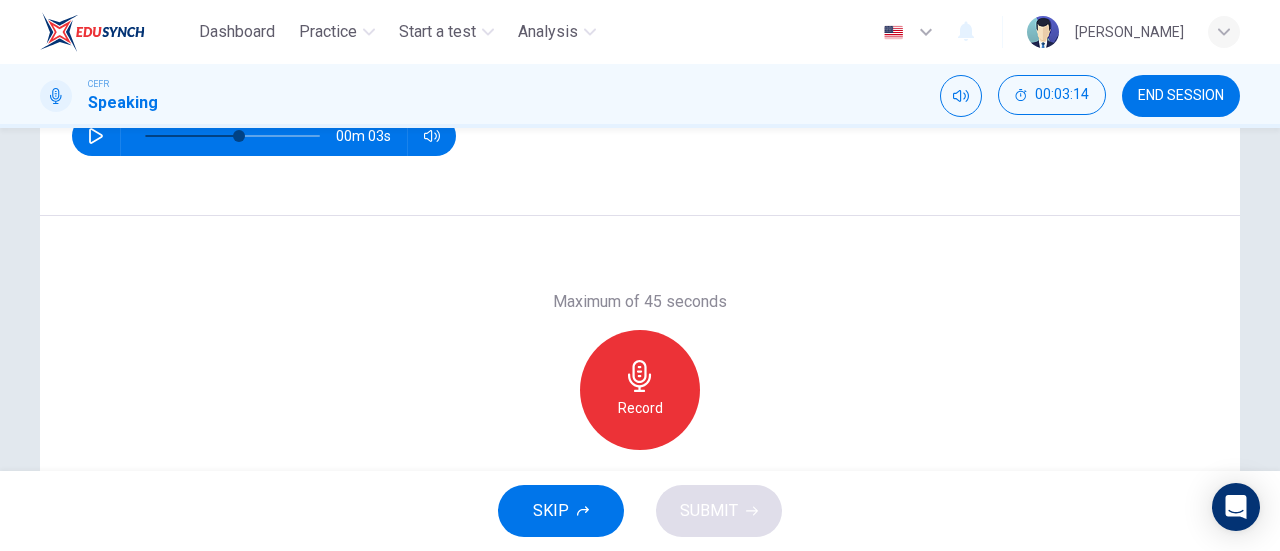 scroll, scrollTop: 245, scrollLeft: 0, axis: vertical 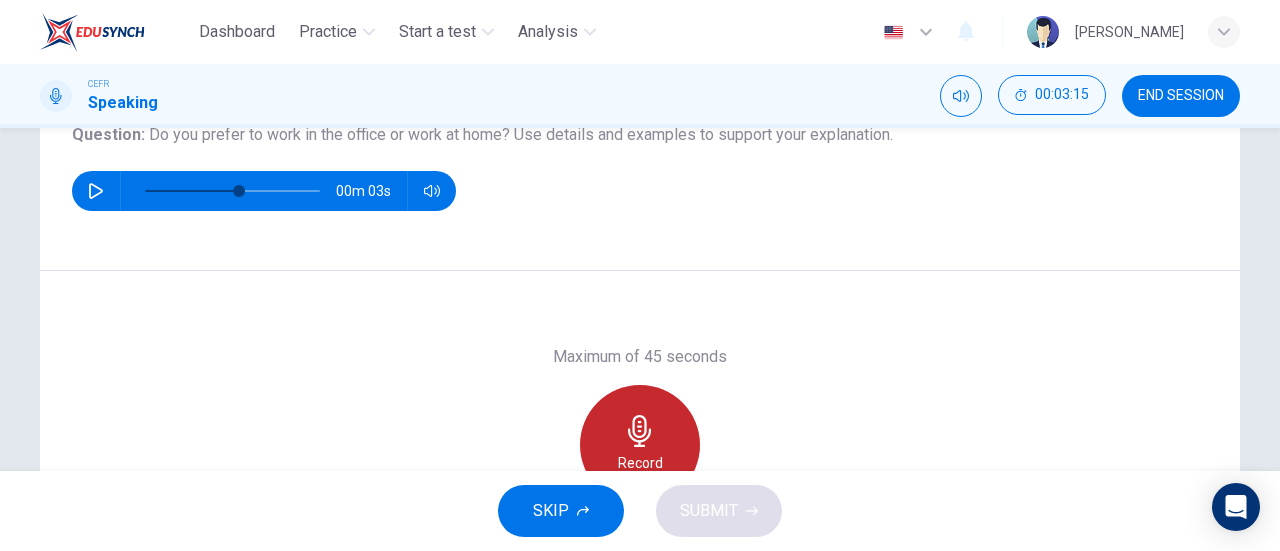 click on "Record" at bounding box center (640, 445) 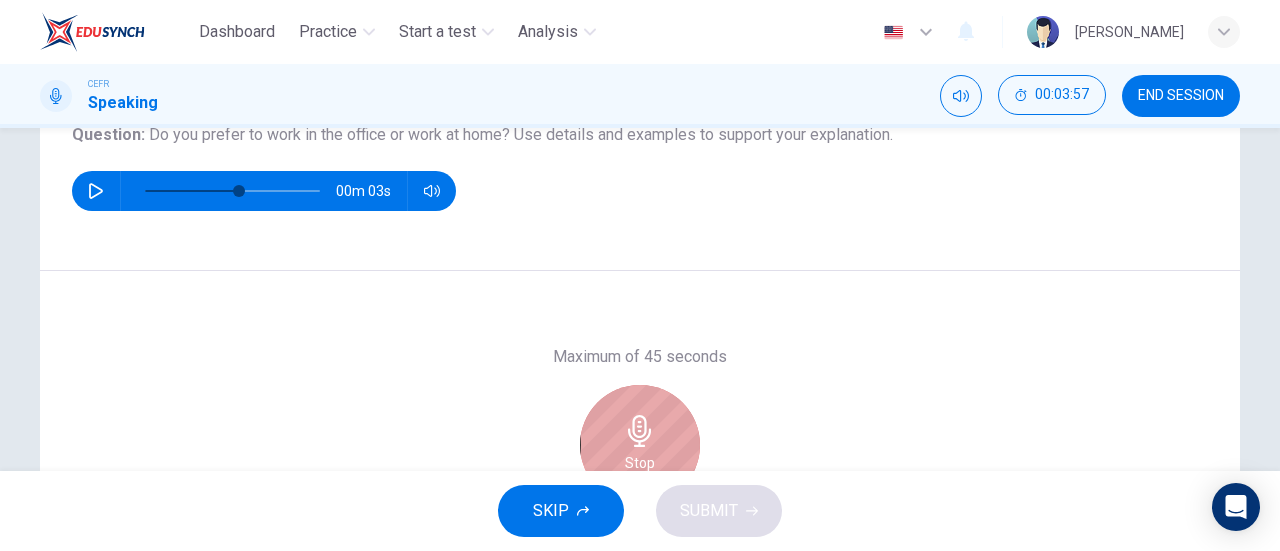 click on "Stop" at bounding box center [640, 445] 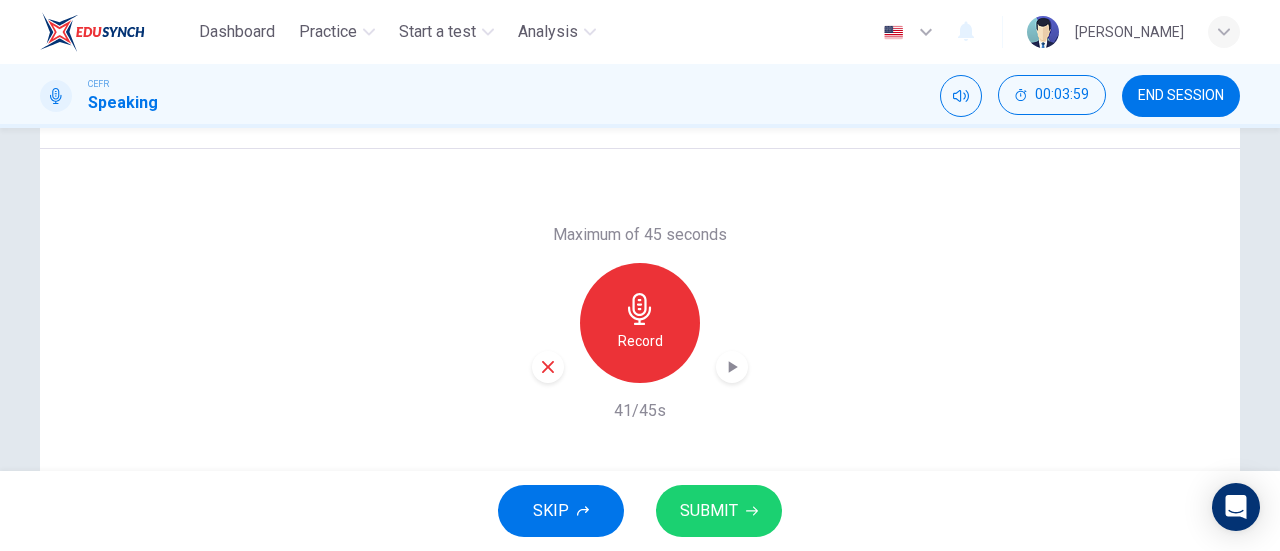 scroll, scrollTop: 362, scrollLeft: 0, axis: vertical 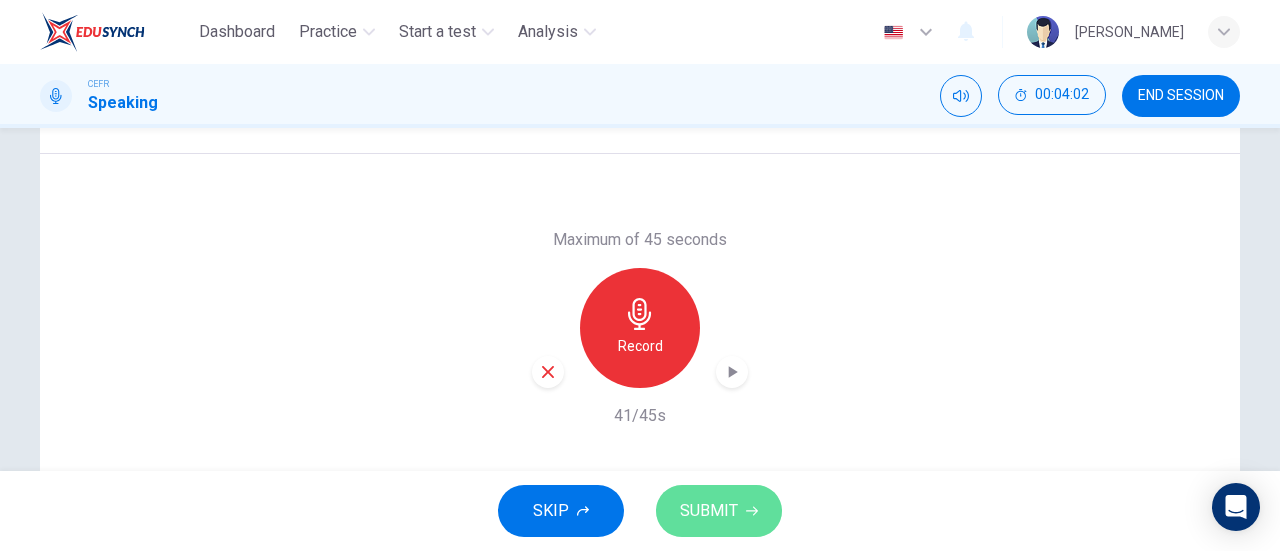 click on "SUBMIT" at bounding box center [709, 511] 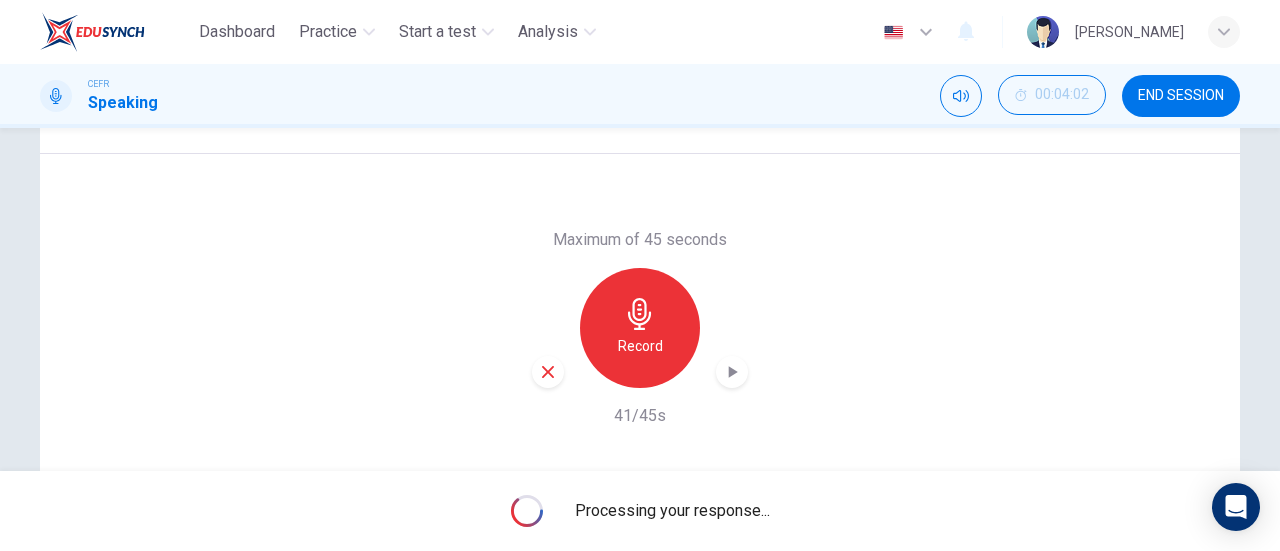 type on "0" 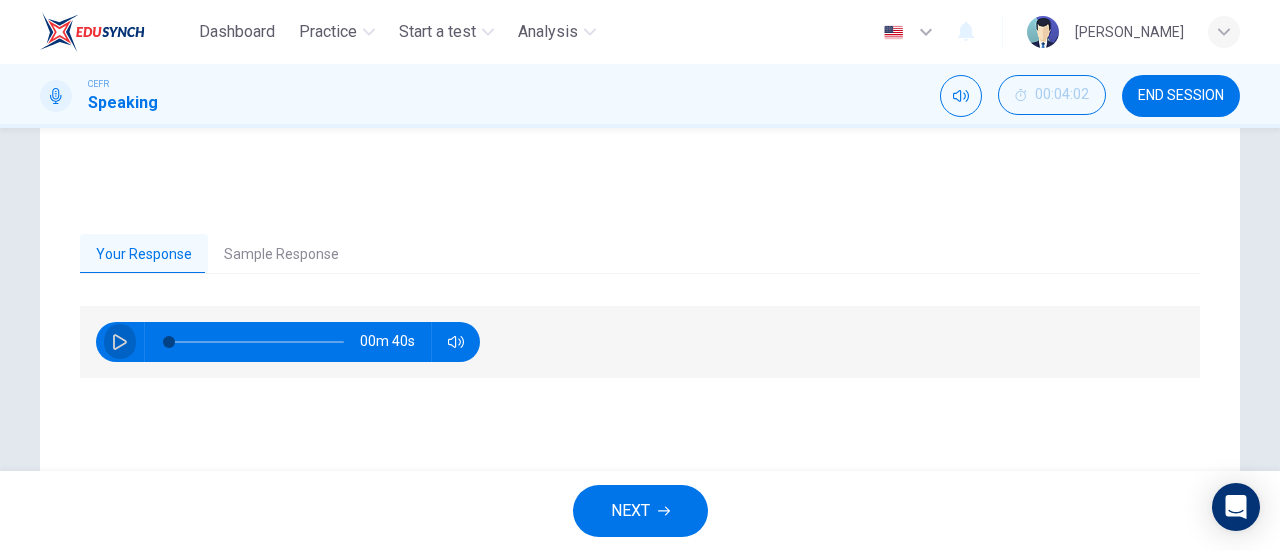 click at bounding box center (120, 342) 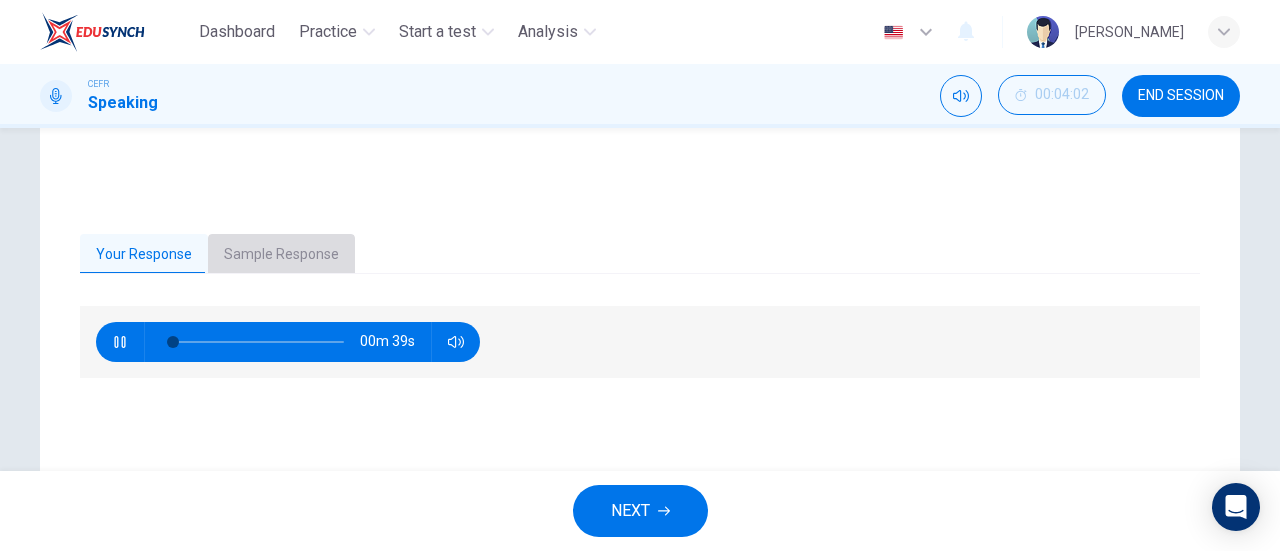 click on "Sample Response" at bounding box center (281, 255) 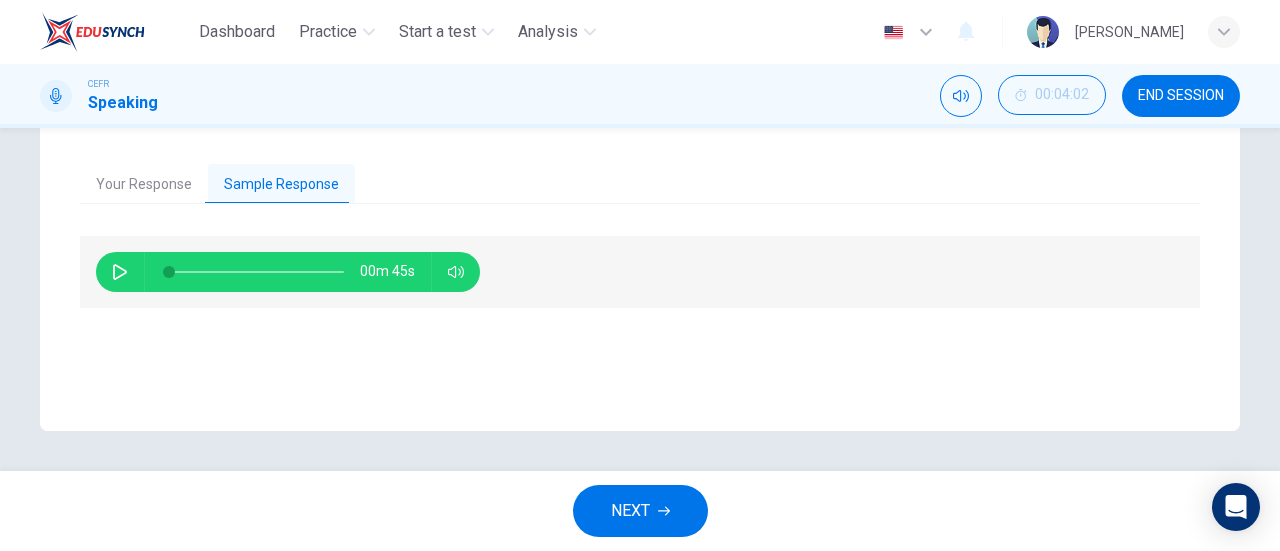 scroll, scrollTop: 341, scrollLeft: 0, axis: vertical 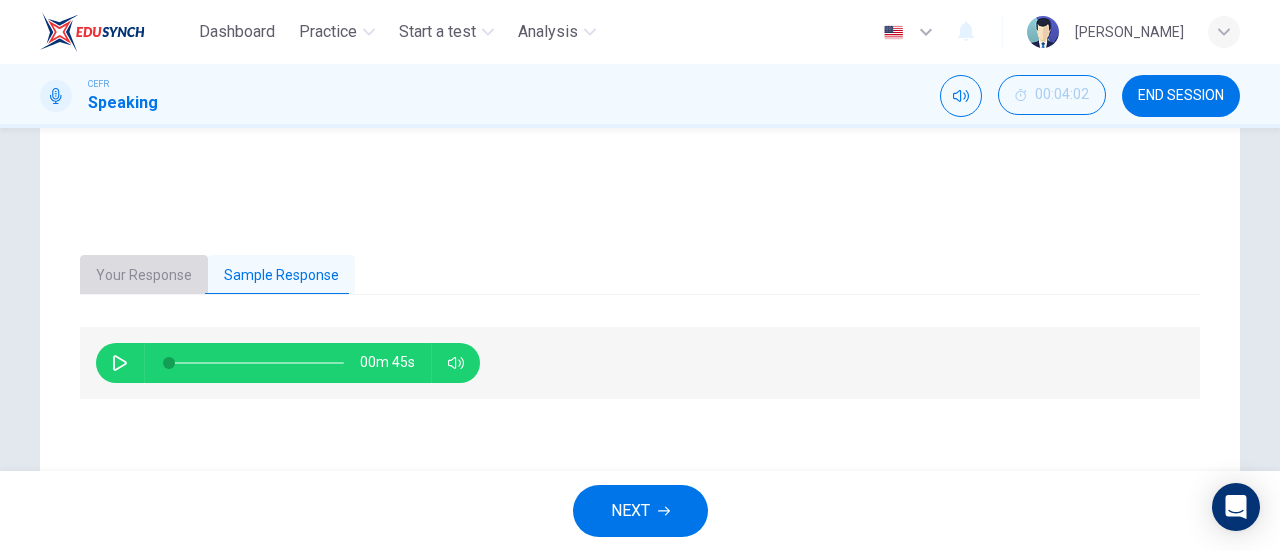 click on "Your Response" at bounding box center [144, 276] 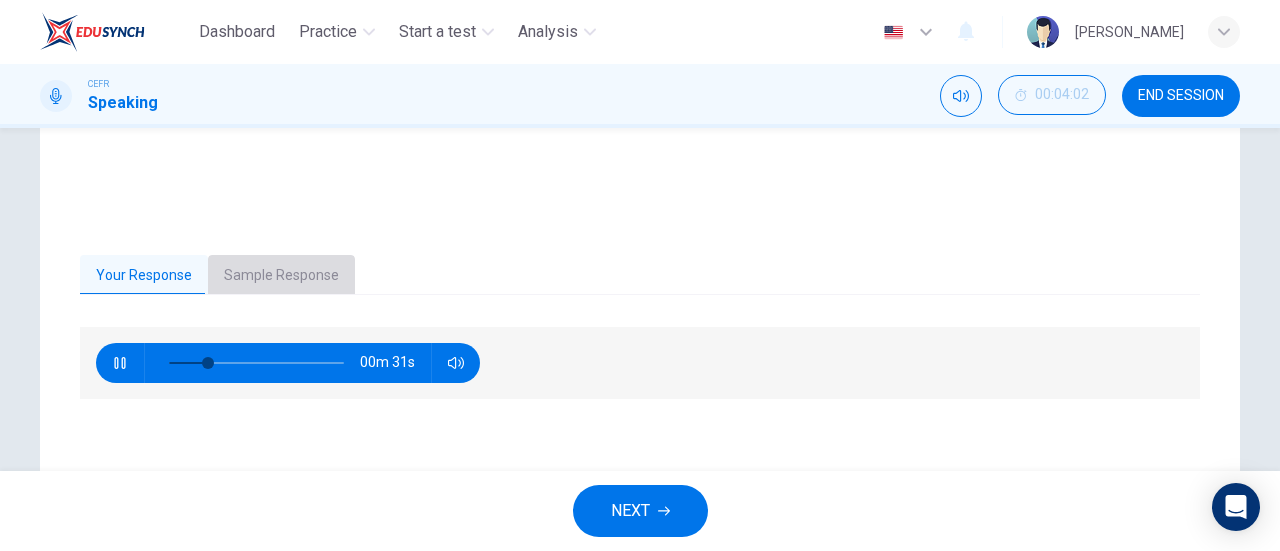 click on "Sample Response" at bounding box center (281, 276) 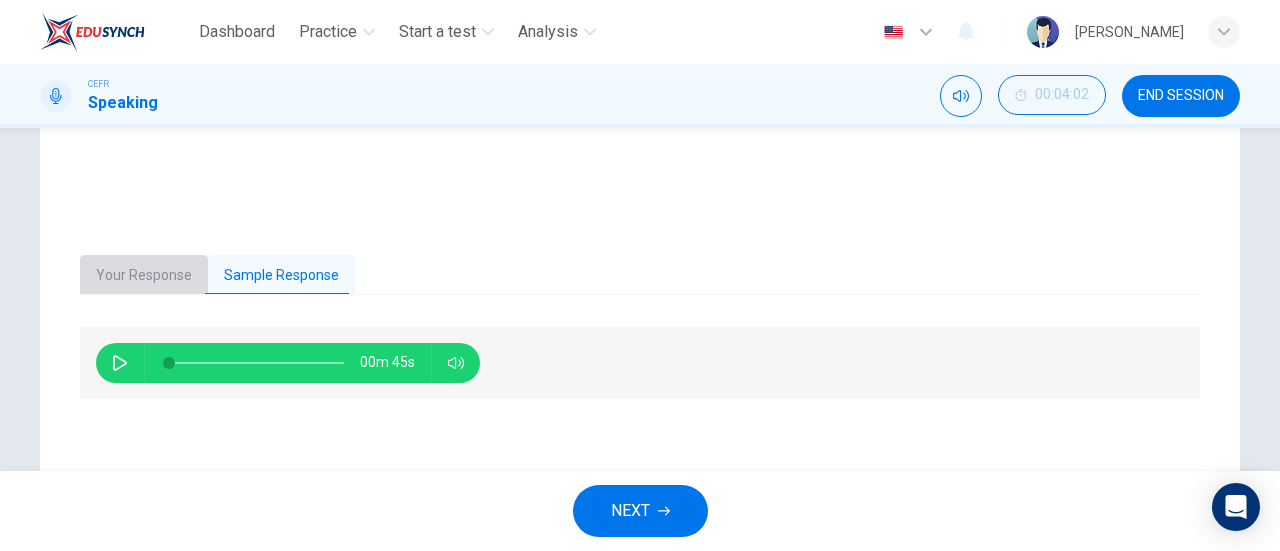 click on "Your Response" at bounding box center [144, 276] 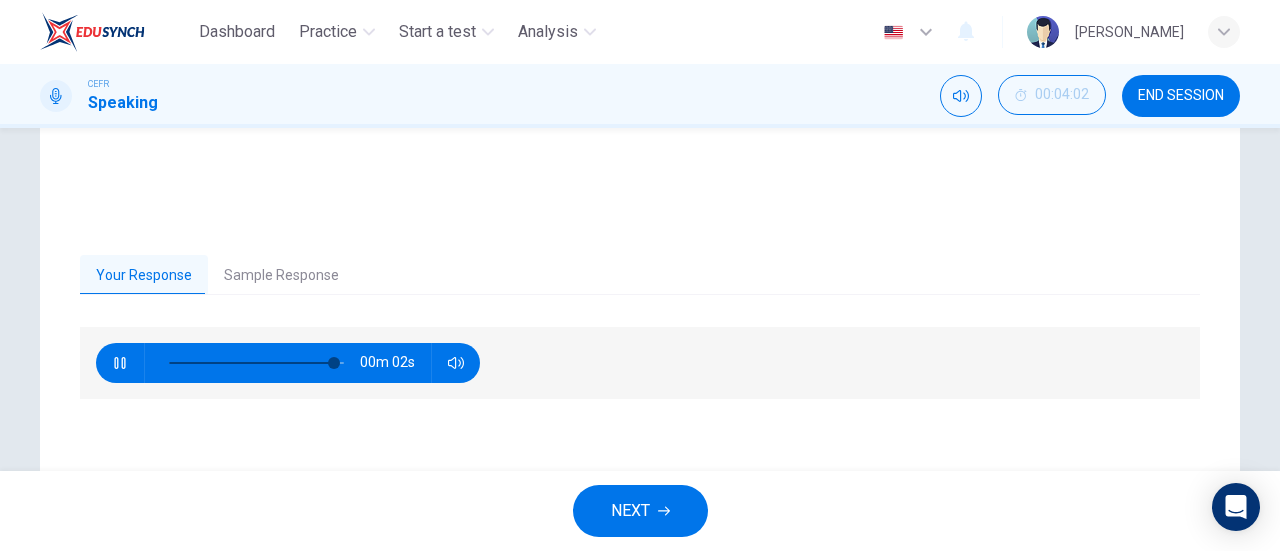 type on "97" 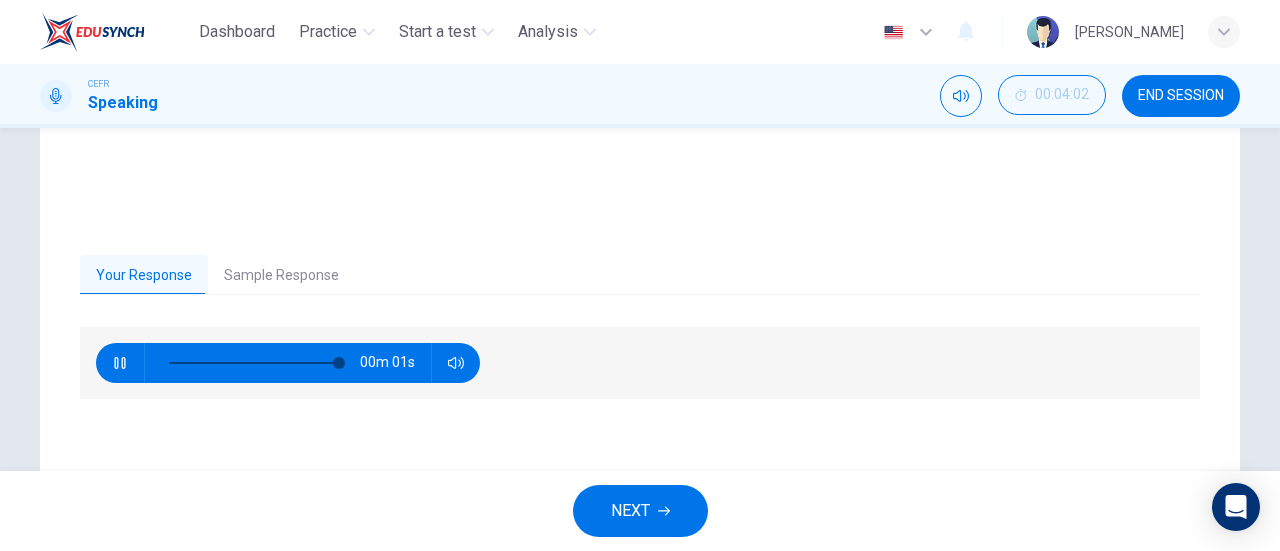 click on "Sample Response" at bounding box center (281, 276) 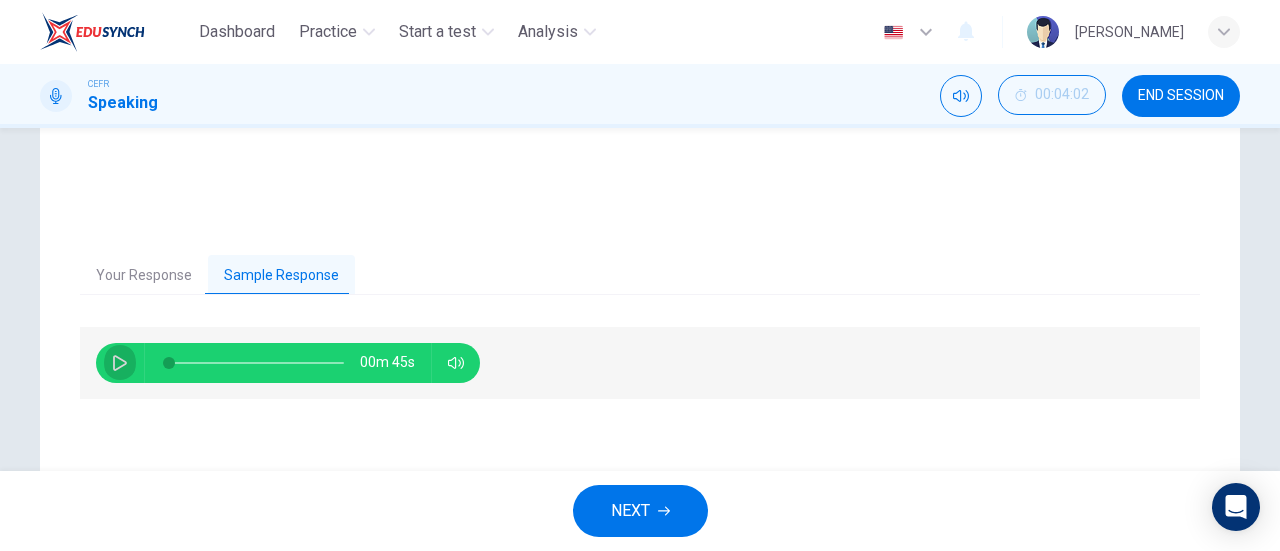 click 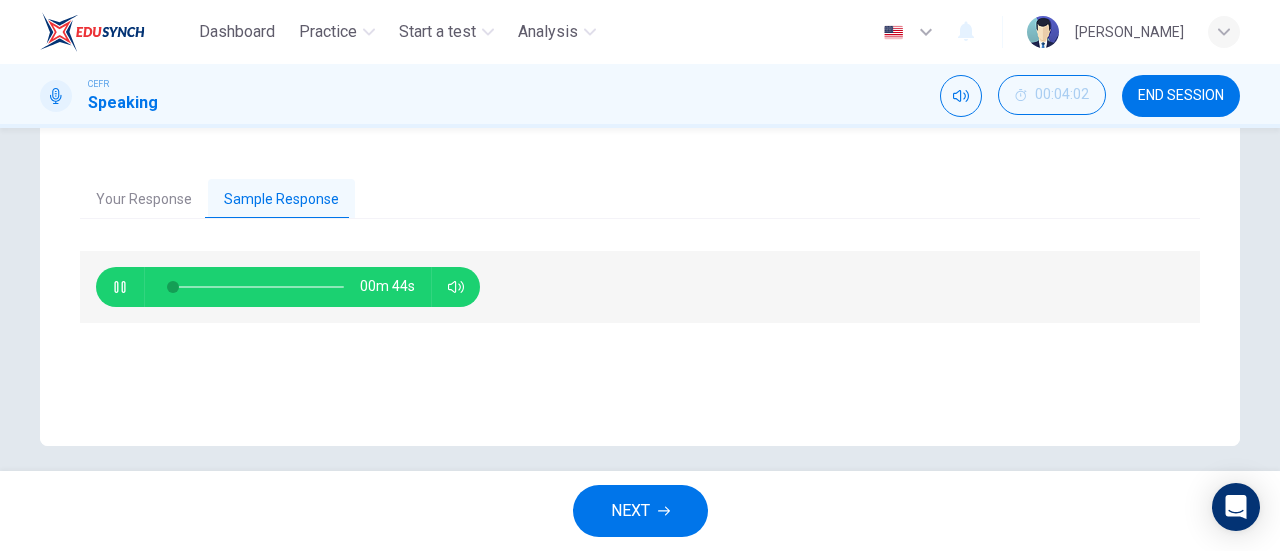 scroll, scrollTop: 418, scrollLeft: 0, axis: vertical 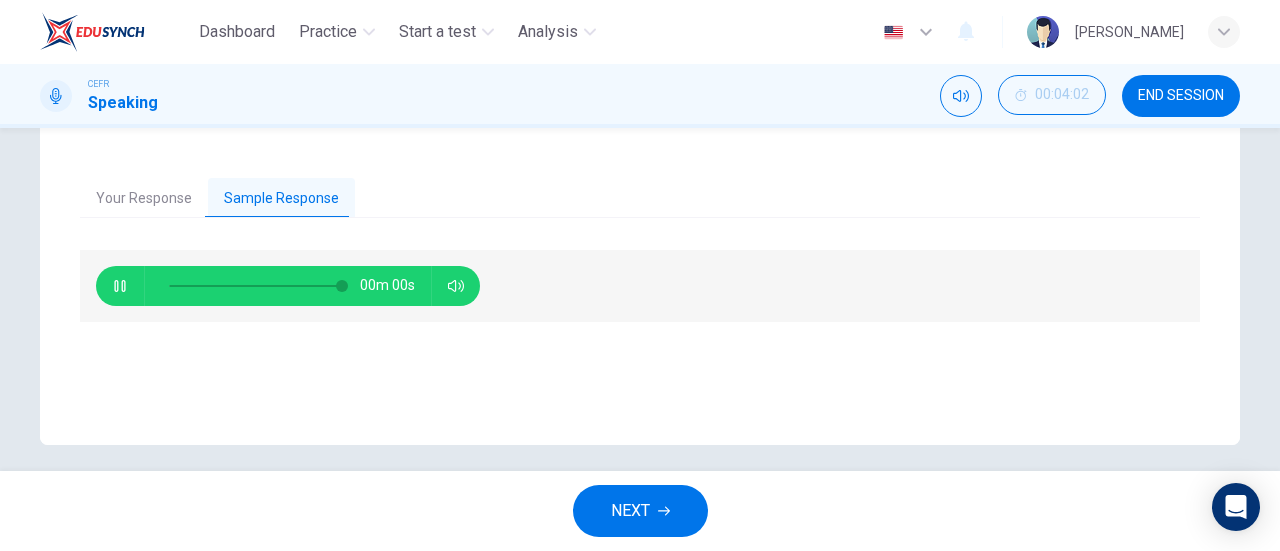 type on "0" 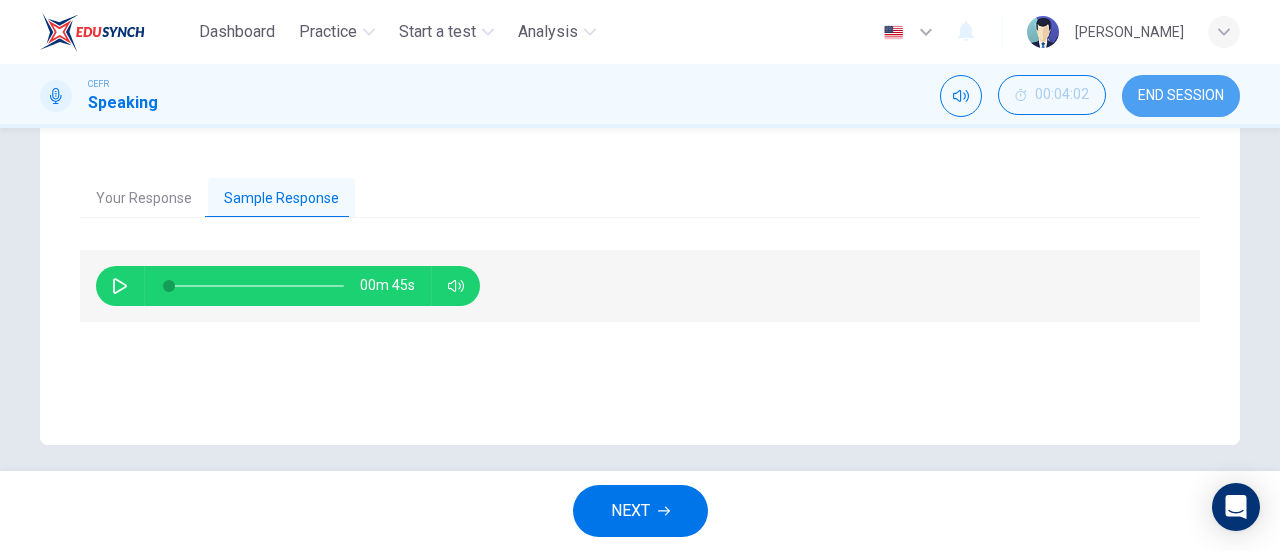 click on "END SESSION" at bounding box center [1181, 96] 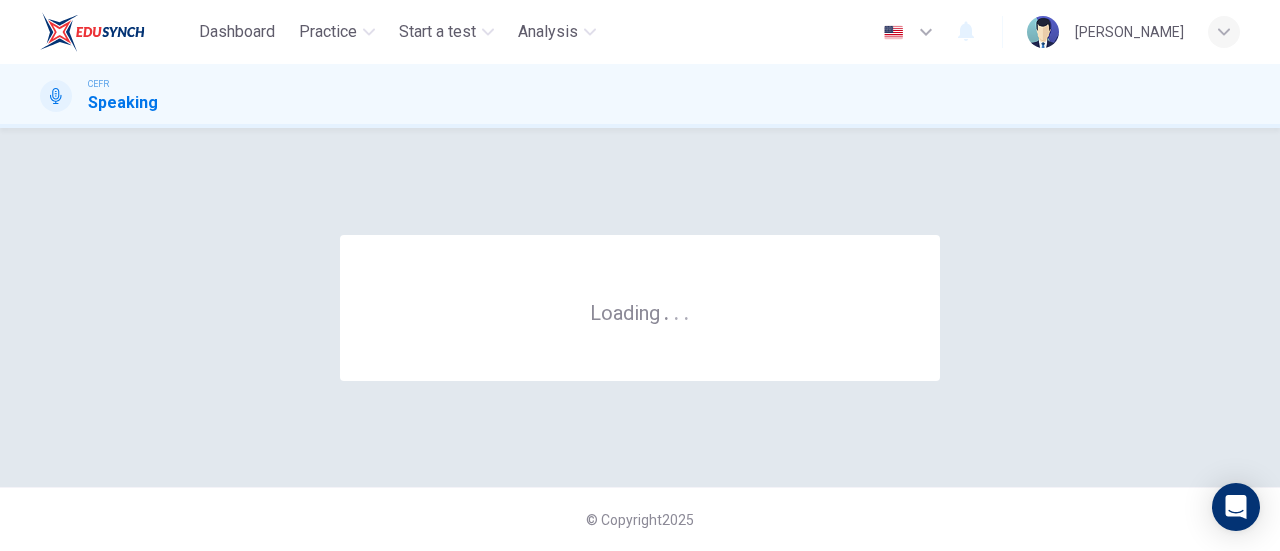 scroll, scrollTop: 0, scrollLeft: 0, axis: both 